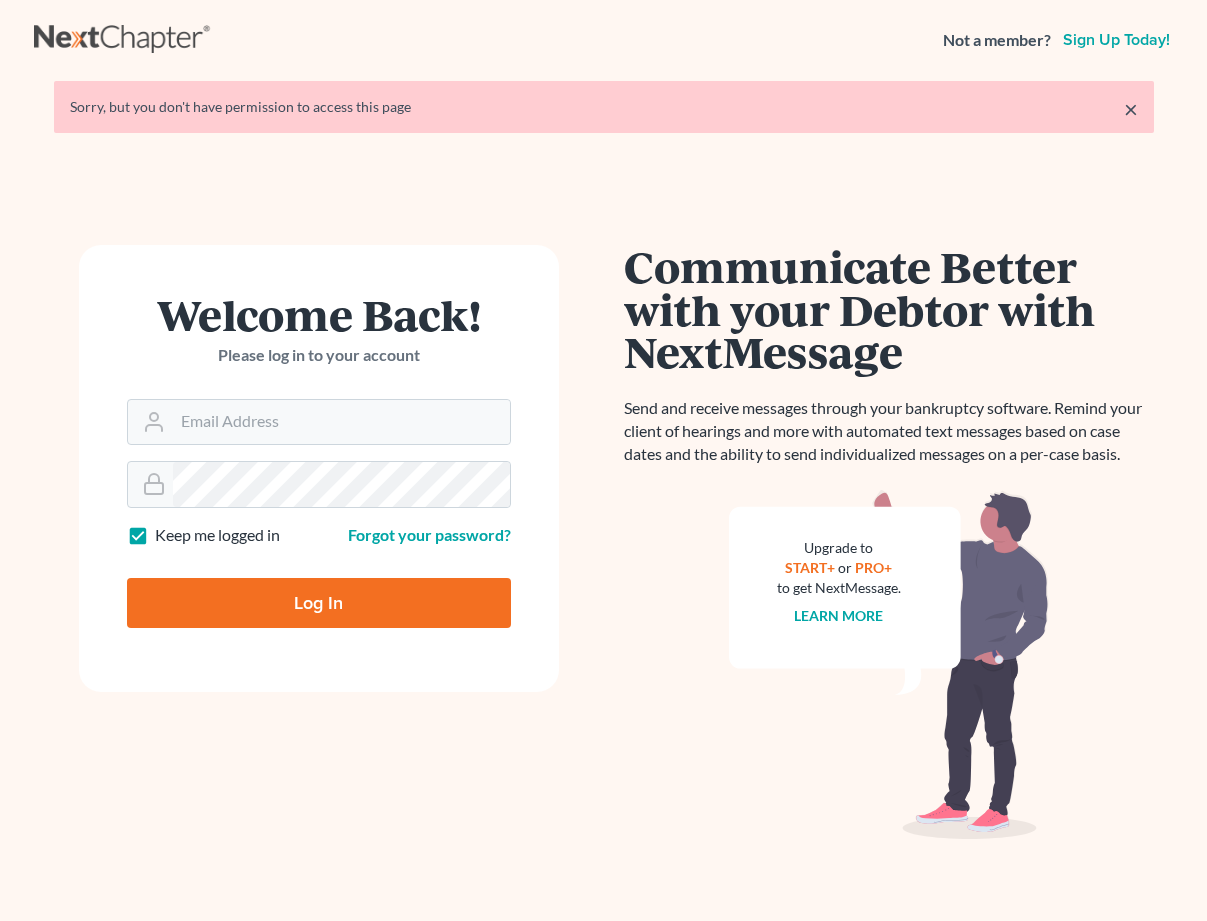 scroll, scrollTop: 0, scrollLeft: 0, axis: both 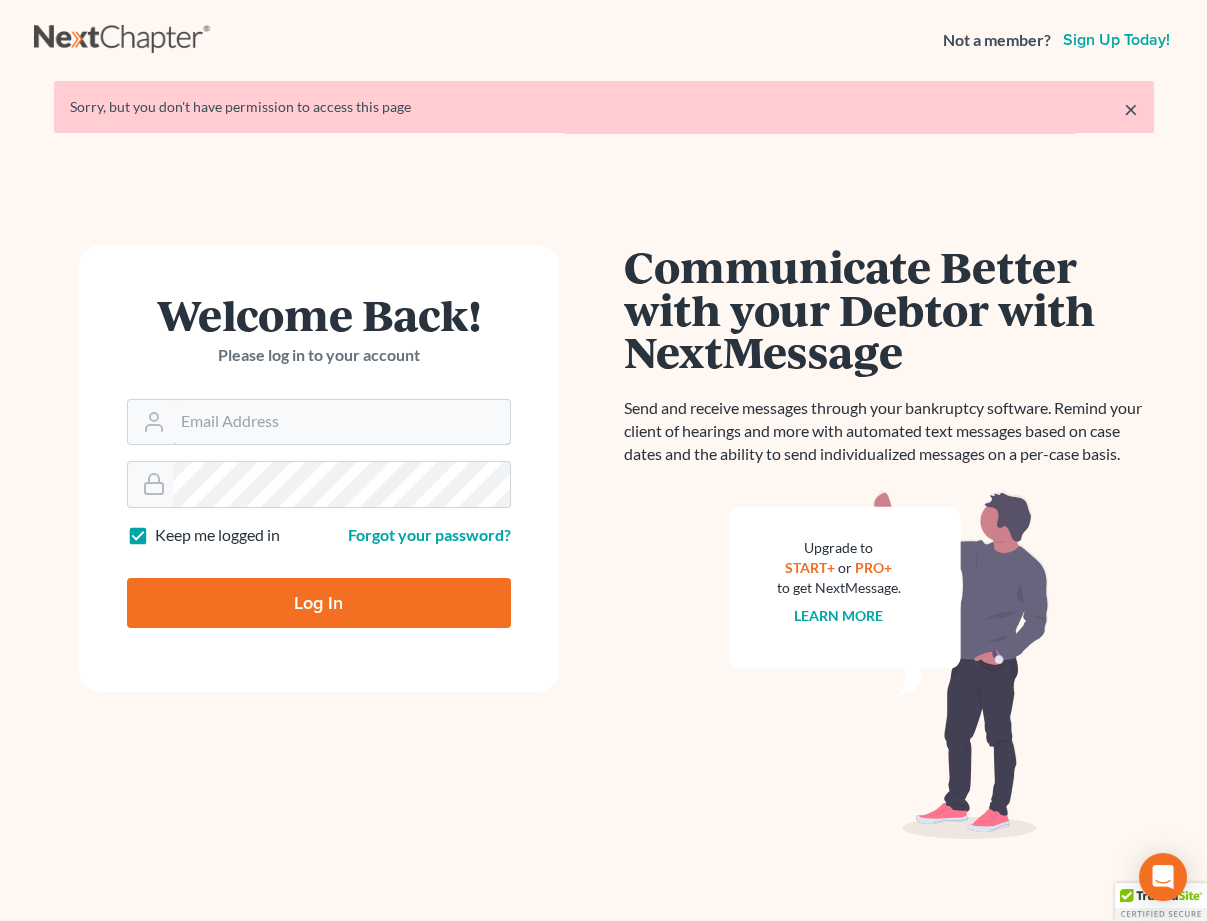 type on "[USERNAME]@example.com" 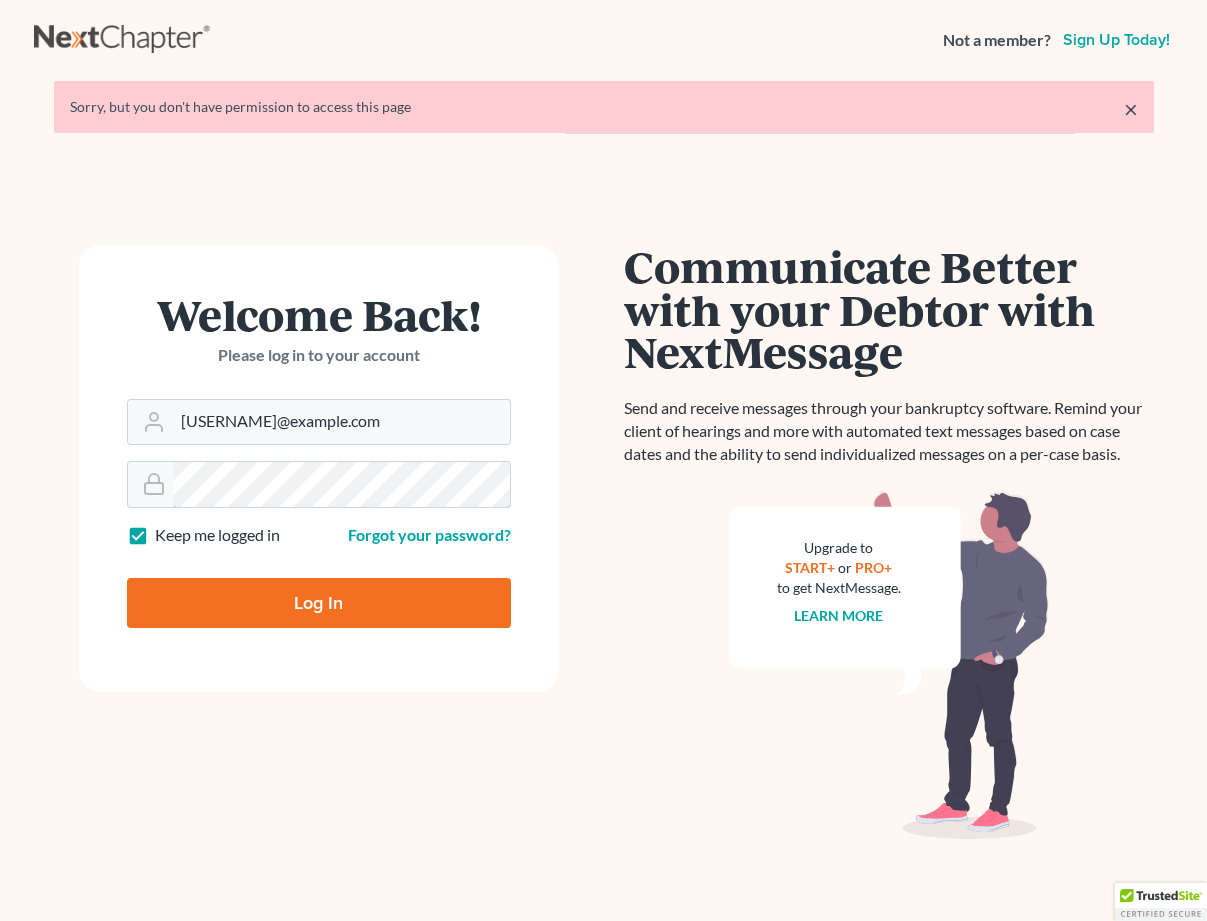 click on "Log In" at bounding box center [319, 603] 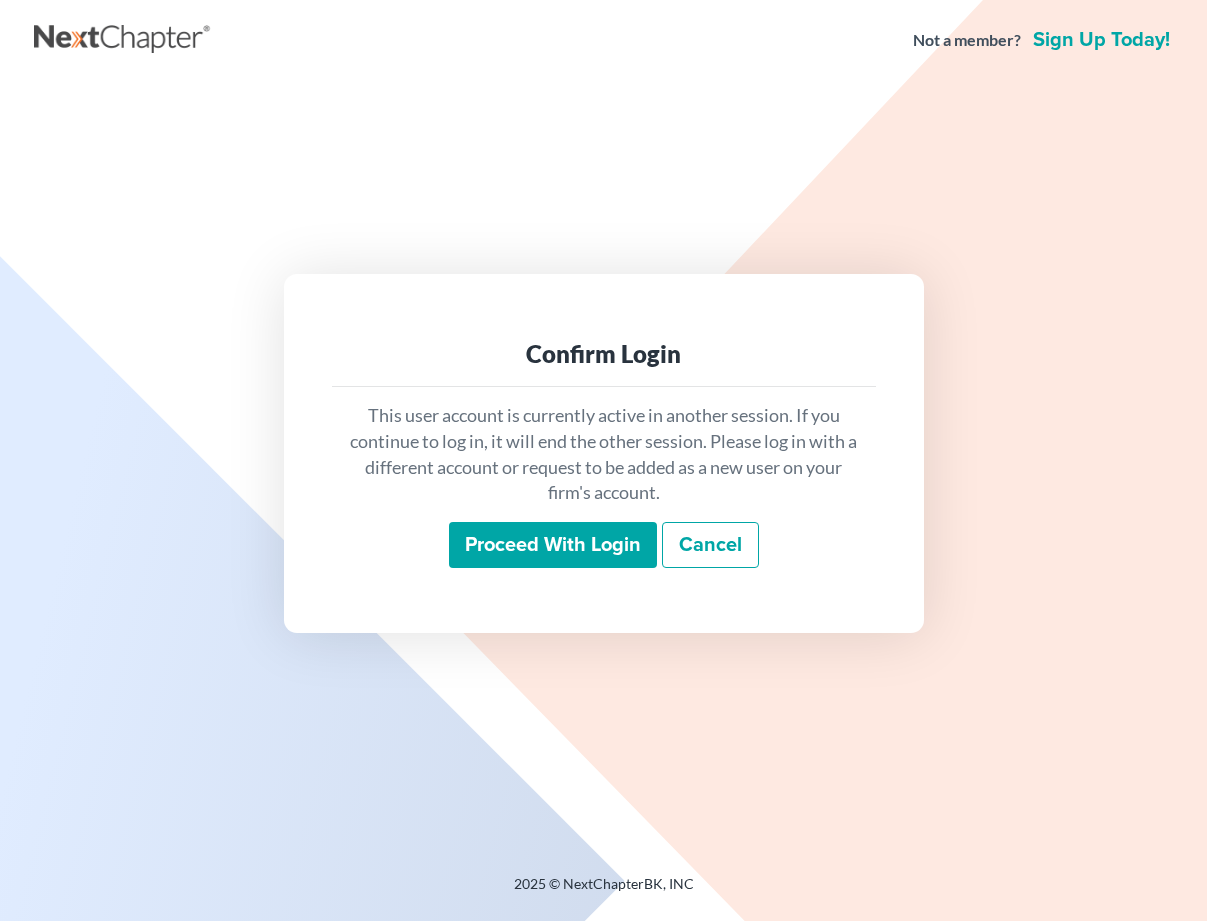 scroll, scrollTop: 0, scrollLeft: 0, axis: both 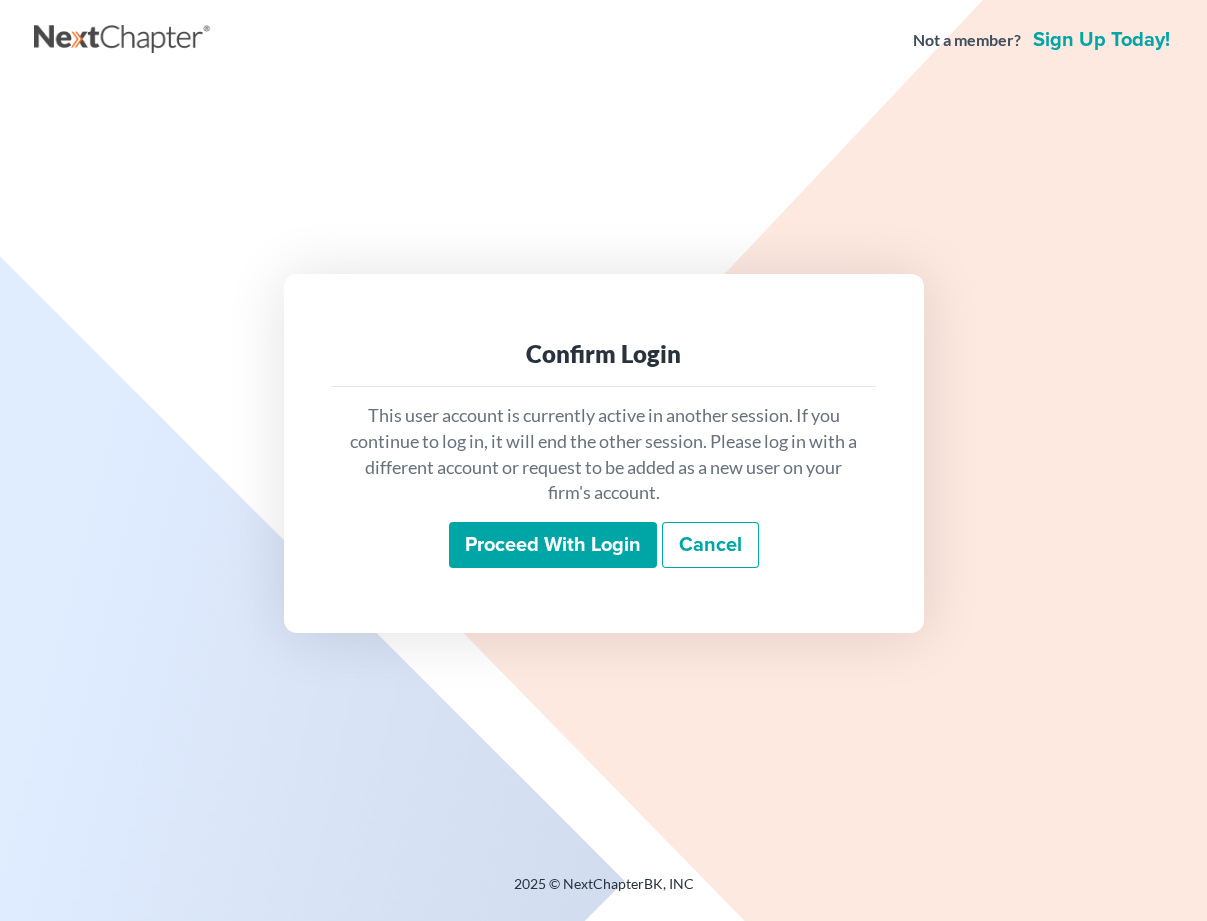 click on "Proceed with login" at bounding box center (553, 545) 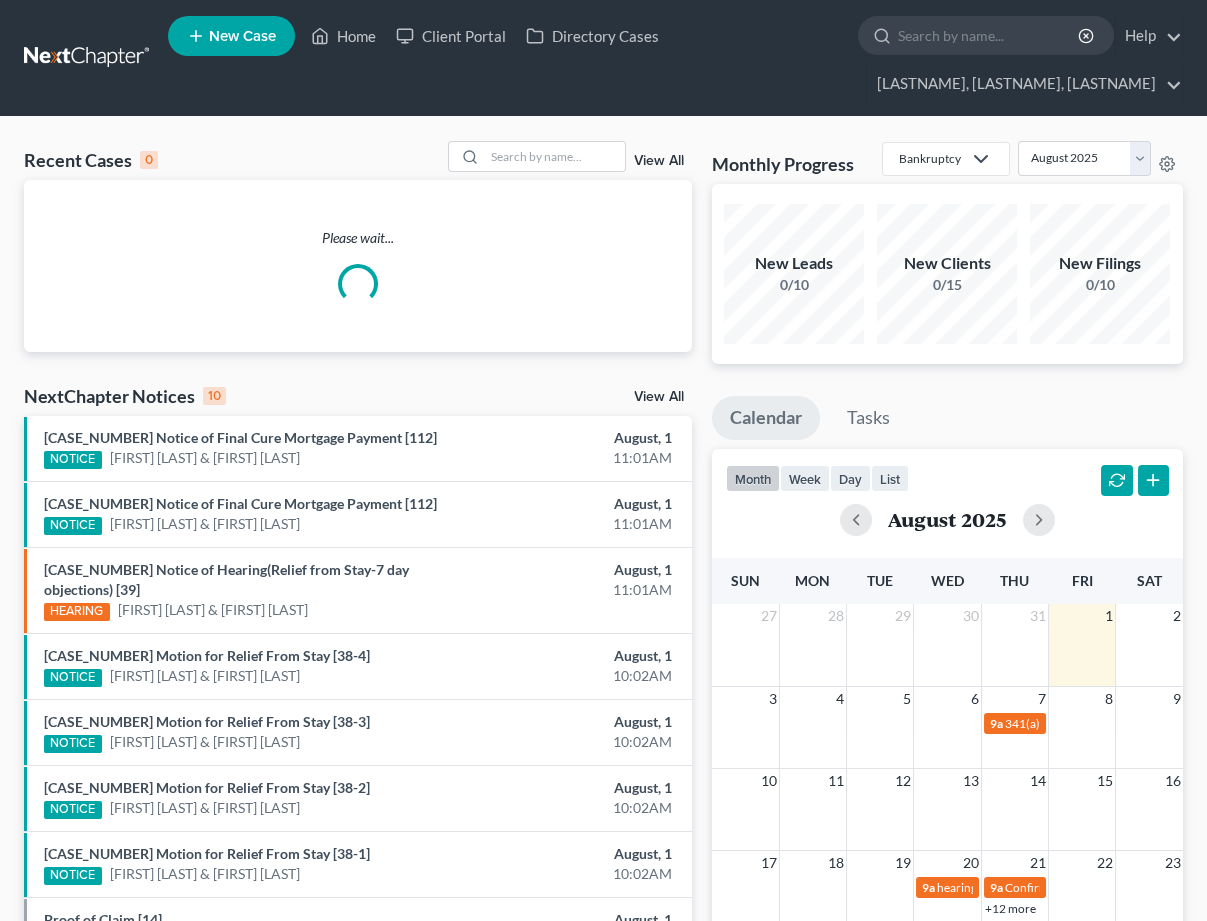 scroll, scrollTop: 0, scrollLeft: 0, axis: both 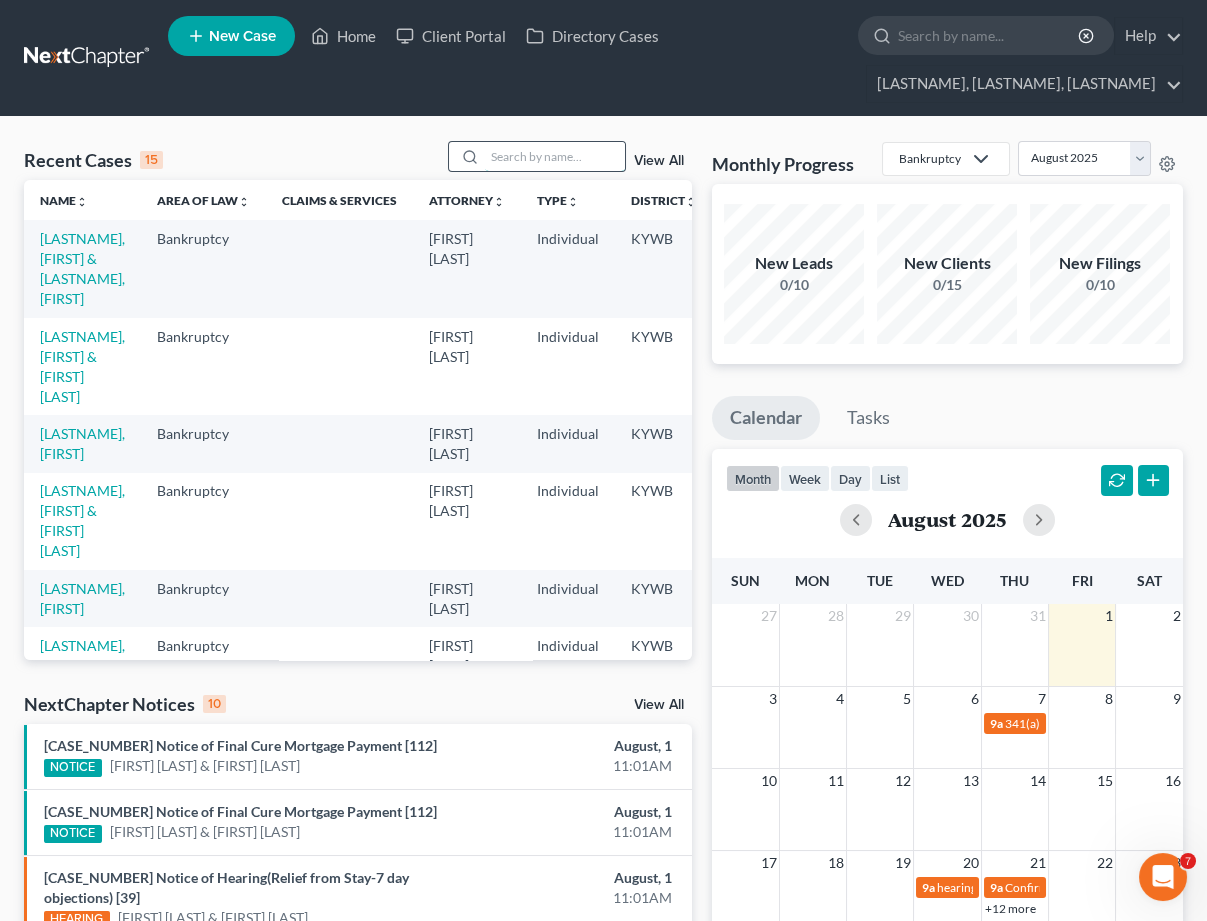 click at bounding box center (555, 156) 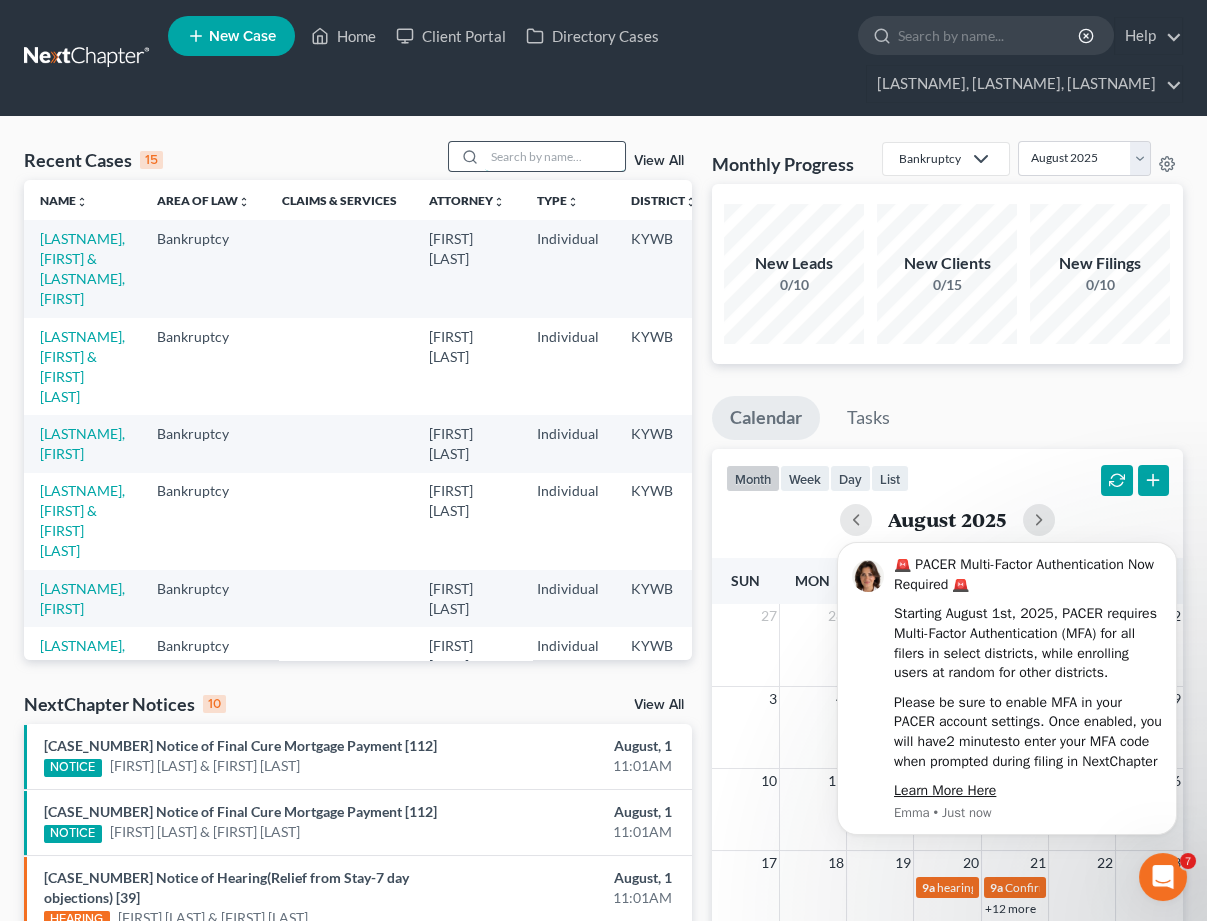 scroll, scrollTop: 0, scrollLeft: 0, axis: both 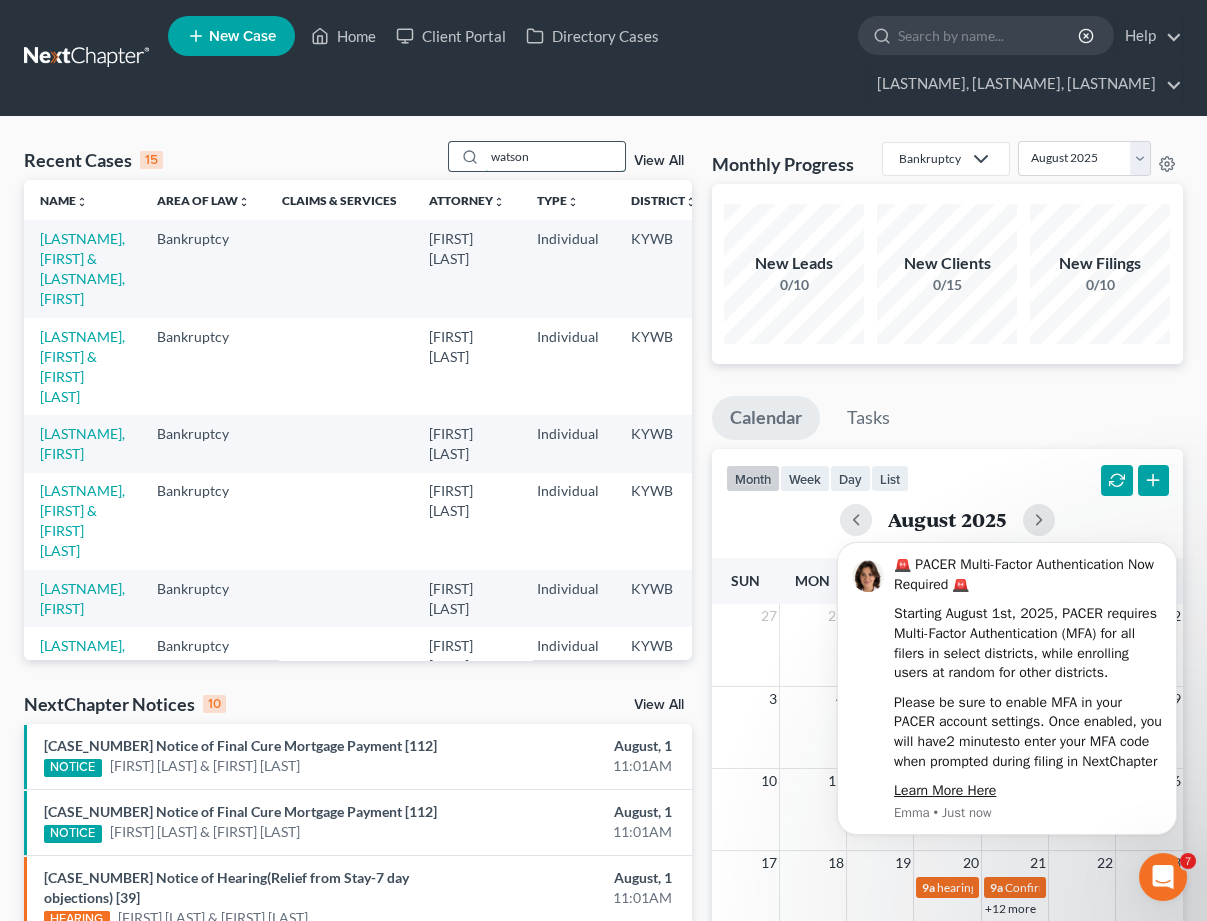 type on "watson" 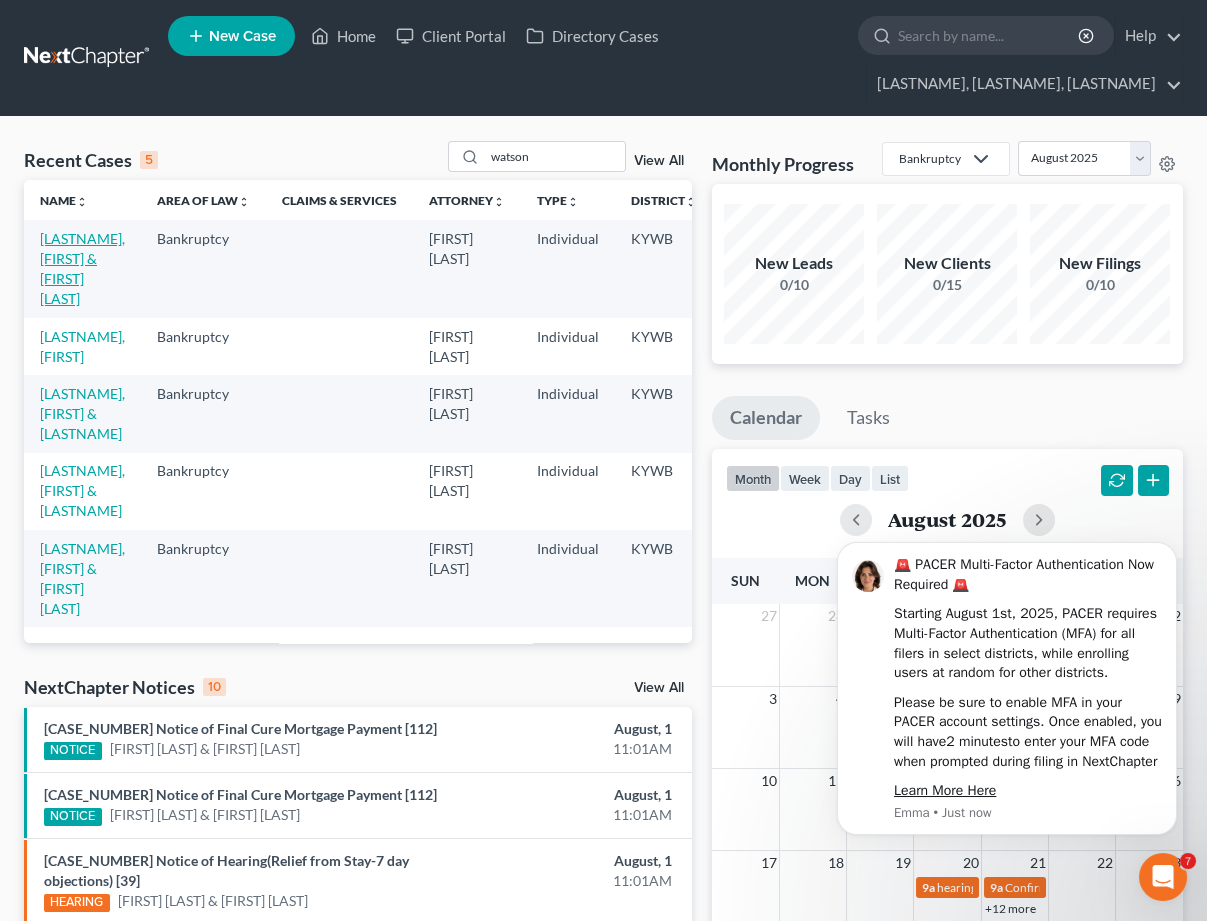 click on "[LAST], [FIRST] & [FIRST]" at bounding box center (82, 268) 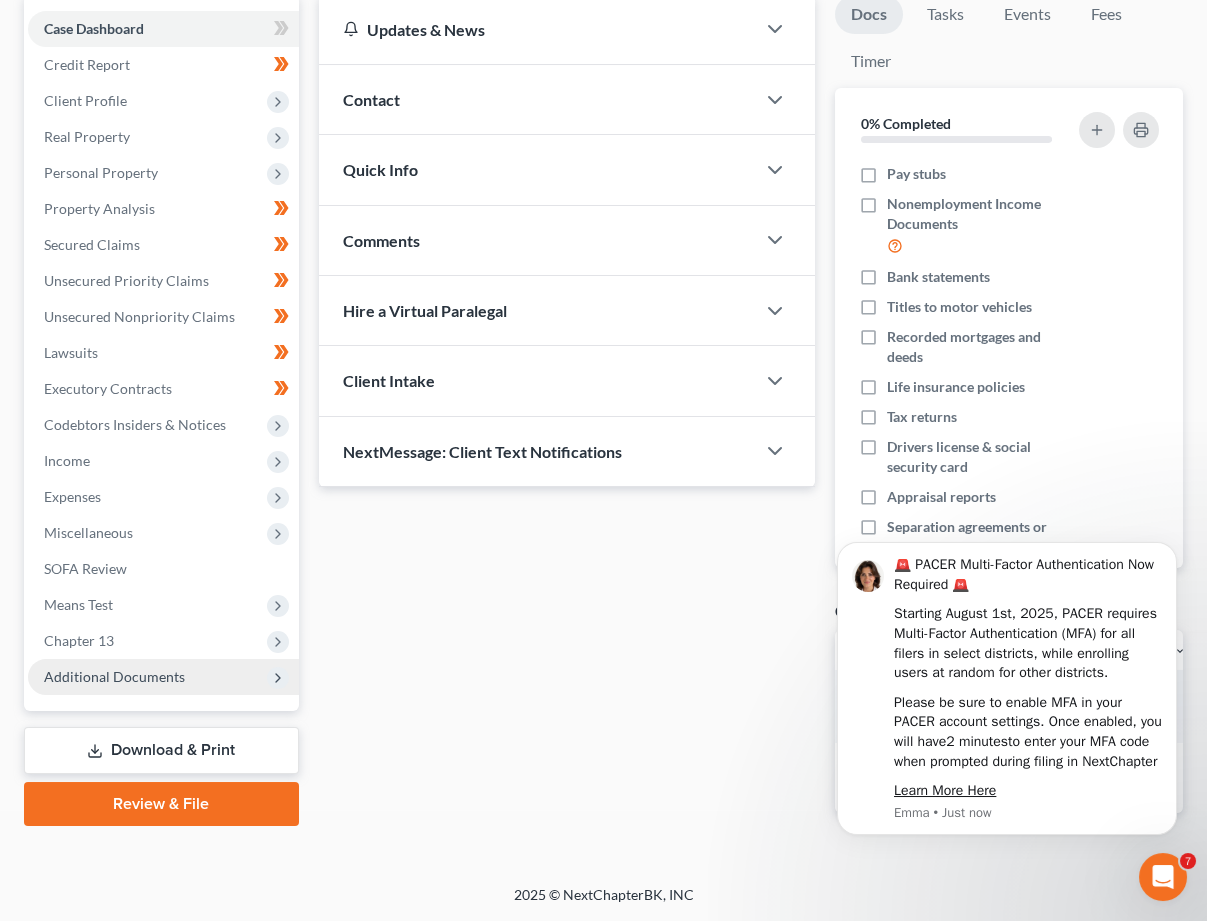 scroll, scrollTop: 320, scrollLeft: 0, axis: vertical 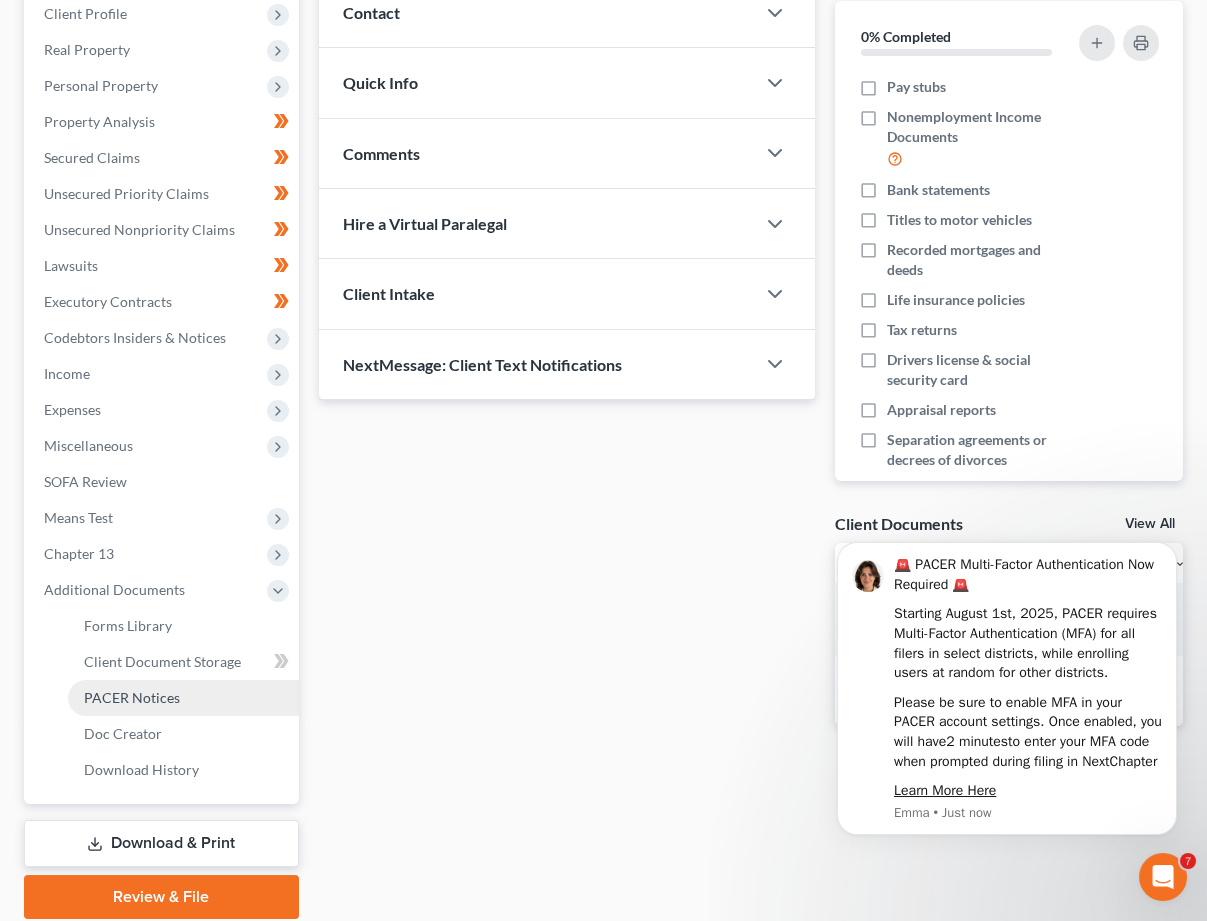 click on "PACER Notices" at bounding box center [183, 698] 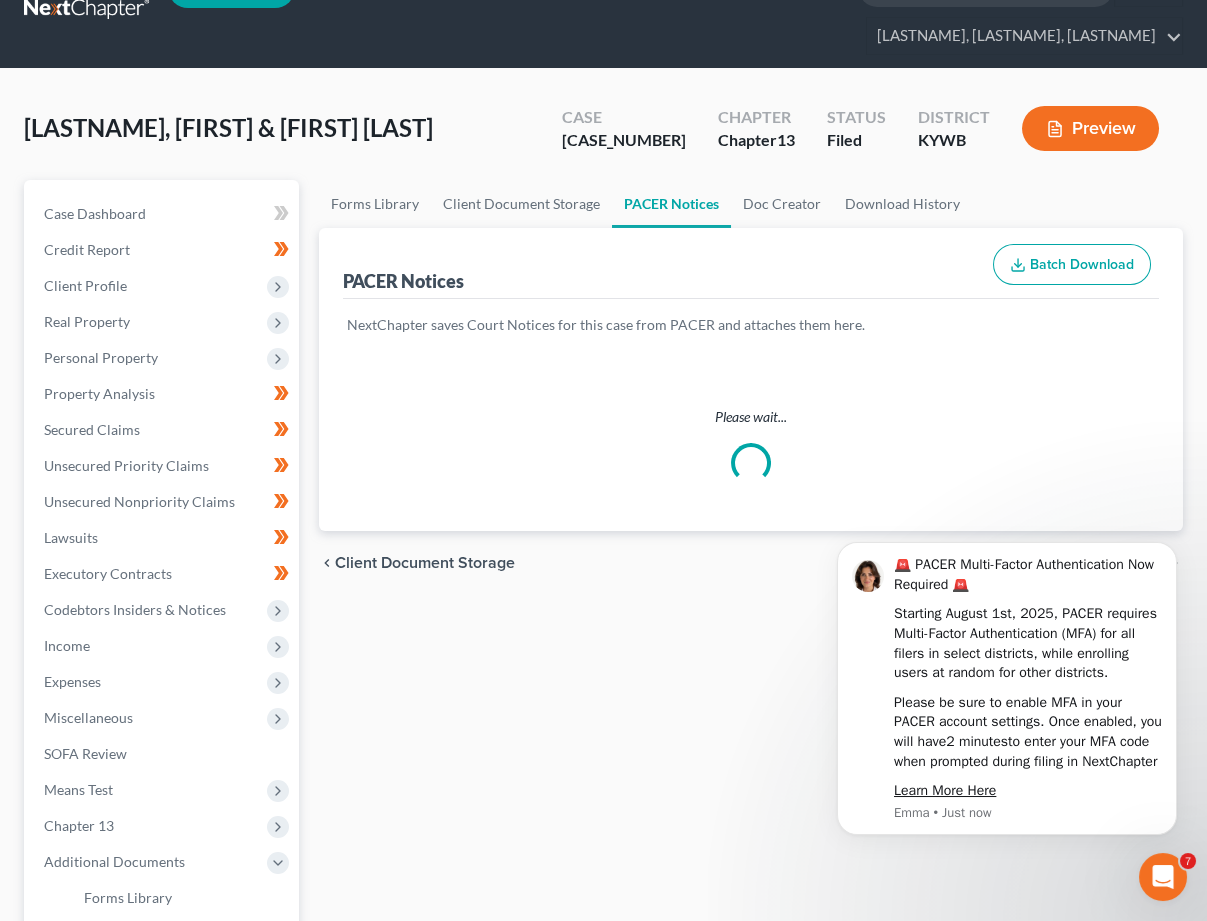 scroll, scrollTop: 0, scrollLeft: 0, axis: both 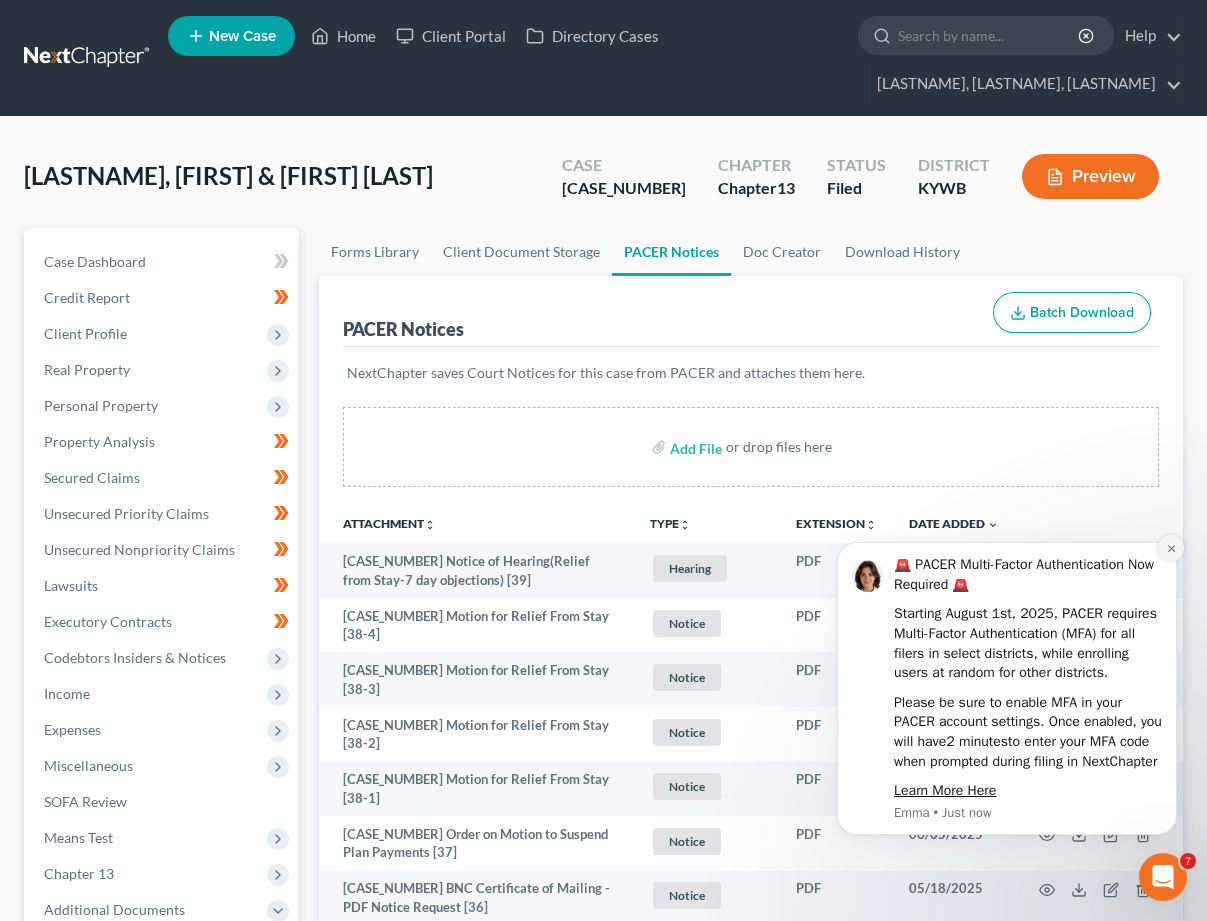 click 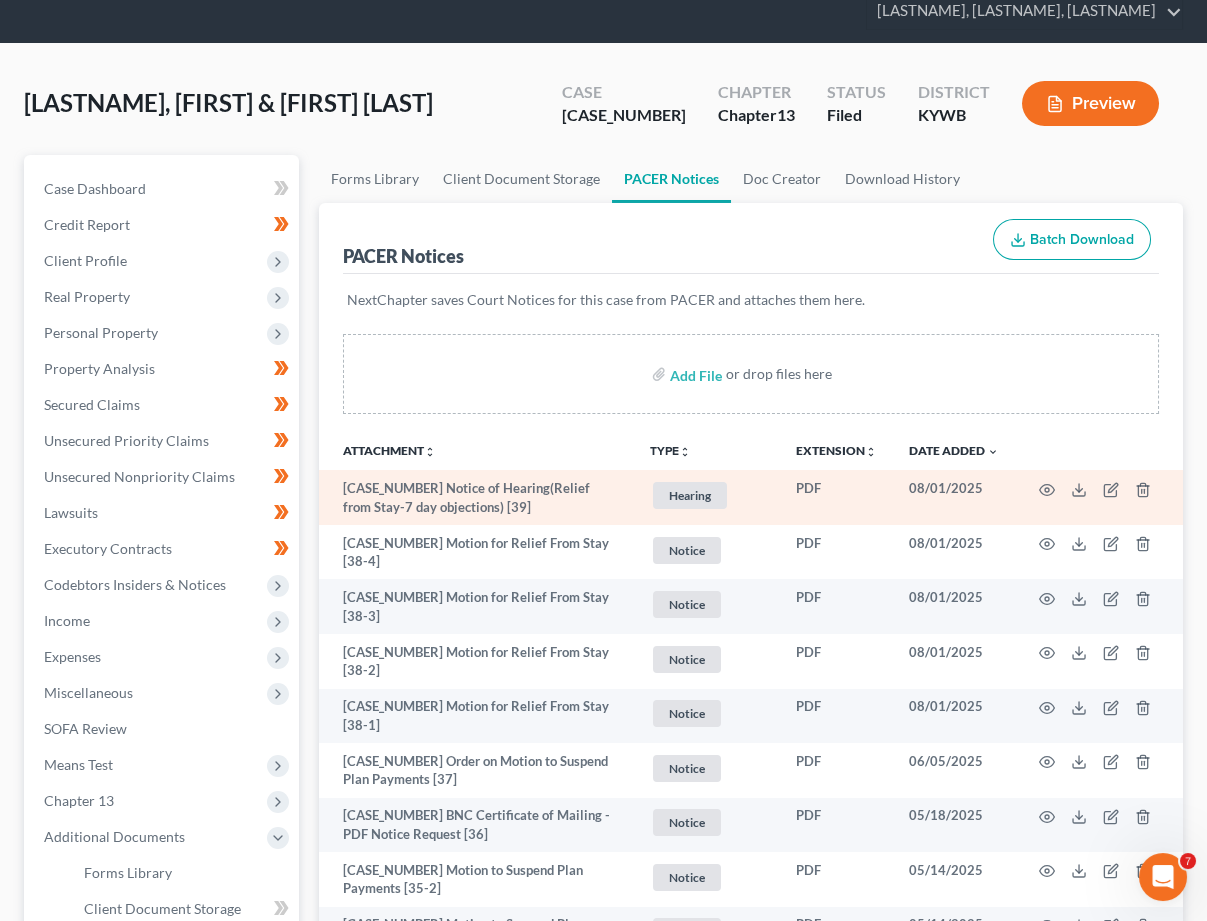 scroll, scrollTop: 70, scrollLeft: 0, axis: vertical 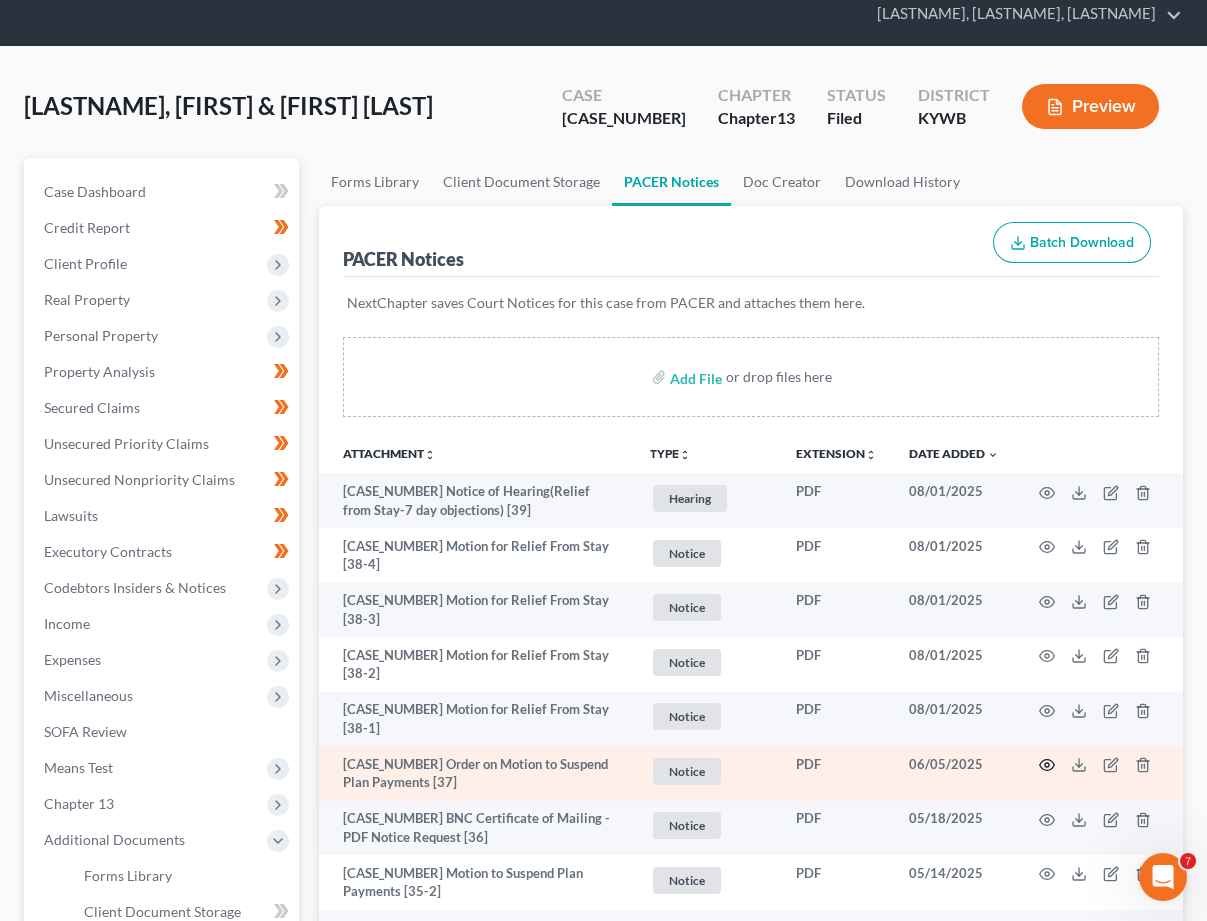 click 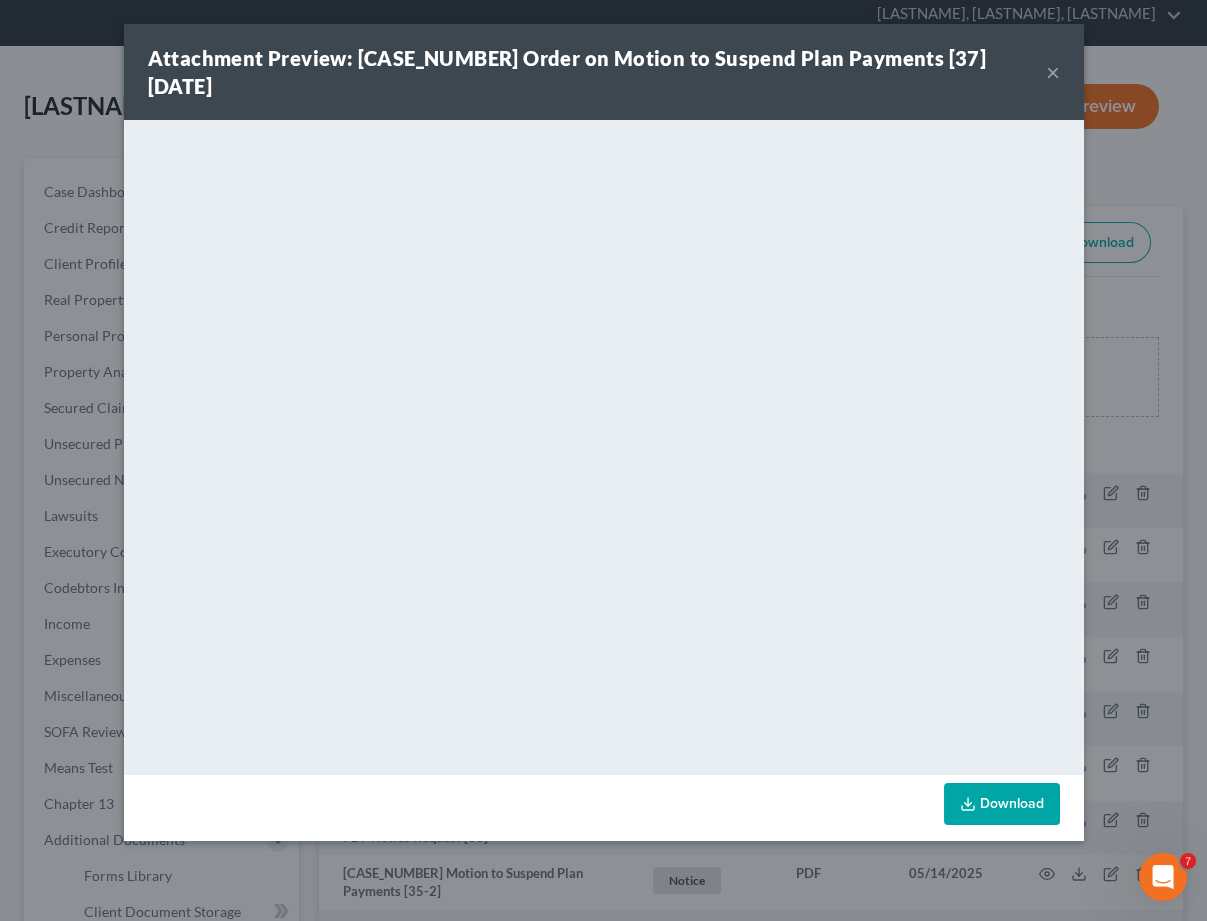 click on "×" at bounding box center [1053, 72] 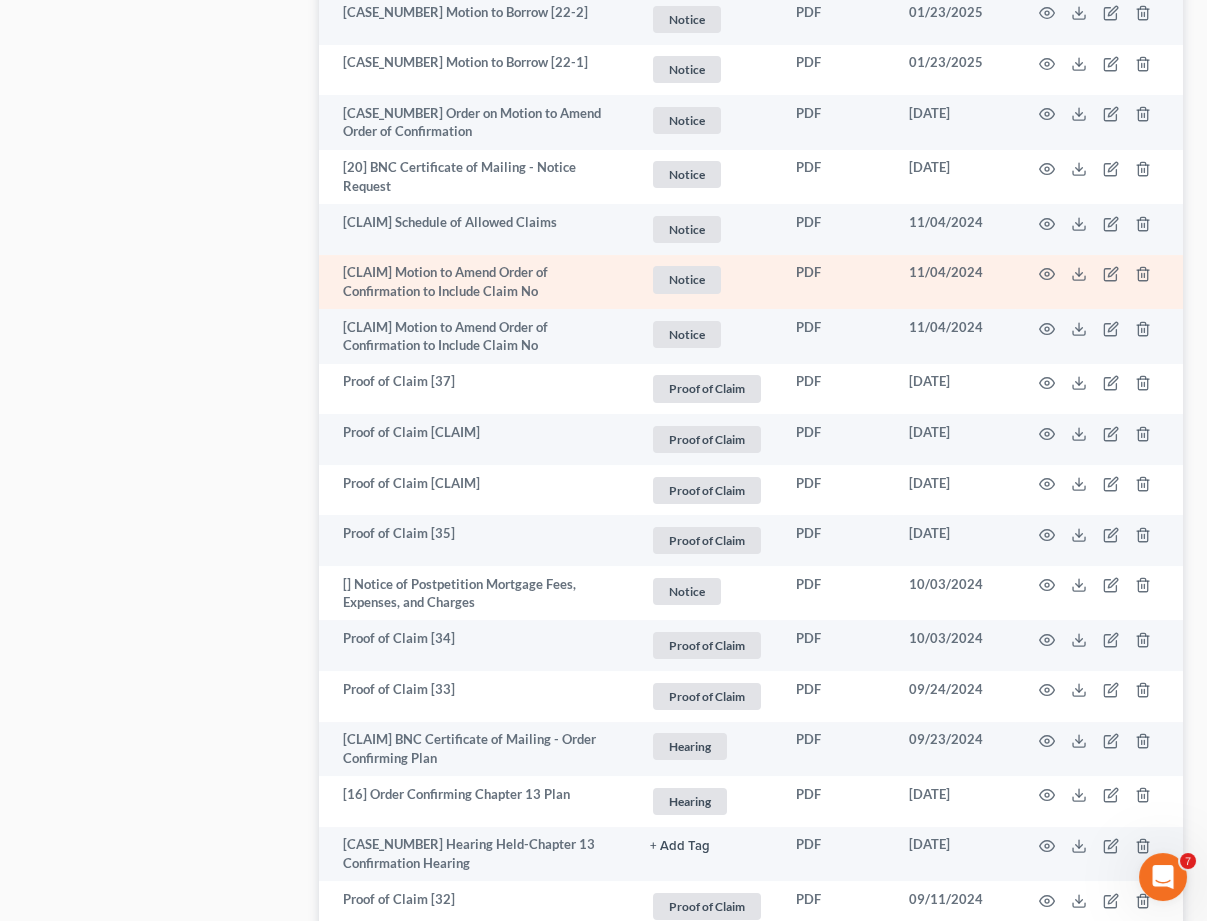 scroll, scrollTop: 2060, scrollLeft: 0, axis: vertical 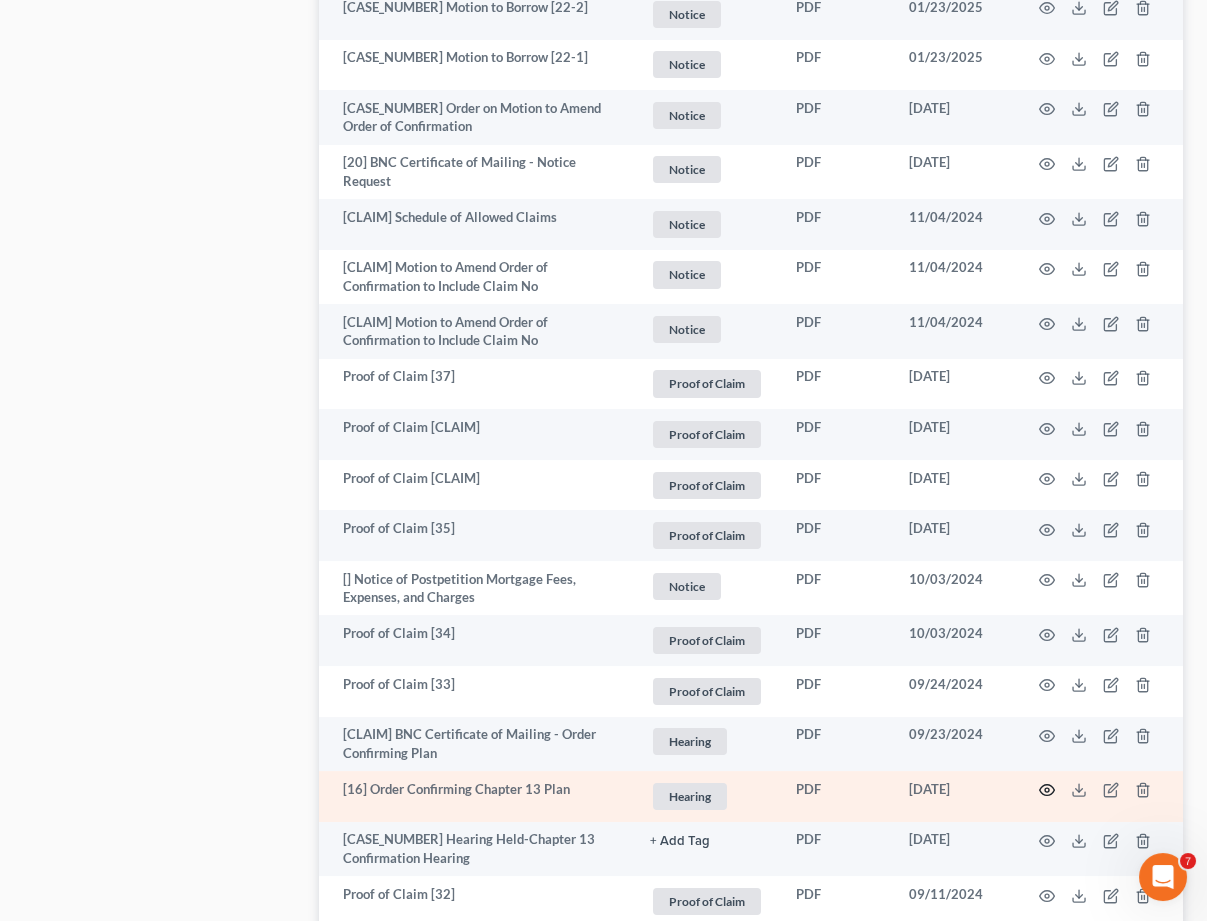 click 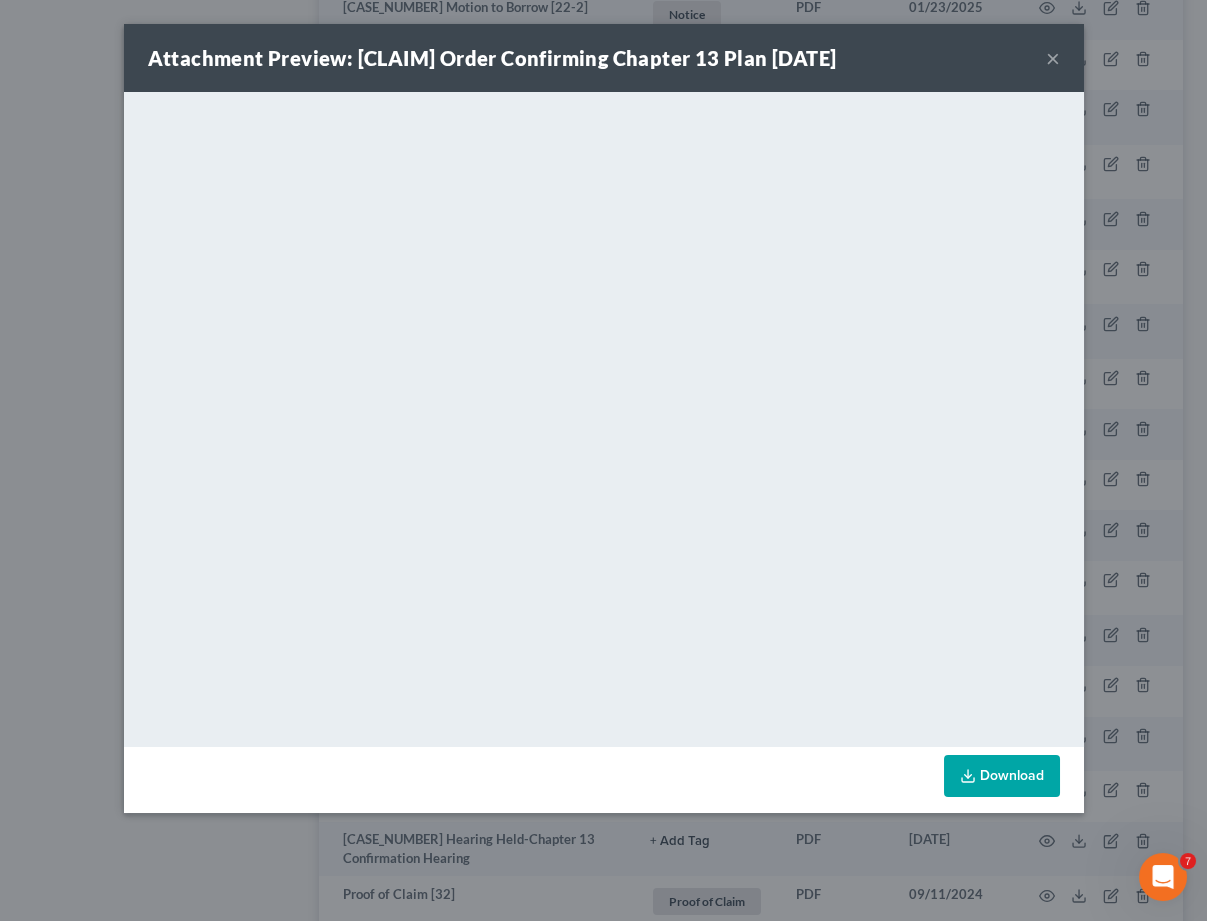 click on "×" at bounding box center (1053, 58) 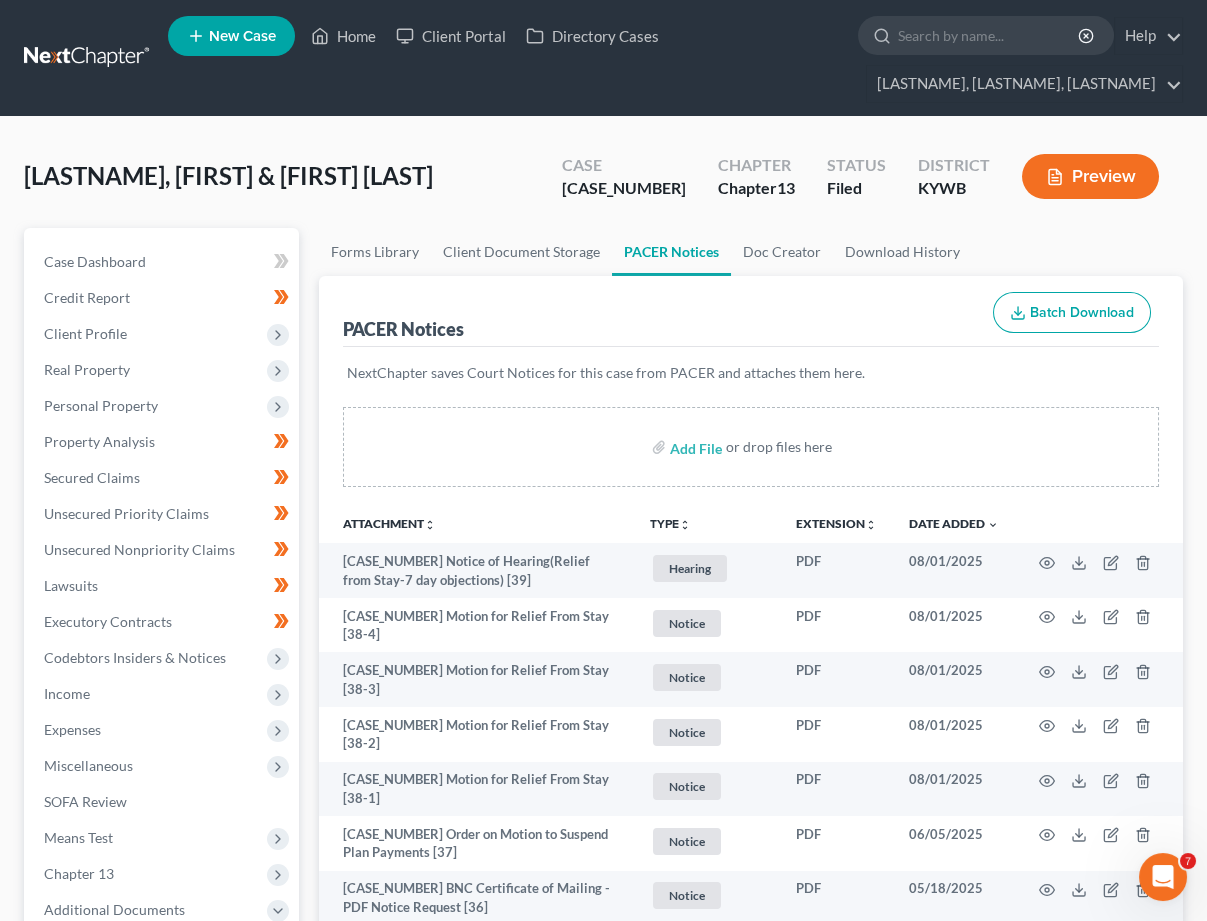 scroll, scrollTop: 0, scrollLeft: 0, axis: both 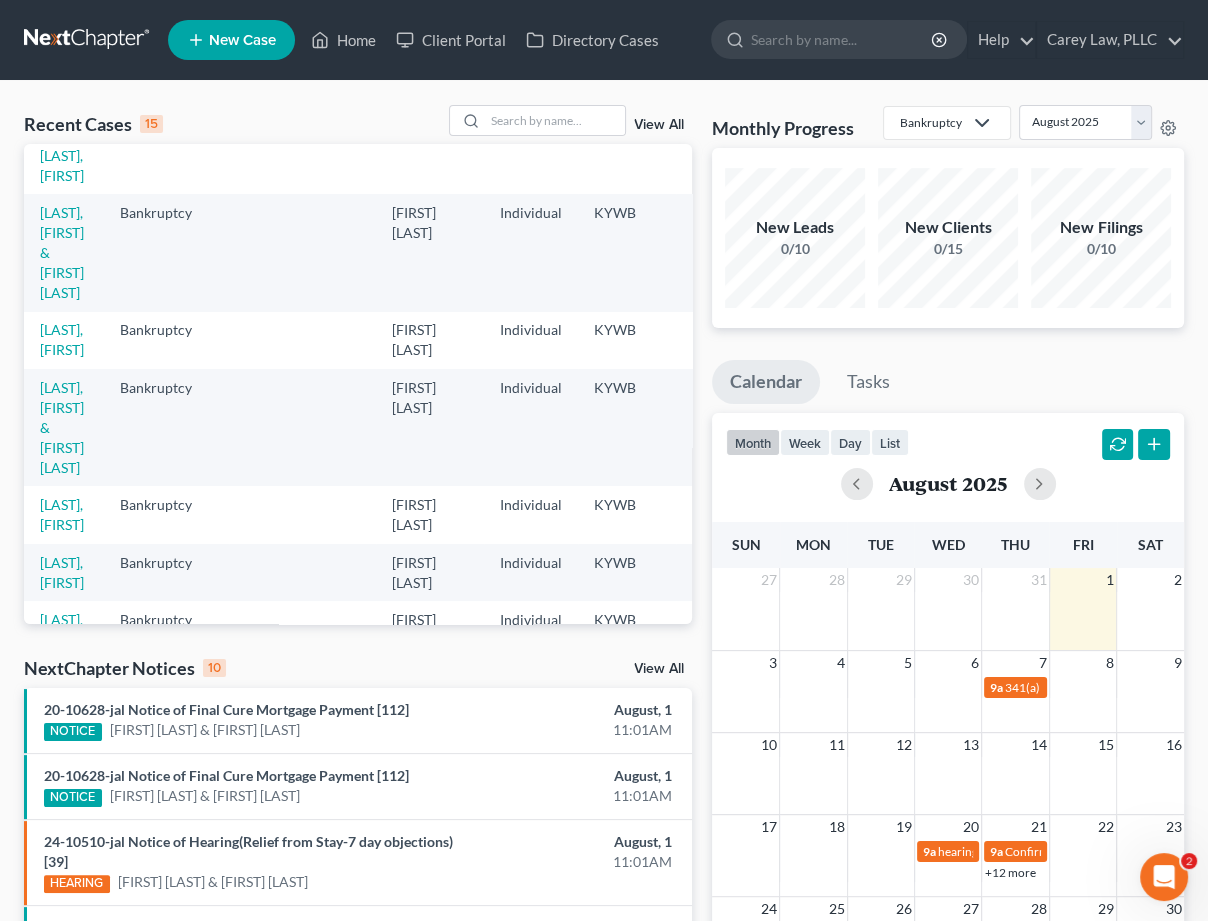 click on "[LAST], [FIRST] & [FIRST] [LAST]" at bounding box center [62, 659] 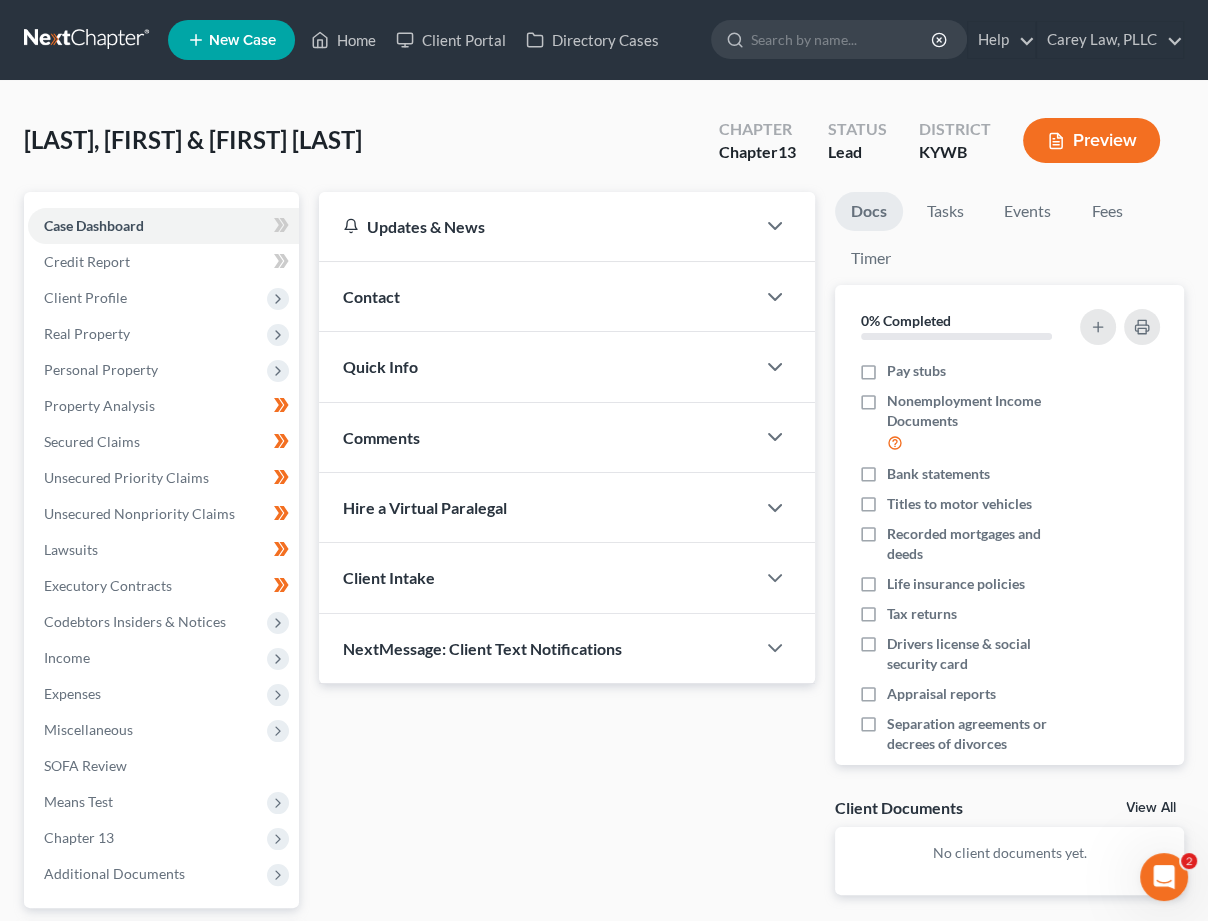 scroll, scrollTop: 0, scrollLeft: 0, axis: both 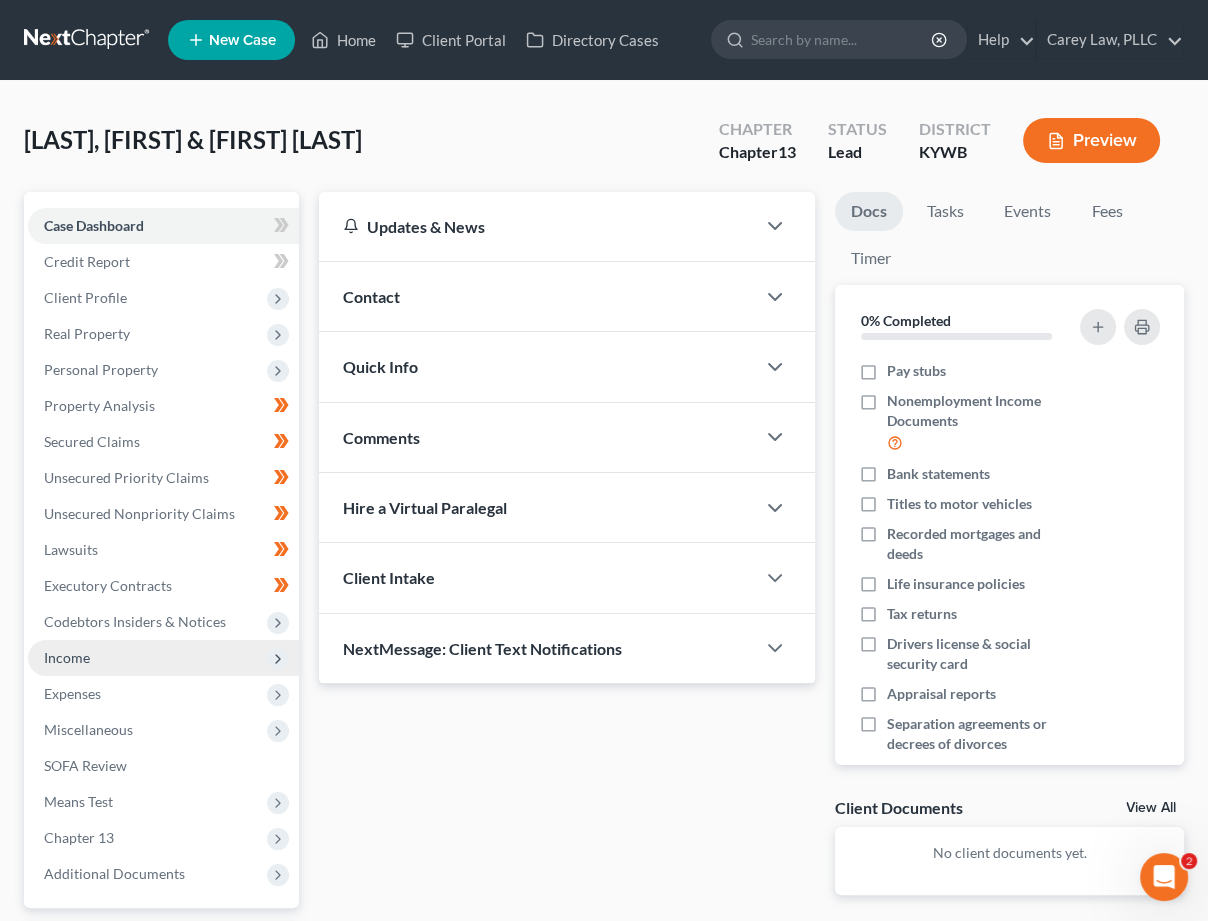 click on "Income" at bounding box center [163, 658] 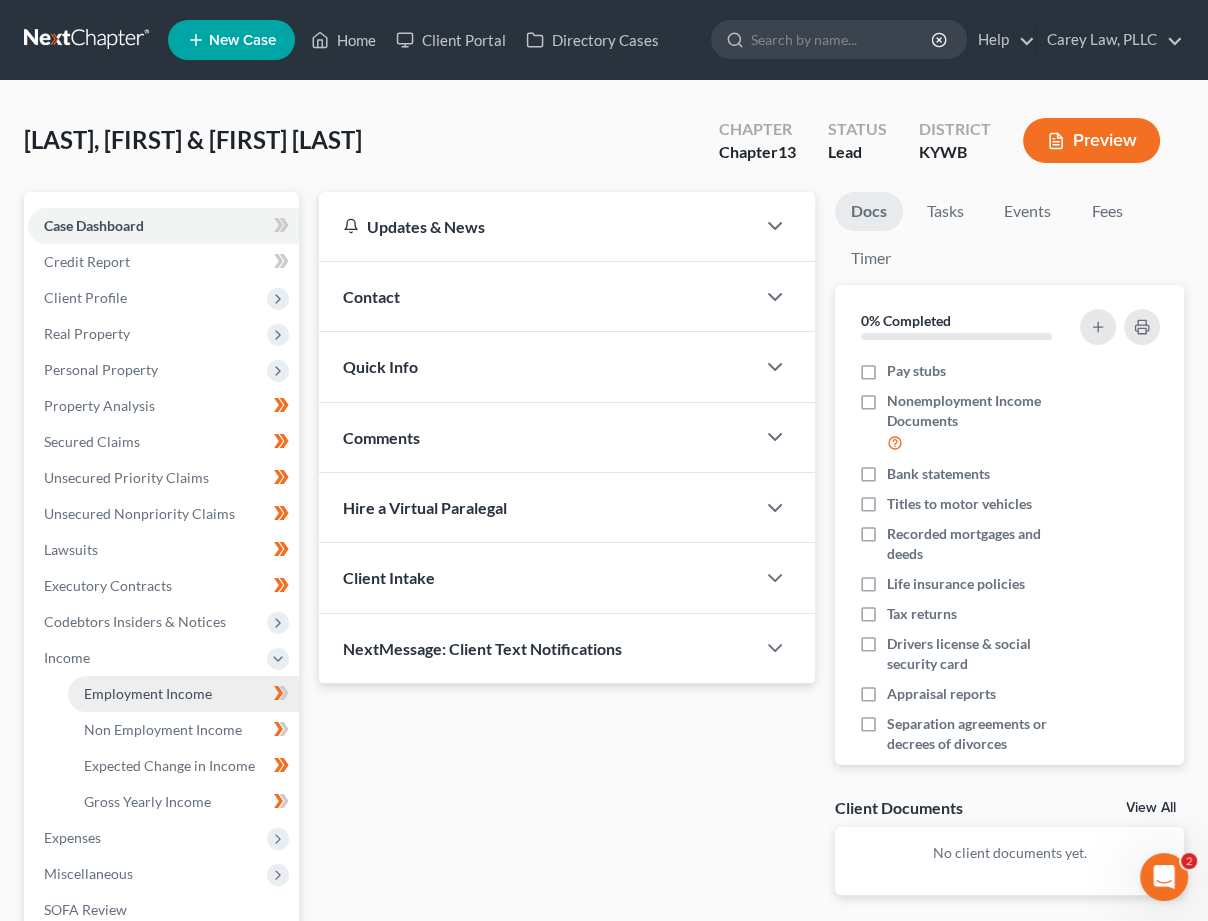 click on "Employment Income" at bounding box center (183, 694) 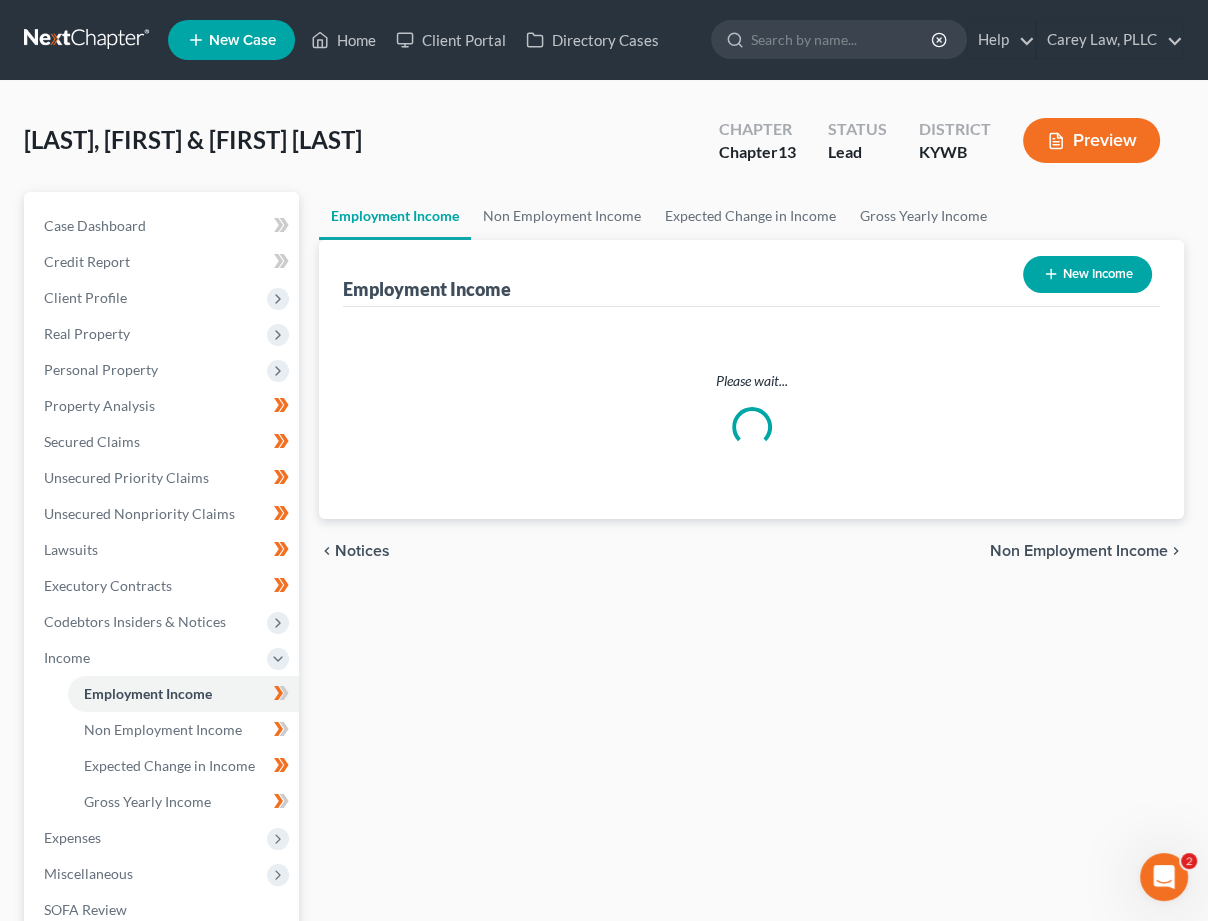 scroll, scrollTop: 0, scrollLeft: 0, axis: both 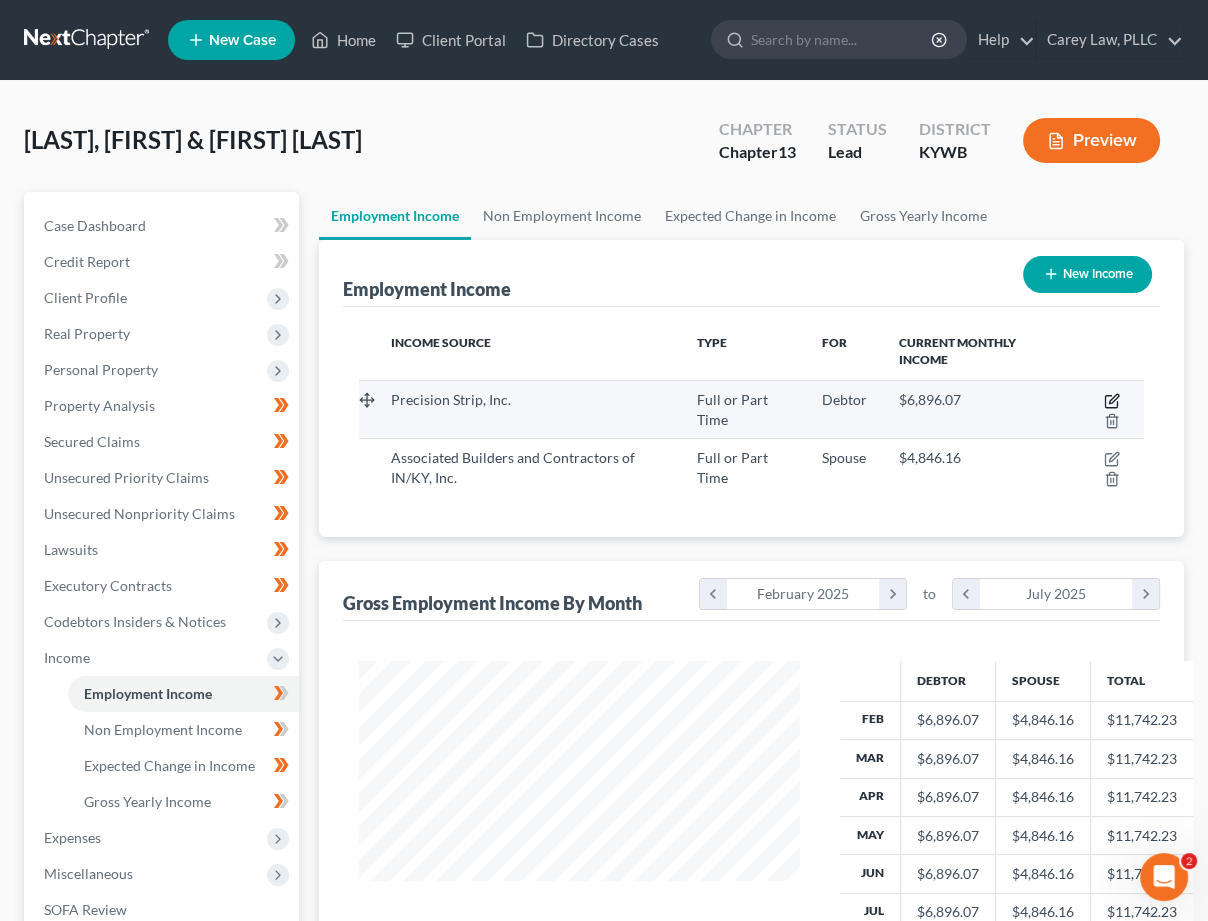 click 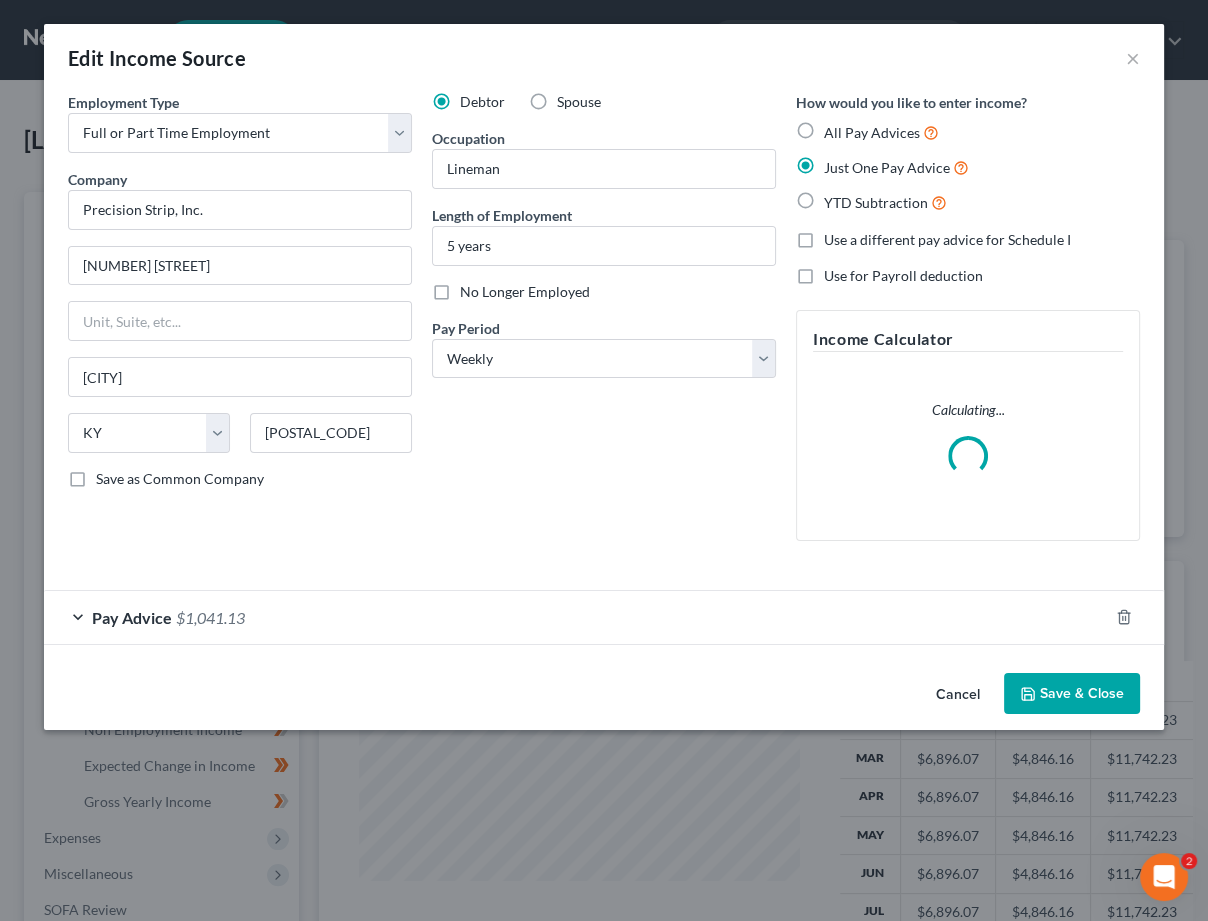 click on "Pay Advice" at bounding box center [132, 617] 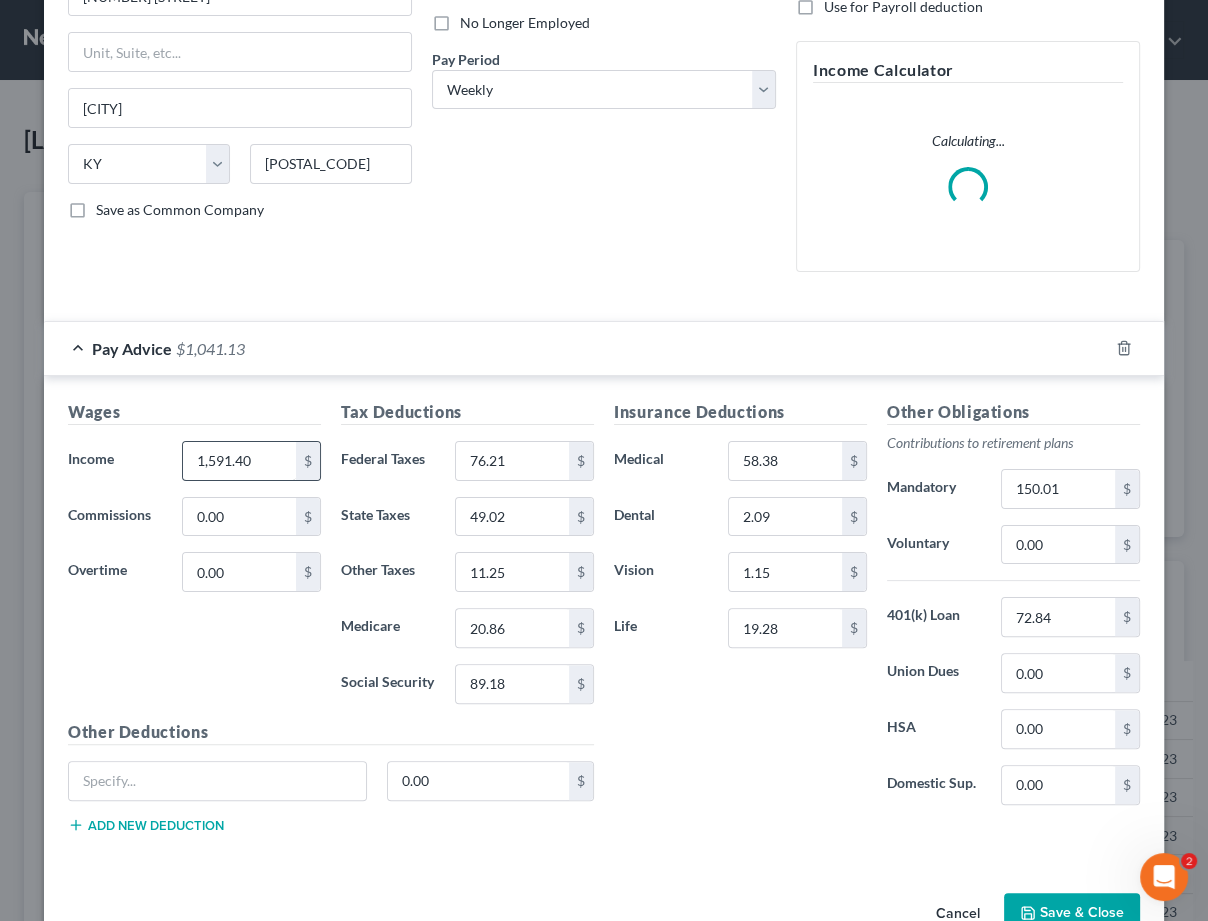 scroll, scrollTop: 274, scrollLeft: 0, axis: vertical 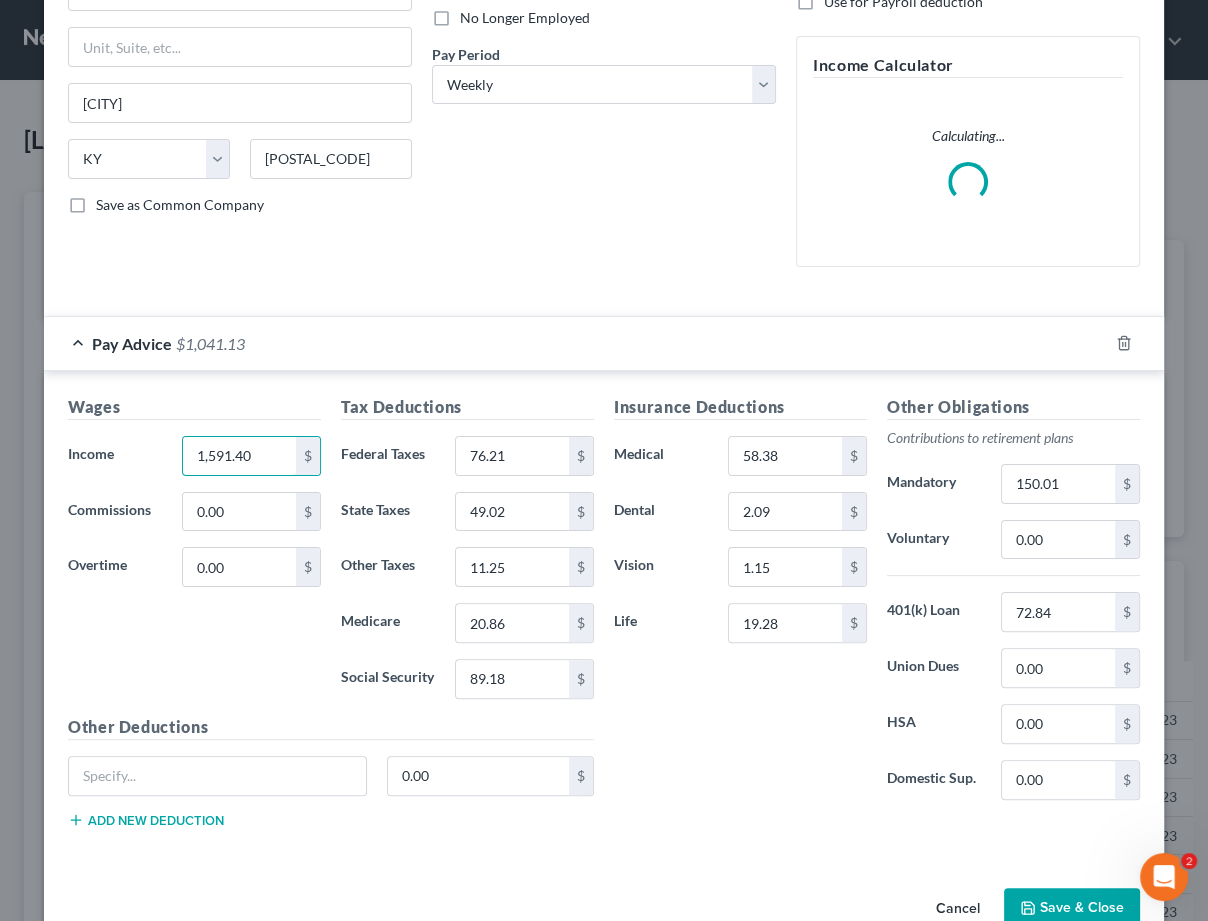 drag, startPoint x: 258, startPoint y: 459, endPoint x: -60, endPoint y: 441, distance: 318.50903 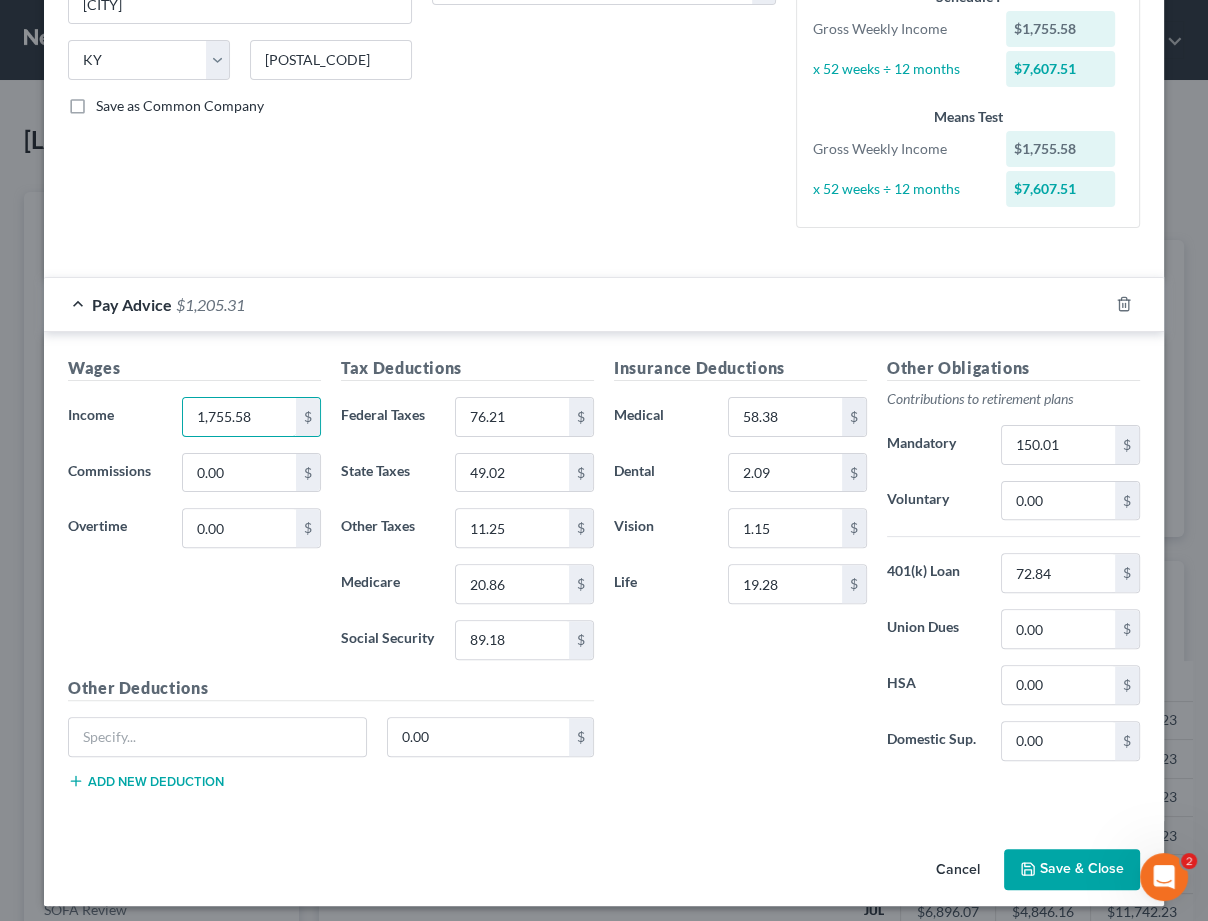 scroll, scrollTop: 372, scrollLeft: 0, axis: vertical 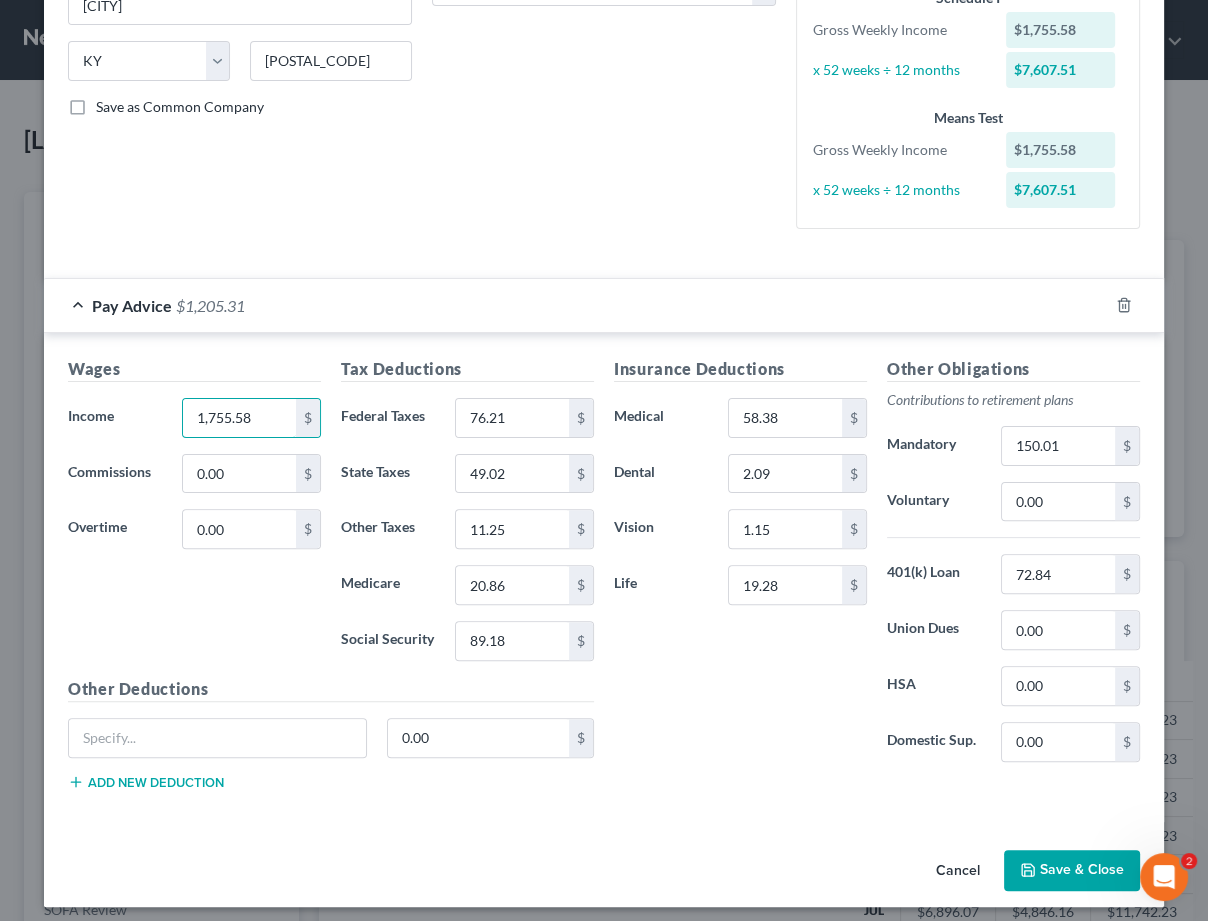 type on "1,755.58" 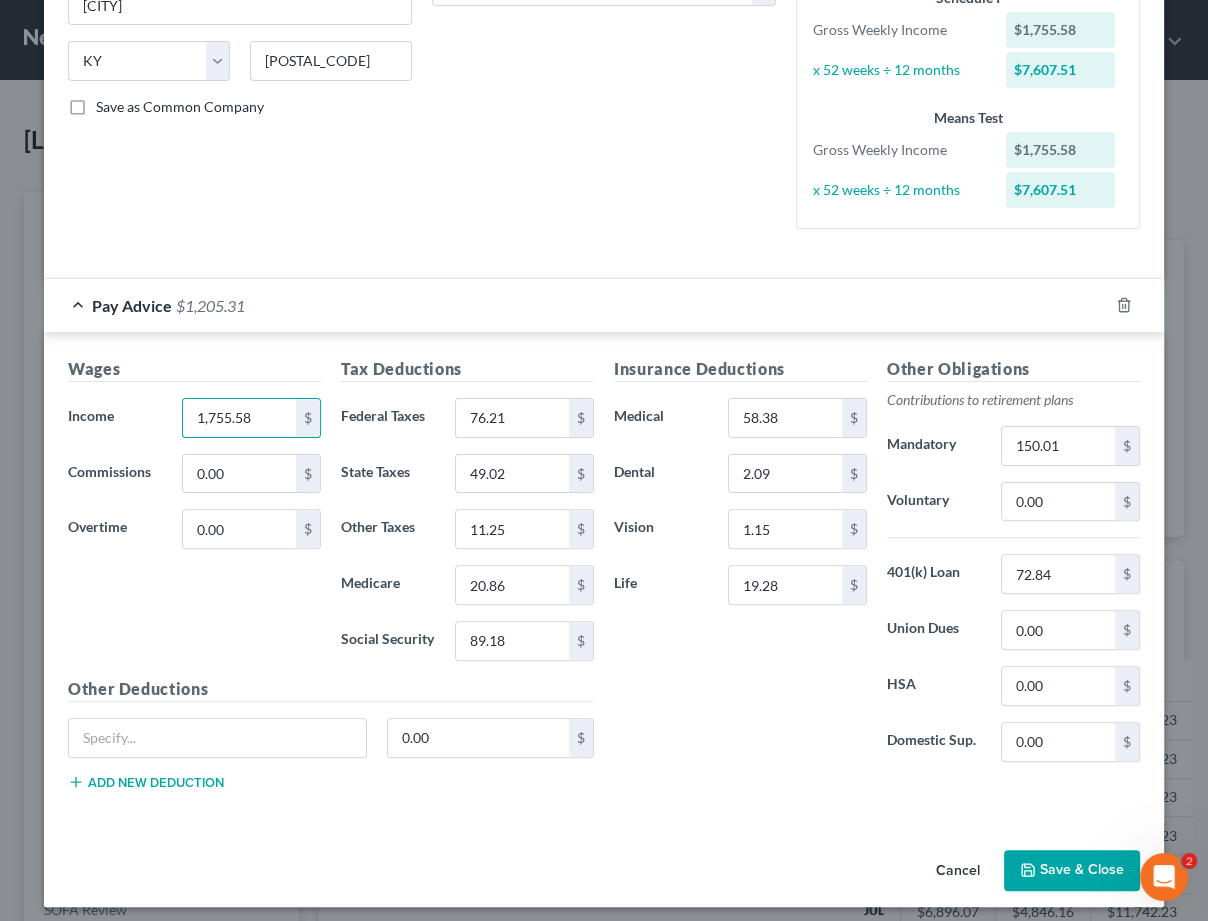 click on "Save & Close" at bounding box center [1072, 871] 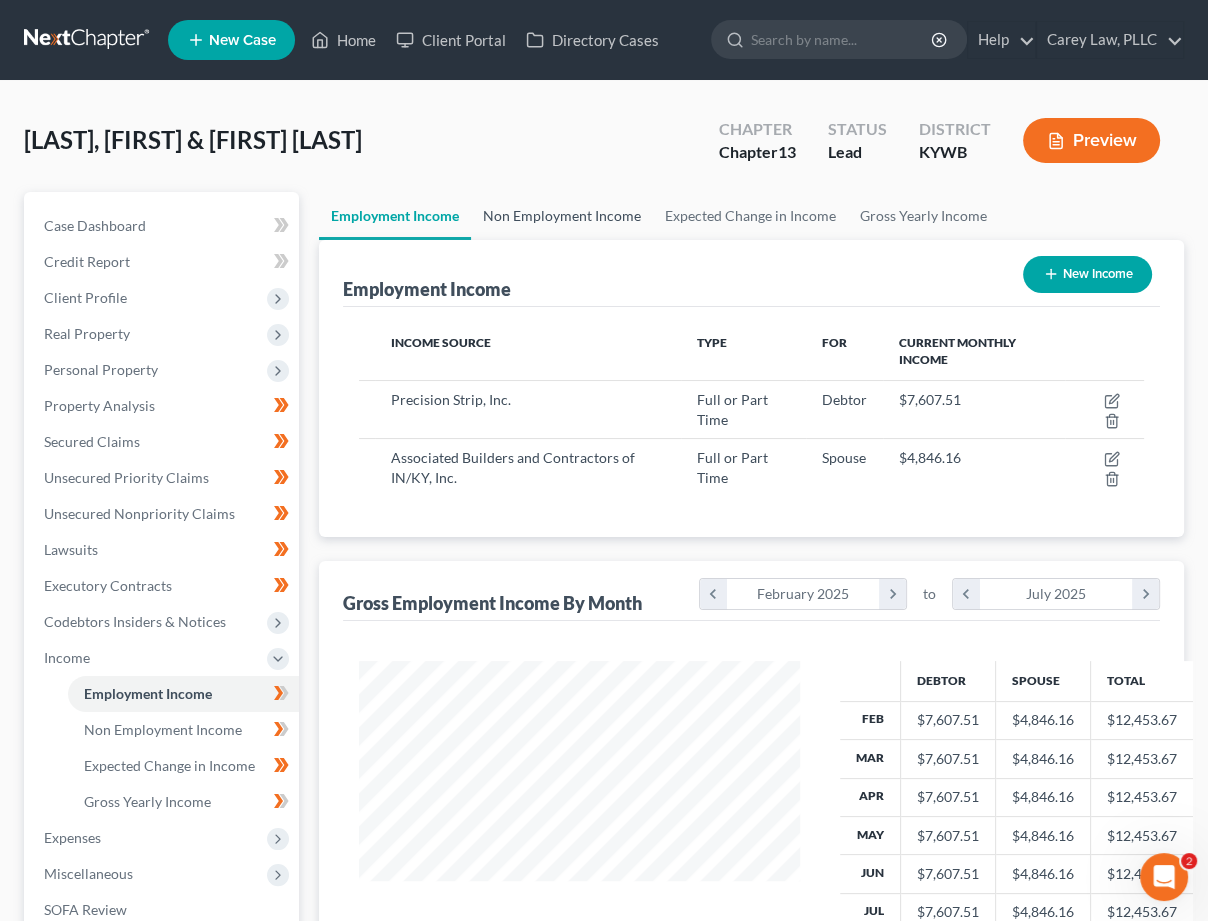 click on "Non Employment Income" at bounding box center (562, 216) 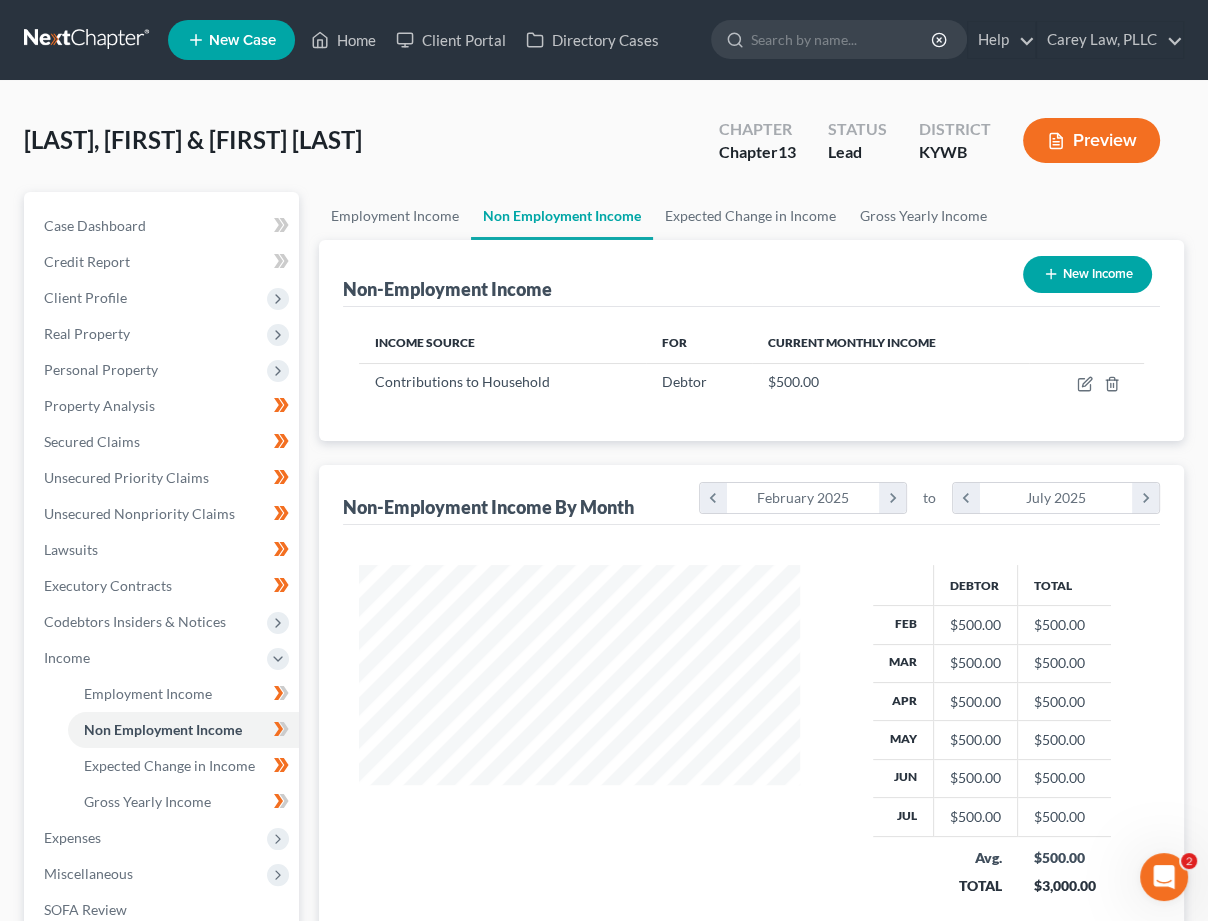 scroll, scrollTop: 999650, scrollLeft: 999520, axis: both 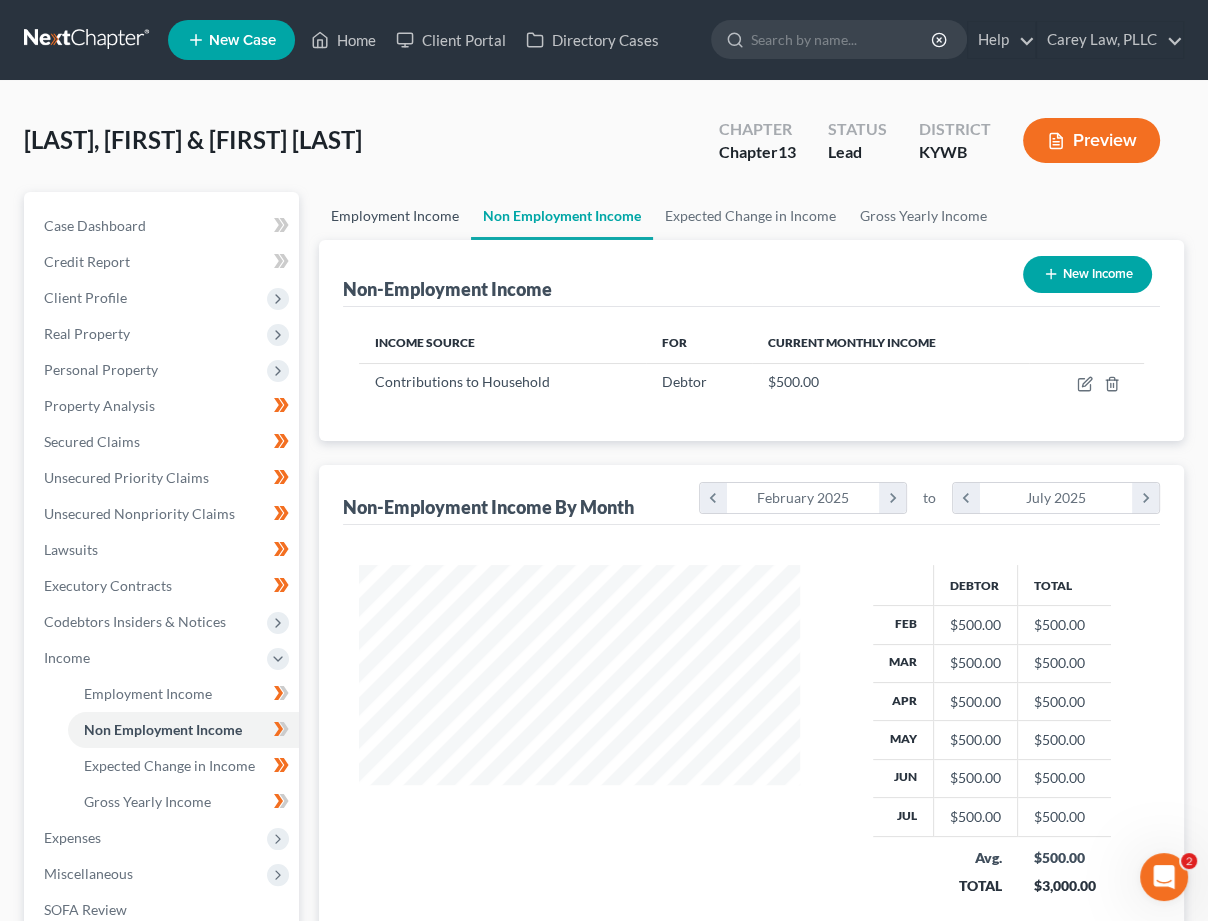 click on "Employment Income" at bounding box center (395, 216) 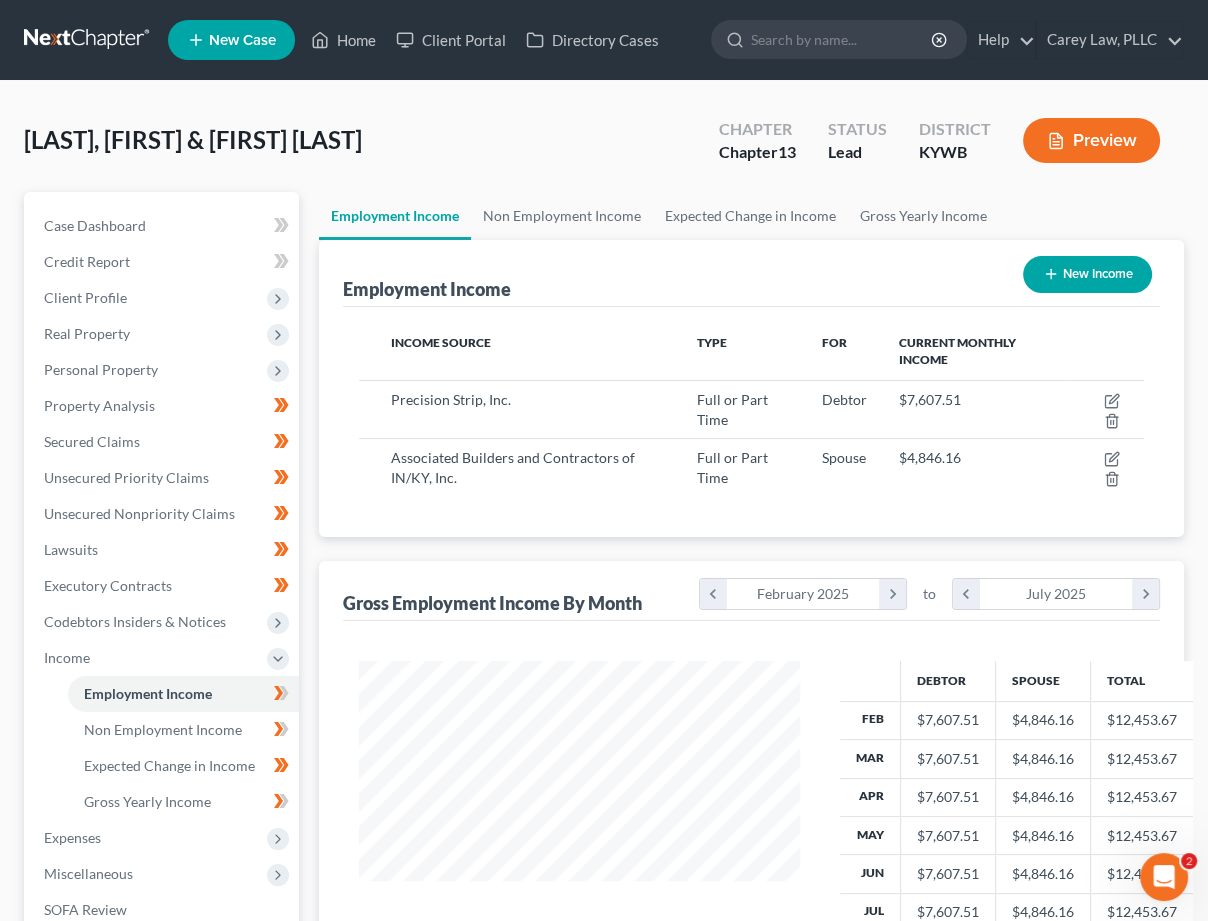 scroll, scrollTop: 999650, scrollLeft: 999520, axis: both 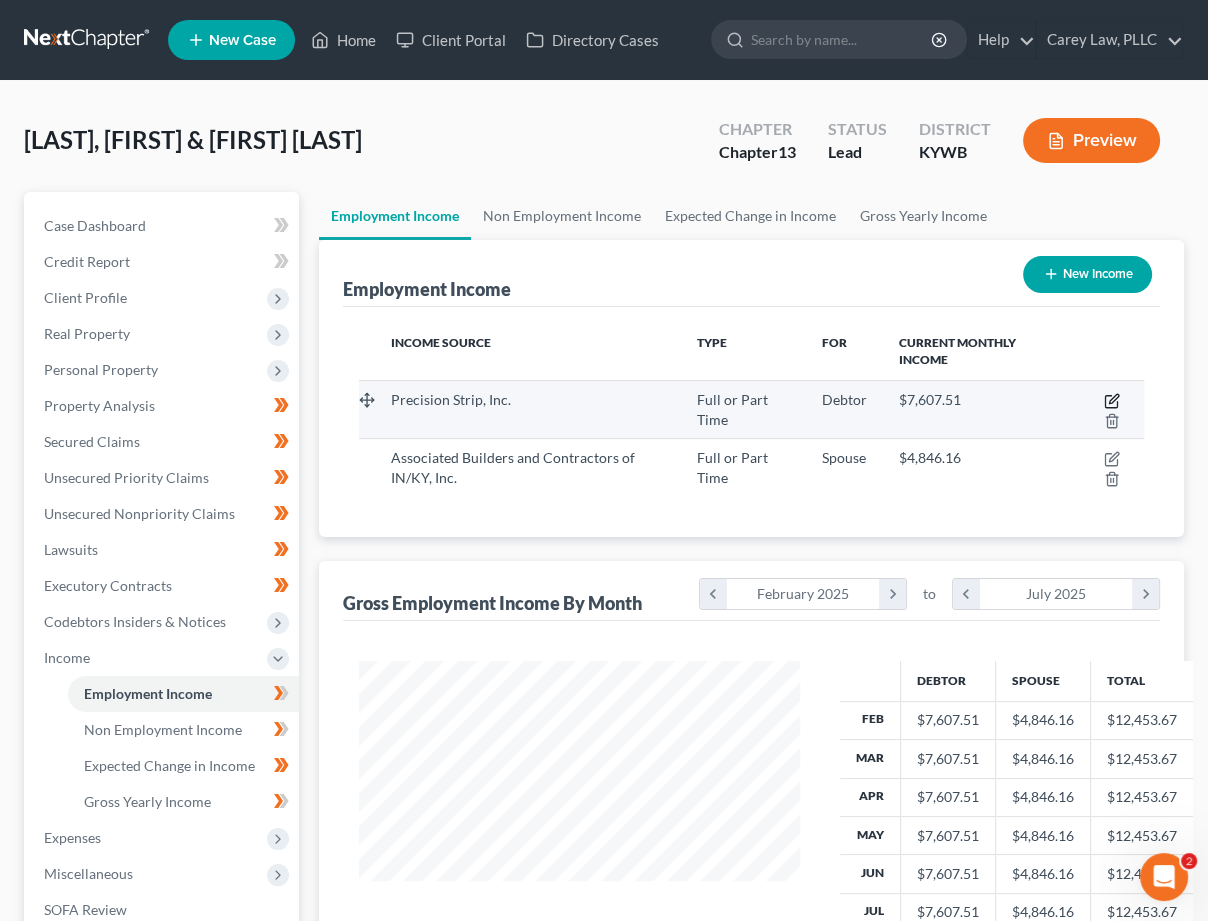 click 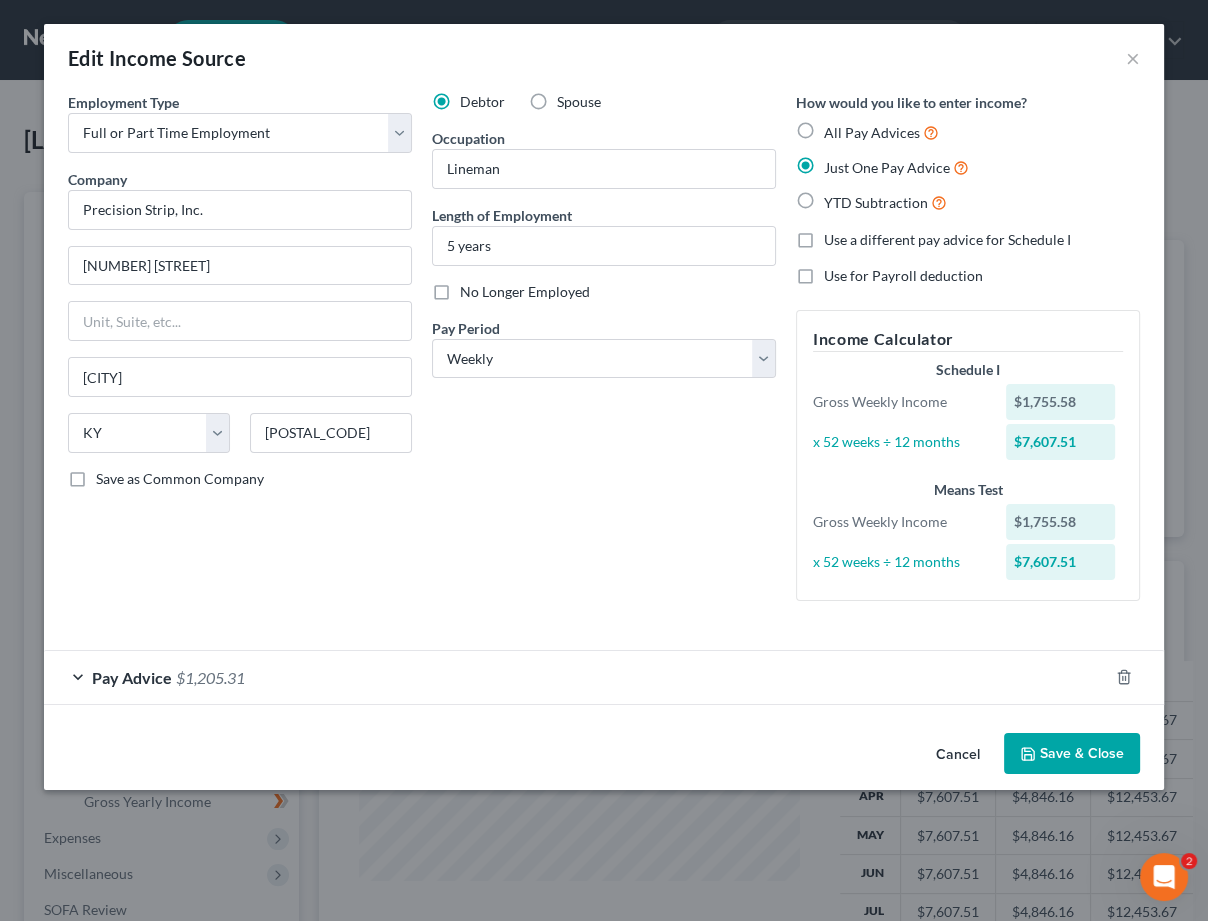click on "Use a different pay advice for Schedule I" at bounding box center [947, 240] 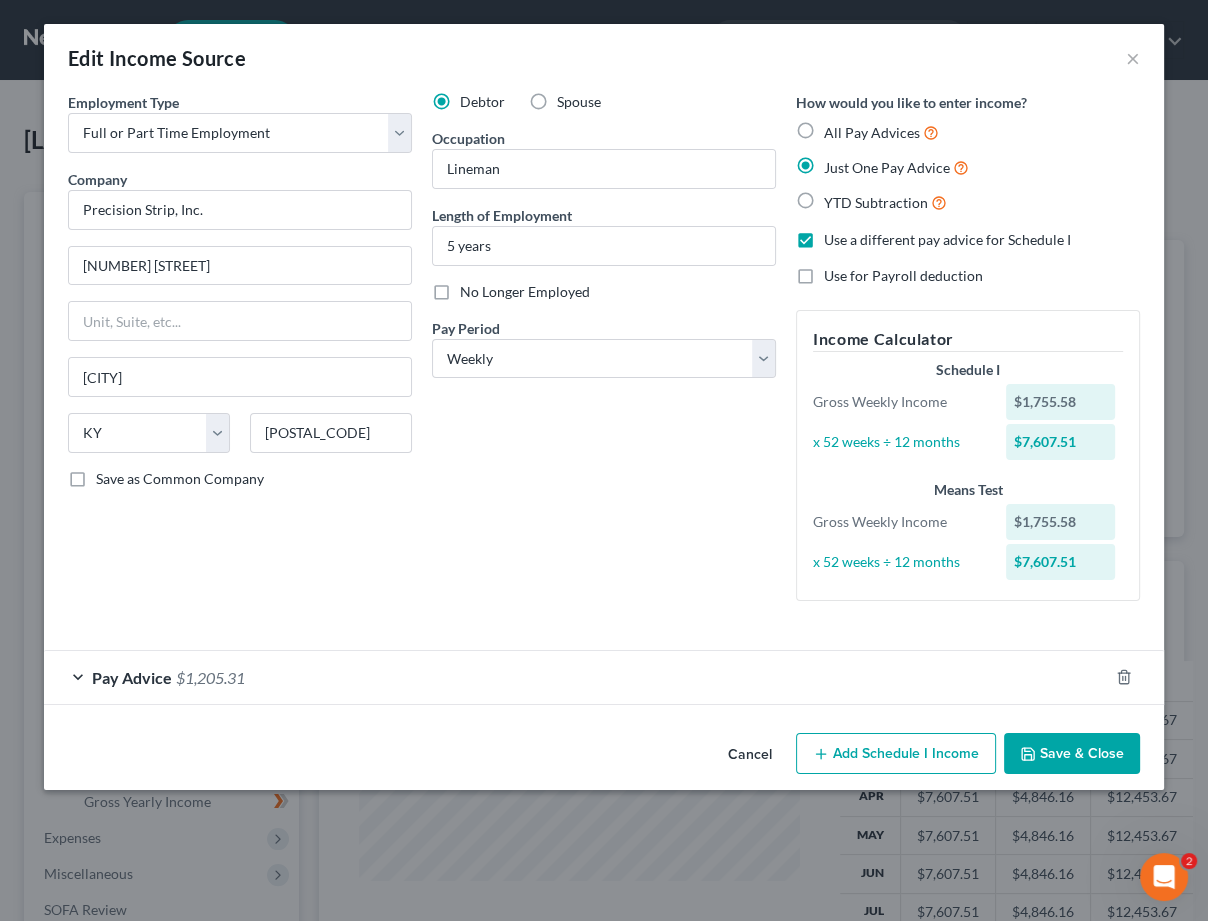 click on "Add Schedule I Income" at bounding box center [896, 754] 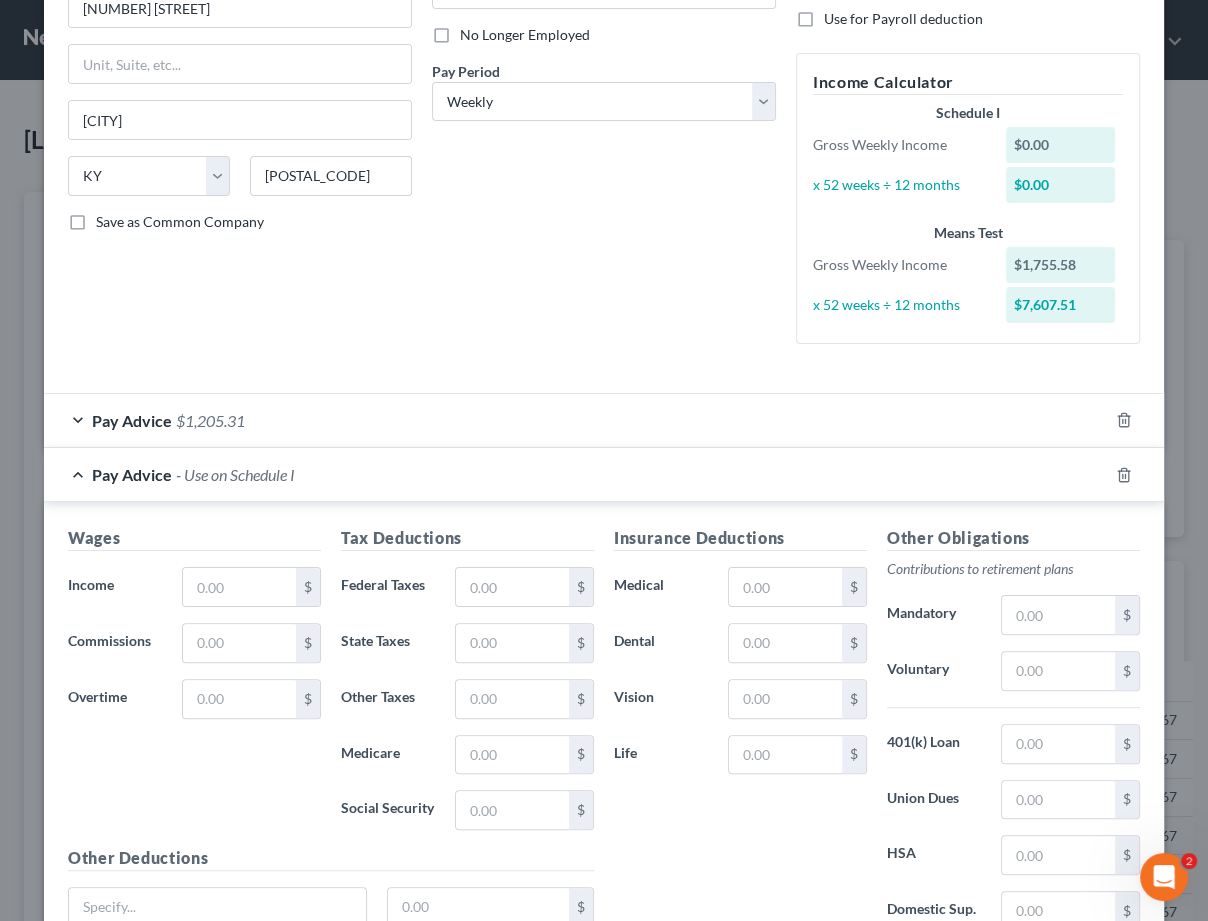 scroll, scrollTop: 310, scrollLeft: 0, axis: vertical 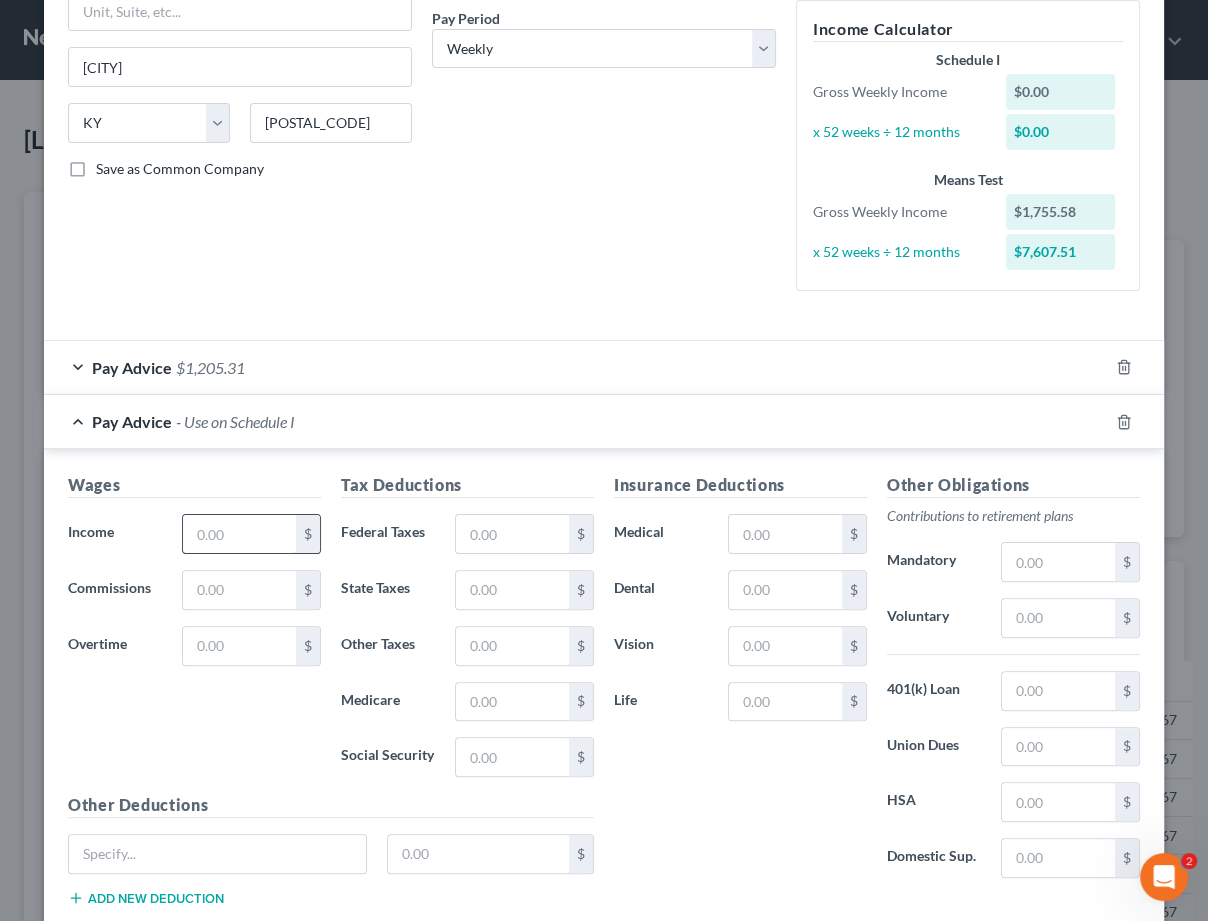 click at bounding box center (239, 534) 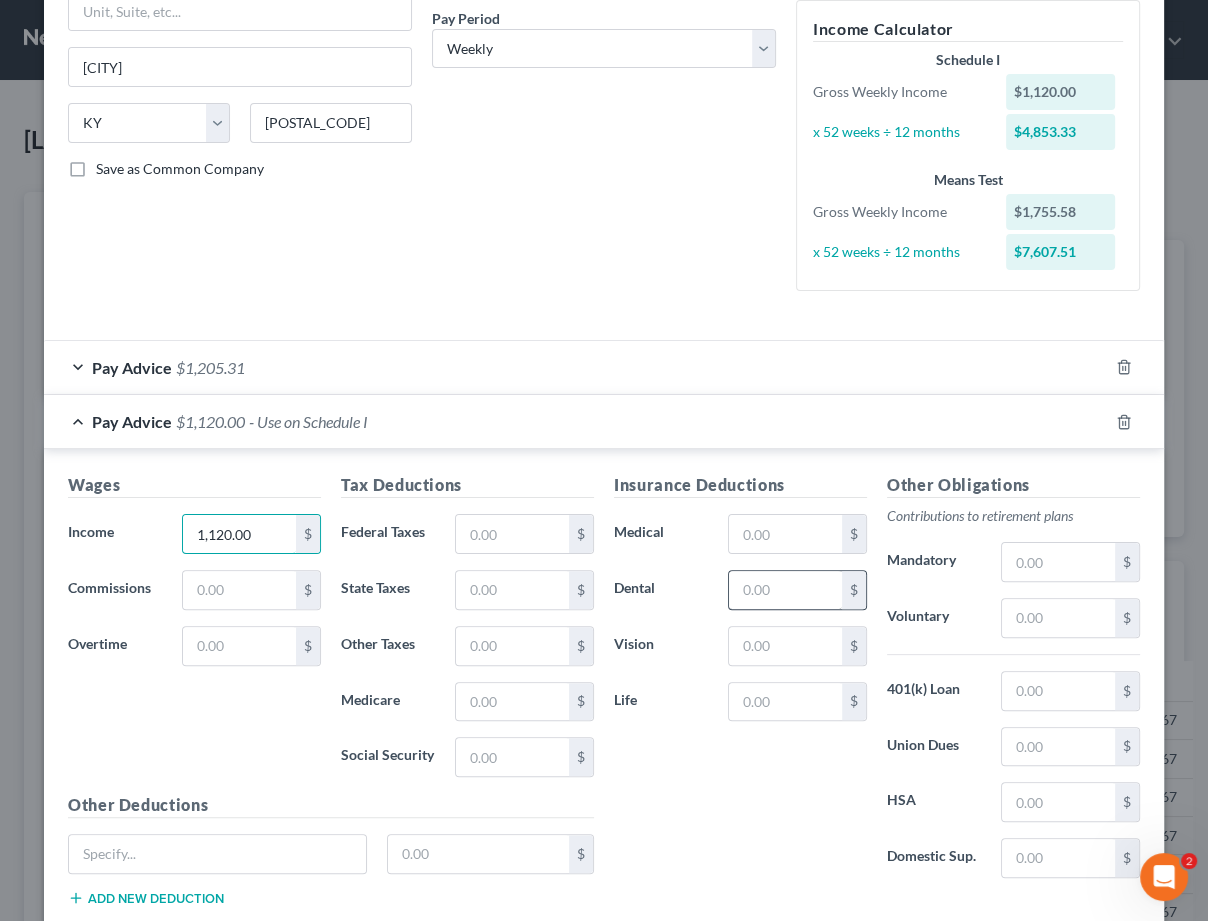 type on "1,120.00" 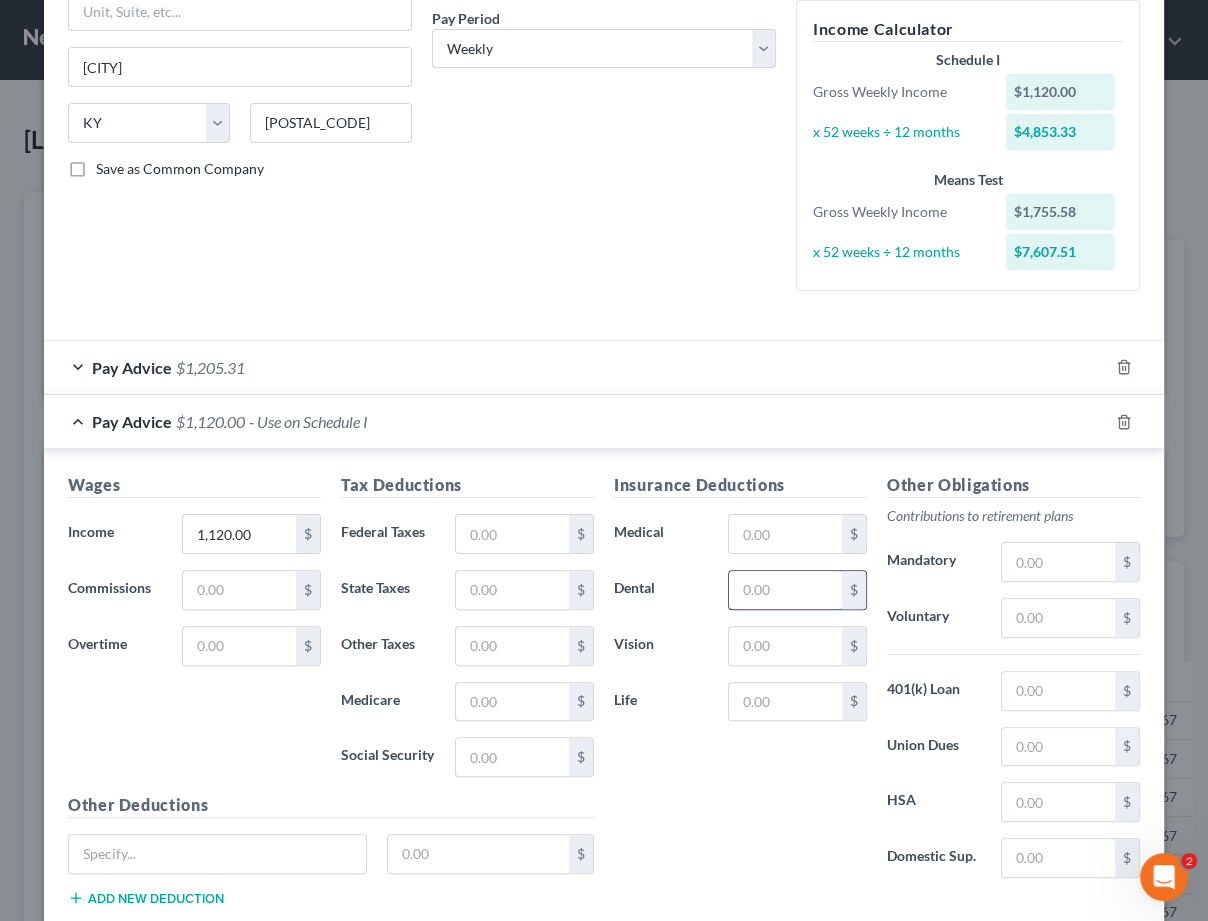 click at bounding box center [785, 590] 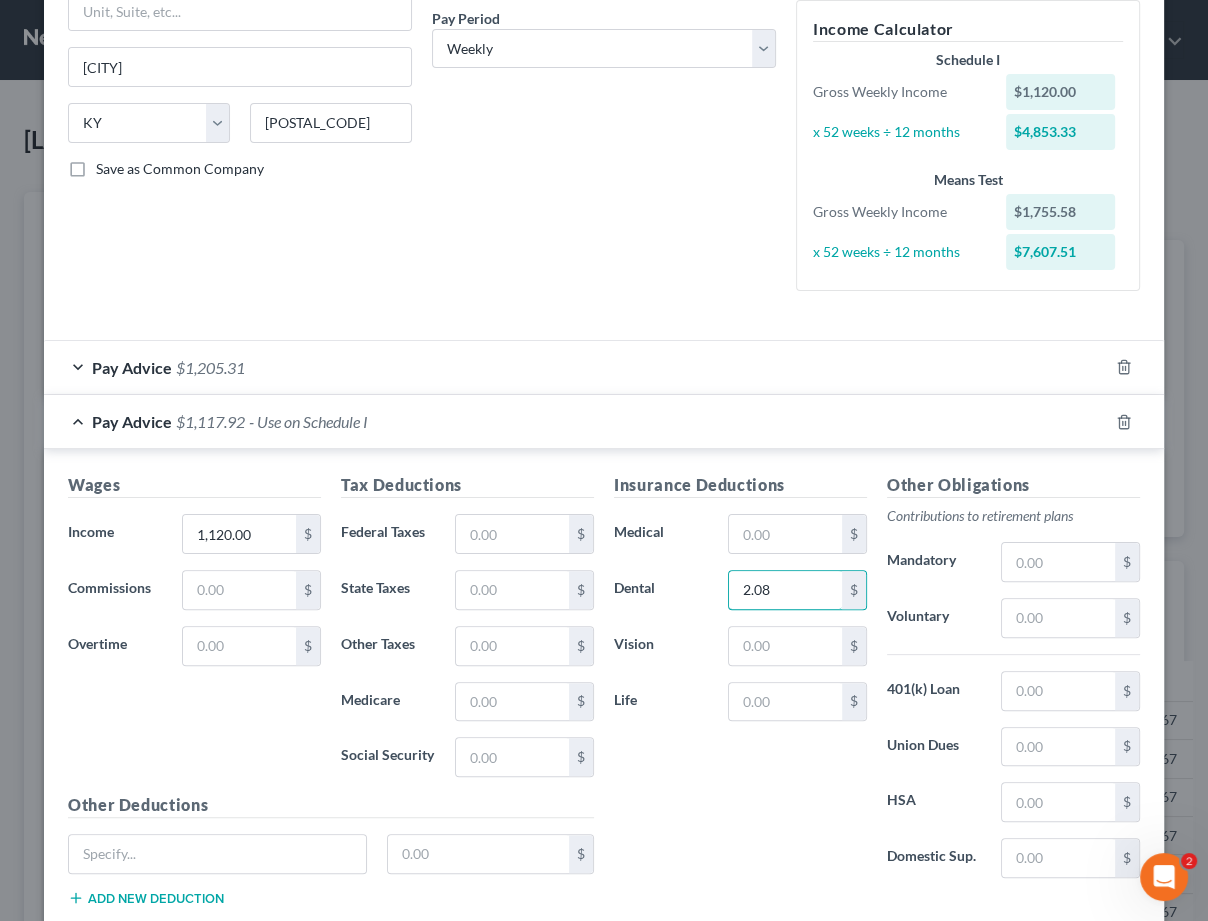 type on "2.08" 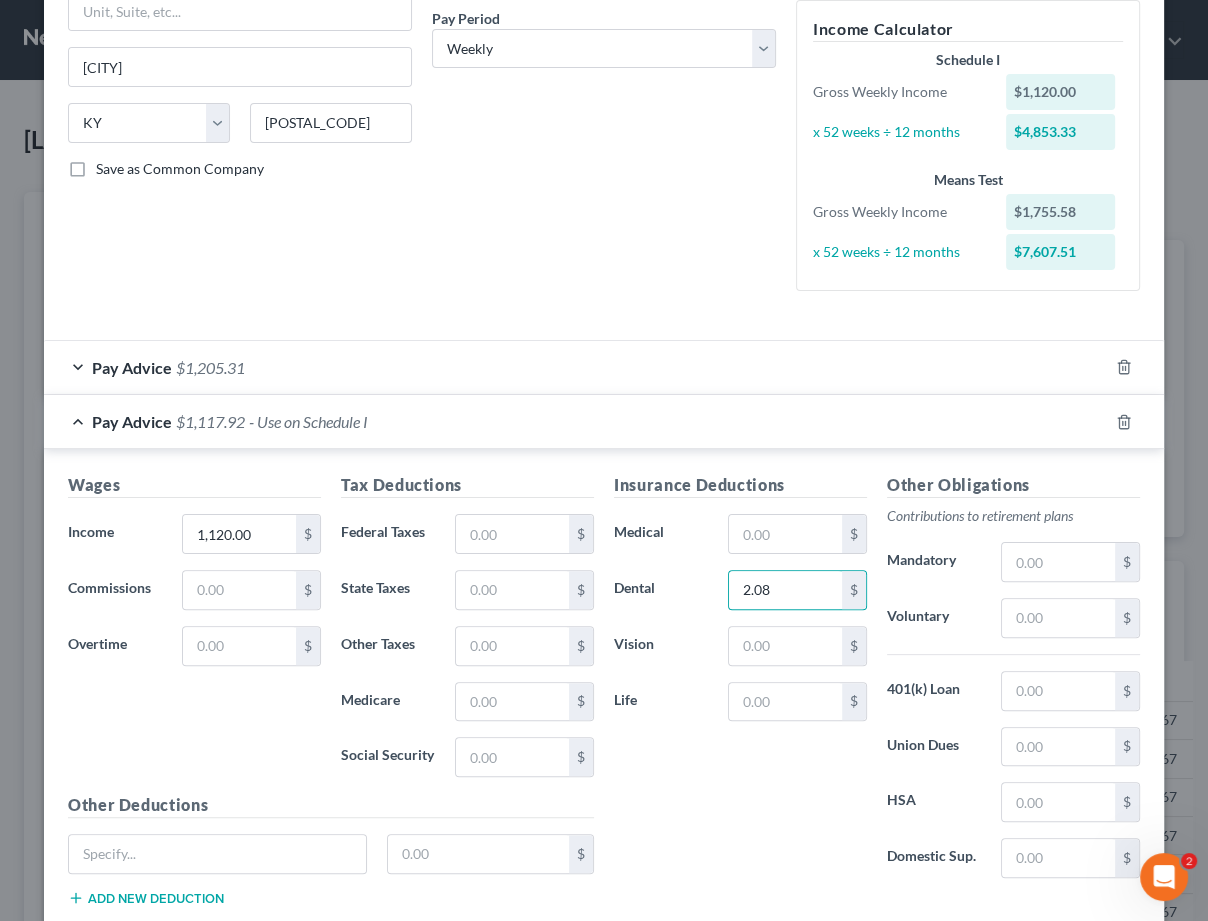 click on "Pay Advice $1,205.31" at bounding box center [576, 367] 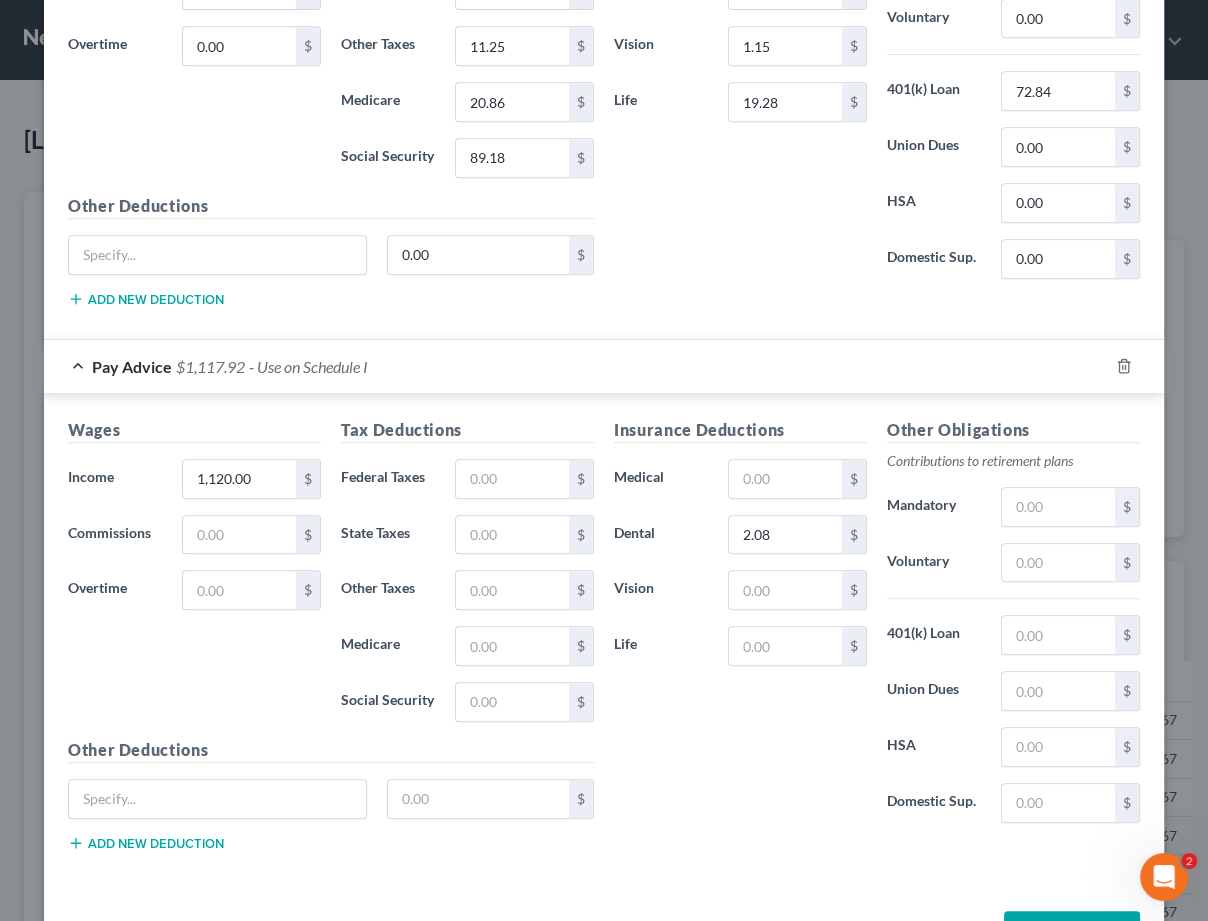 scroll, scrollTop: 883, scrollLeft: 0, axis: vertical 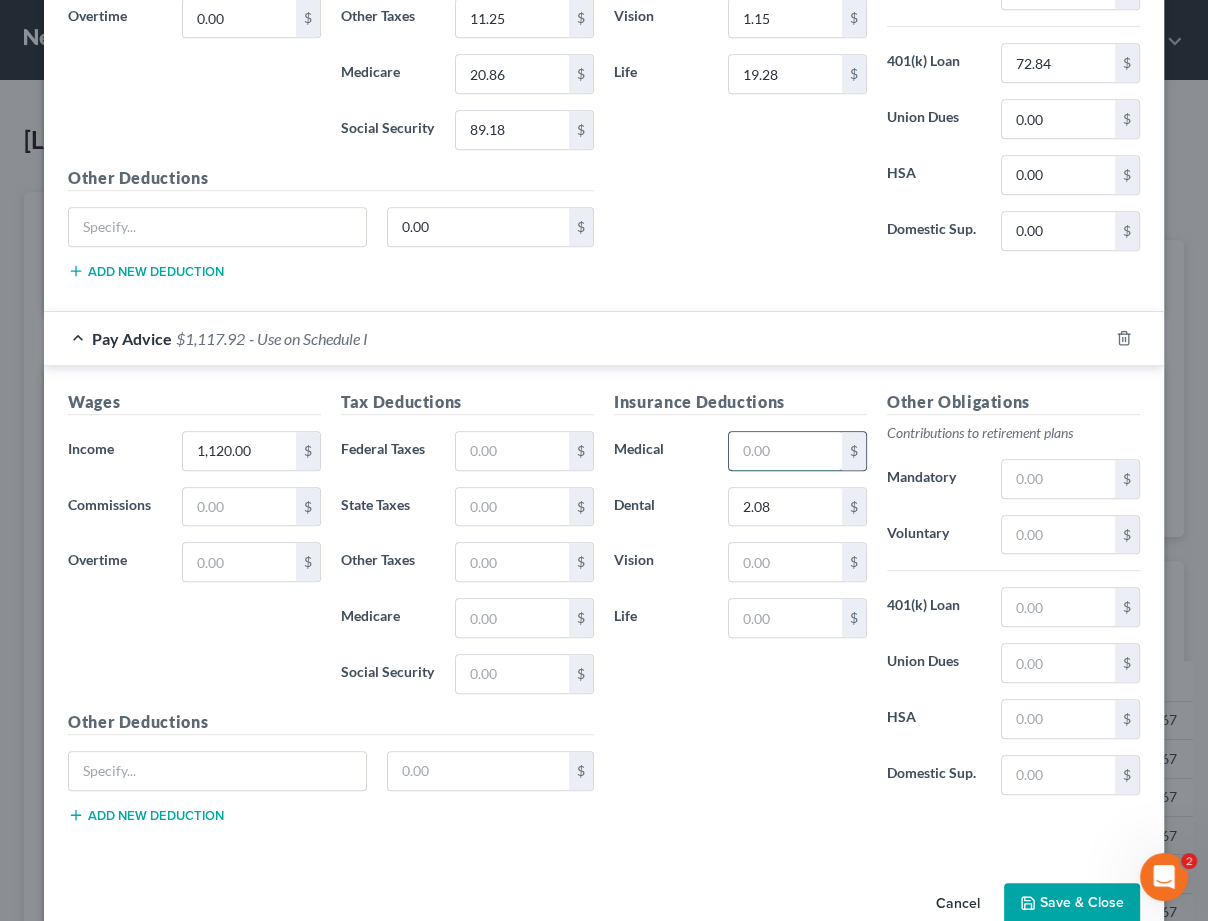 click at bounding box center (785, 451) 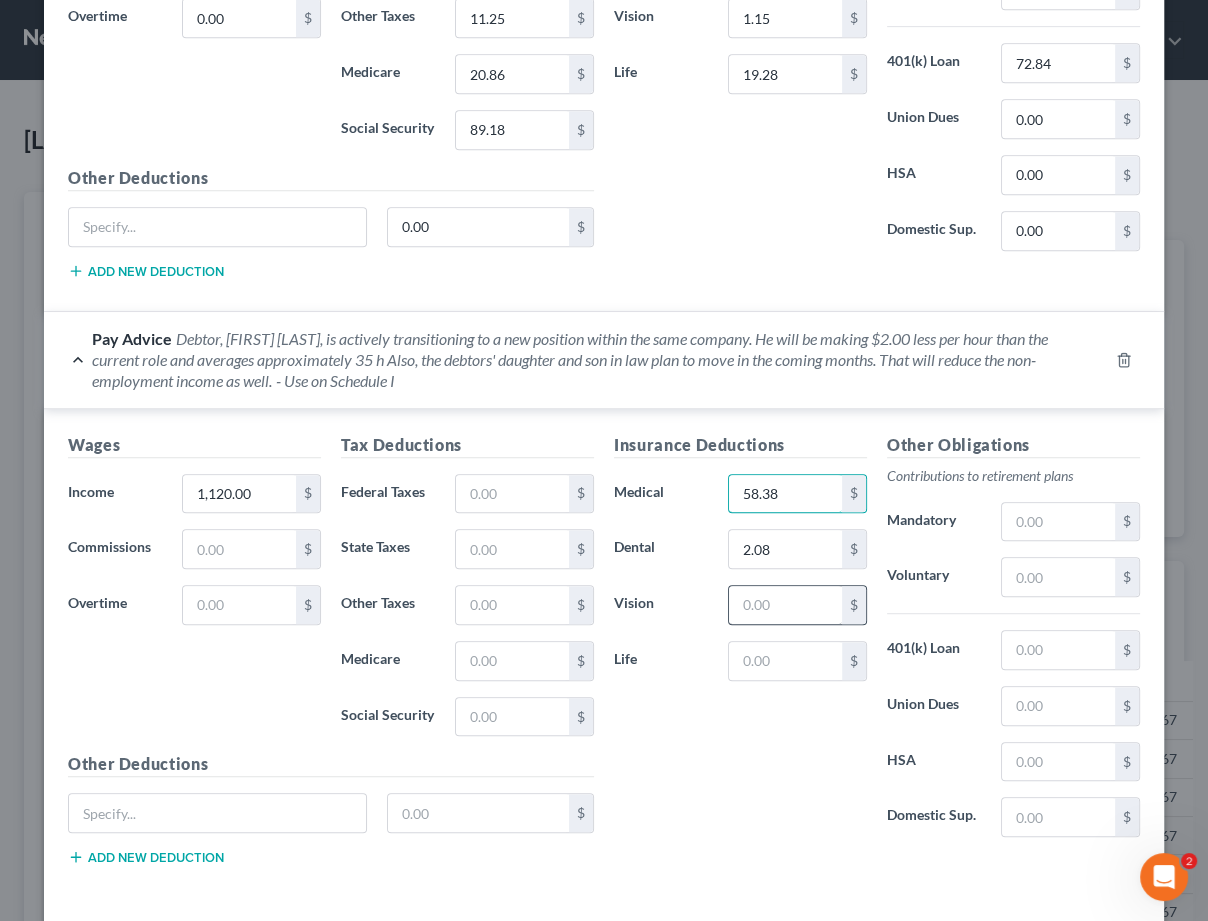 type on "58.38" 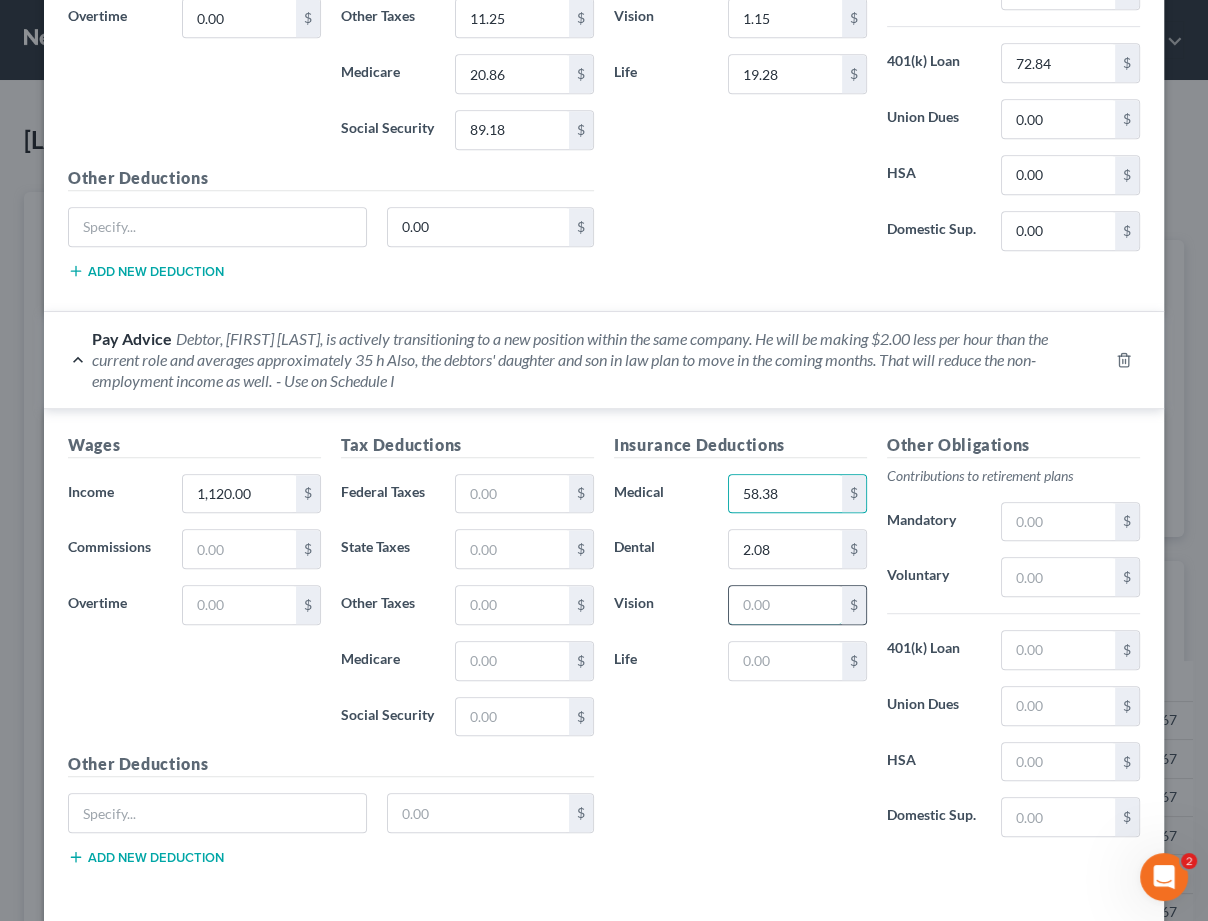 click at bounding box center (785, 605) 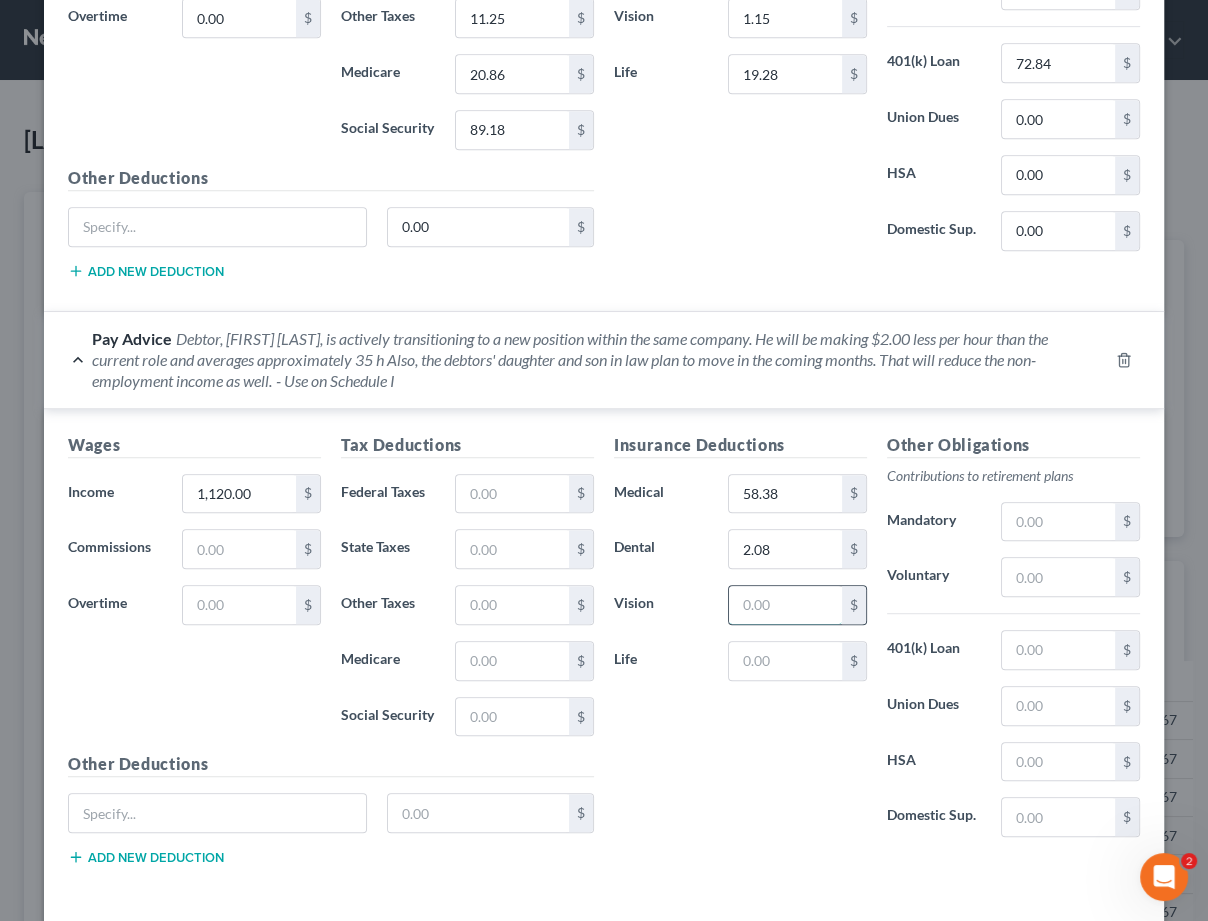 click at bounding box center [785, 605] 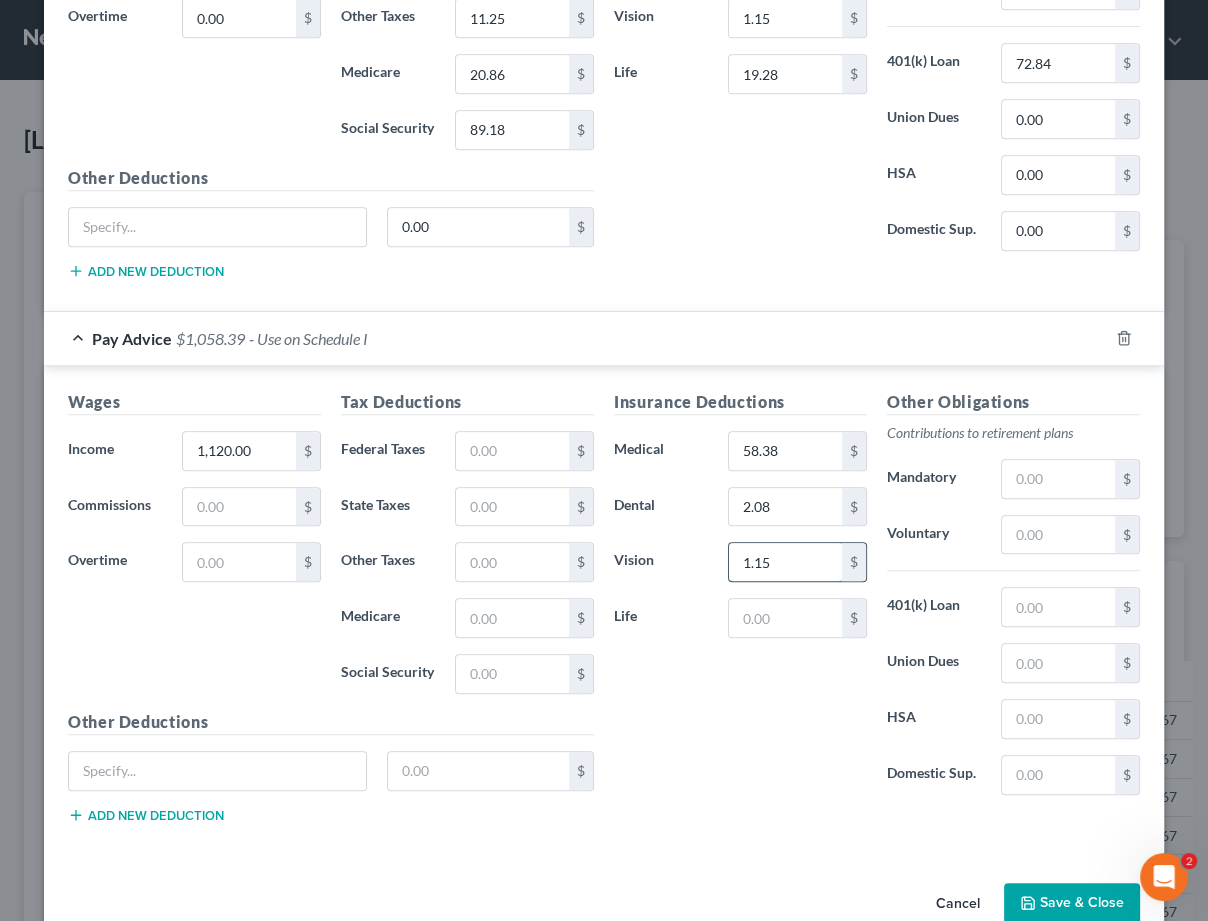 type on "1.15" 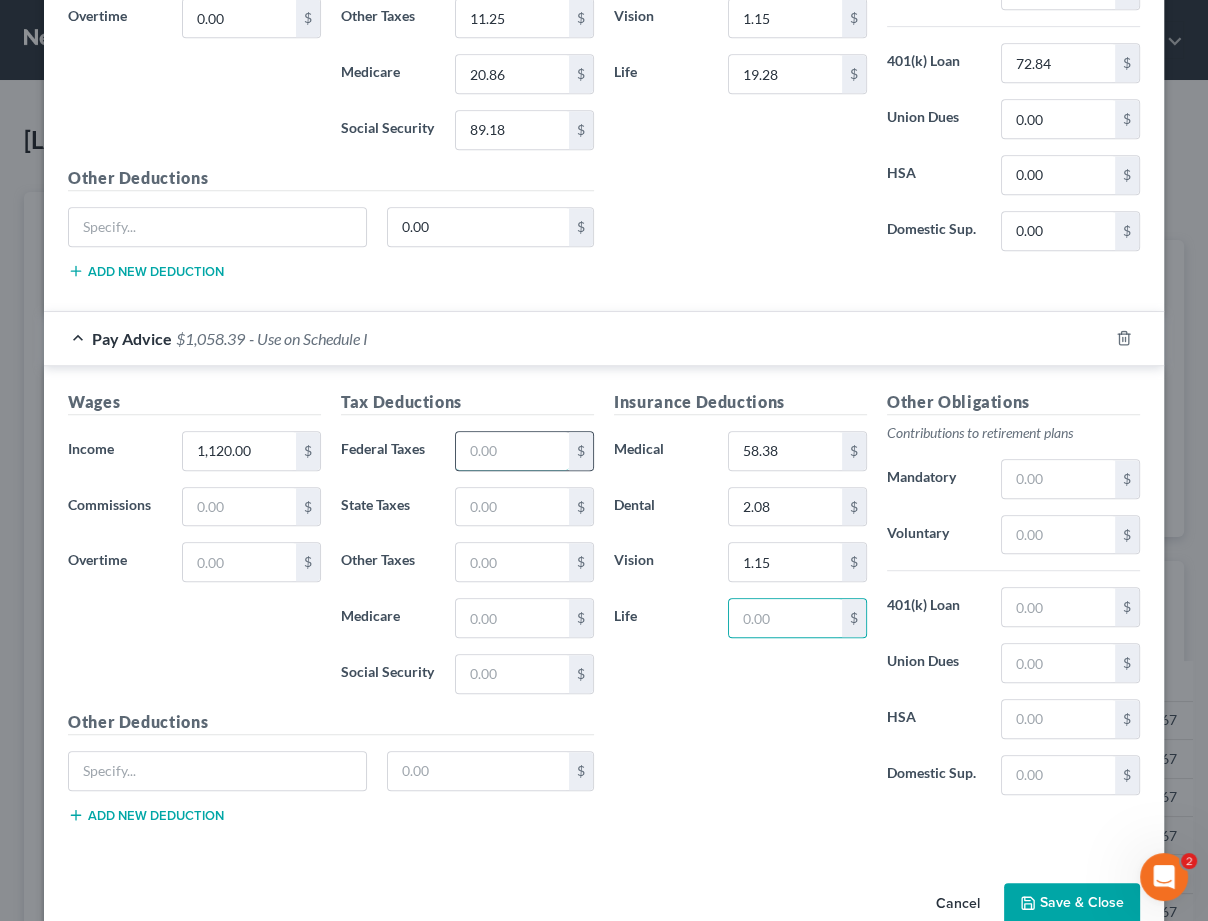 click at bounding box center (512, 451) 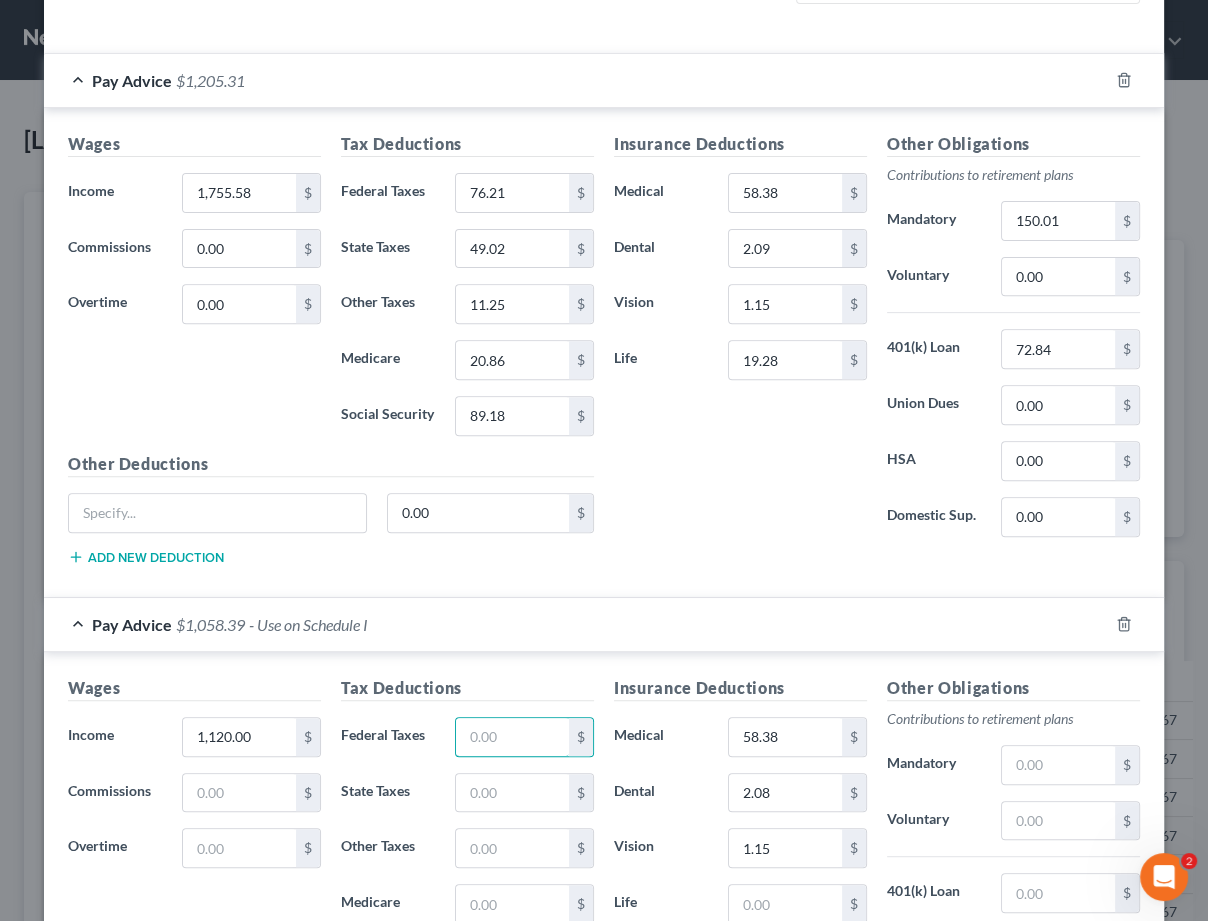 scroll, scrollTop: 593, scrollLeft: 0, axis: vertical 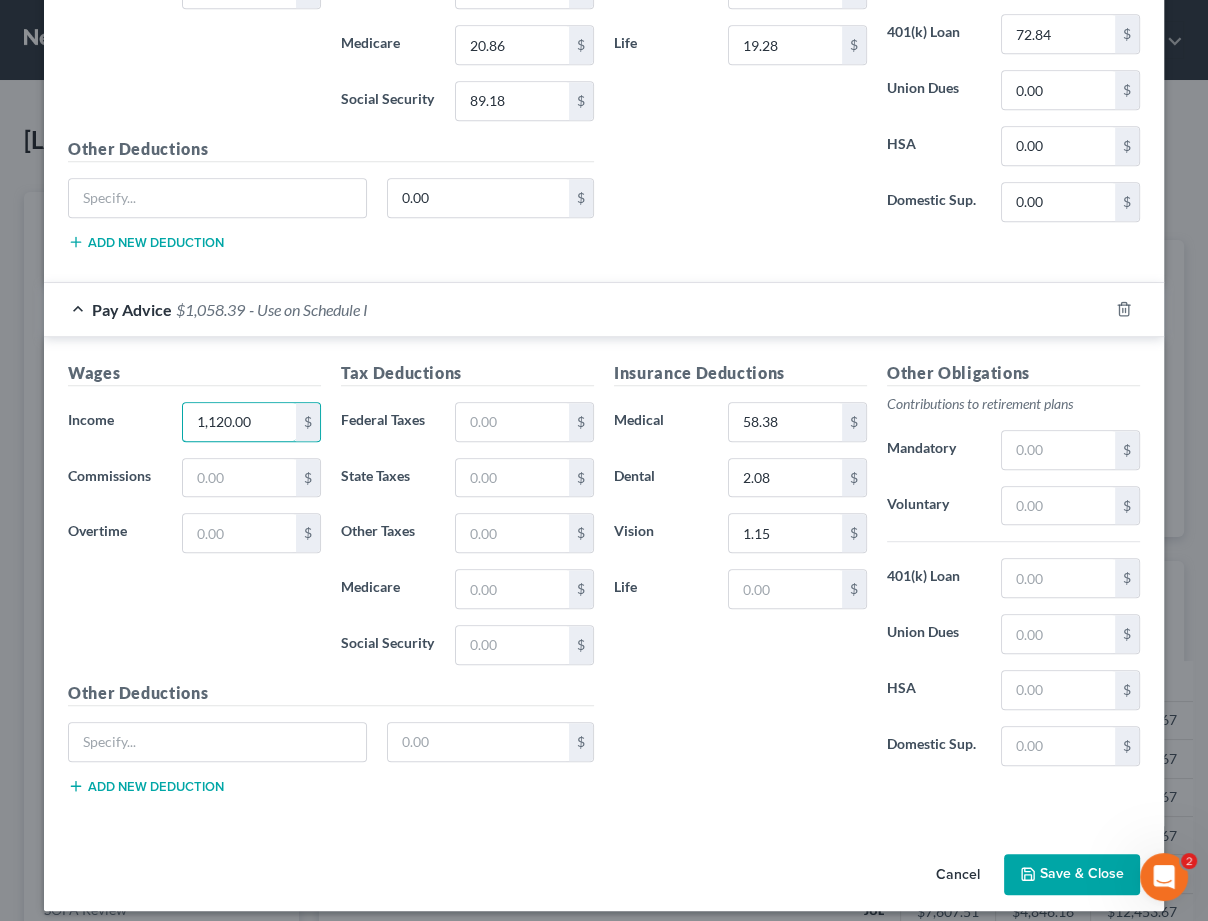 drag, startPoint x: 258, startPoint y: 414, endPoint x: 1, endPoint y: 394, distance: 257.77704 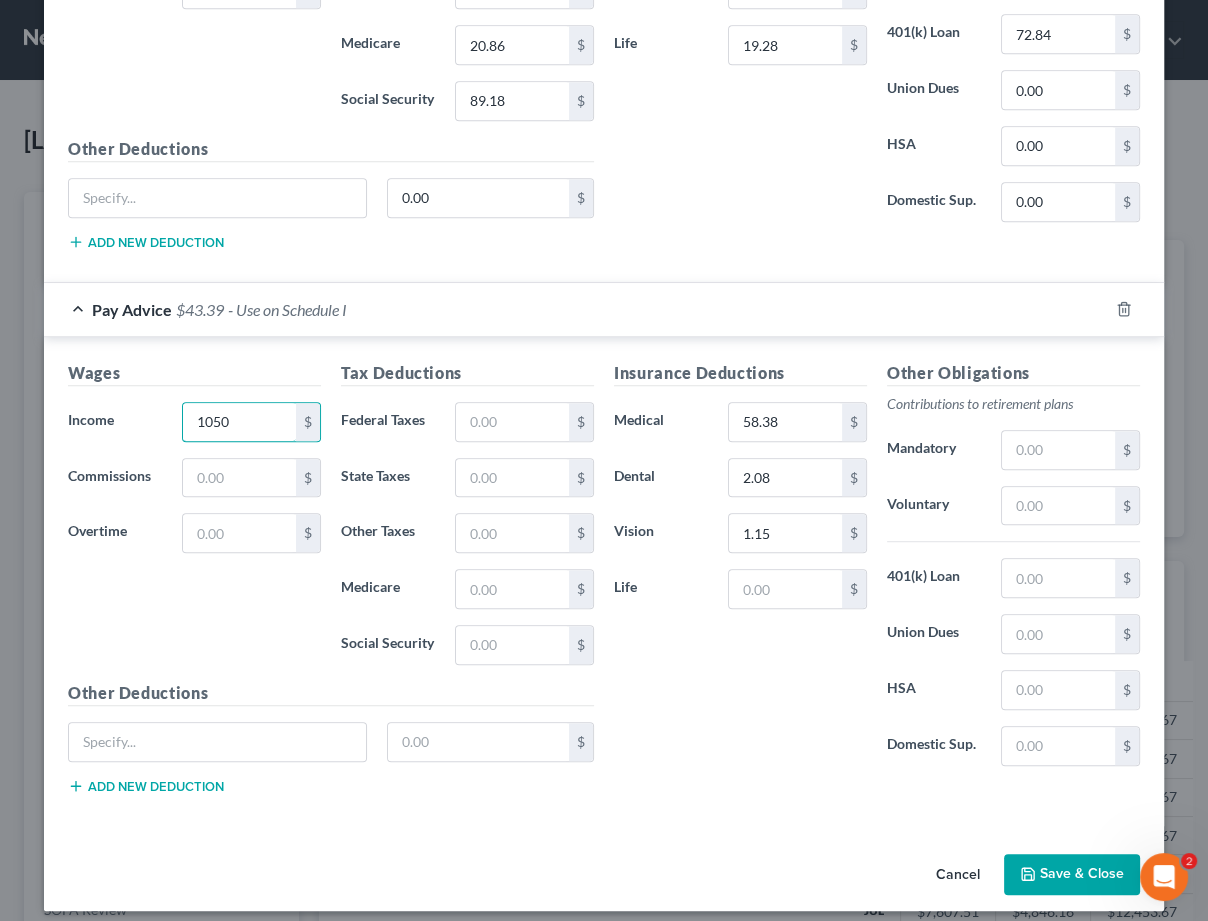 type on "1,050" 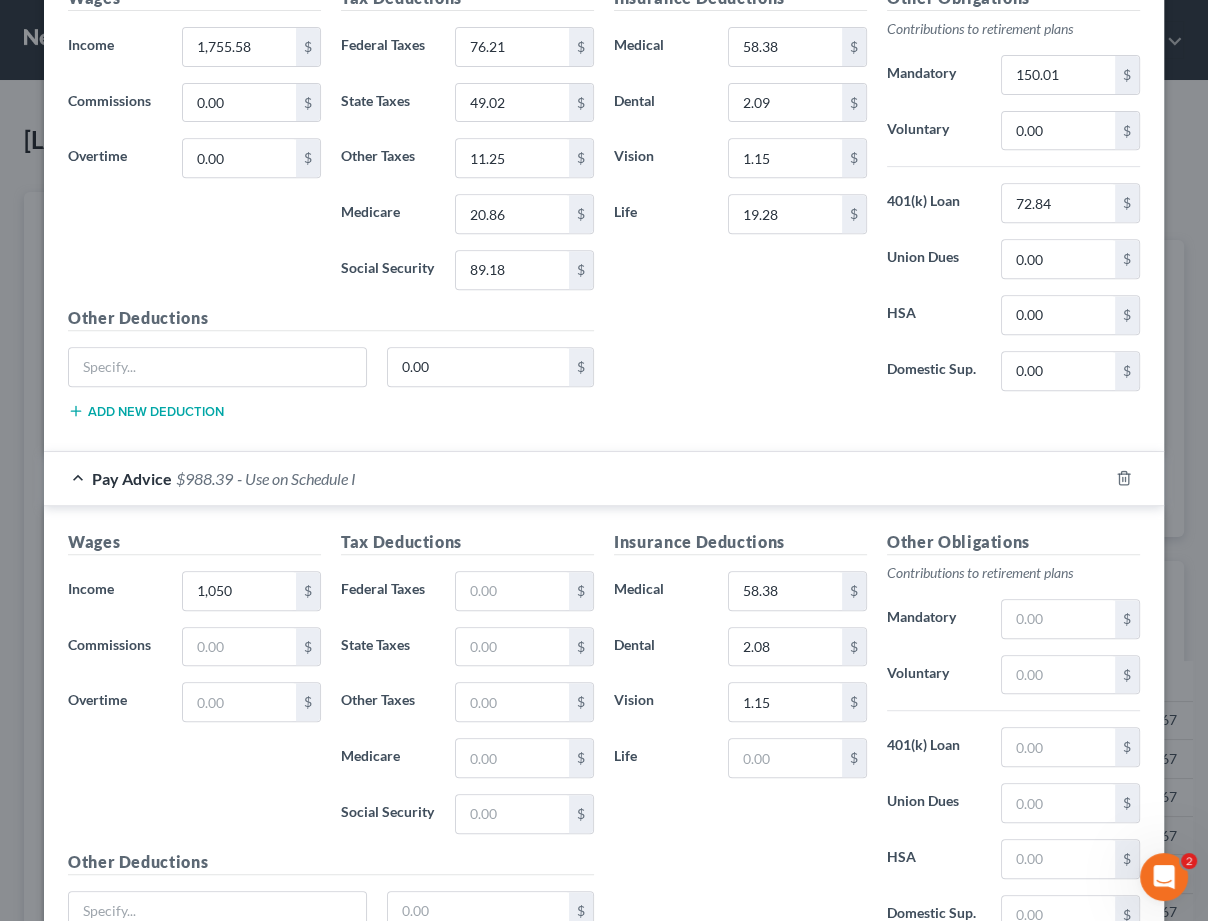 scroll, scrollTop: 590, scrollLeft: 0, axis: vertical 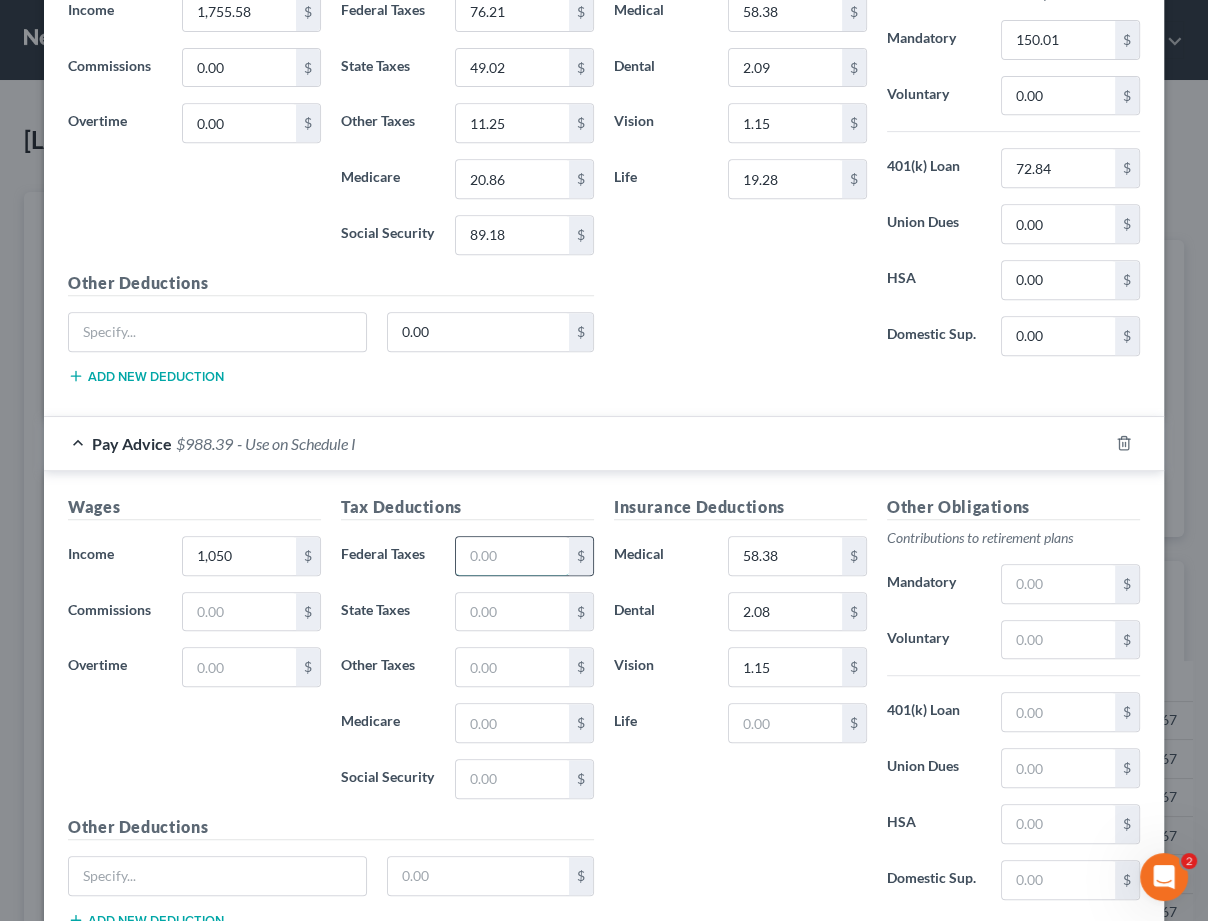 click at bounding box center [512, 556] 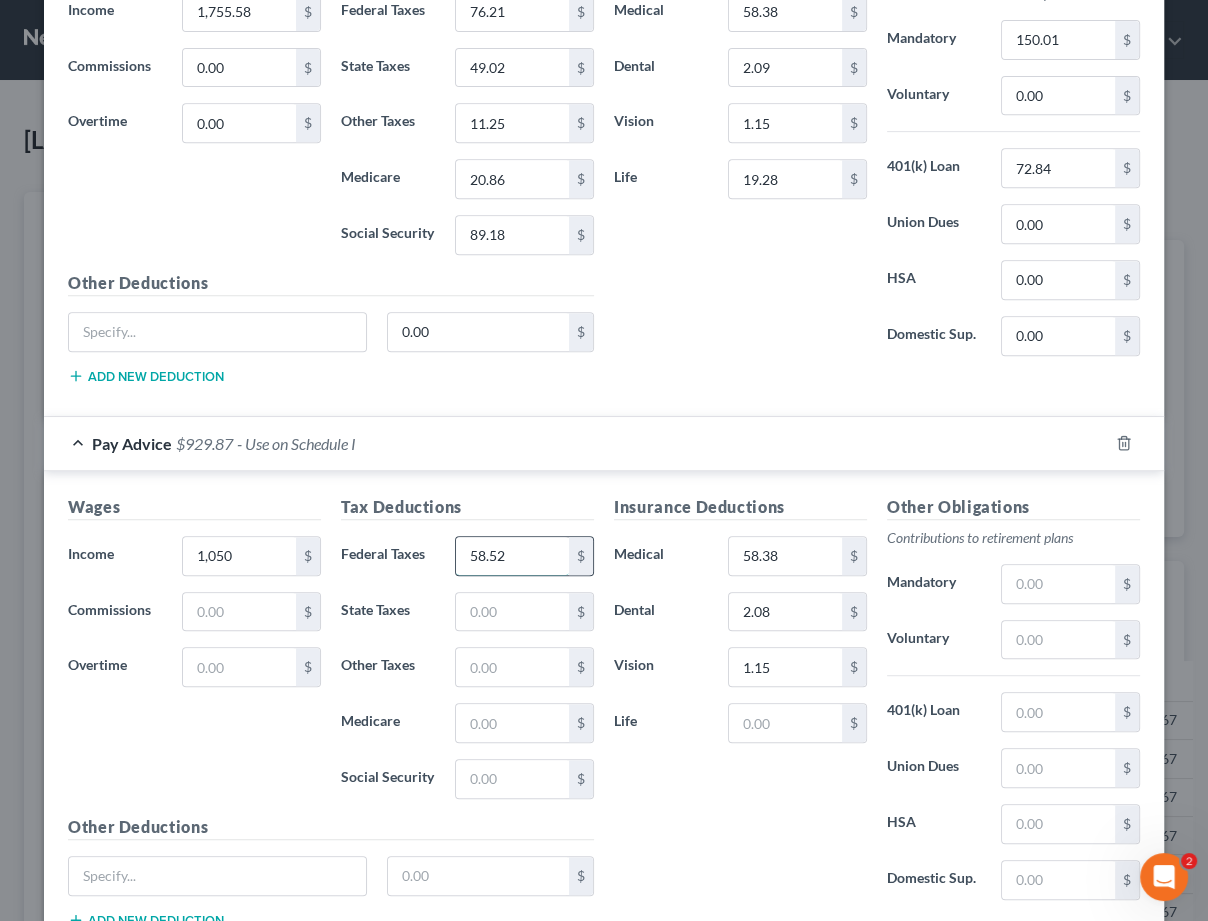 type on "58.52" 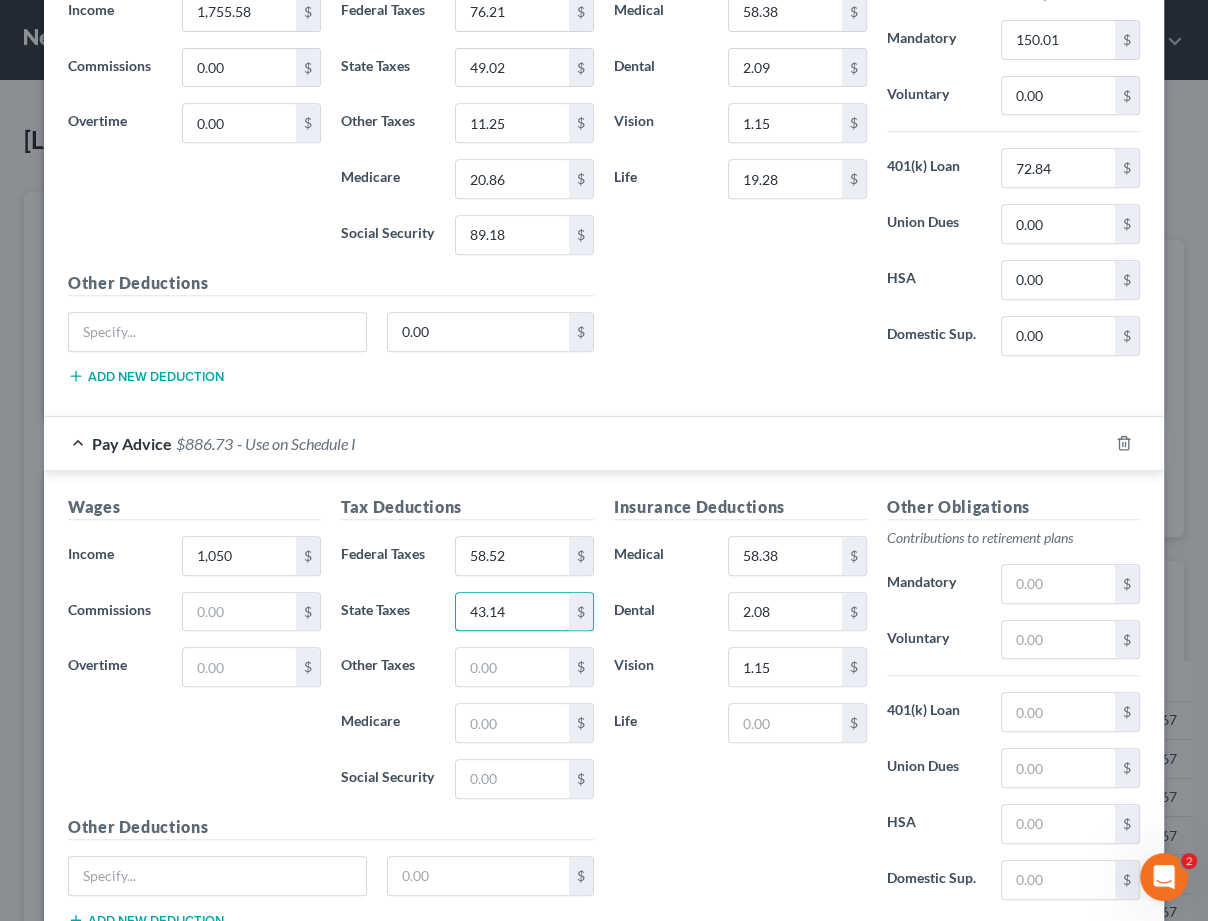 type on "43.14" 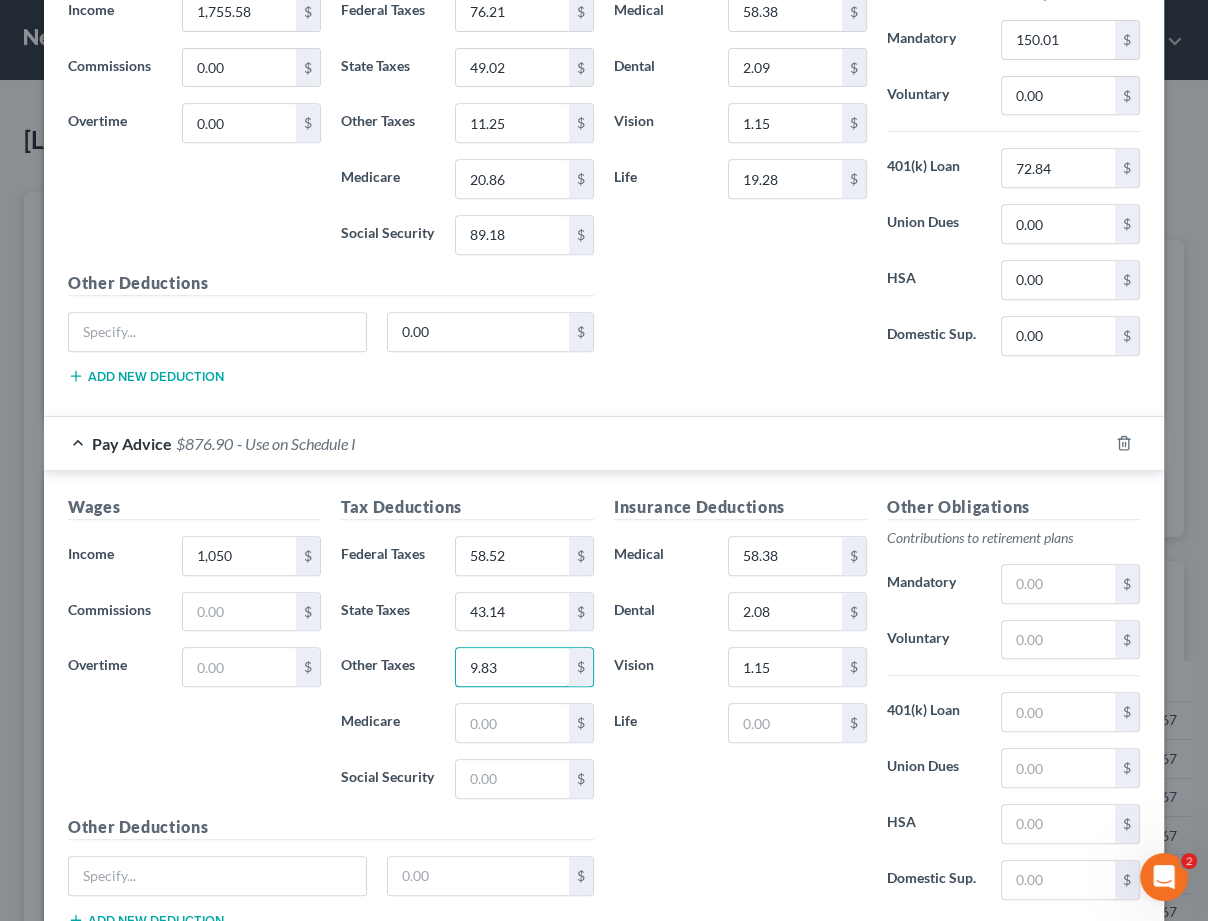 type on "9.83" 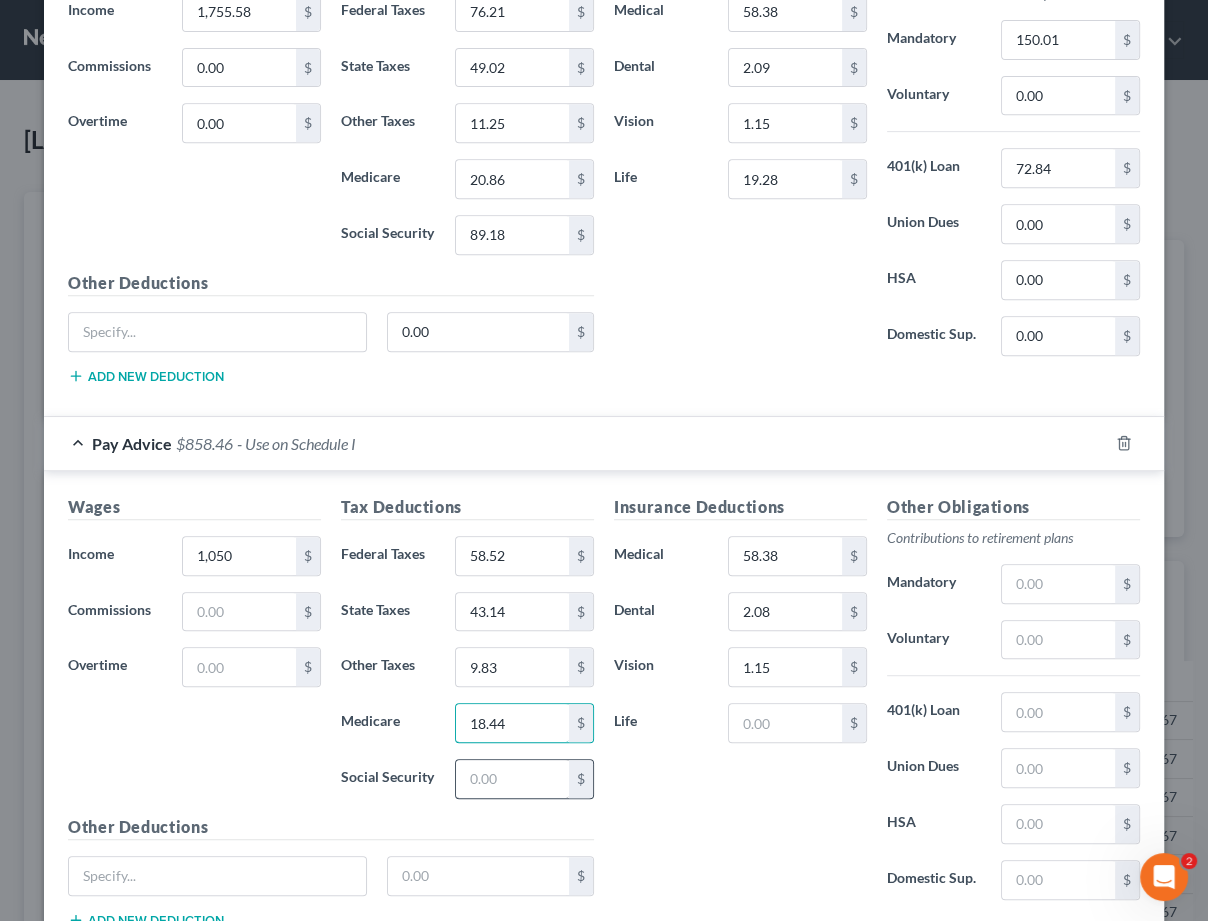 type on "18.44" 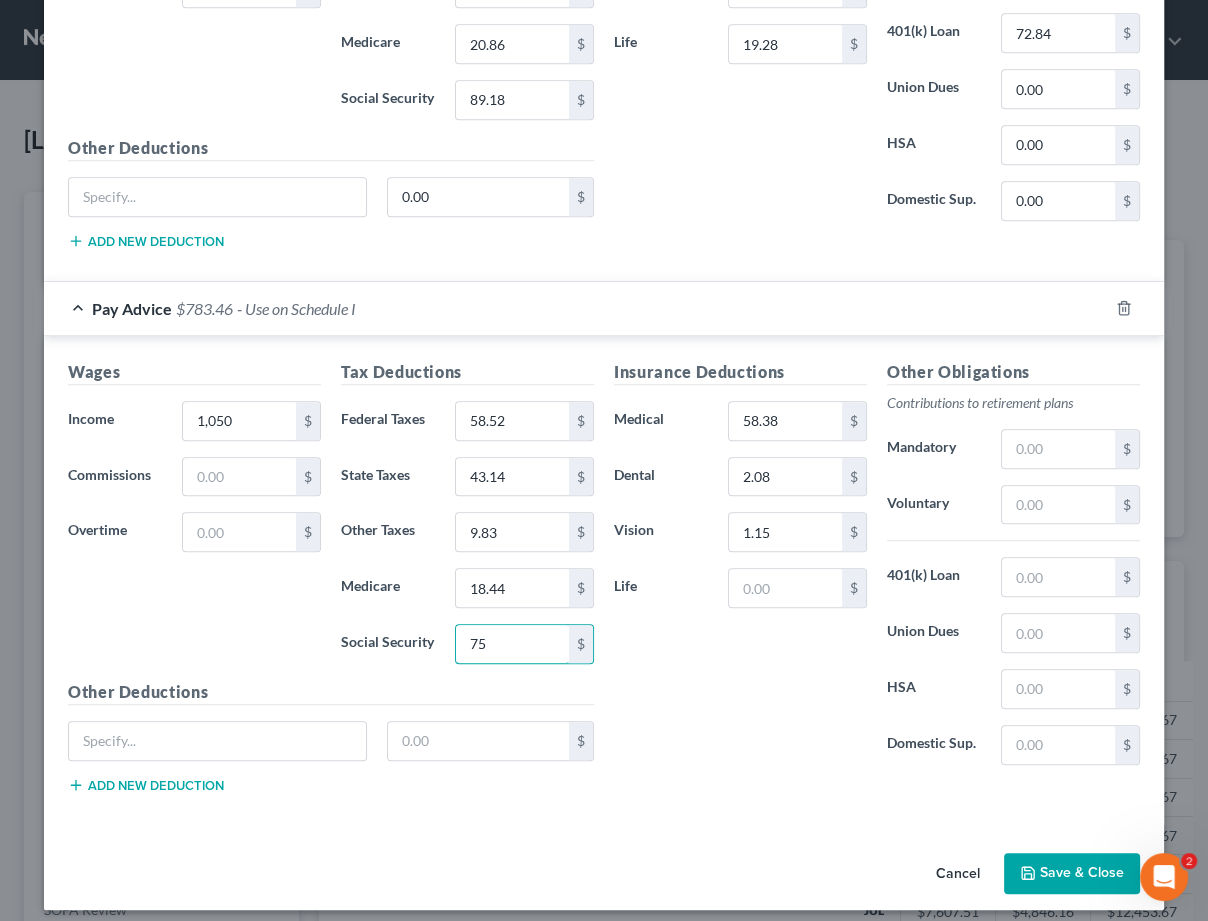 scroll, scrollTop: 912, scrollLeft: 0, axis: vertical 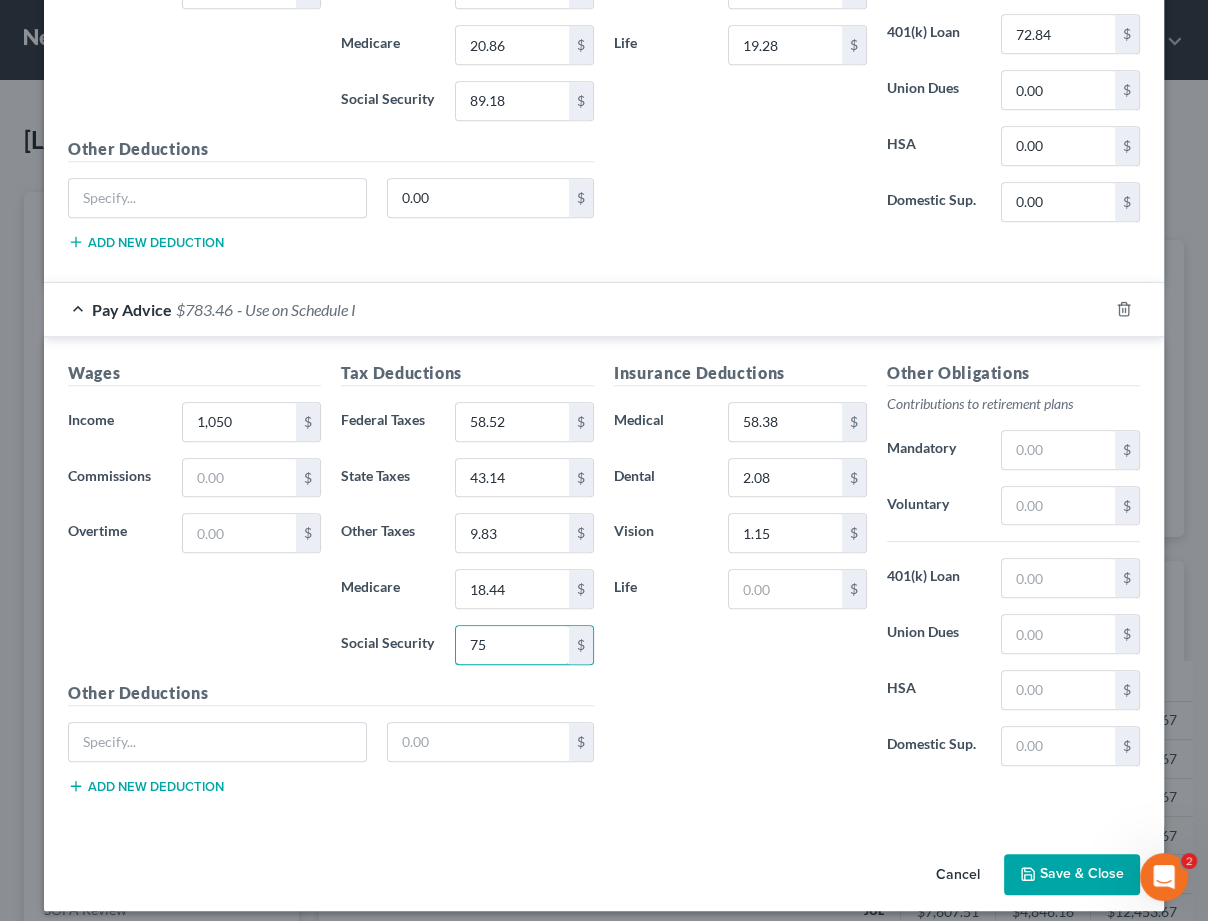 type on "75" 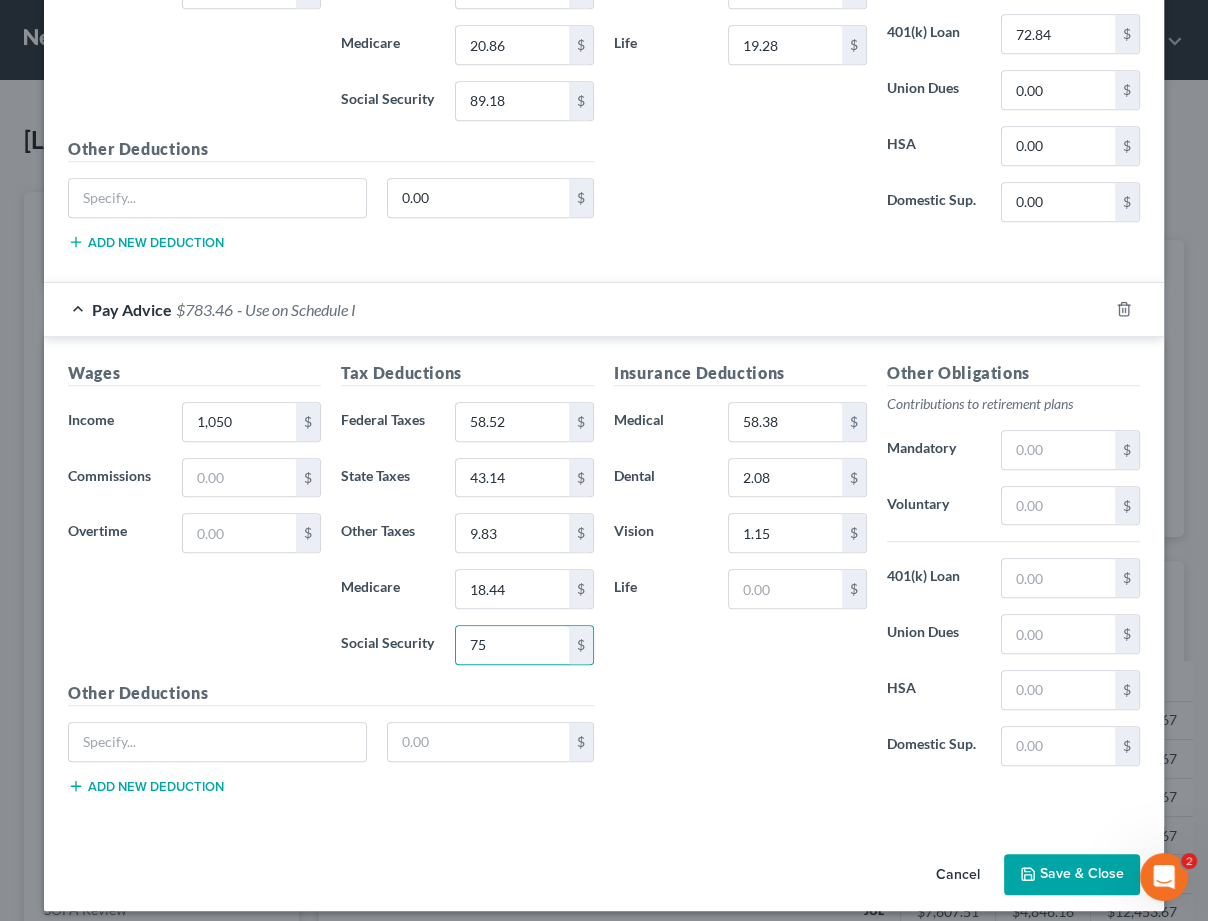 click 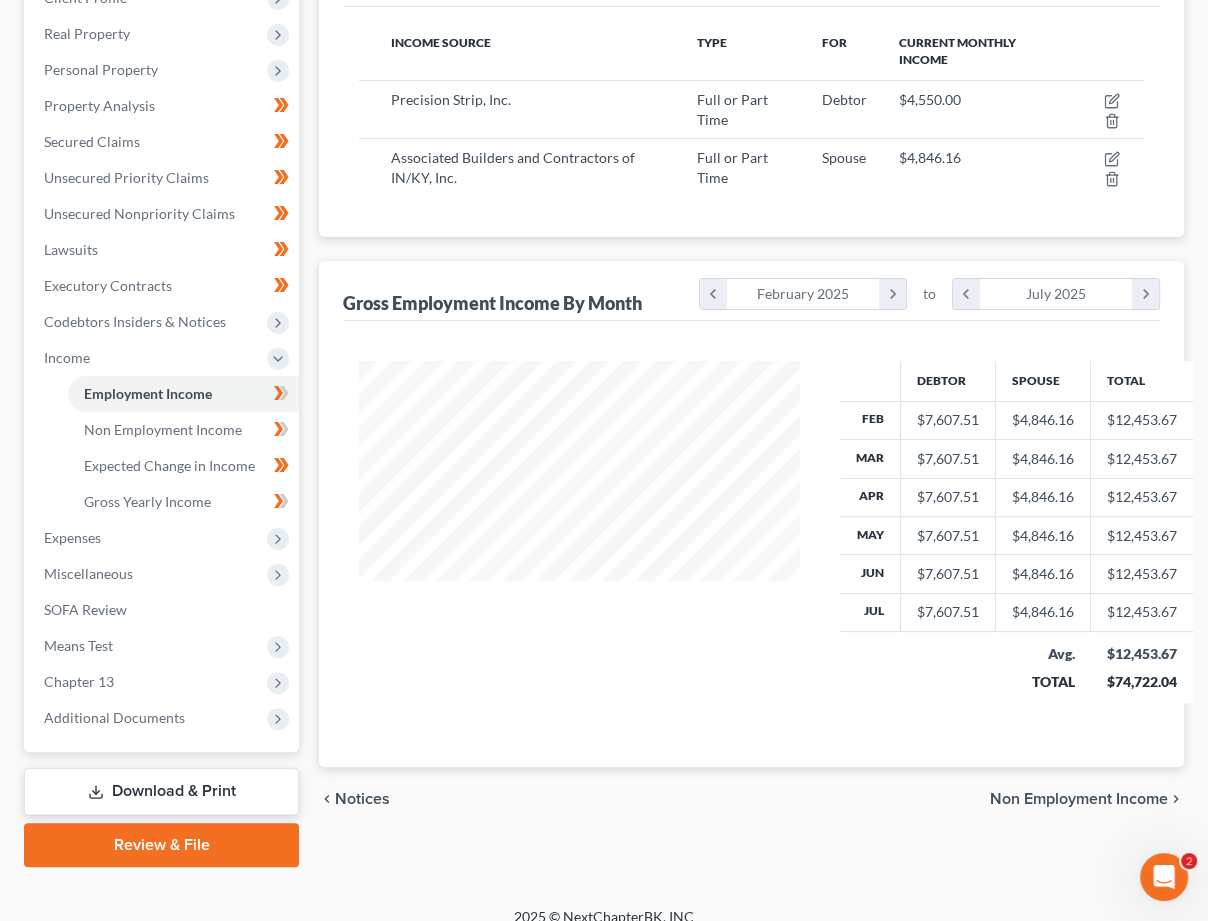 scroll, scrollTop: 299, scrollLeft: 0, axis: vertical 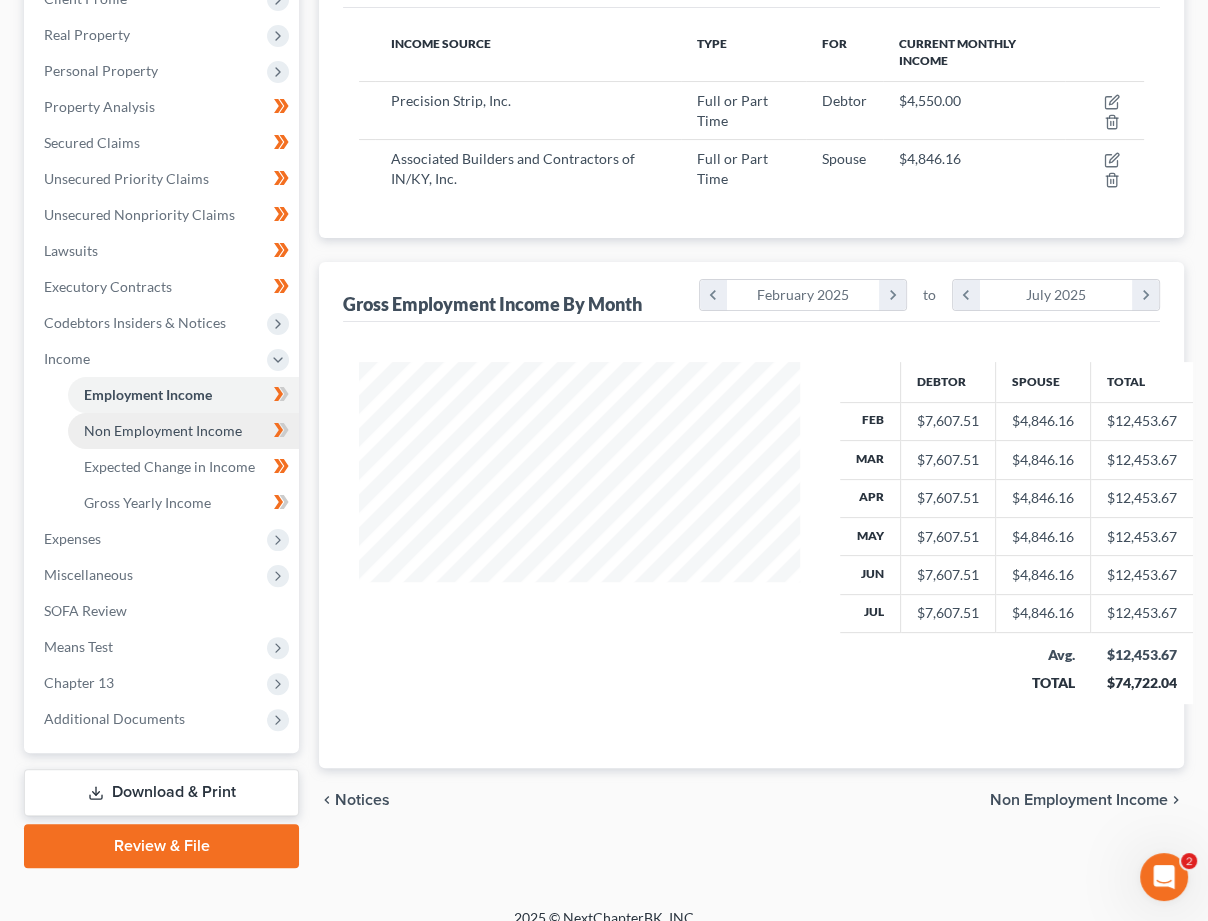 click on "Non Employment Income" at bounding box center [163, 430] 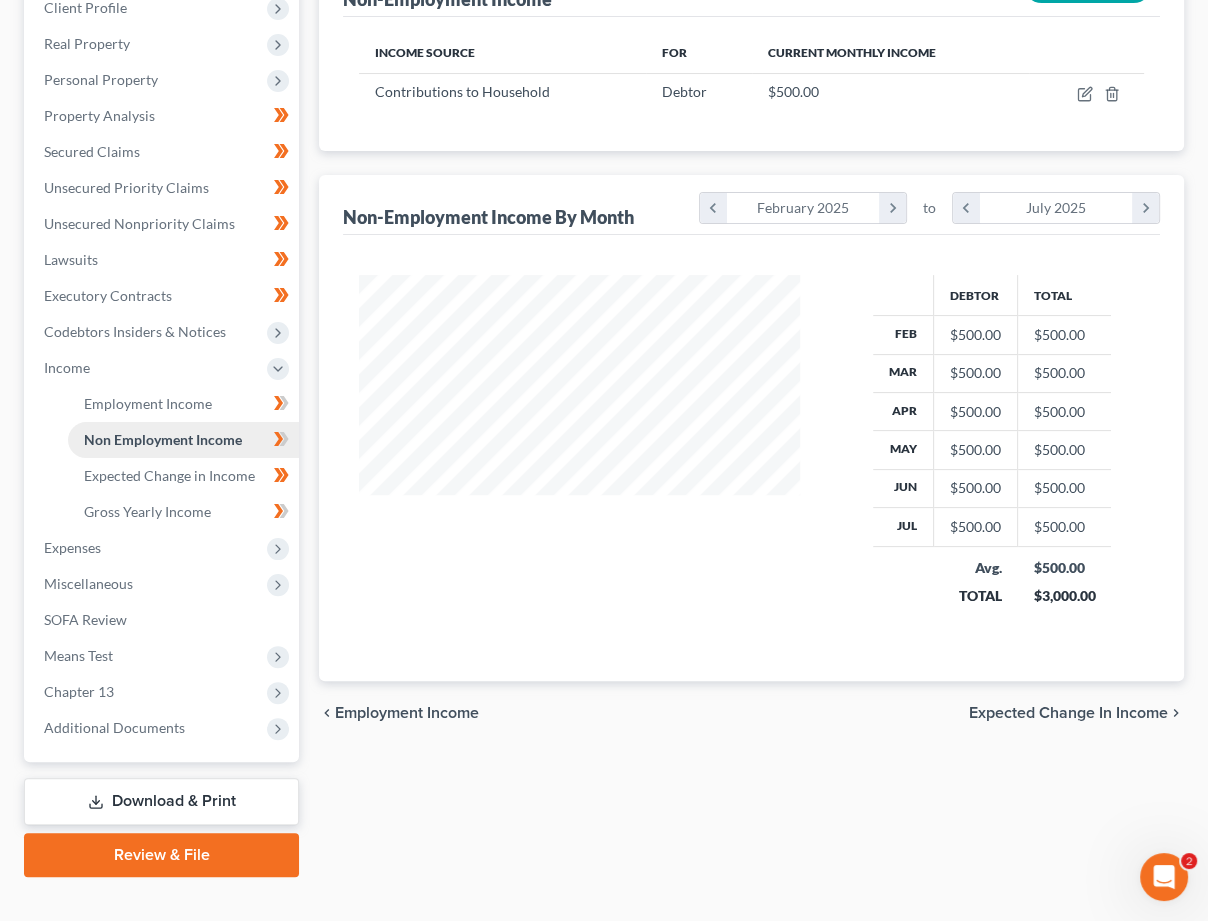 scroll, scrollTop: 999650, scrollLeft: 999520, axis: both 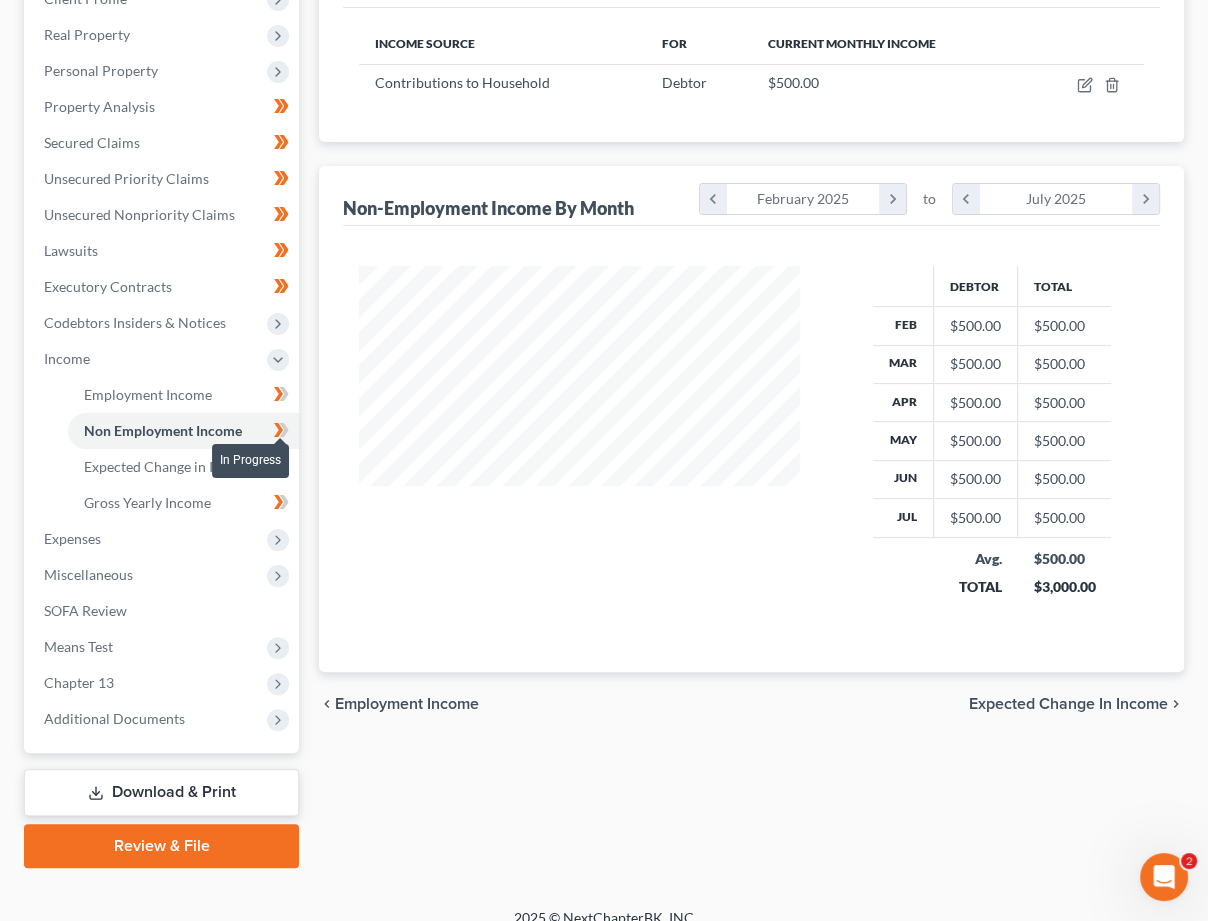 click 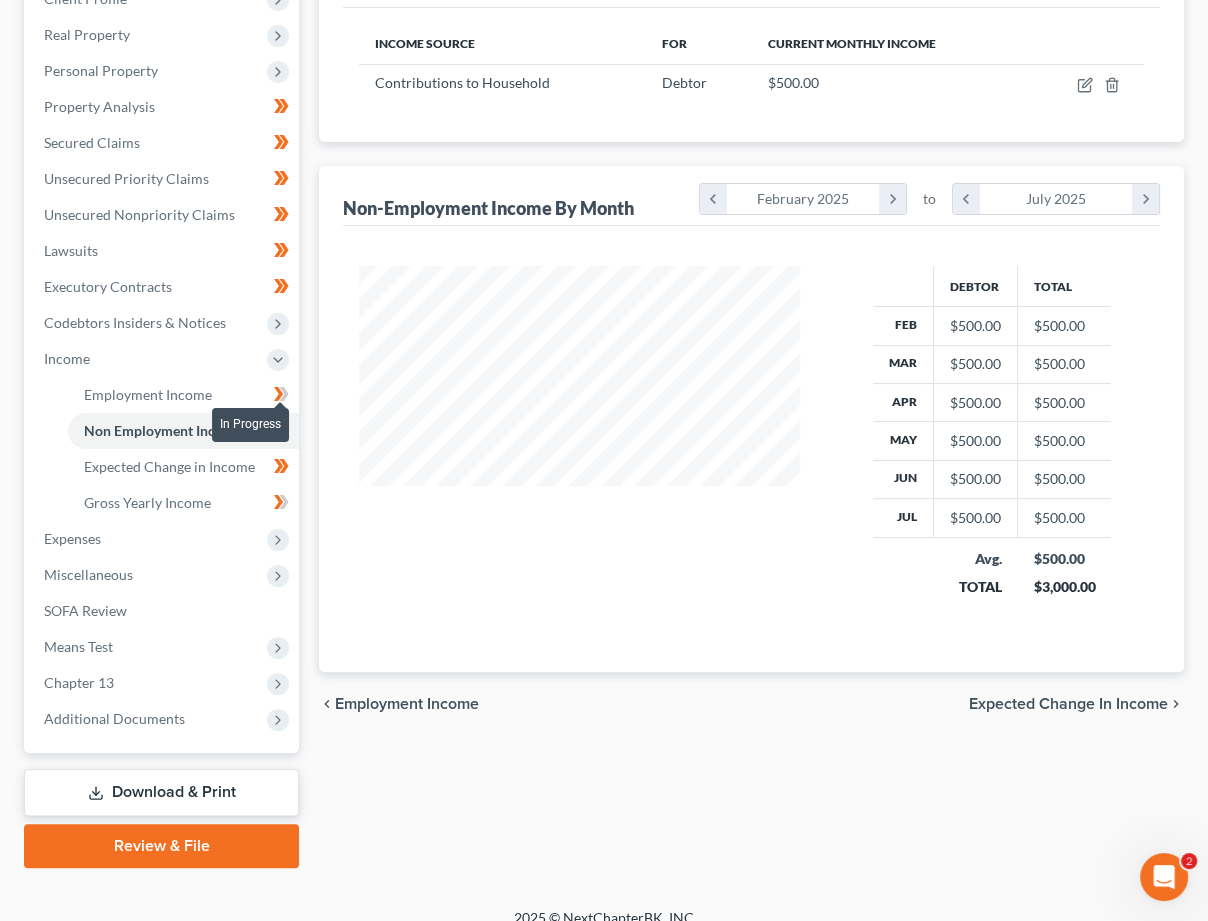 click 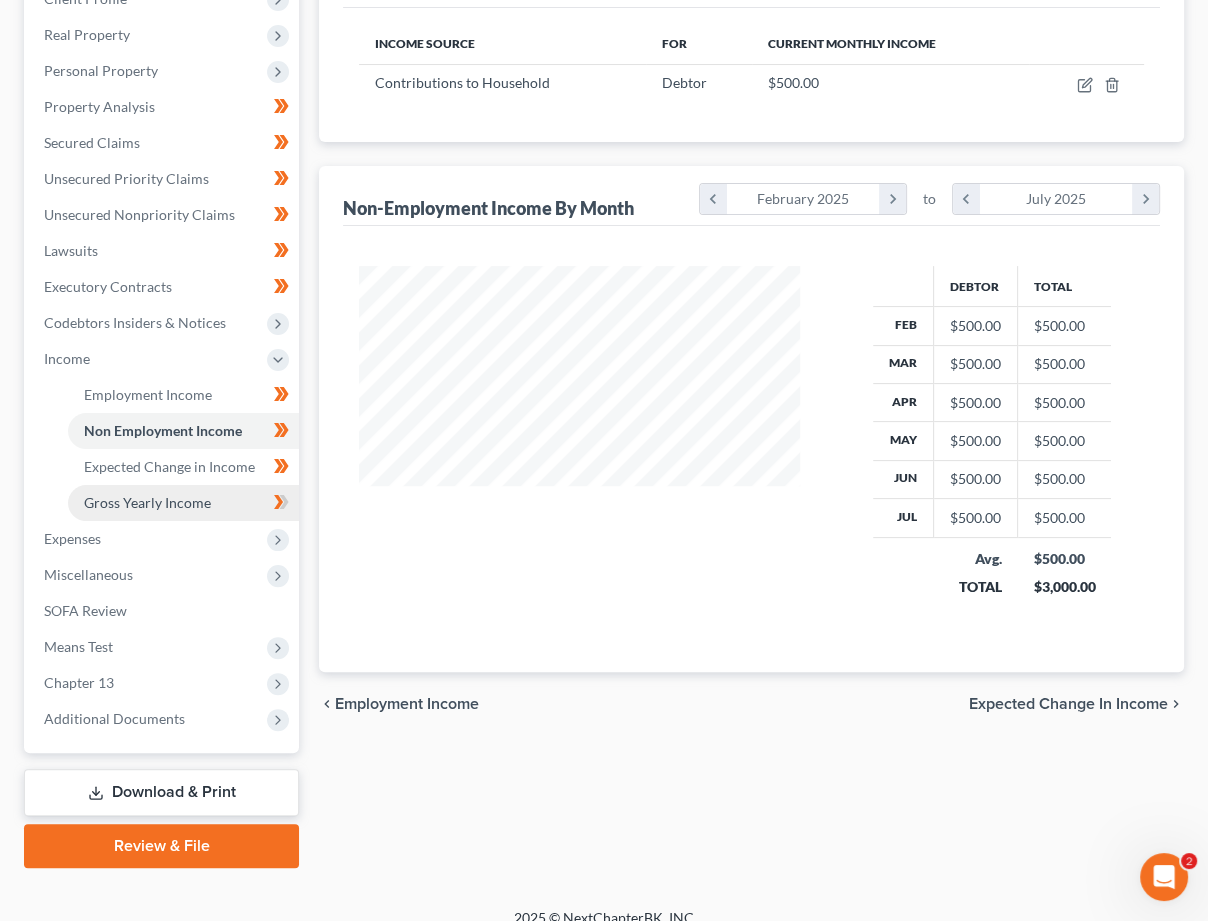 click on "Gross Yearly Income" at bounding box center [147, 502] 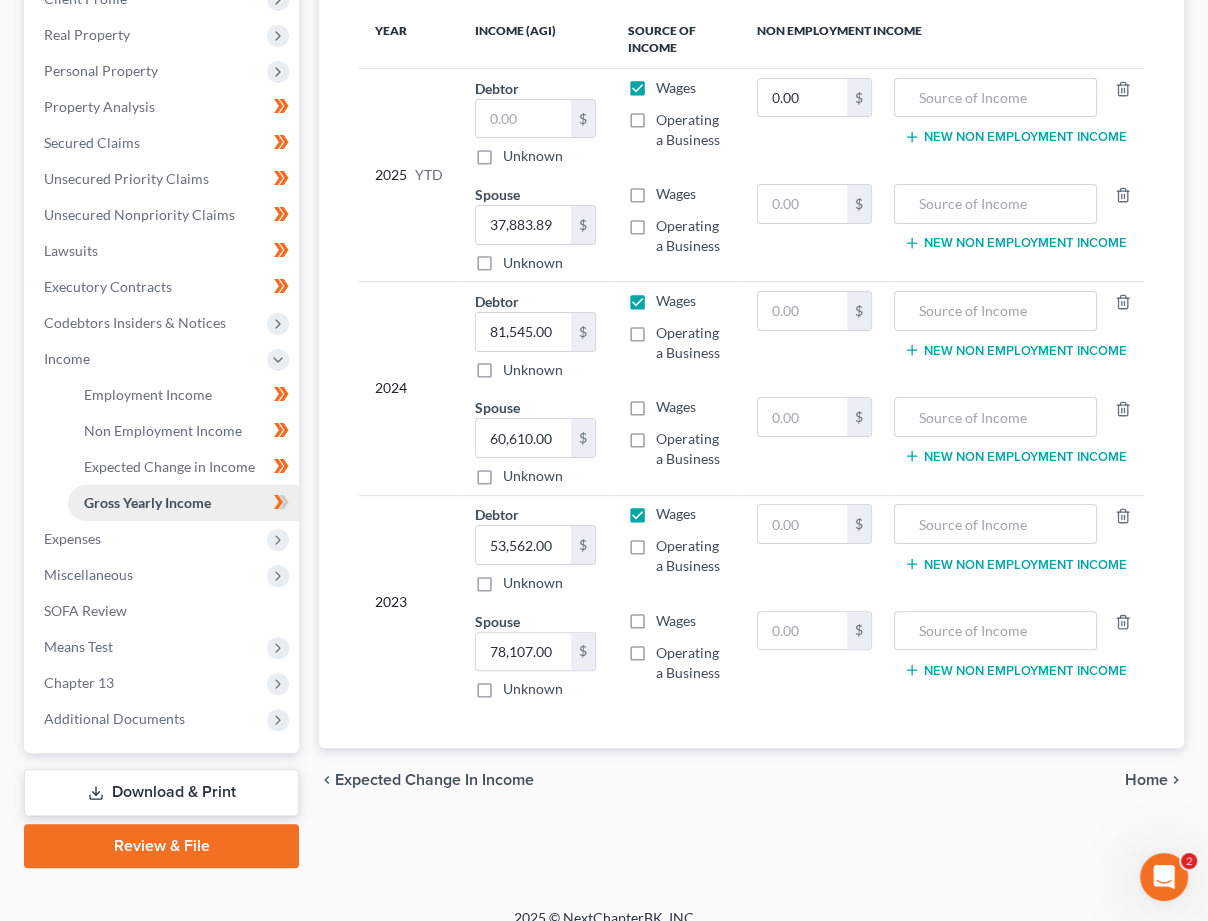 scroll, scrollTop: 0, scrollLeft: 0, axis: both 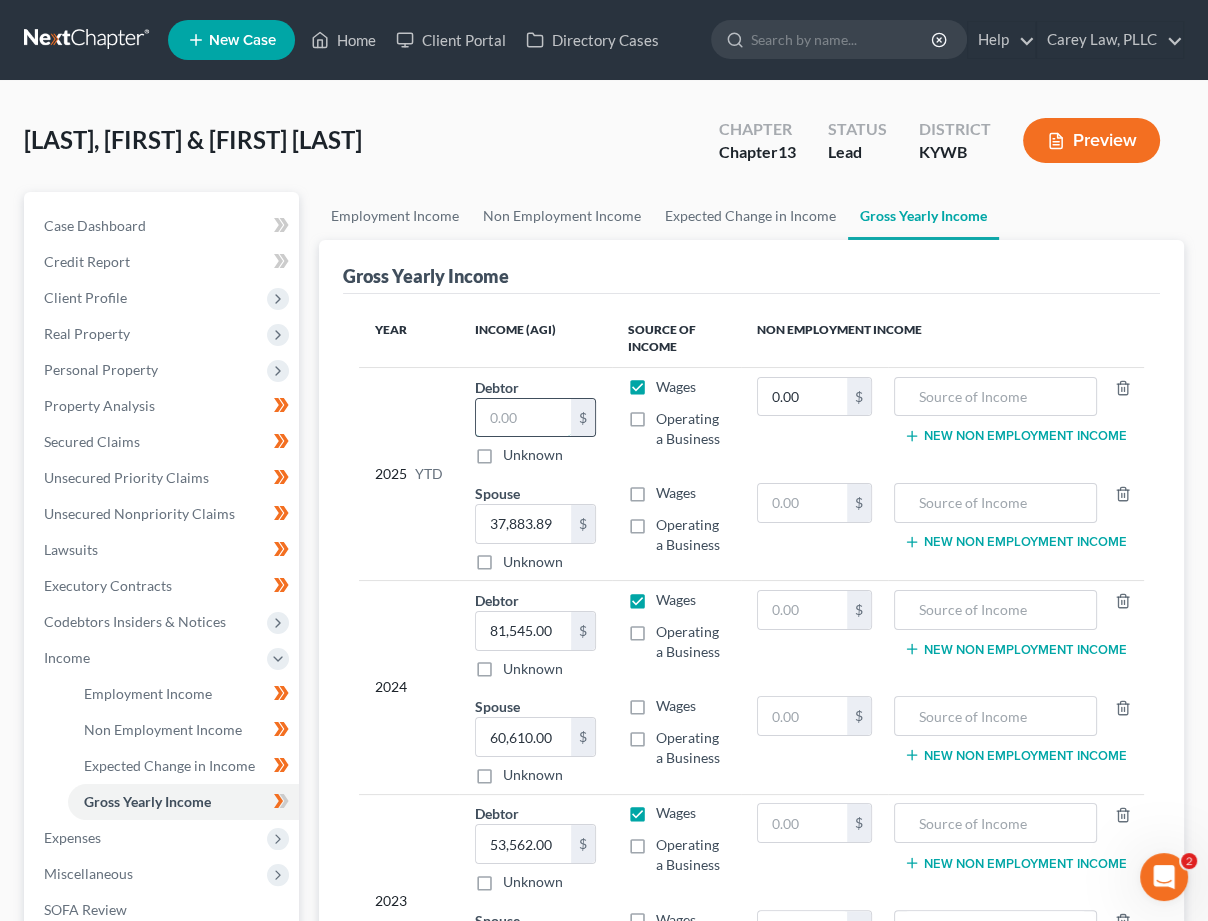 click at bounding box center [523, 418] 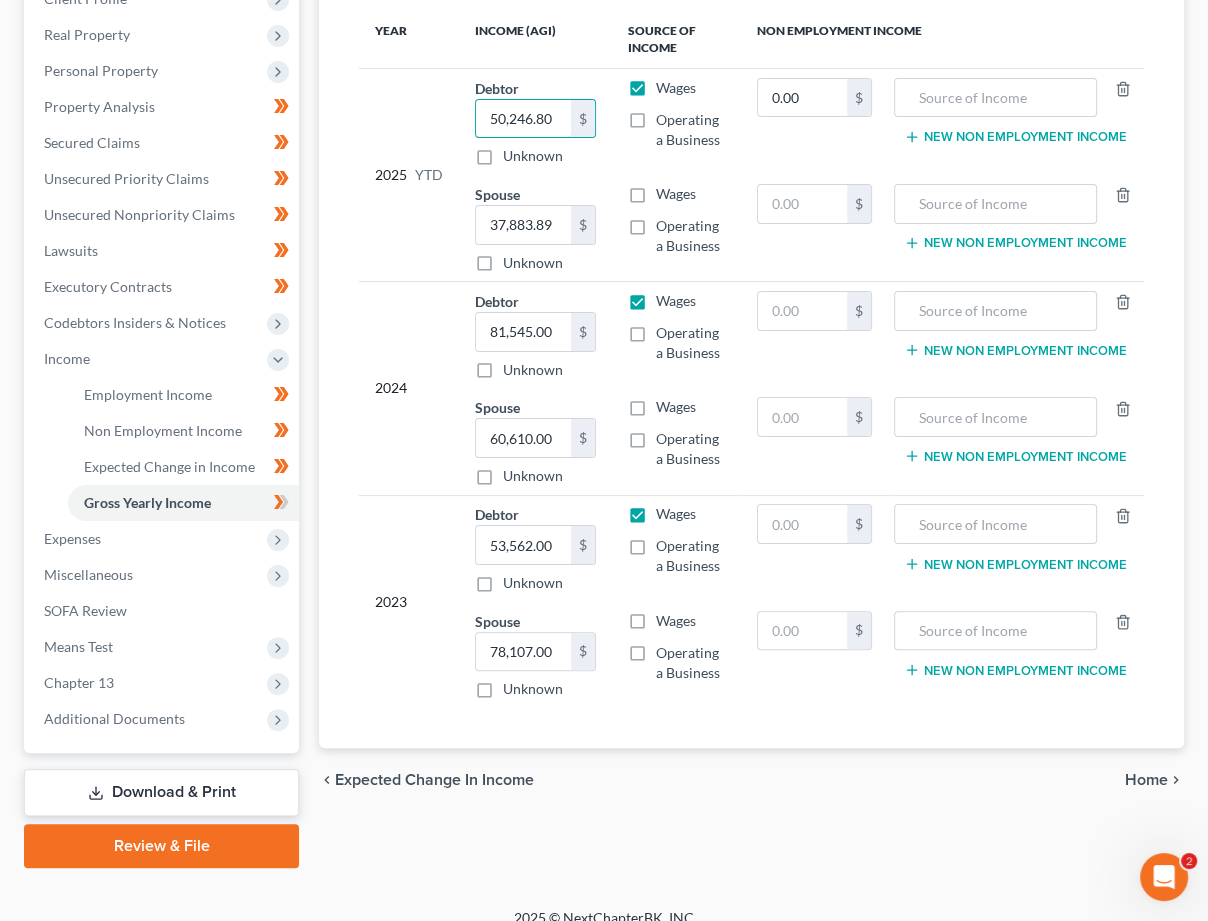 scroll, scrollTop: 298, scrollLeft: 0, axis: vertical 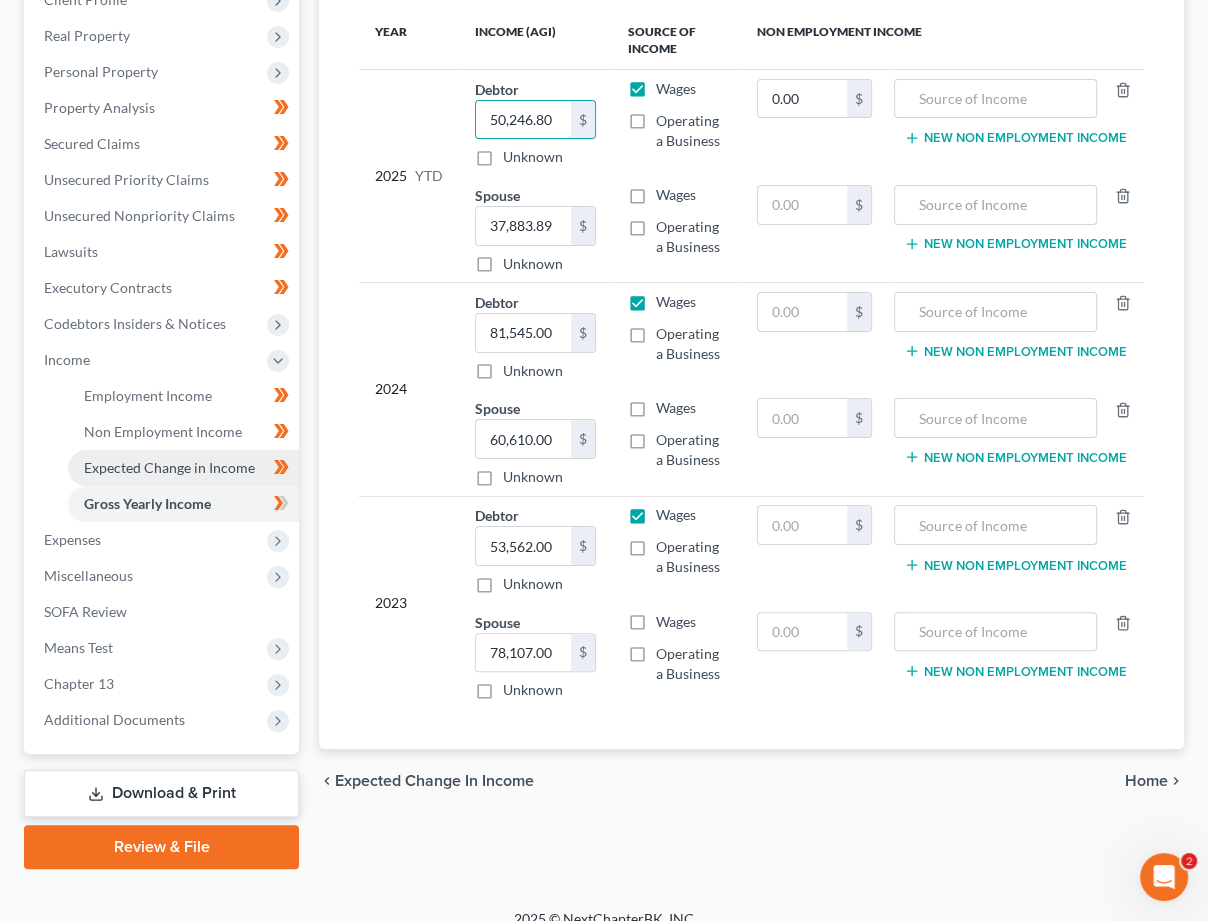 type on "50,246.80" 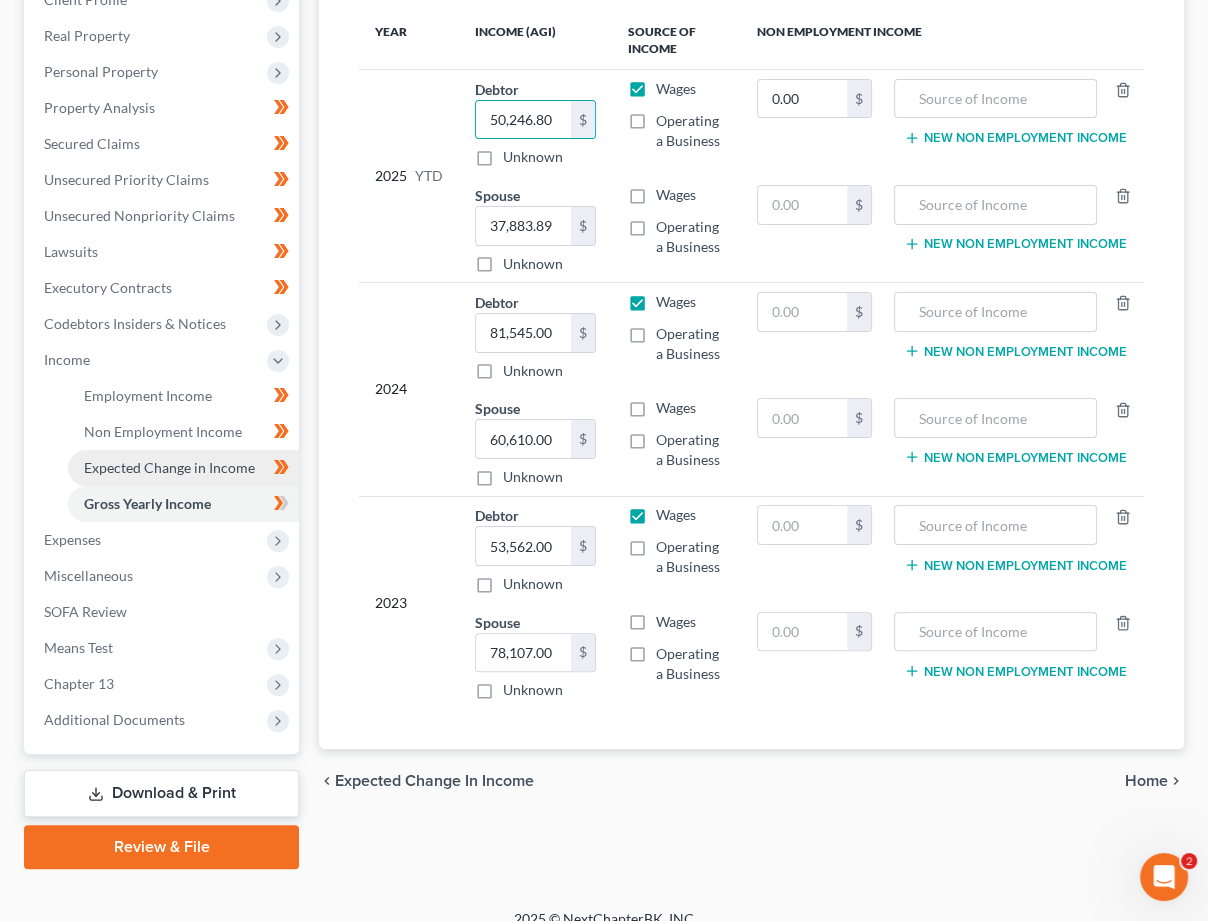 click on "Expected Change in Income" at bounding box center [183, 468] 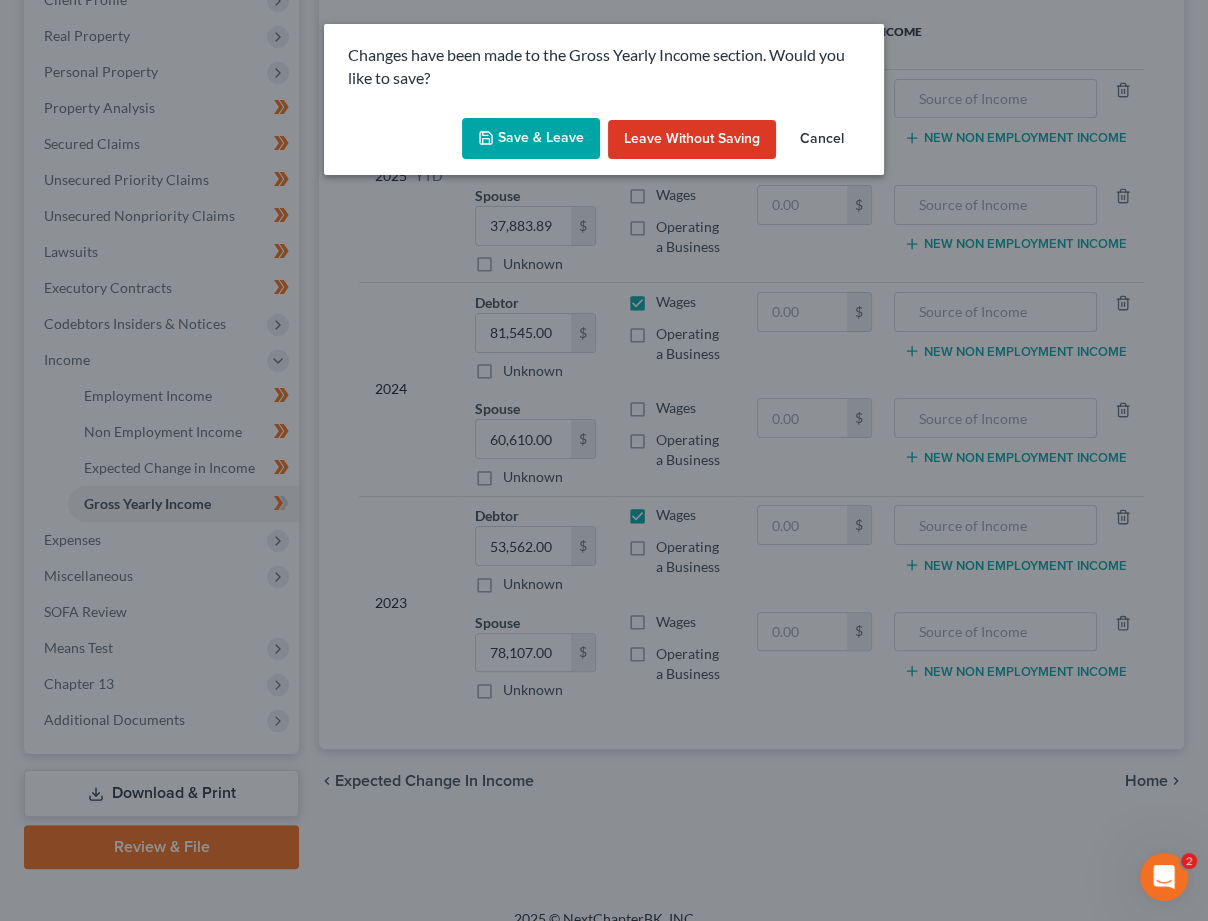 click on "Save & Leave" at bounding box center (531, 139) 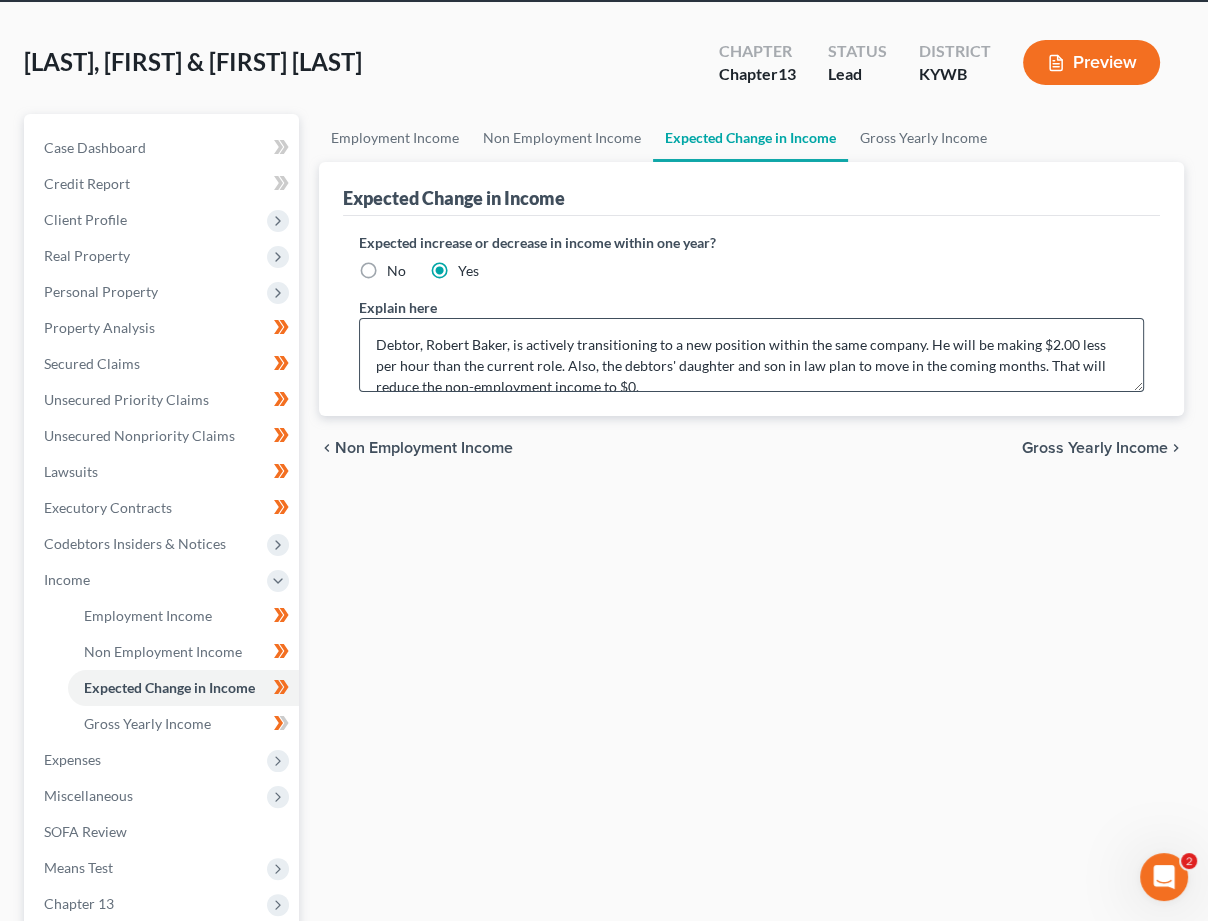 scroll, scrollTop: 80, scrollLeft: 0, axis: vertical 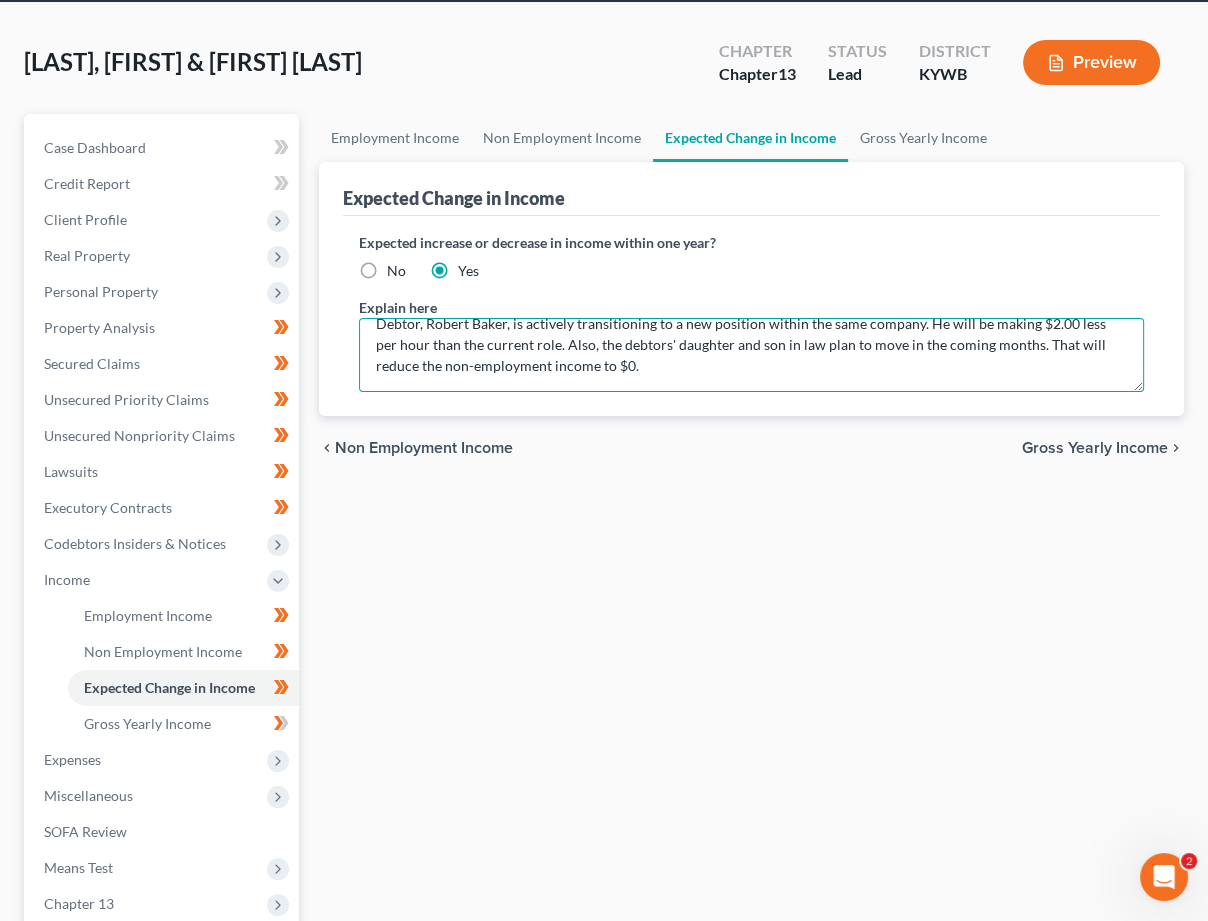 drag, startPoint x: 593, startPoint y: 362, endPoint x: 570, endPoint y: 359, distance: 23.194826 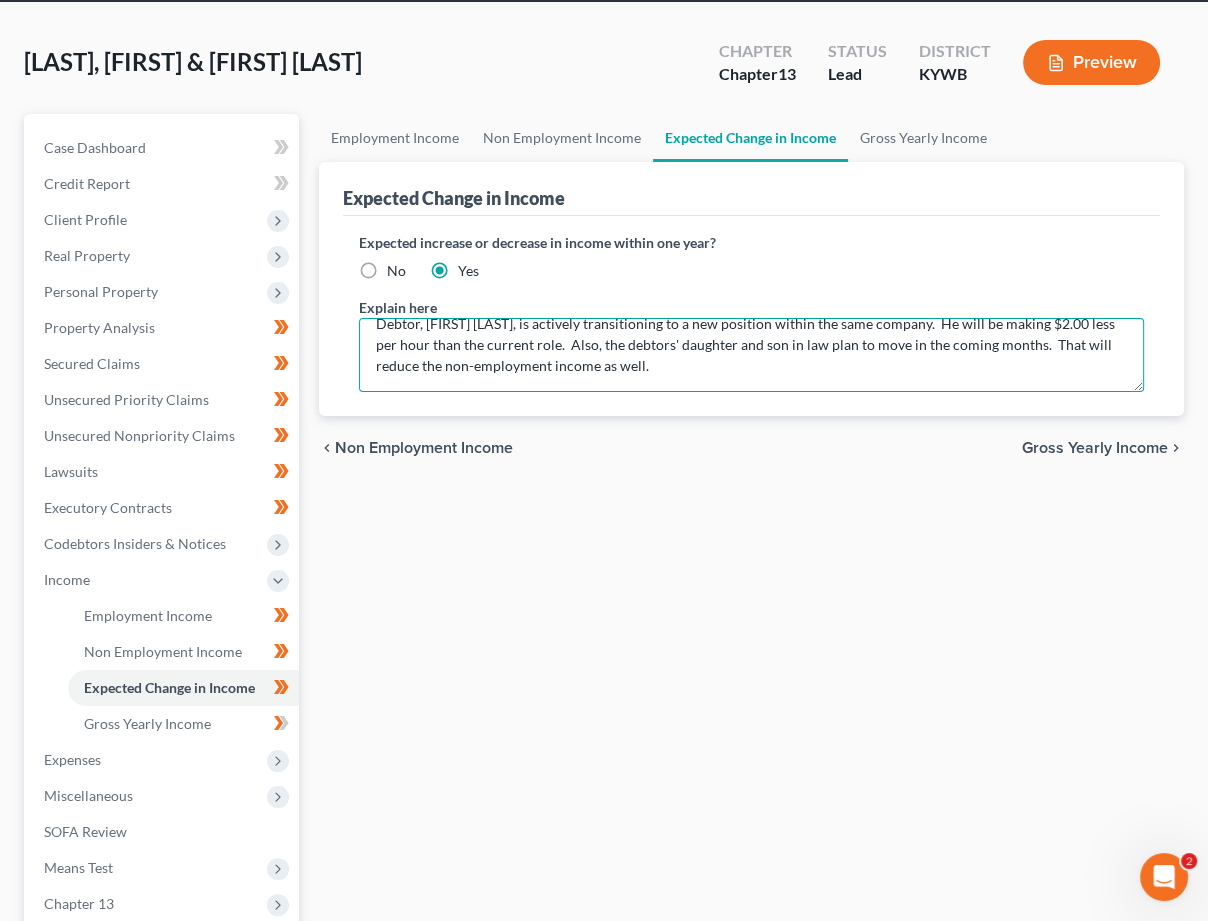 click on "Debtor, [FIRST] [LAST], is actively transitioning to a new position within the same company.  He will be making $2.00 less per hour than the current role.  Also, the debtors' daughter and son in law plan to move in the coming months.  That will reduce the non-employment income as well." at bounding box center [751, 355] 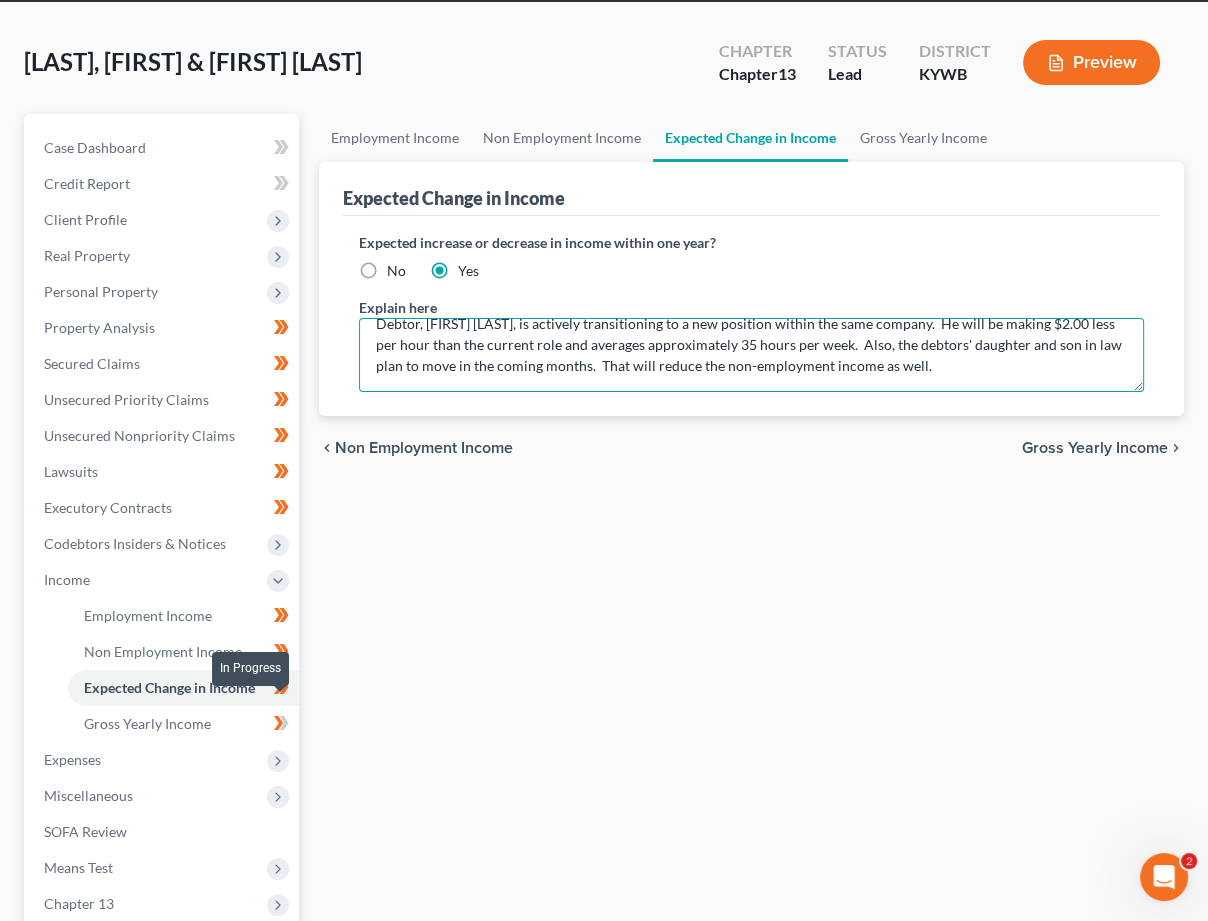 type on "Debtor, [FIRST] [LAST], is actively transitioning to a new position within the same company.  He will be making $2.00 less per hour than the current role and averages approximately 35 hours per week.  Also, the debtors' daughter and son in law plan to move in the coming months.  That will reduce the non-employment income as well." 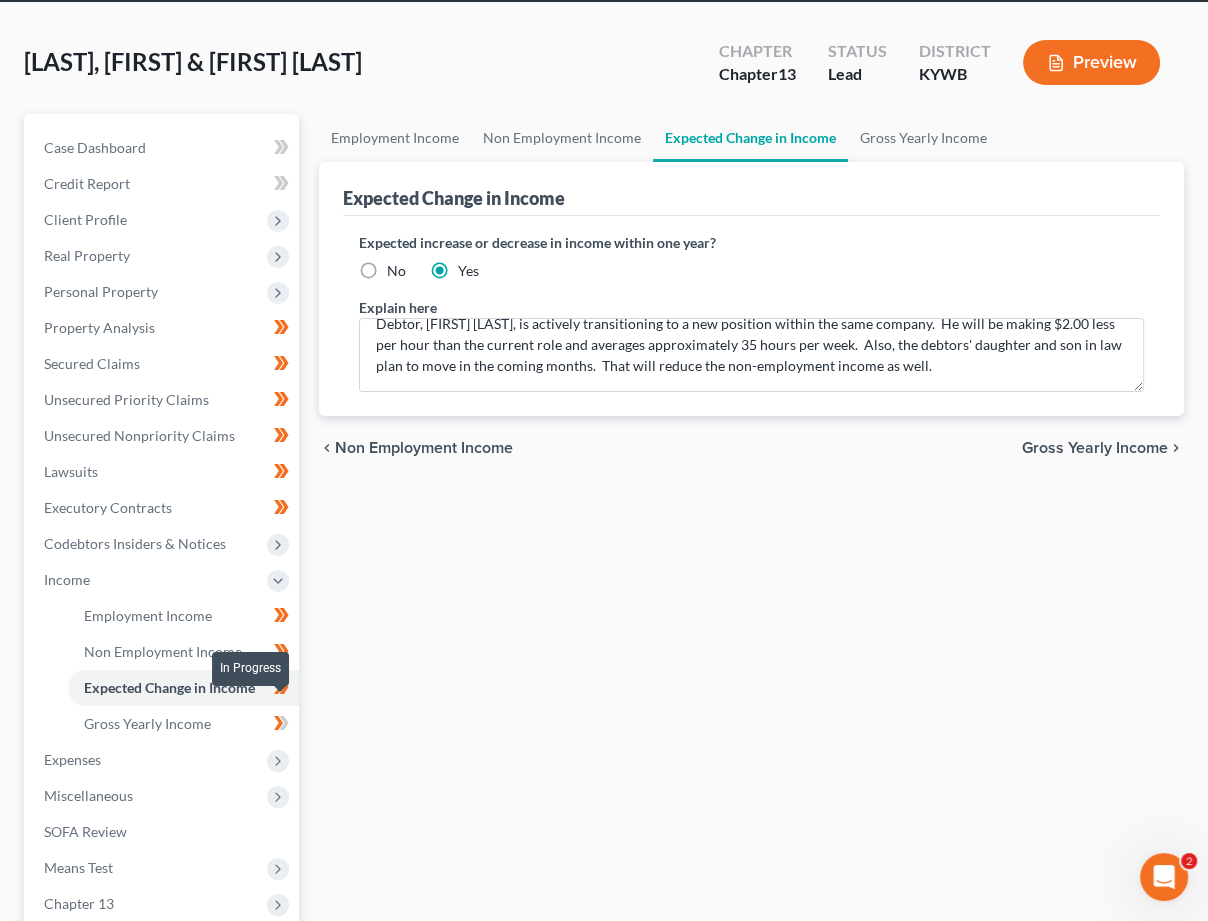 drag, startPoint x: 286, startPoint y: 710, endPoint x: 298, endPoint y: 697, distance: 17.691807 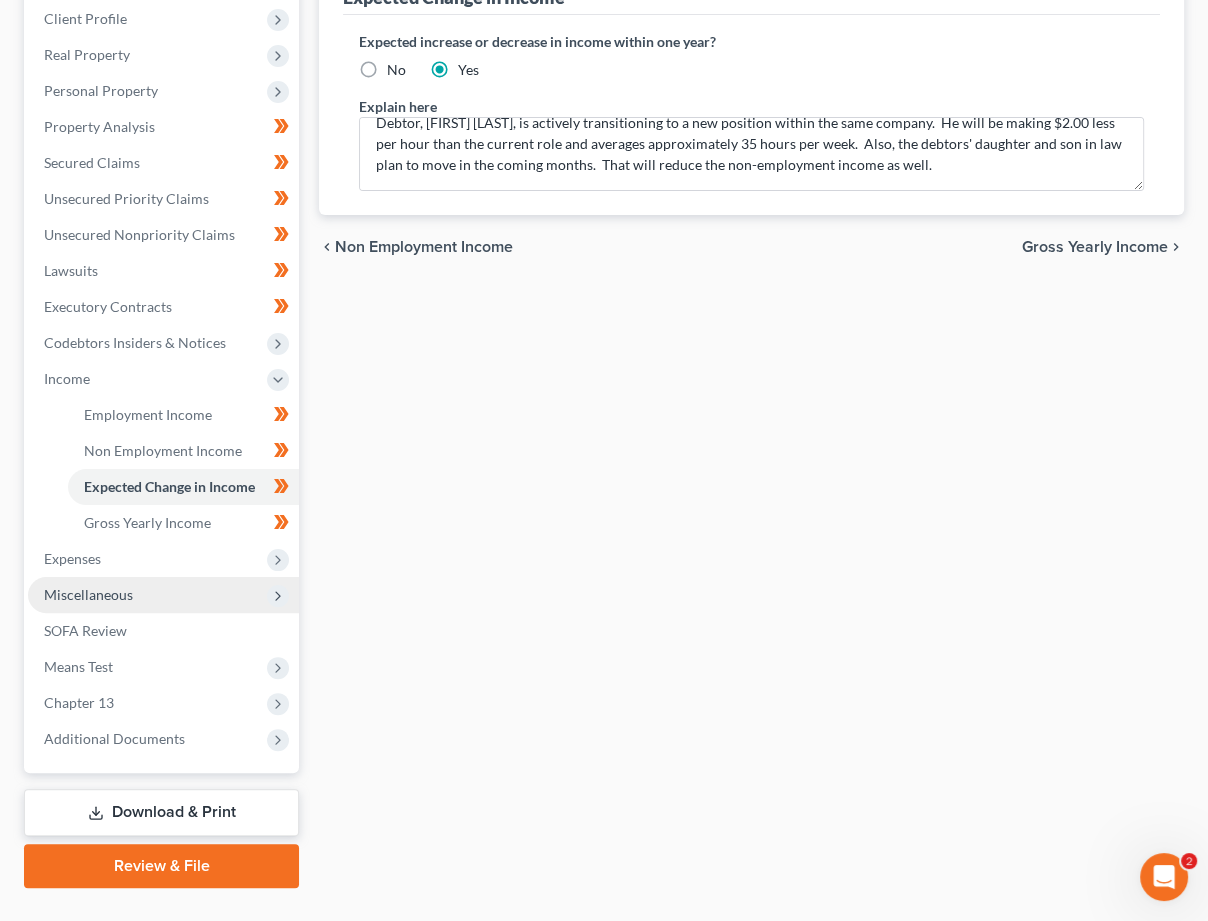 scroll, scrollTop: 286, scrollLeft: 0, axis: vertical 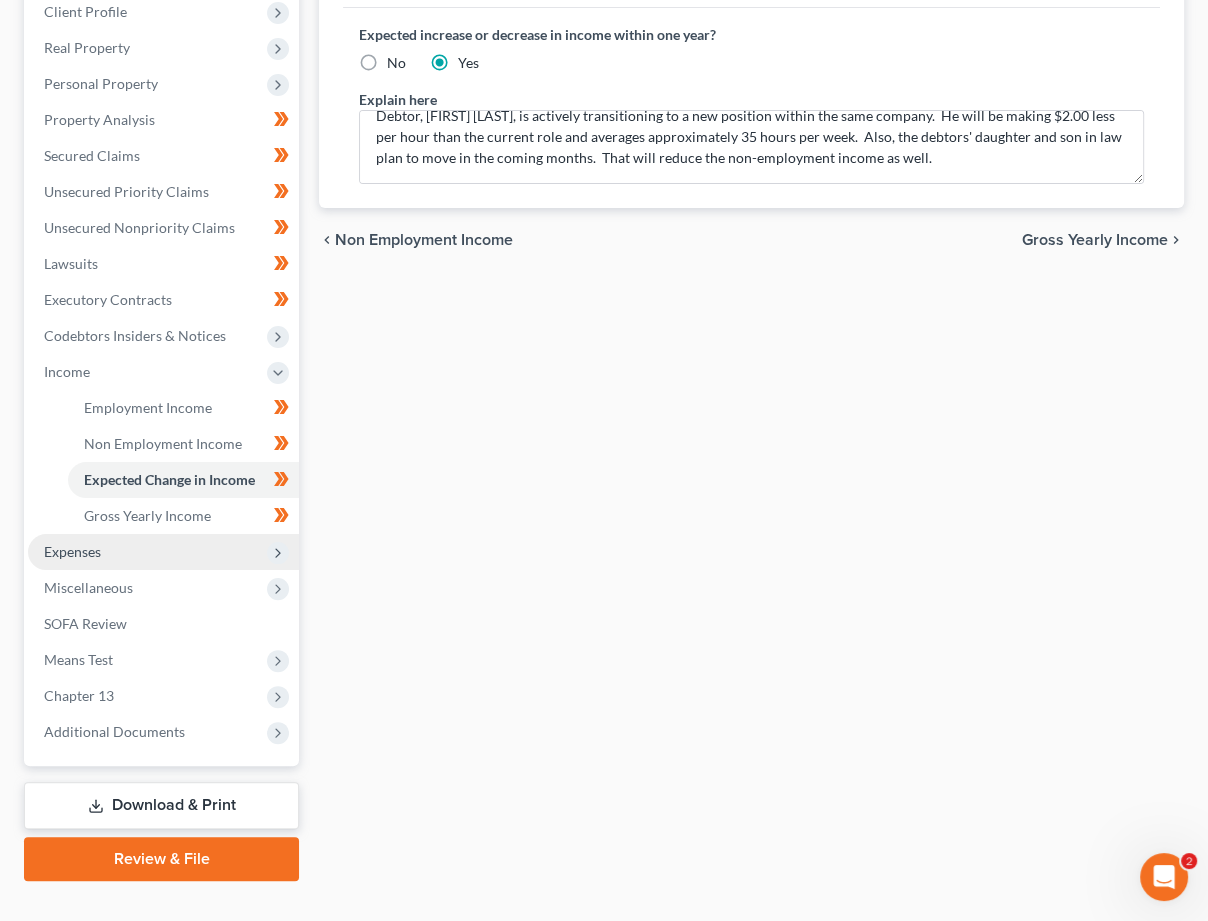 drag, startPoint x: 167, startPoint y: 533, endPoint x: 160, endPoint y: 549, distance: 17.464249 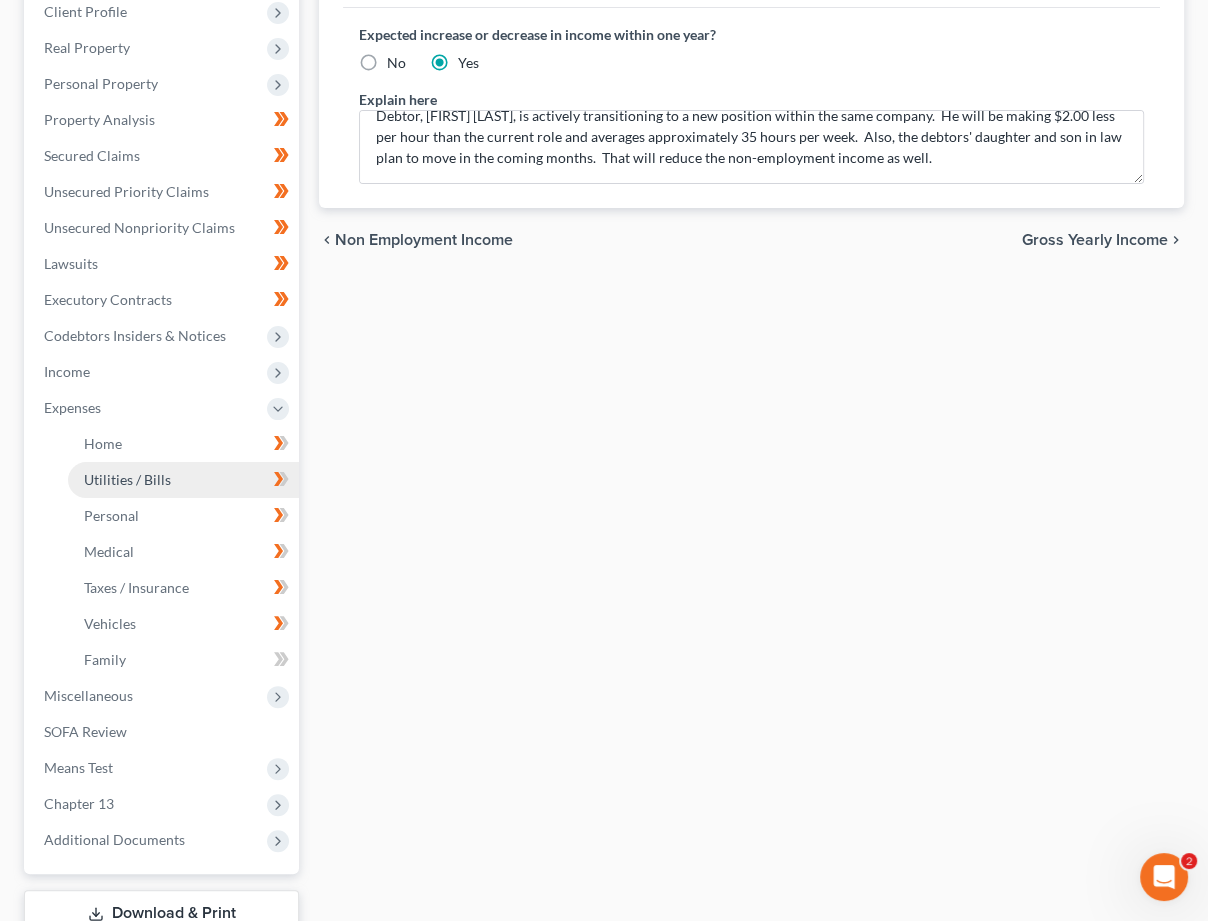 click on "Utilities / Bills" at bounding box center (127, 479) 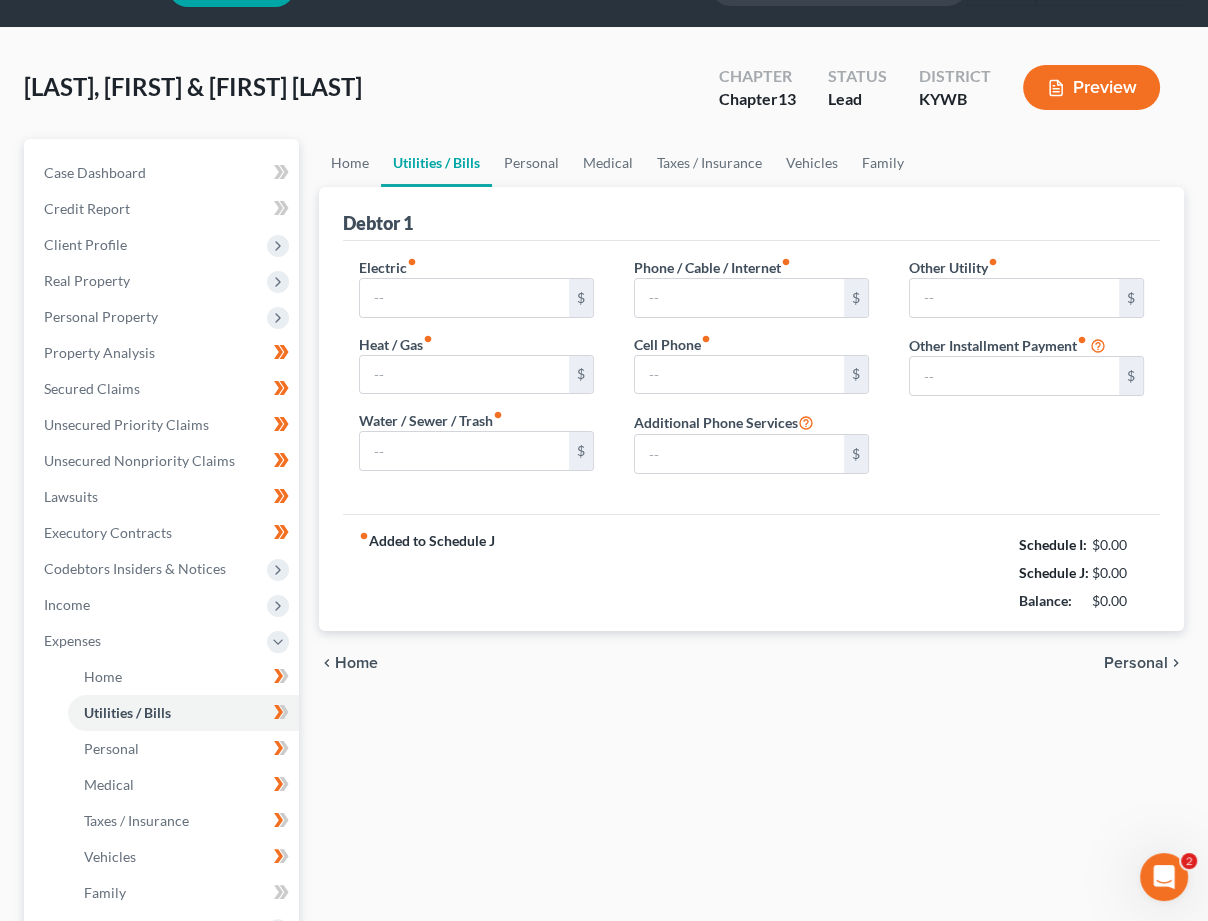 scroll, scrollTop: 0, scrollLeft: 0, axis: both 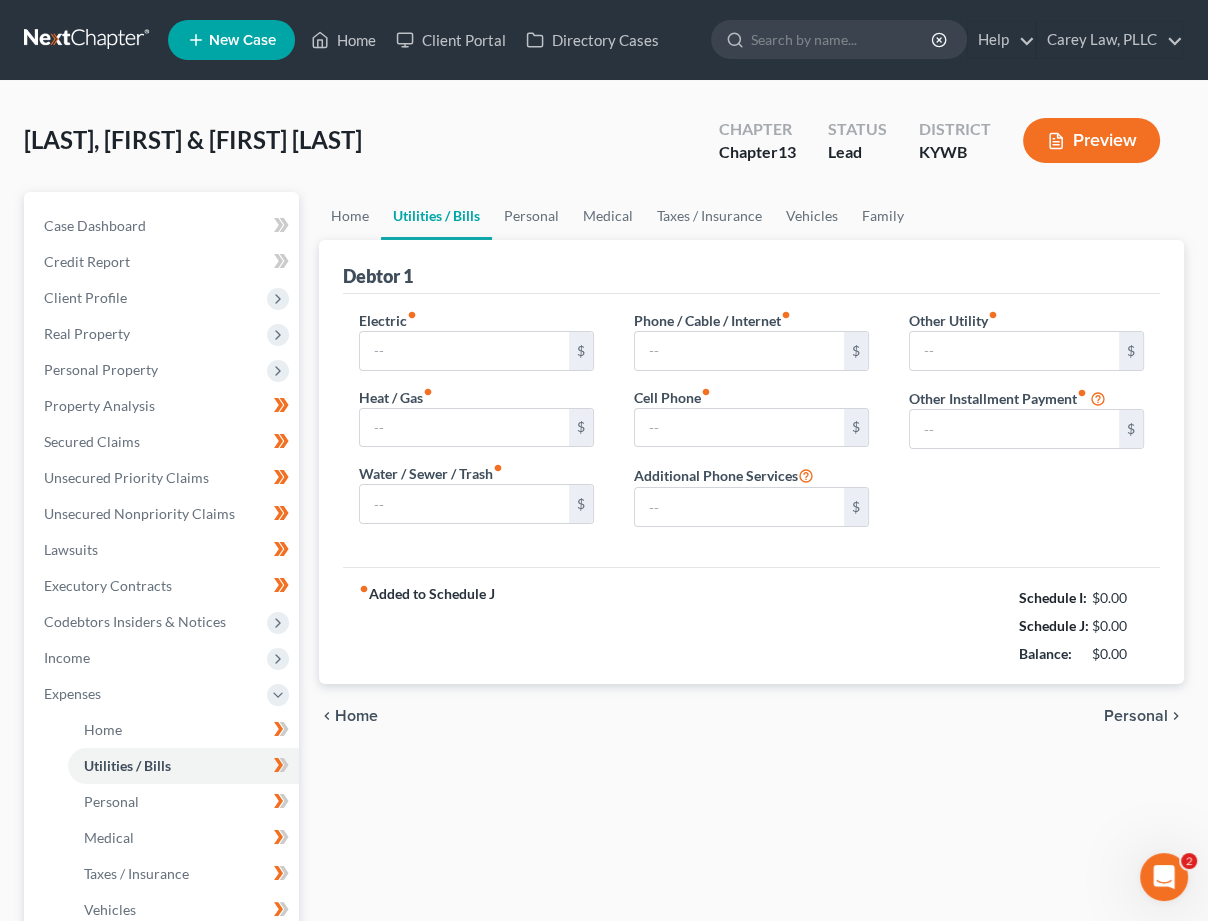 type on "250.00" 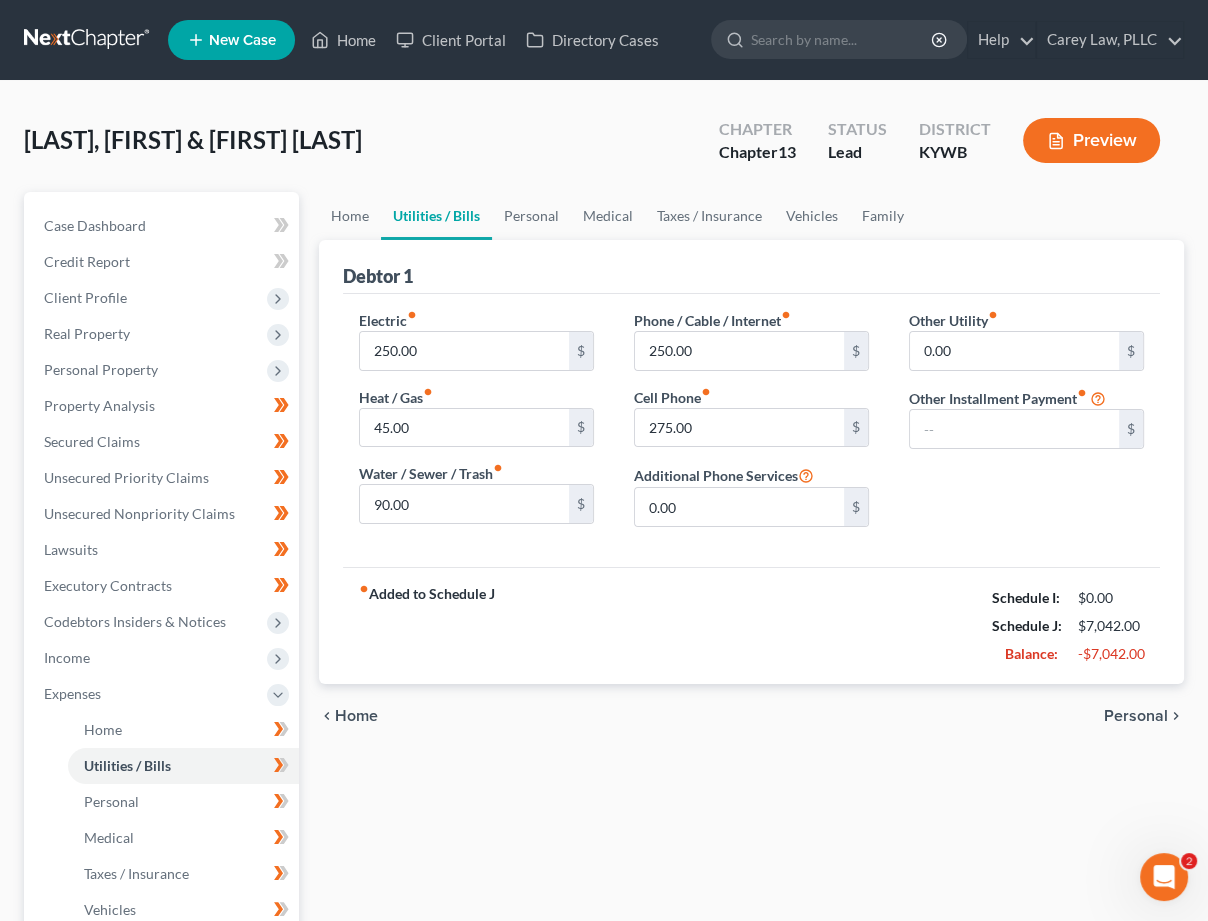 type on "0.00" 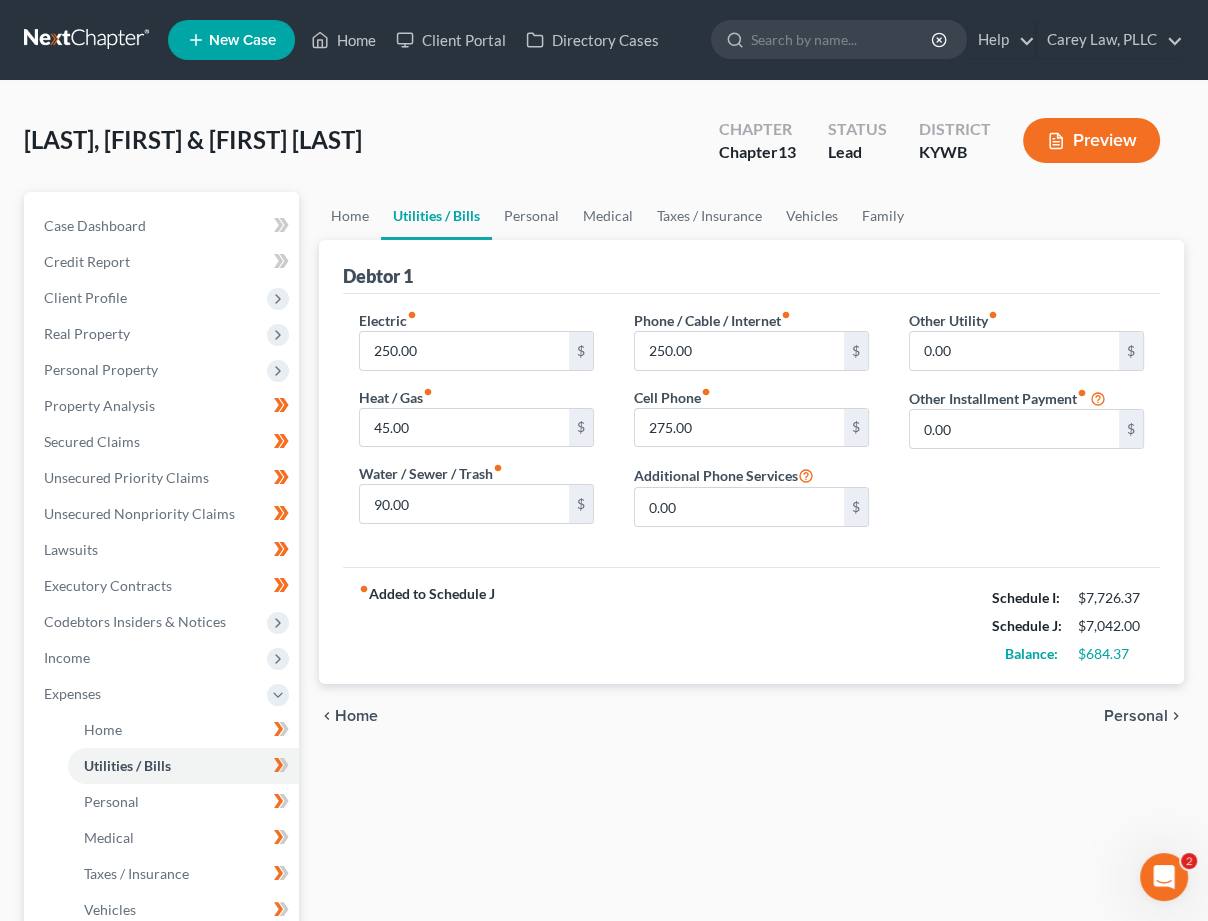 scroll, scrollTop: 0, scrollLeft: 0, axis: both 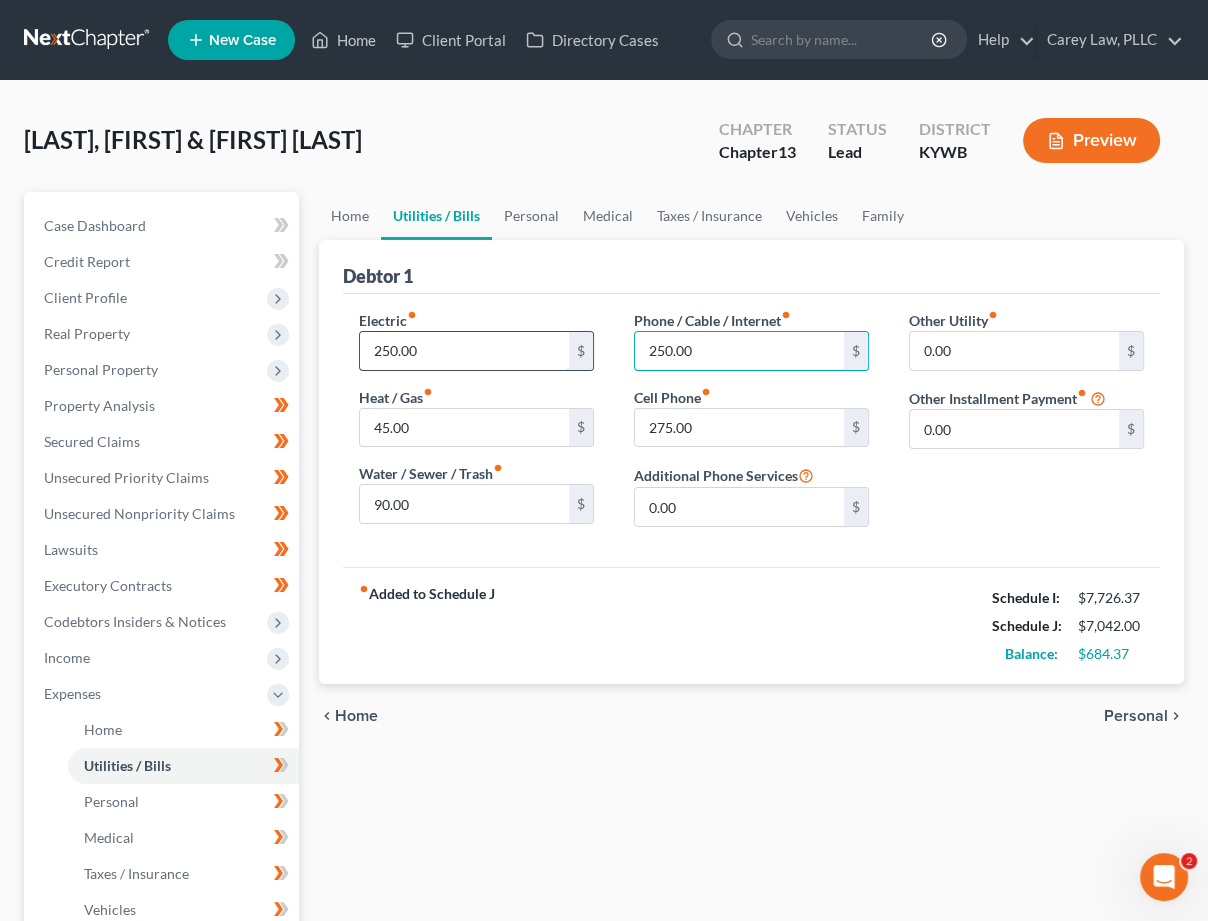 drag, startPoint x: 740, startPoint y: 356, endPoint x: 452, endPoint y: 332, distance: 288.99826 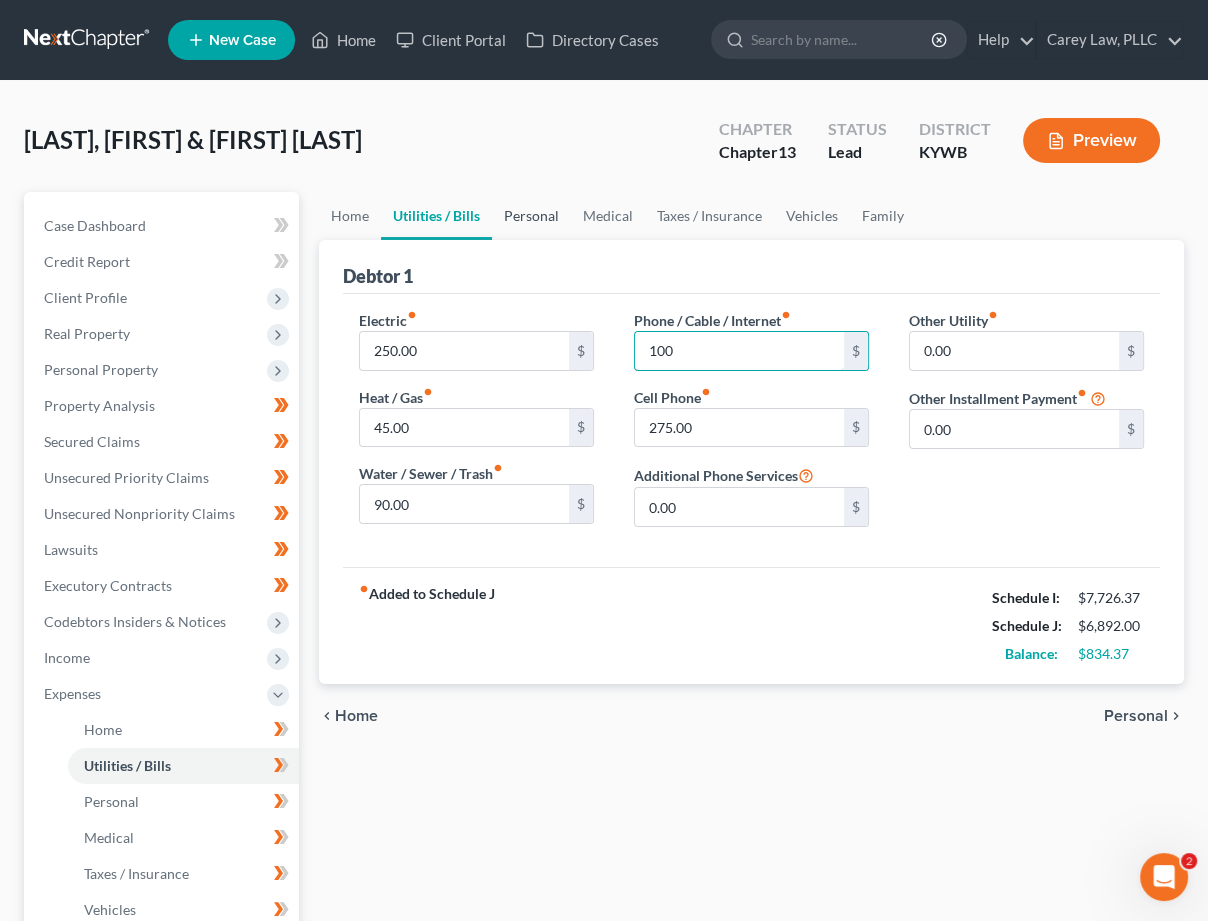 type on "100" 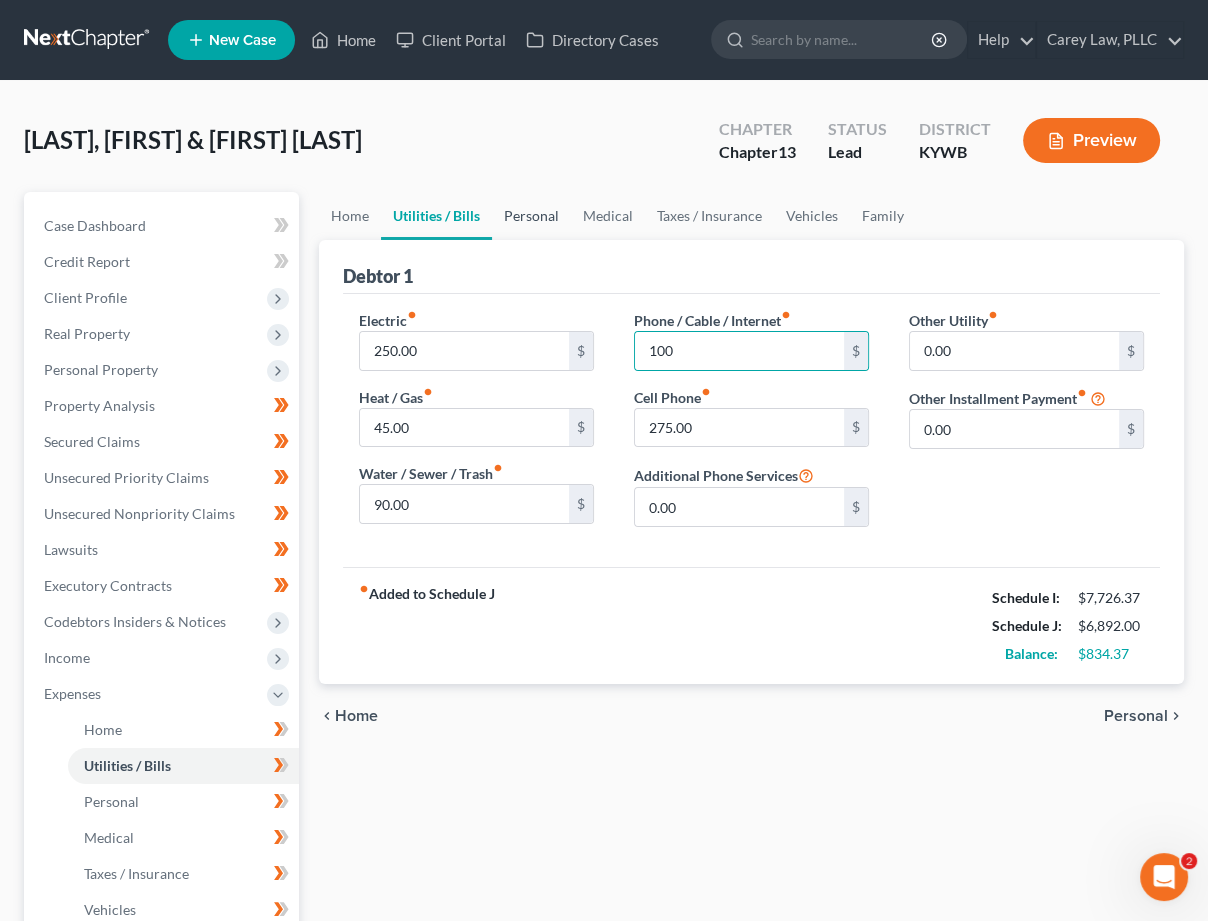 click on "Personal" at bounding box center [531, 216] 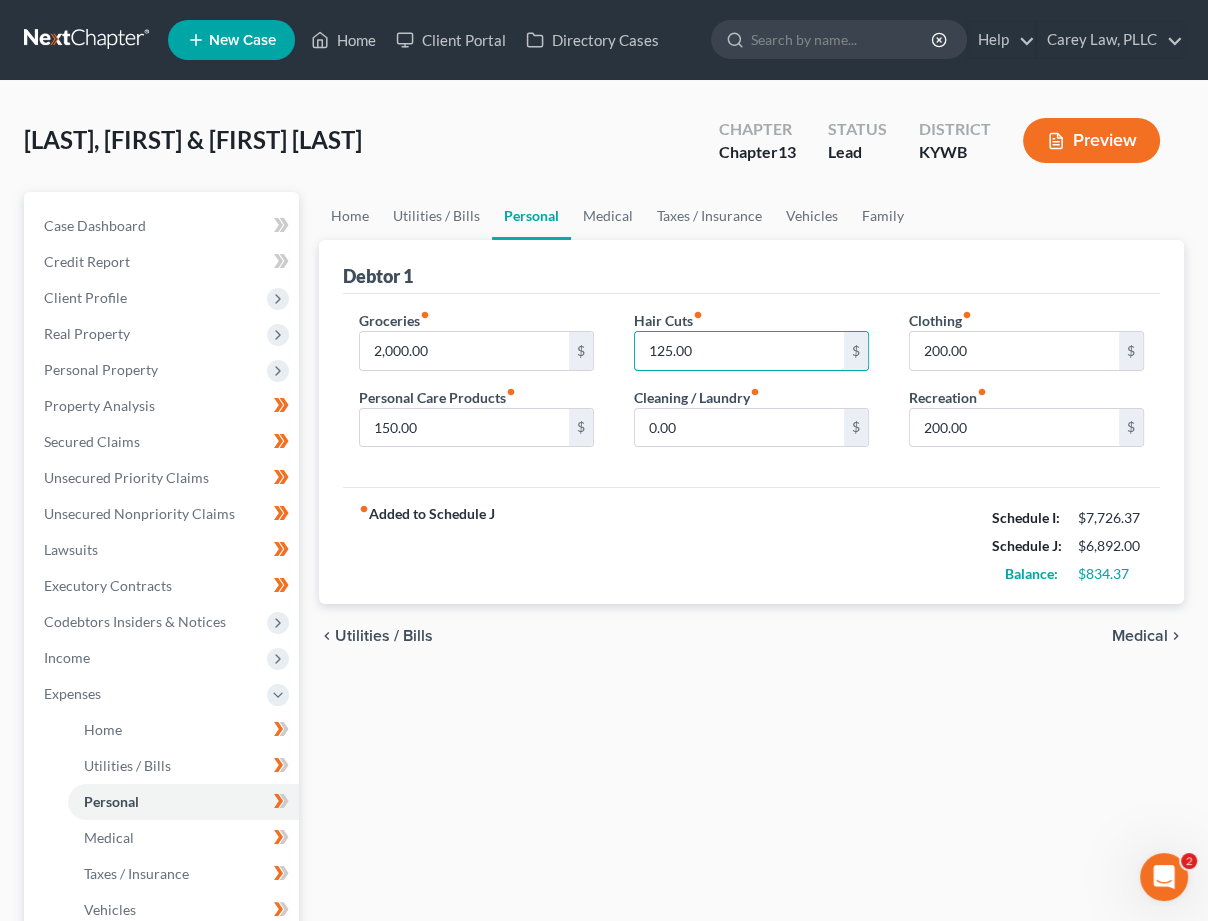 drag, startPoint x: 707, startPoint y: 348, endPoint x: 386, endPoint y: 306, distance: 323.736 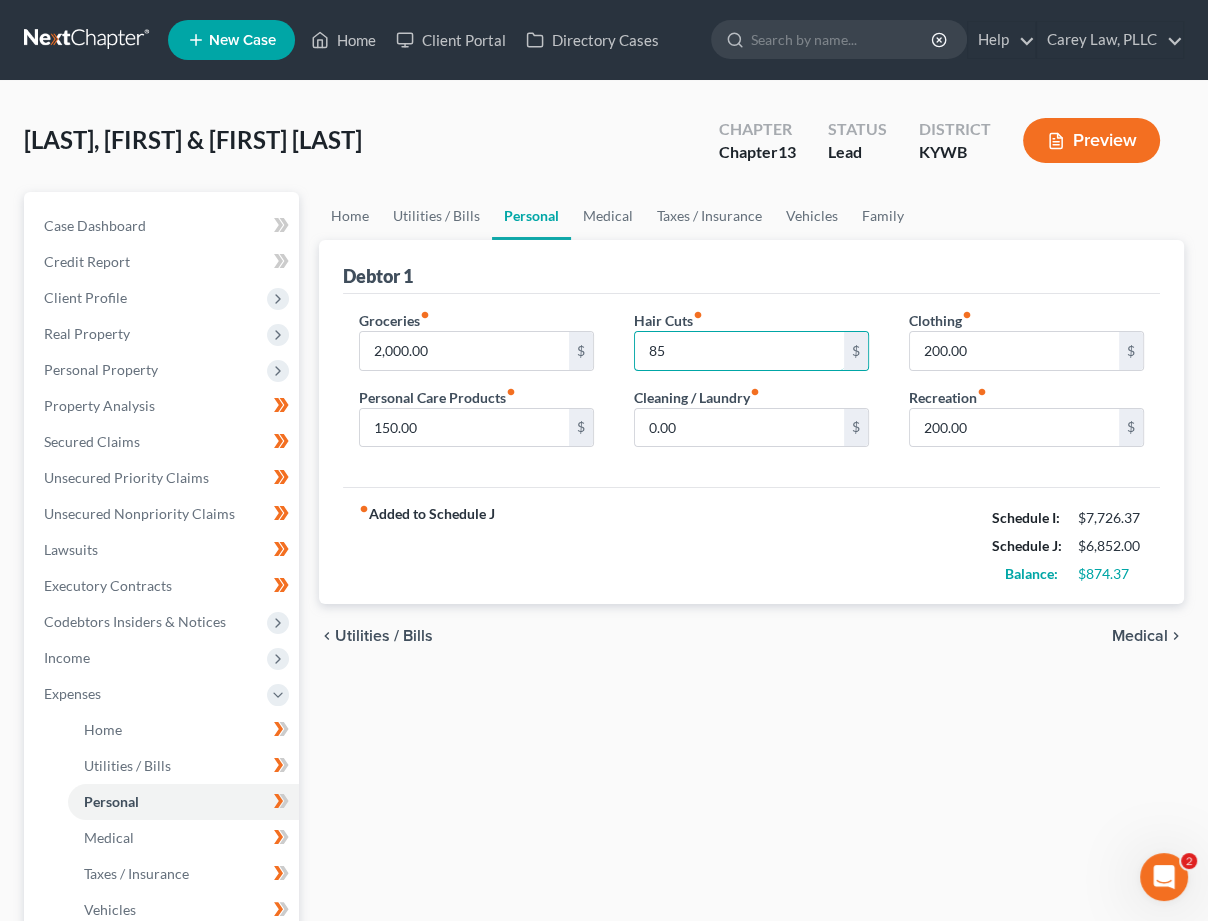 type on "85" 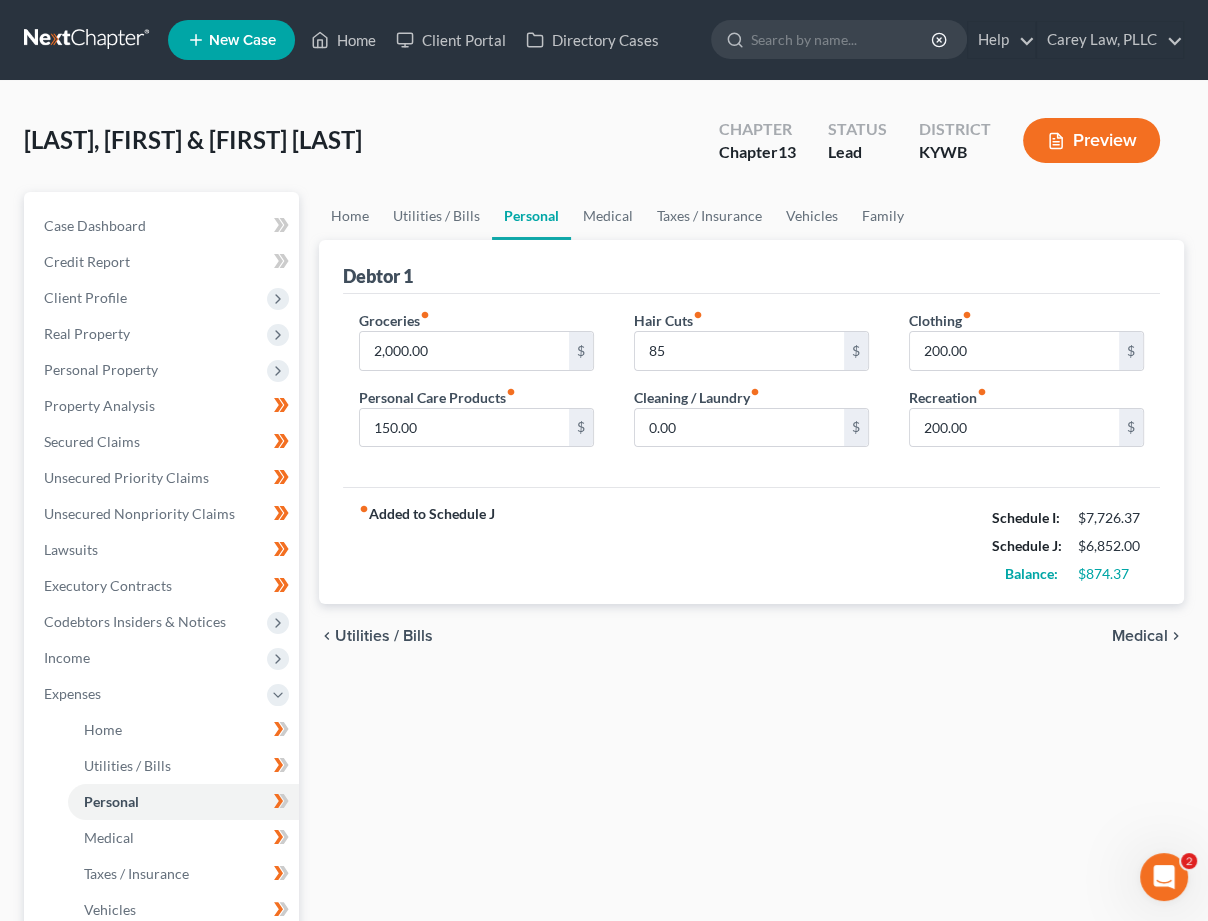 click on "fiber_manual_record  Added to Schedule J Schedule I: $7,726.37 Schedule J: $6,852.00 Balance: $874.37" at bounding box center [751, 545] 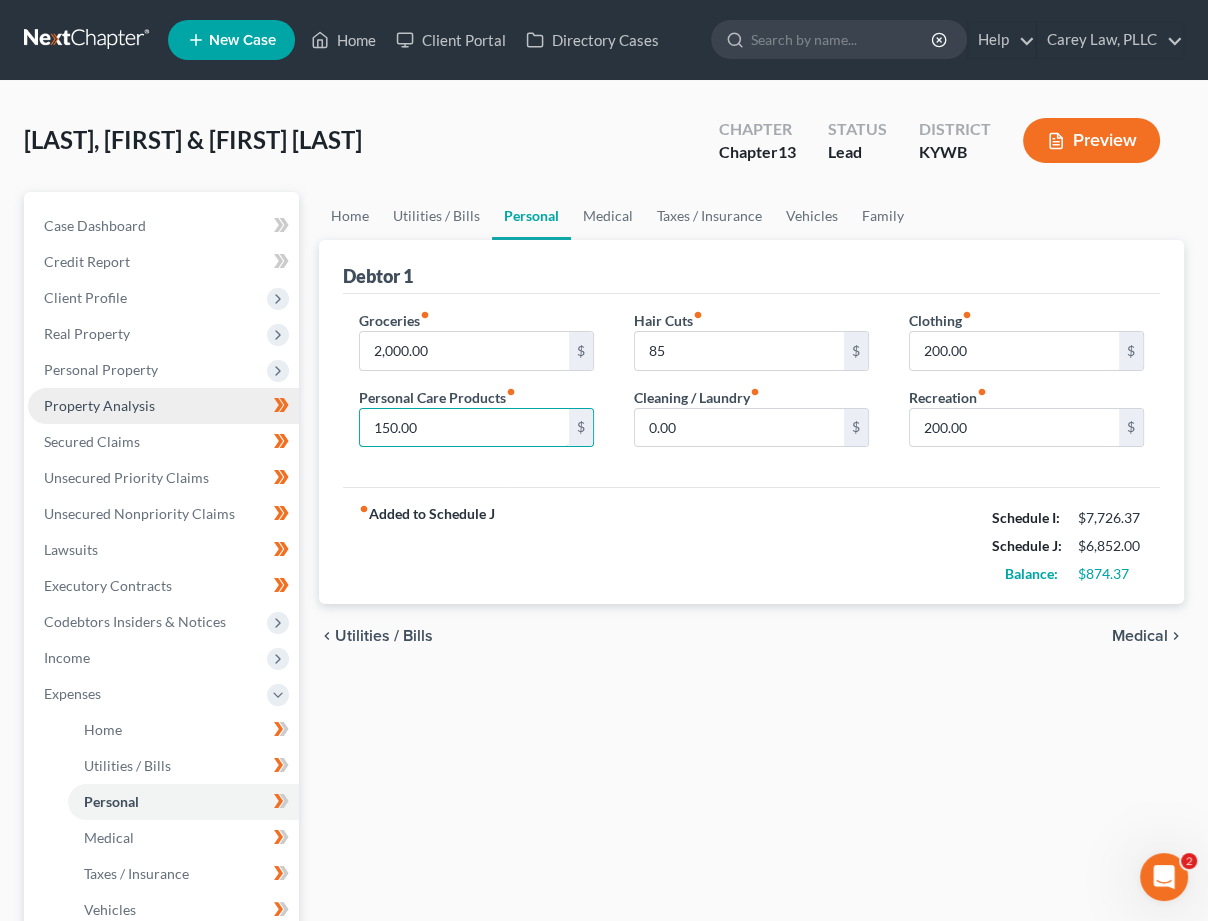 drag, startPoint x: 431, startPoint y: 425, endPoint x: 251, endPoint y: 400, distance: 181.72781 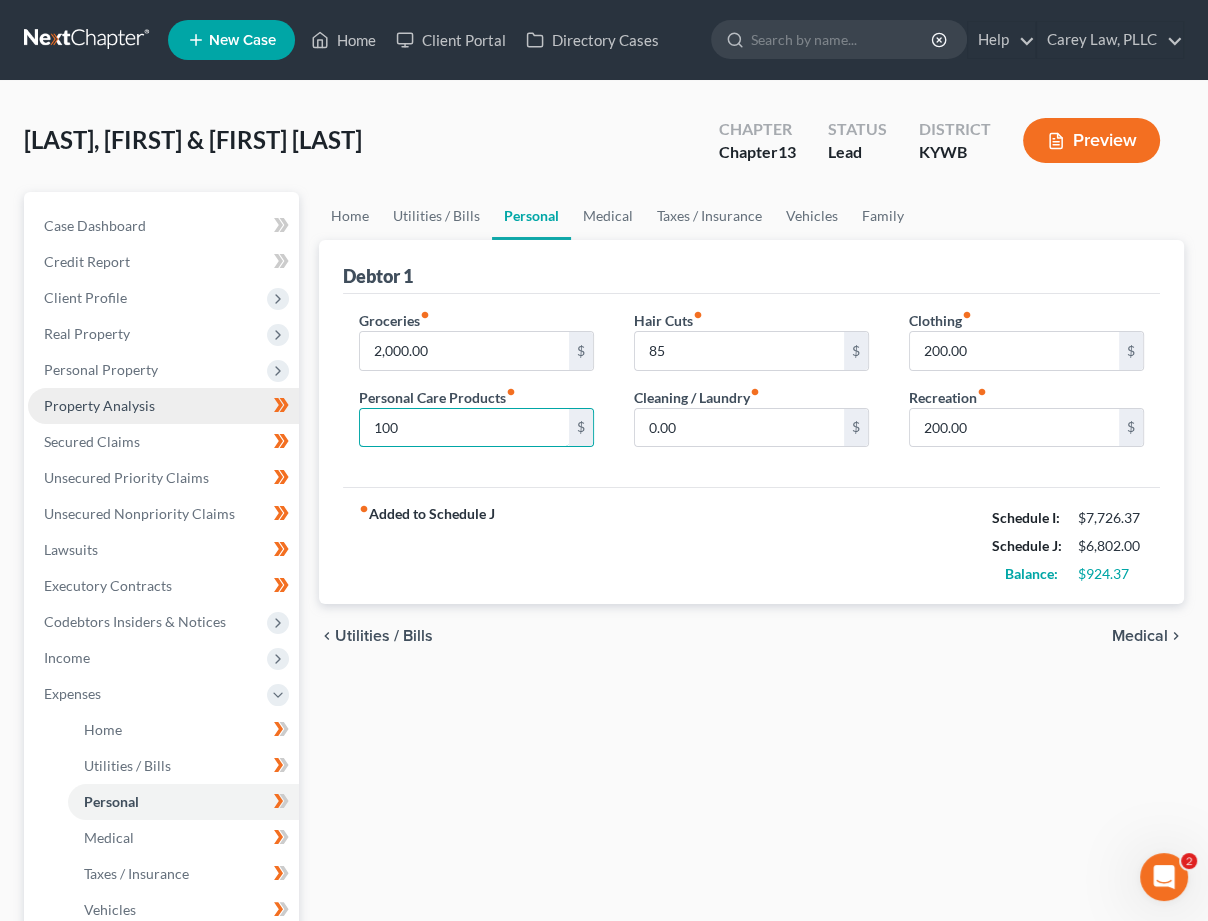 type on "100" 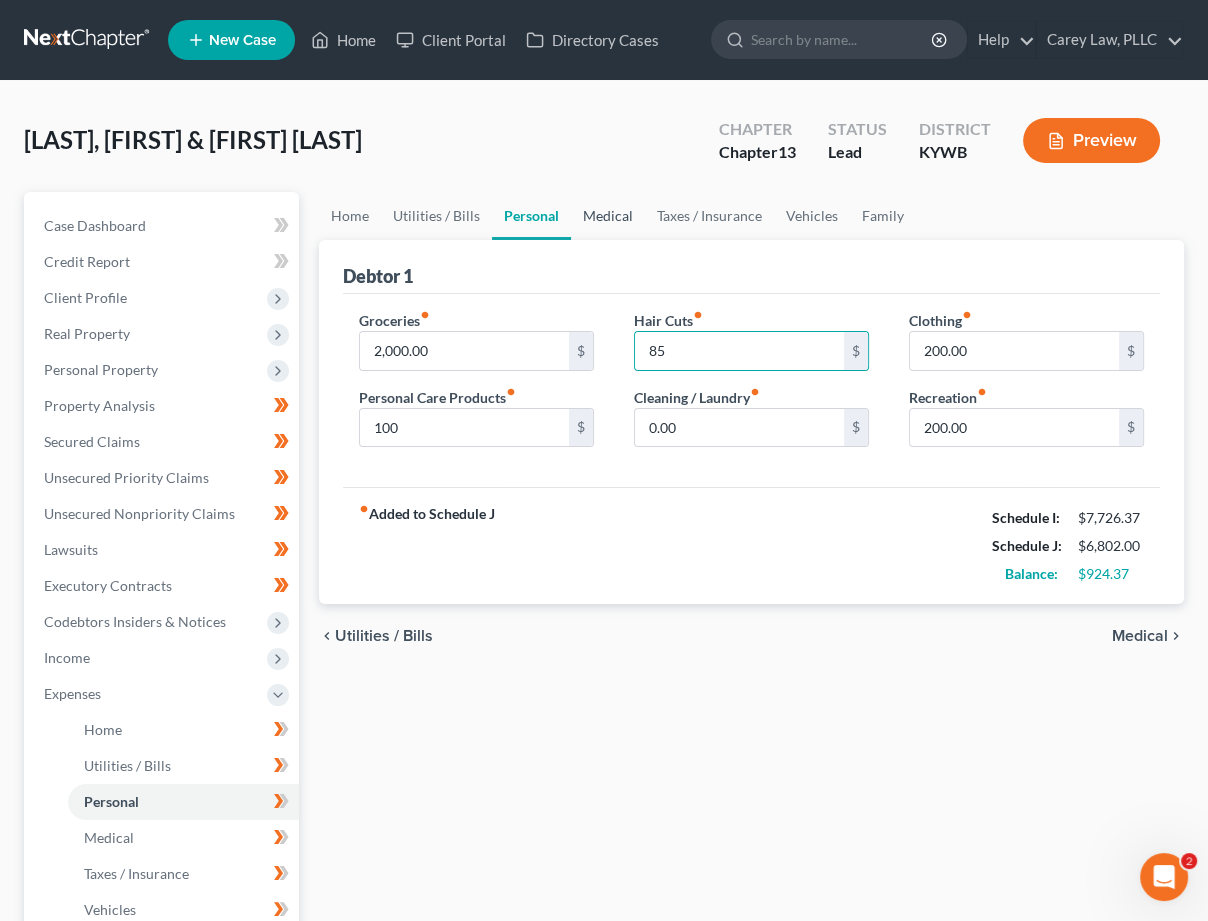 click on "Medical" at bounding box center (608, 216) 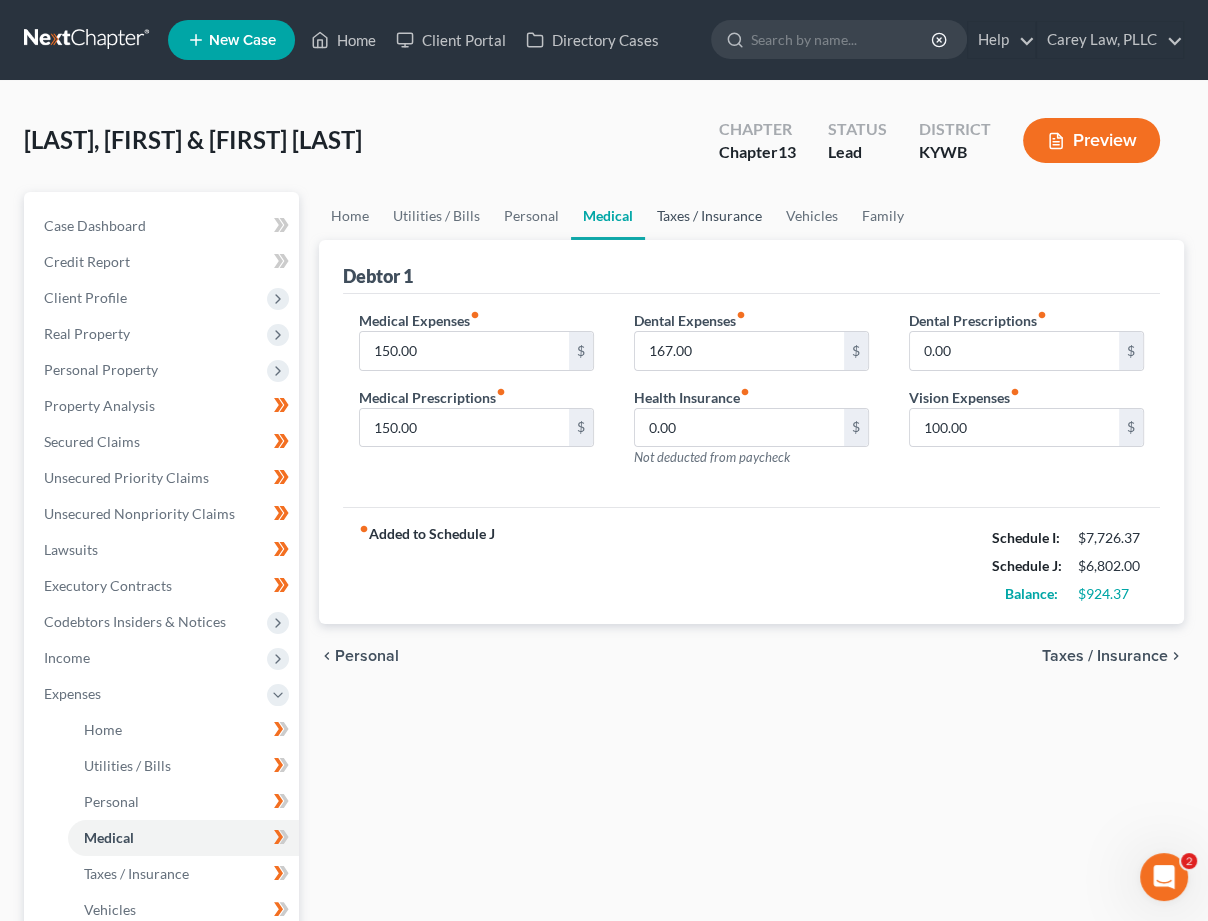 click on "Taxes / Insurance" at bounding box center [709, 216] 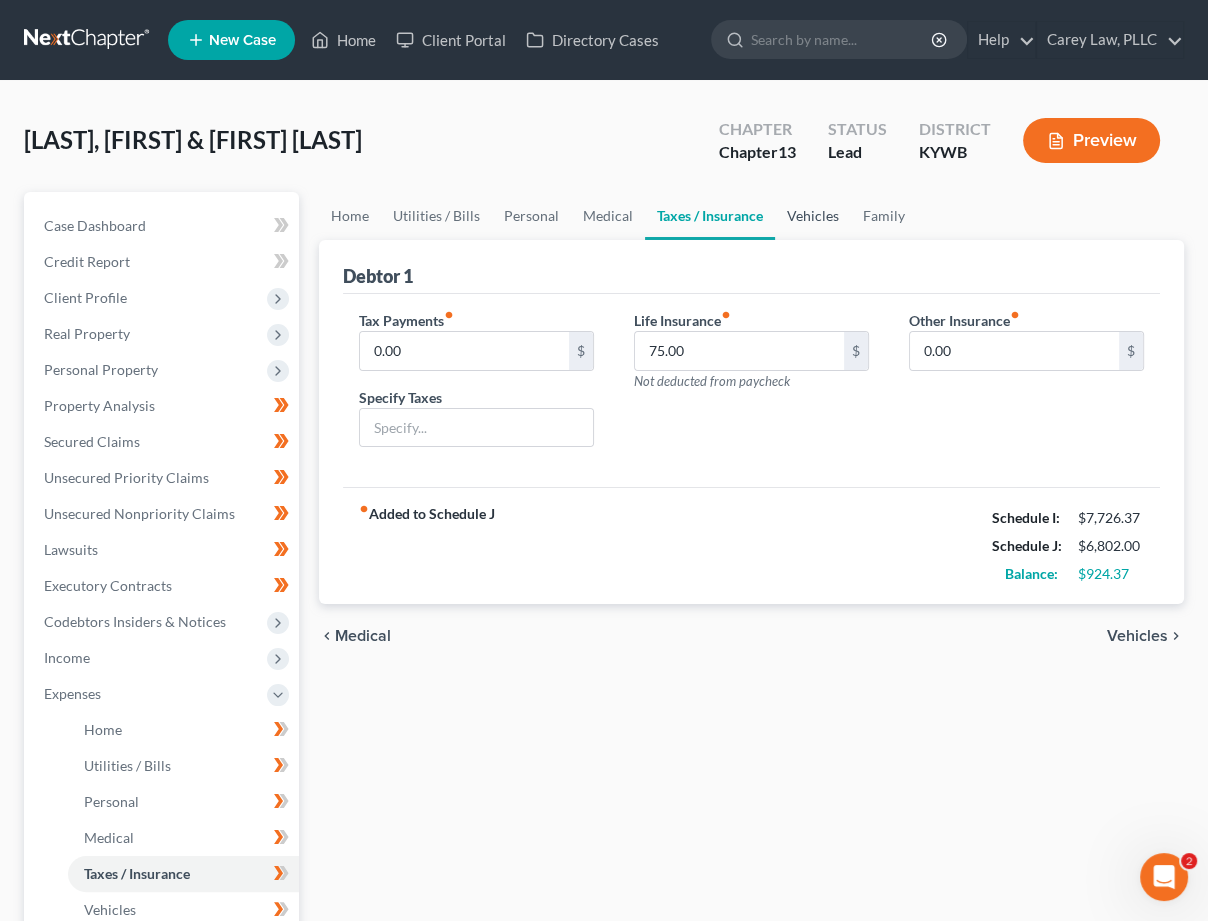 click on "Vehicles" at bounding box center [813, 216] 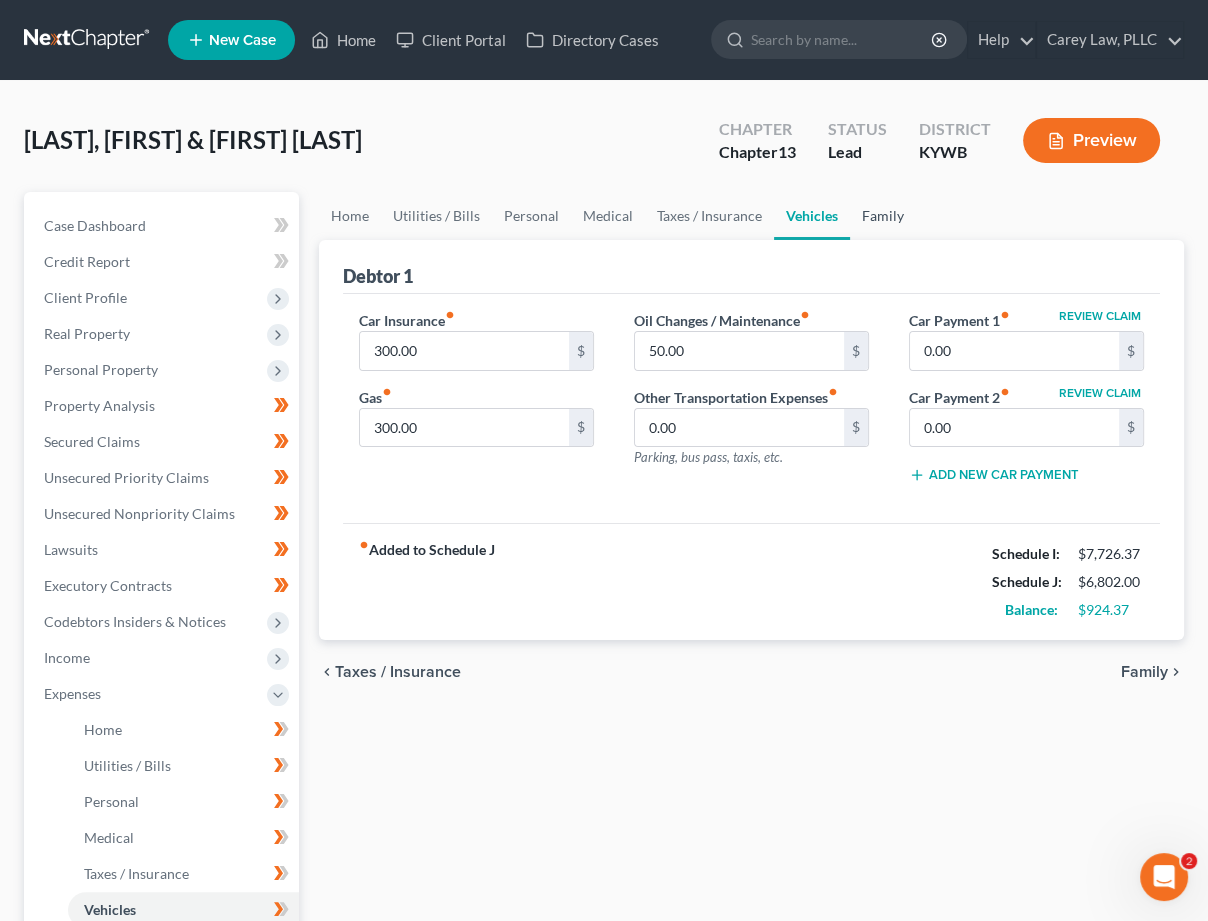 click on "Family" at bounding box center [883, 216] 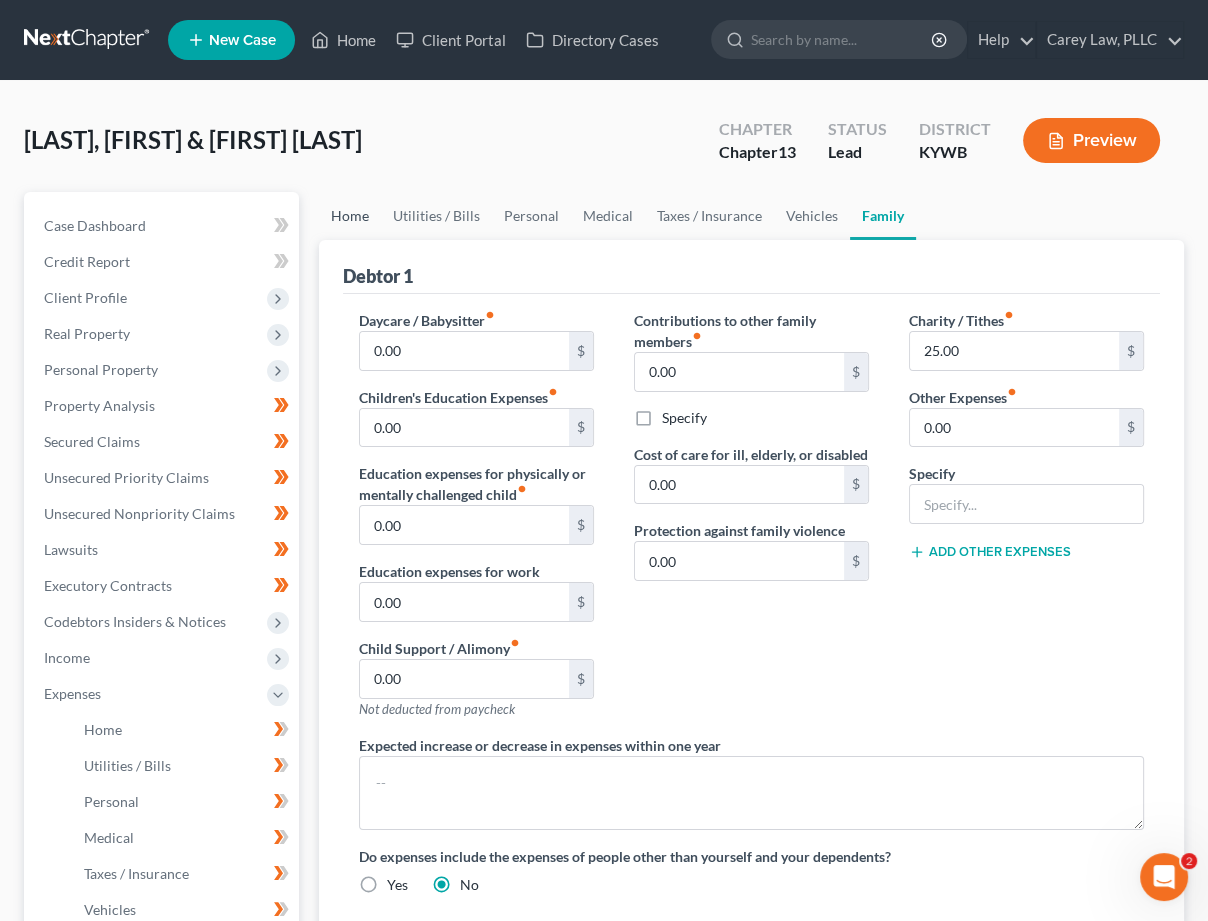 click on "Home" at bounding box center [350, 216] 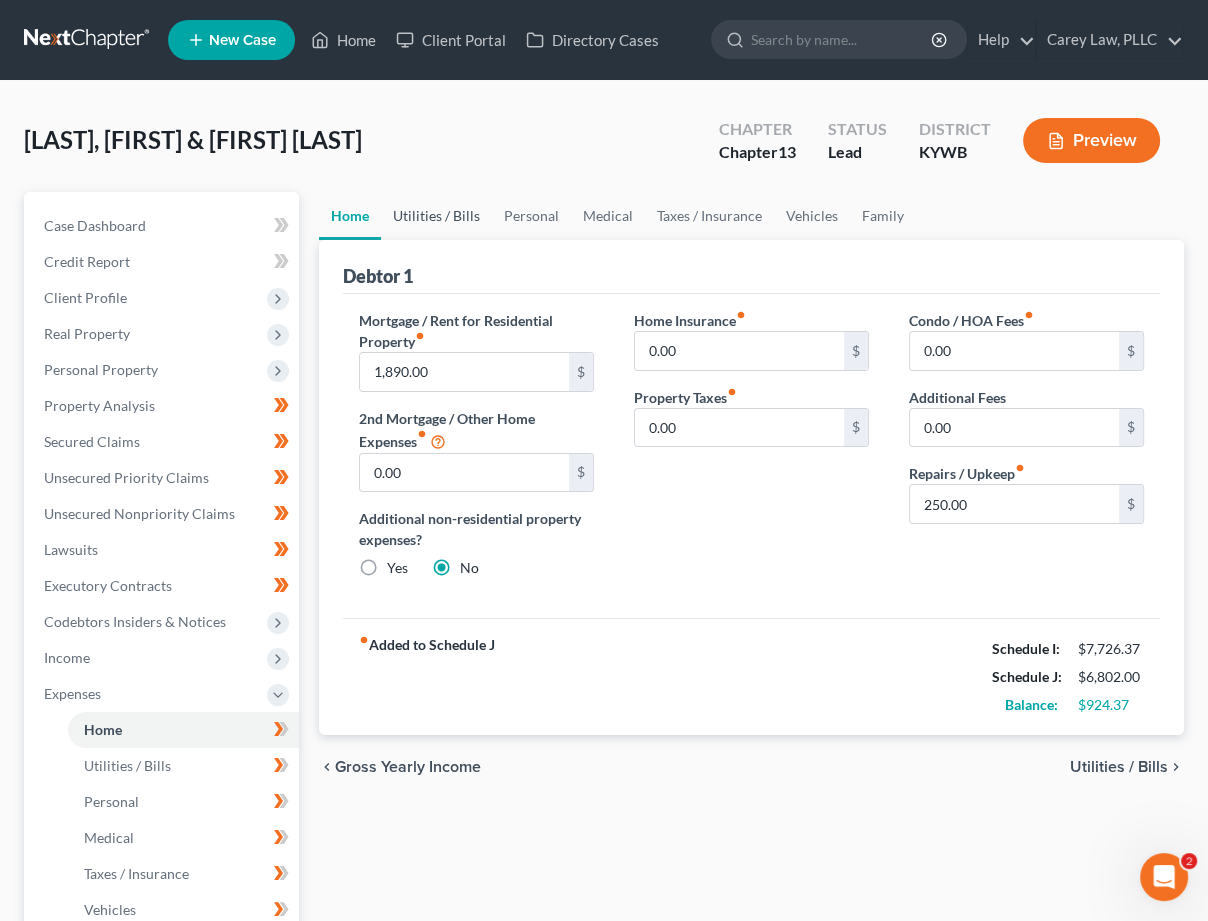 click on "Utilities / Bills" at bounding box center (436, 216) 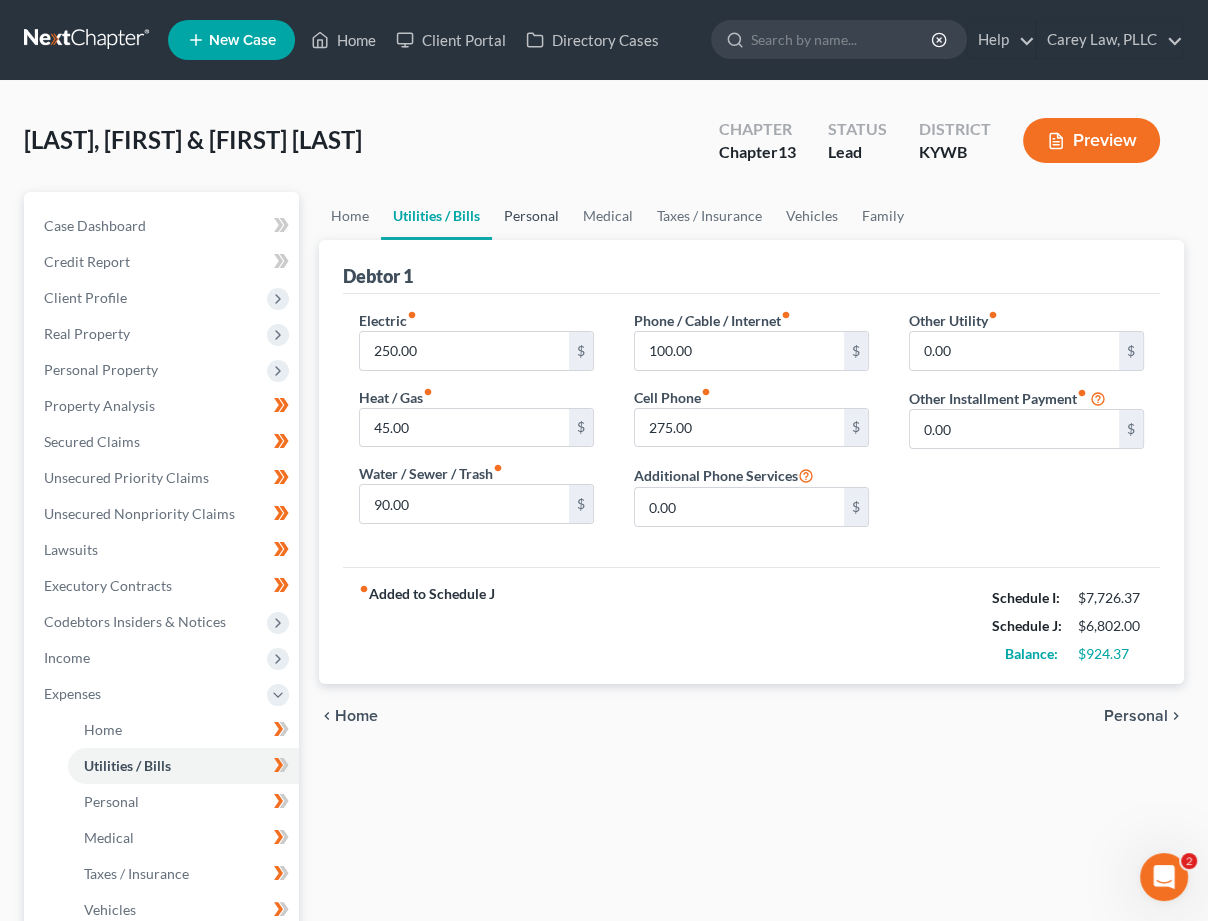 click on "Personal" at bounding box center [531, 216] 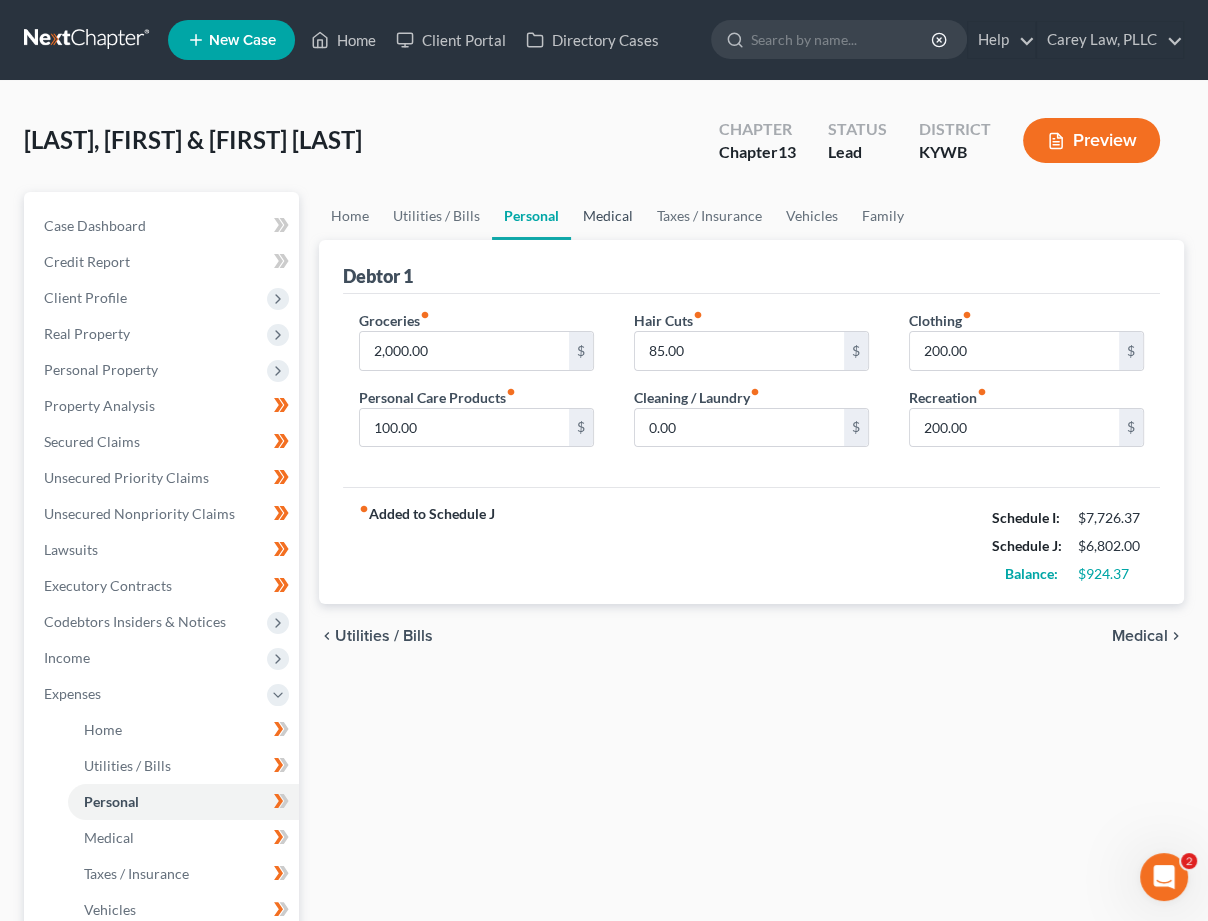click on "Medical" at bounding box center [608, 216] 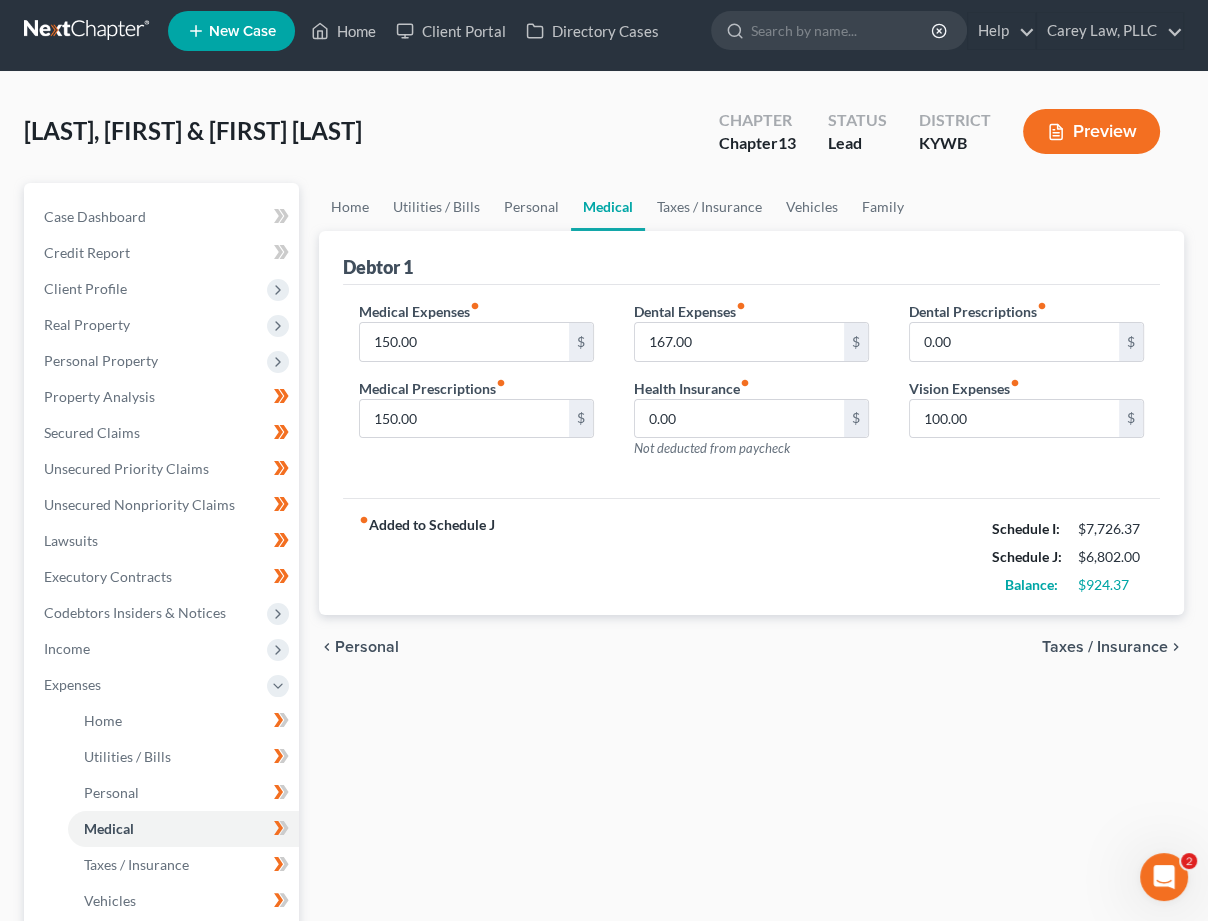 scroll, scrollTop: 13, scrollLeft: 0, axis: vertical 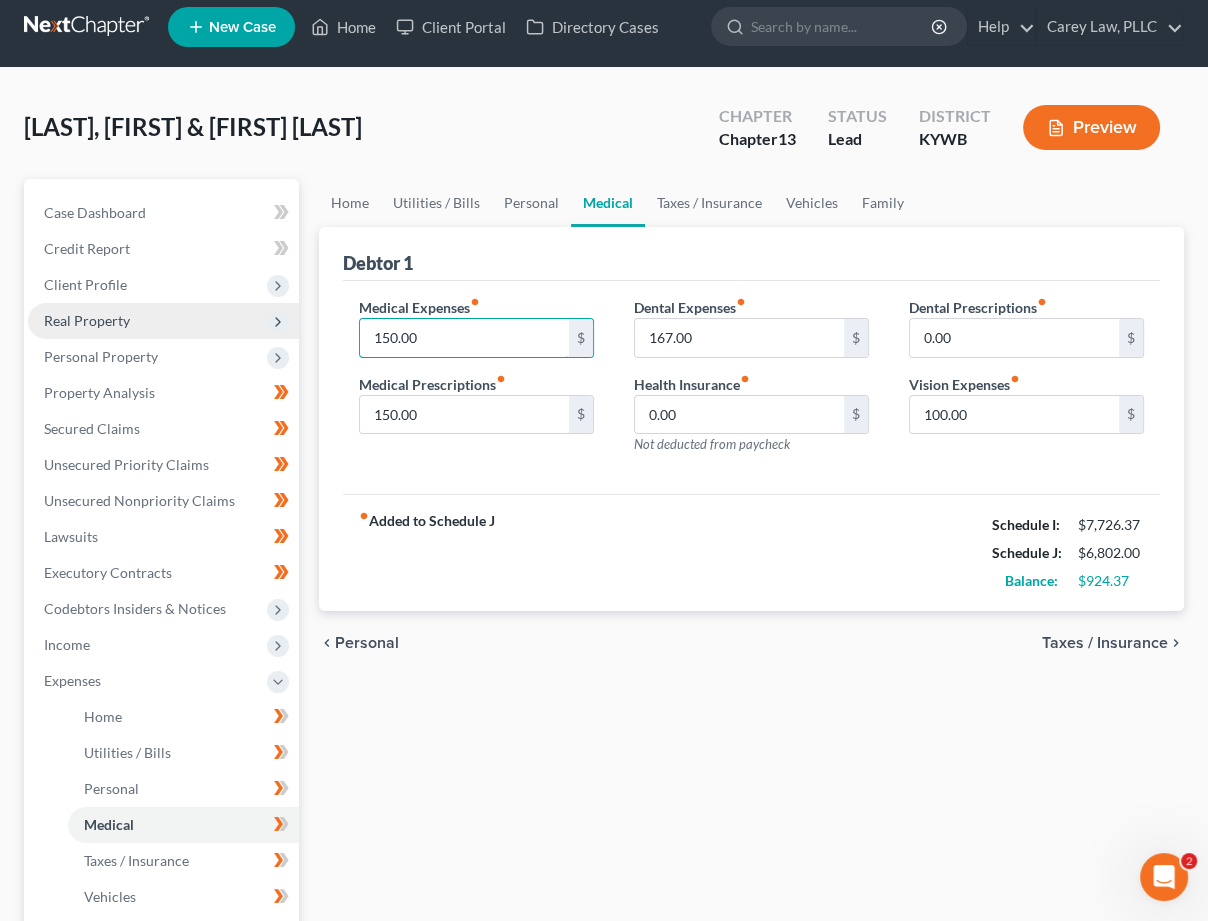 drag, startPoint x: 422, startPoint y: 333, endPoint x: 214, endPoint y: 299, distance: 210.76053 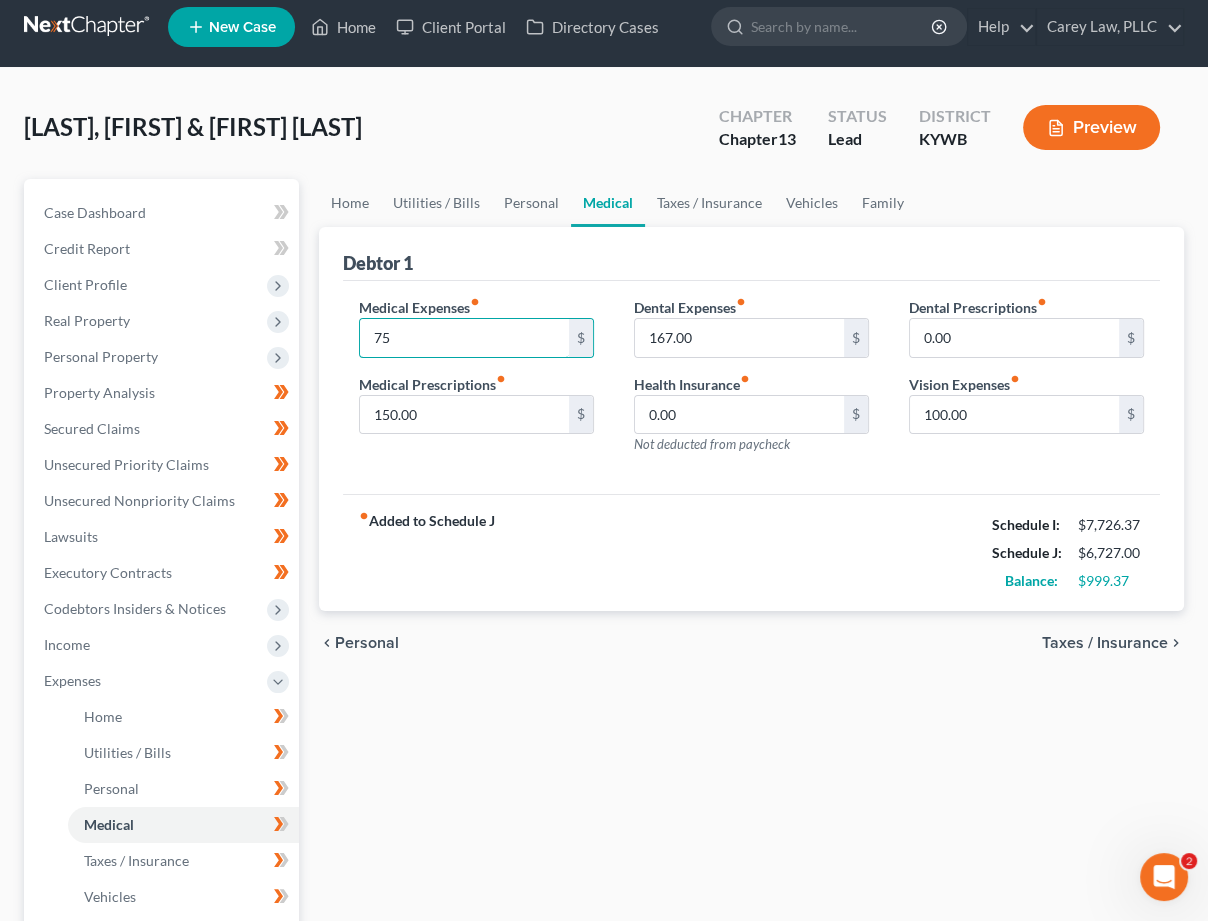 type on "75" 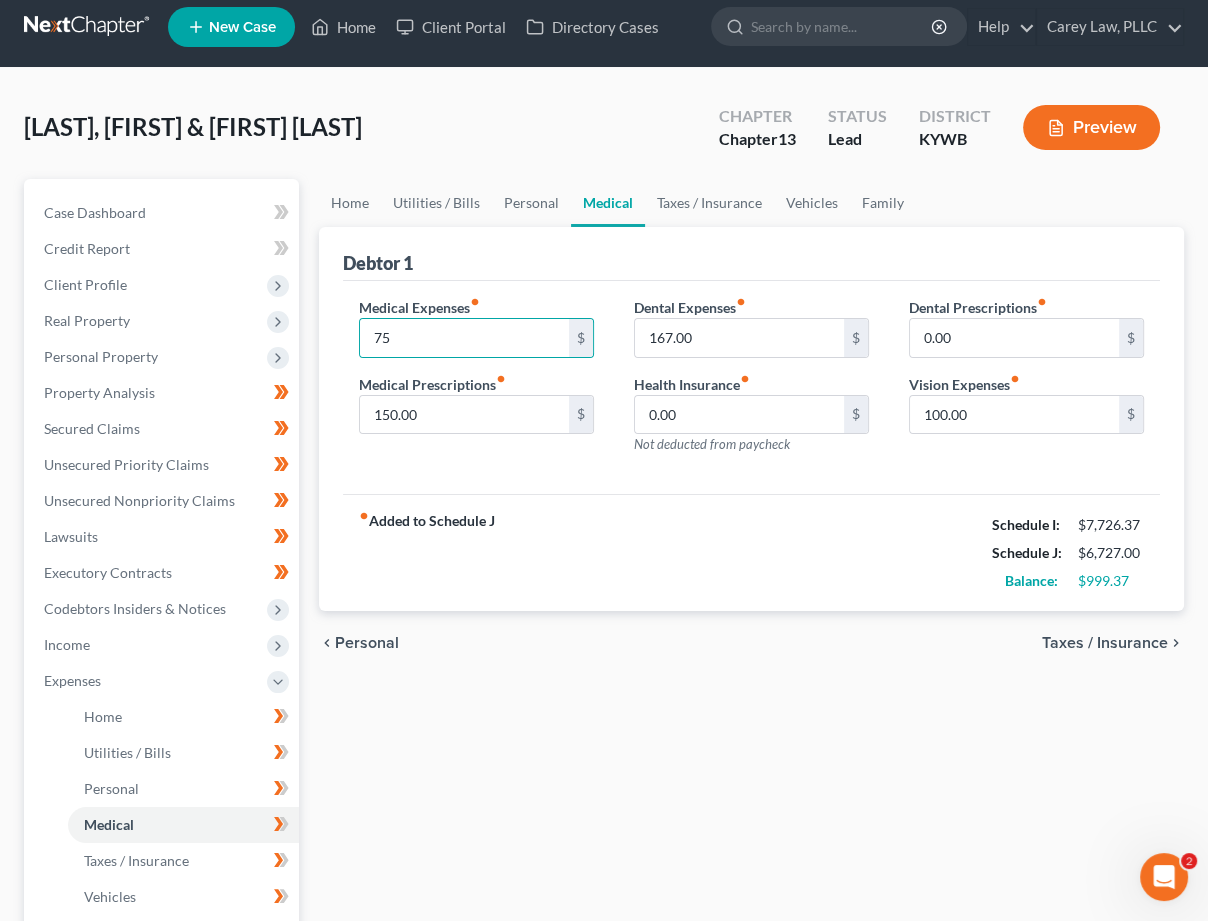 click on "fiber_manual_record  Added to Schedule J" at bounding box center [427, 553] 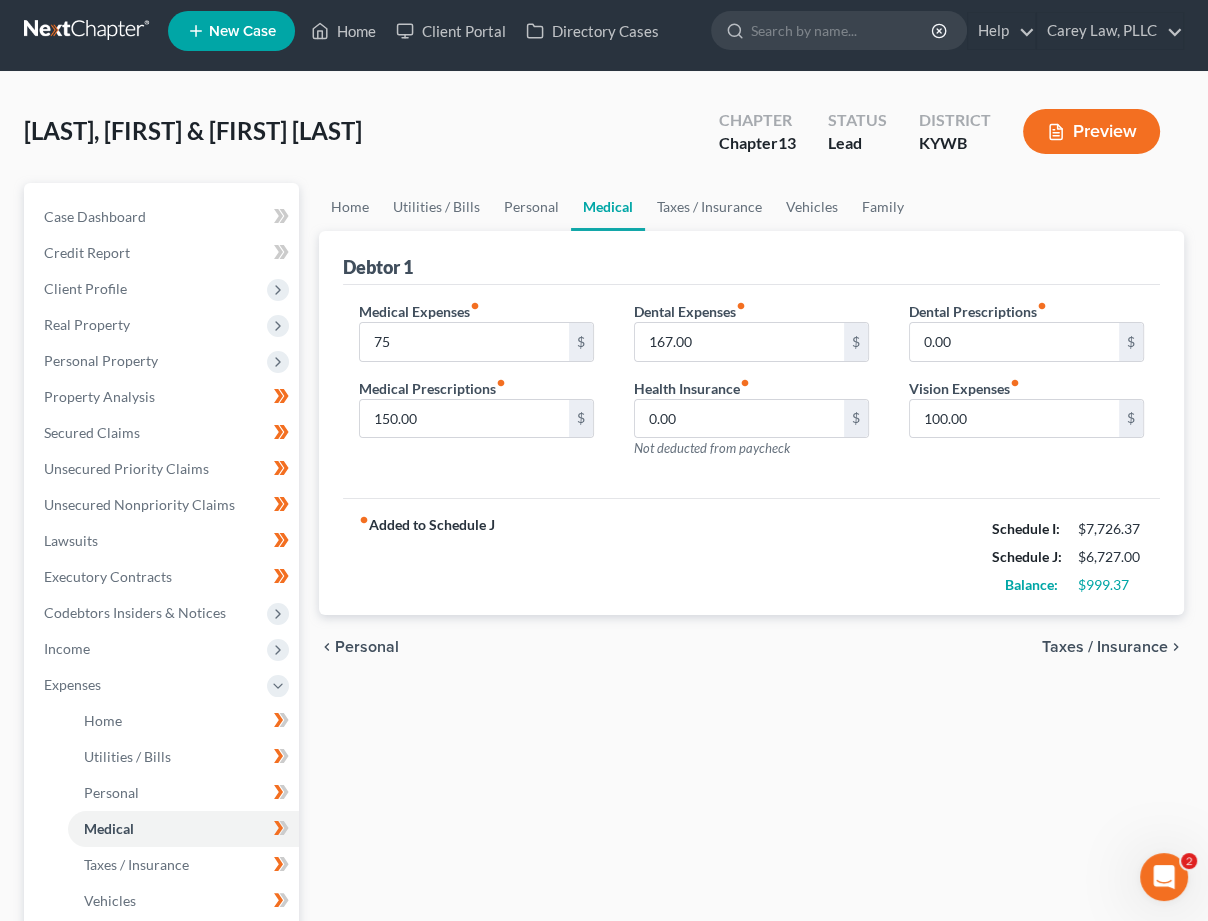 scroll, scrollTop: 9, scrollLeft: 0, axis: vertical 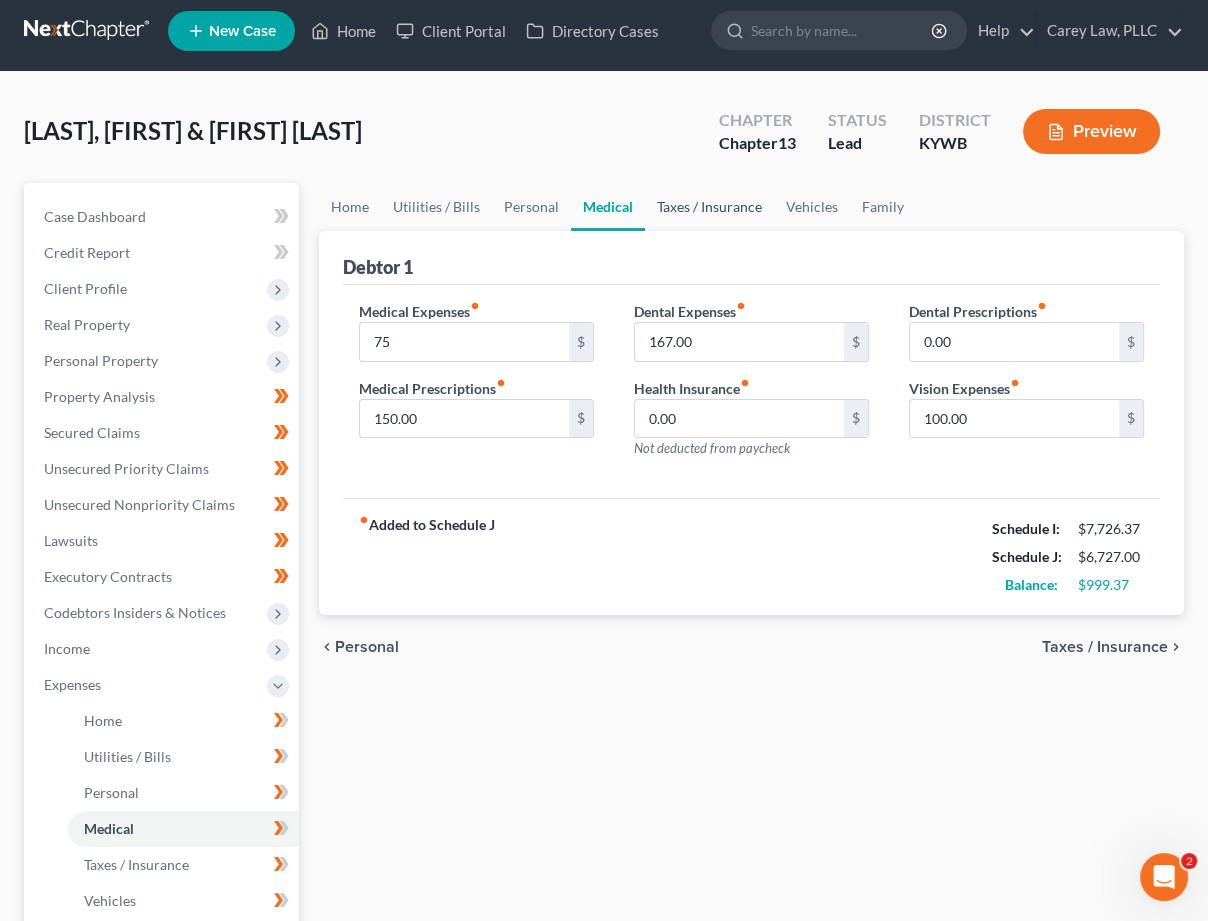 click on "Taxes / Insurance" at bounding box center (709, 207) 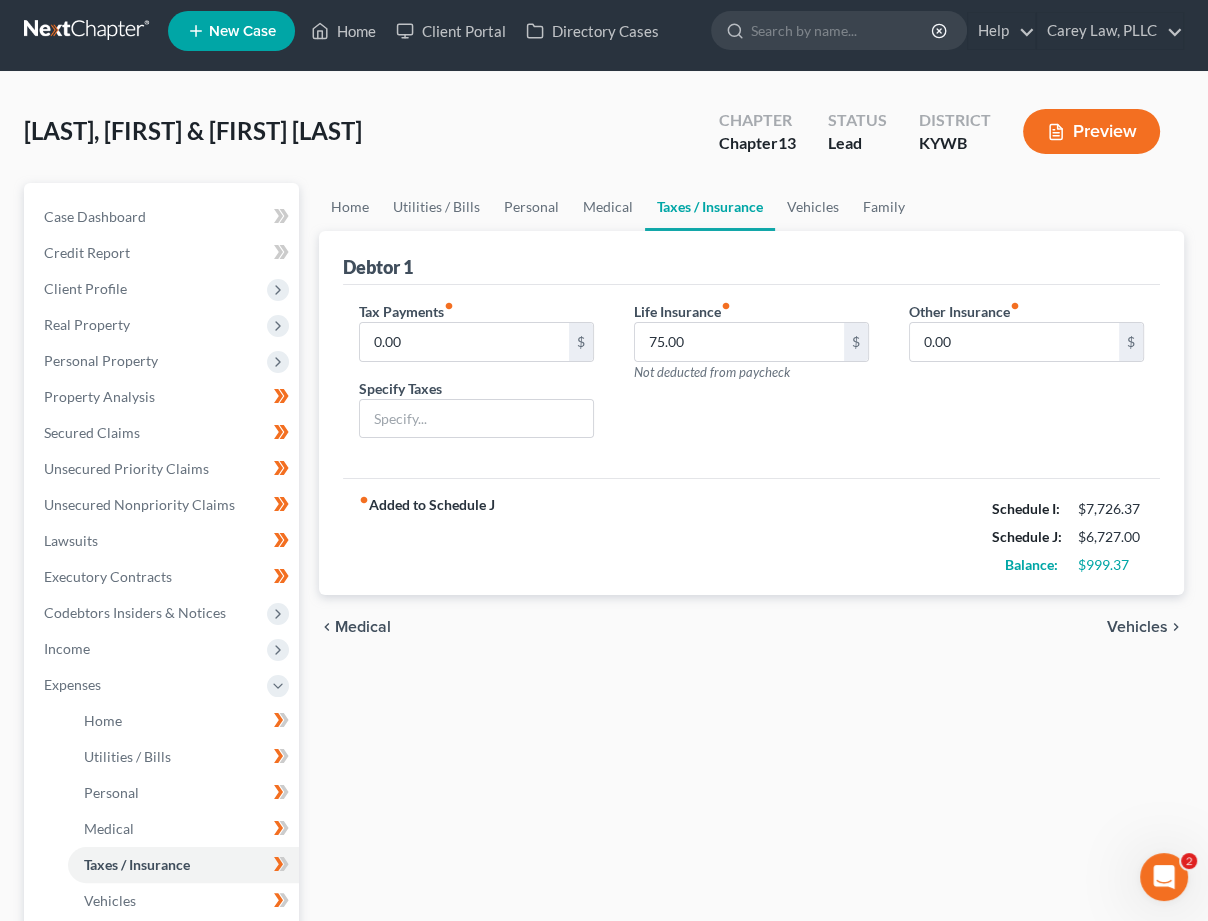 scroll, scrollTop: 0, scrollLeft: 0, axis: both 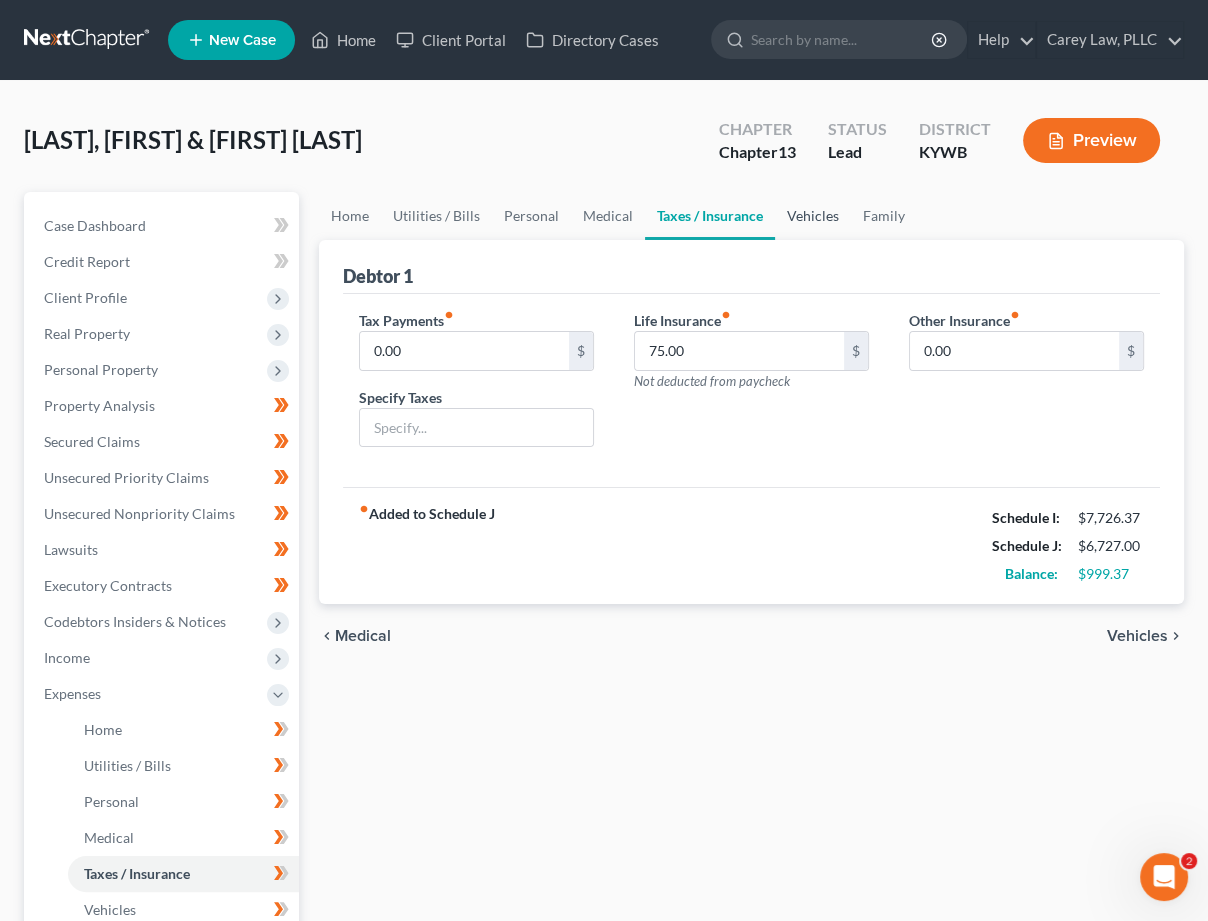 click on "Vehicles" at bounding box center [813, 216] 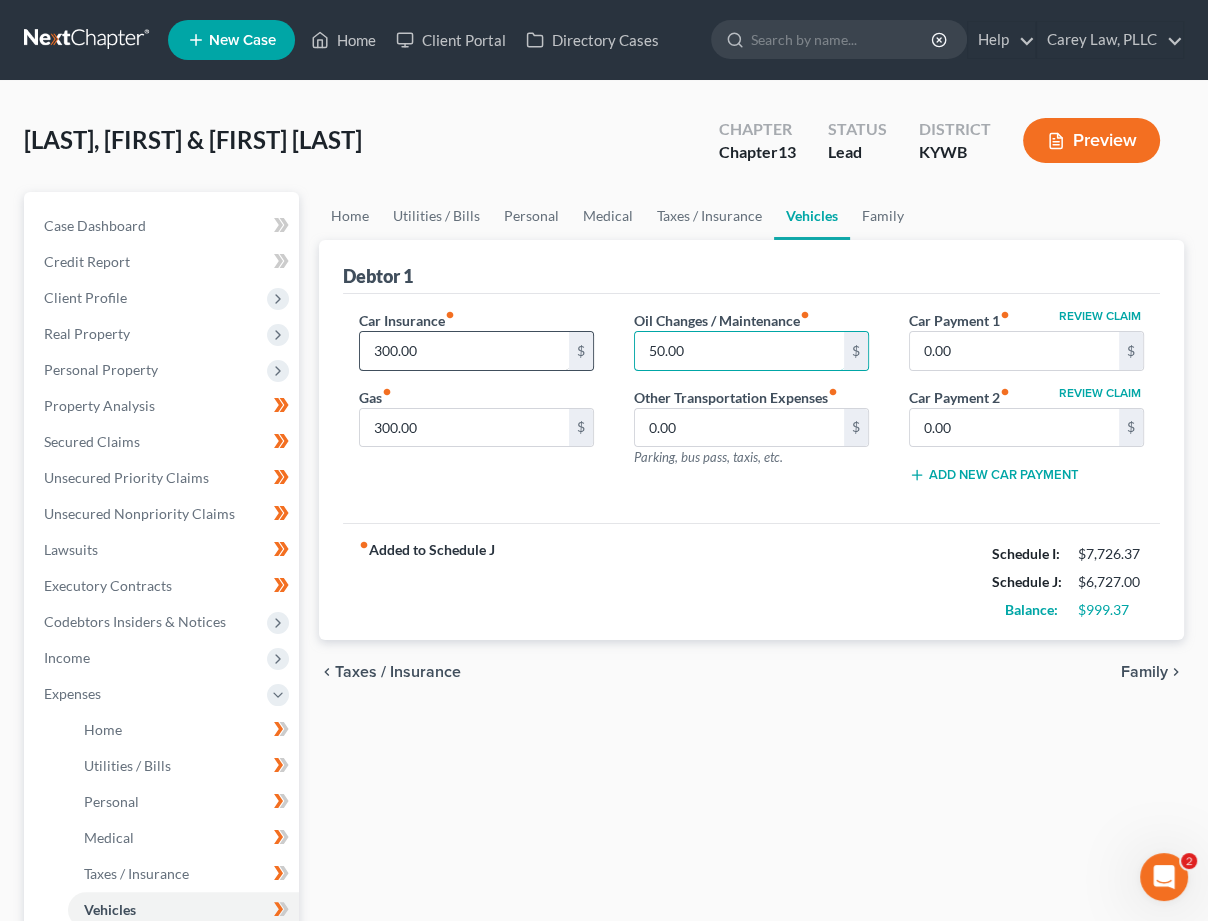 drag, startPoint x: 697, startPoint y: 348, endPoint x: 514, endPoint y: 339, distance: 183.22118 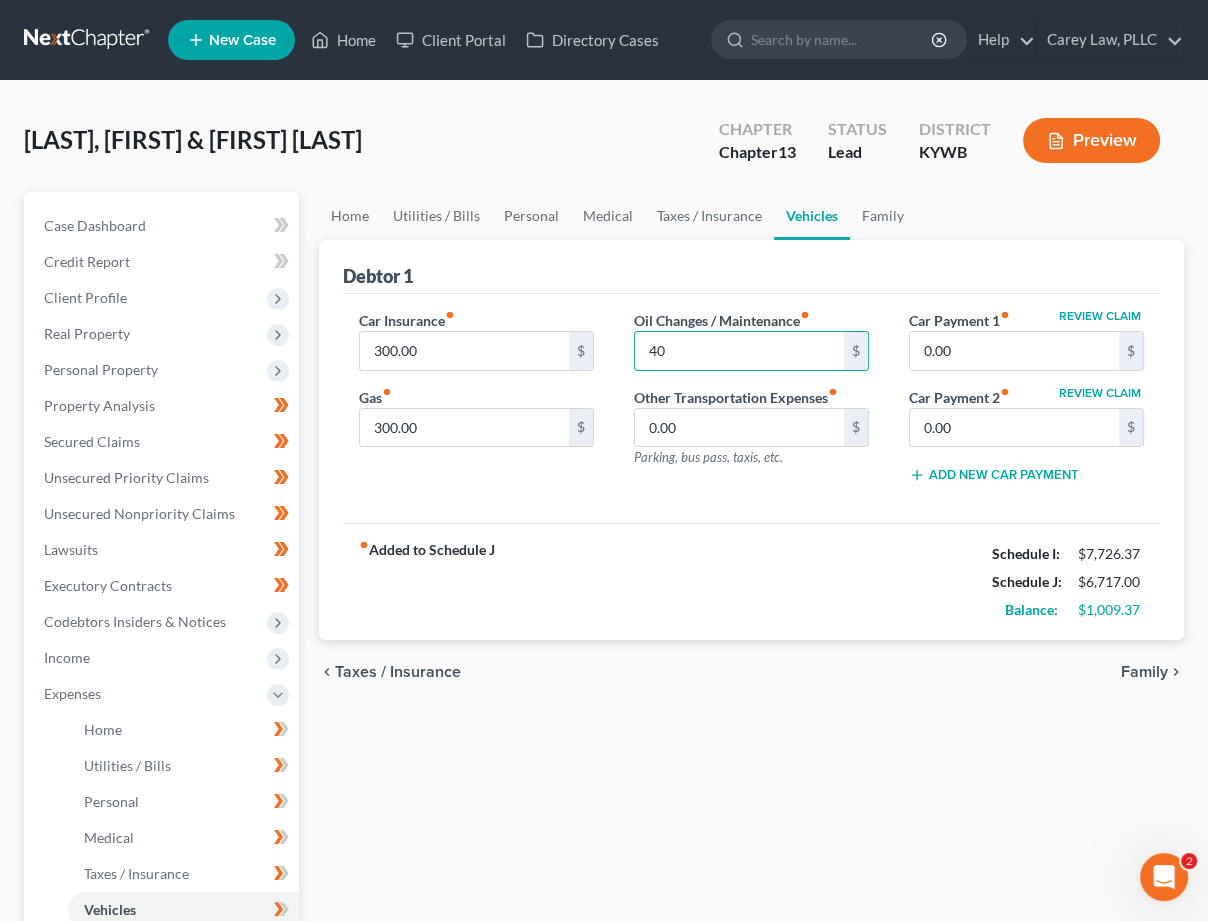 type on "40" 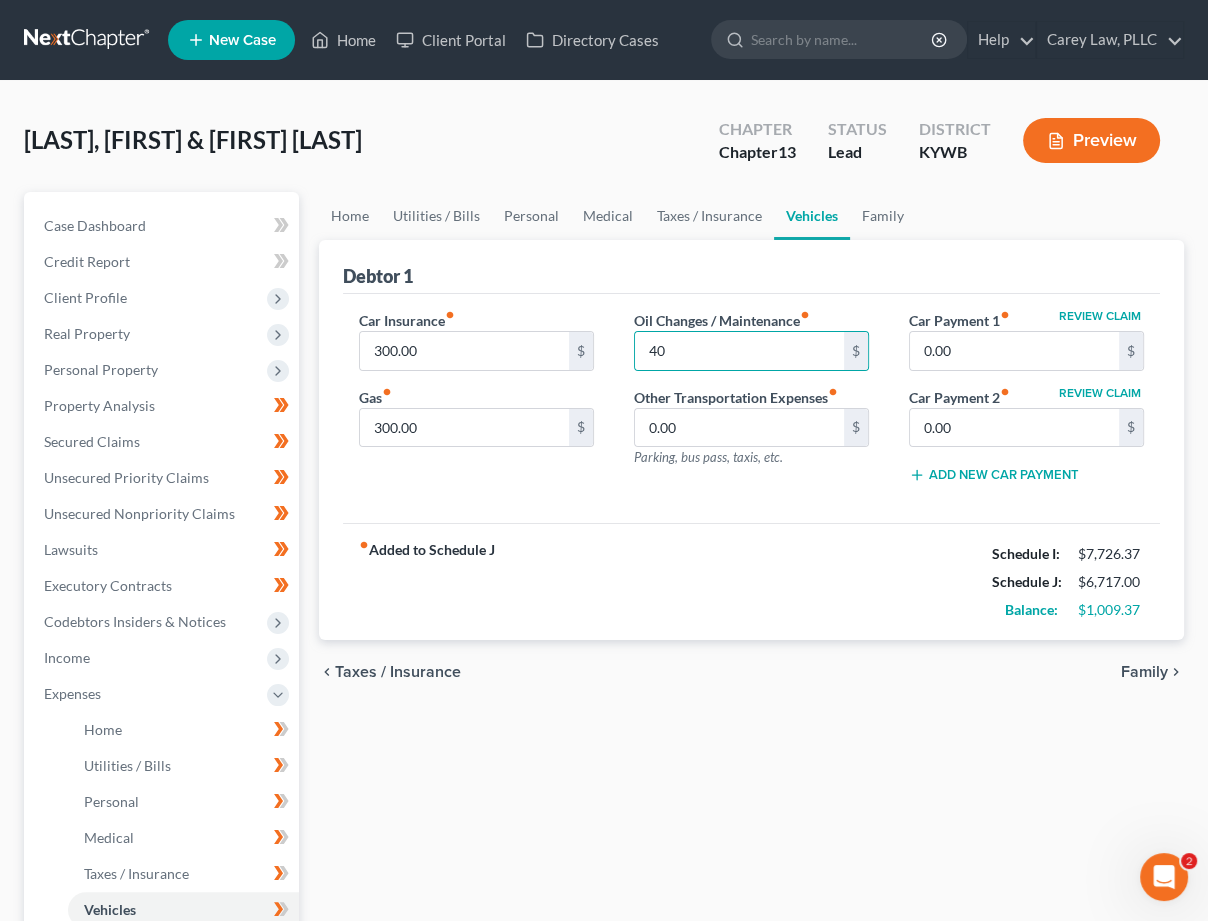 click on "Other Transportation Expenses  fiber_manual_record" at bounding box center (736, 397) 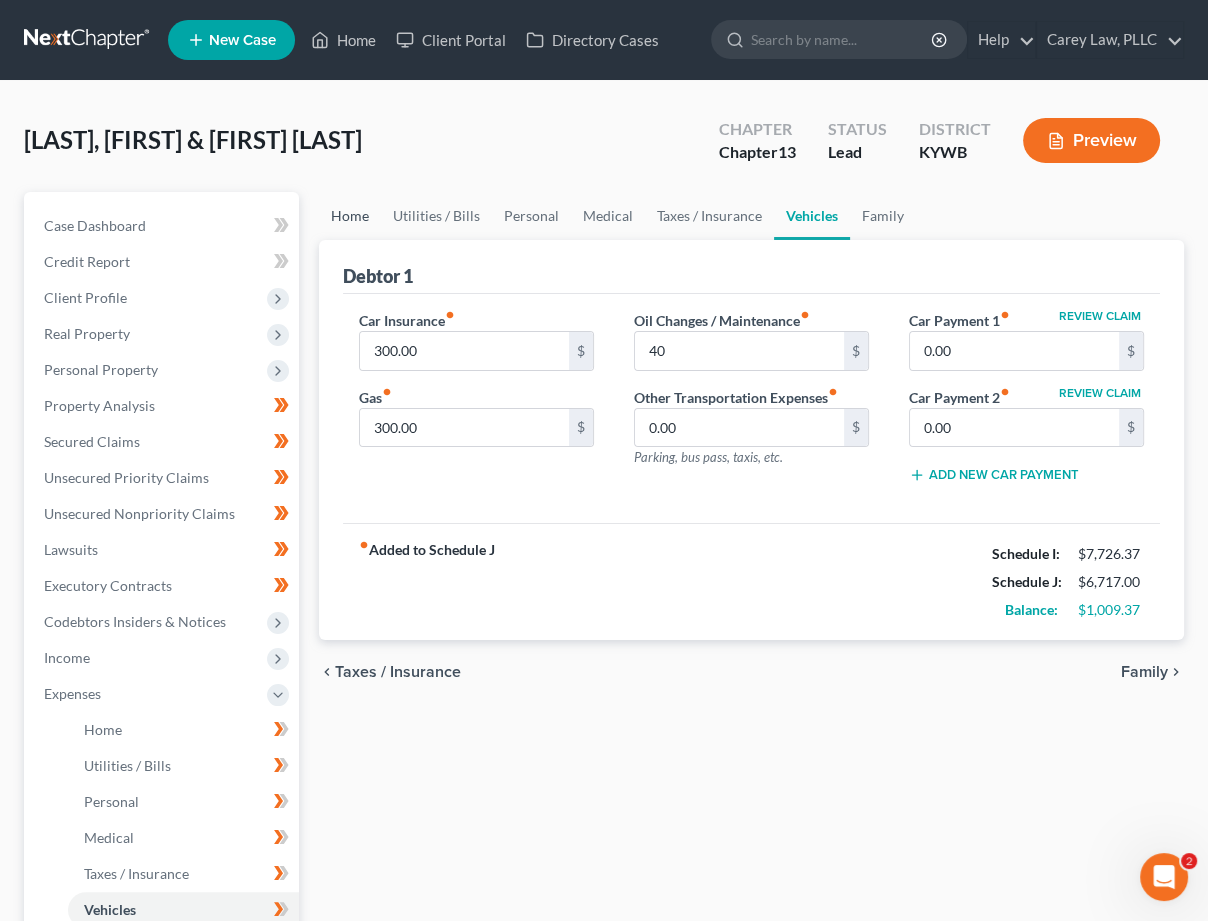 click on "Home" at bounding box center [350, 216] 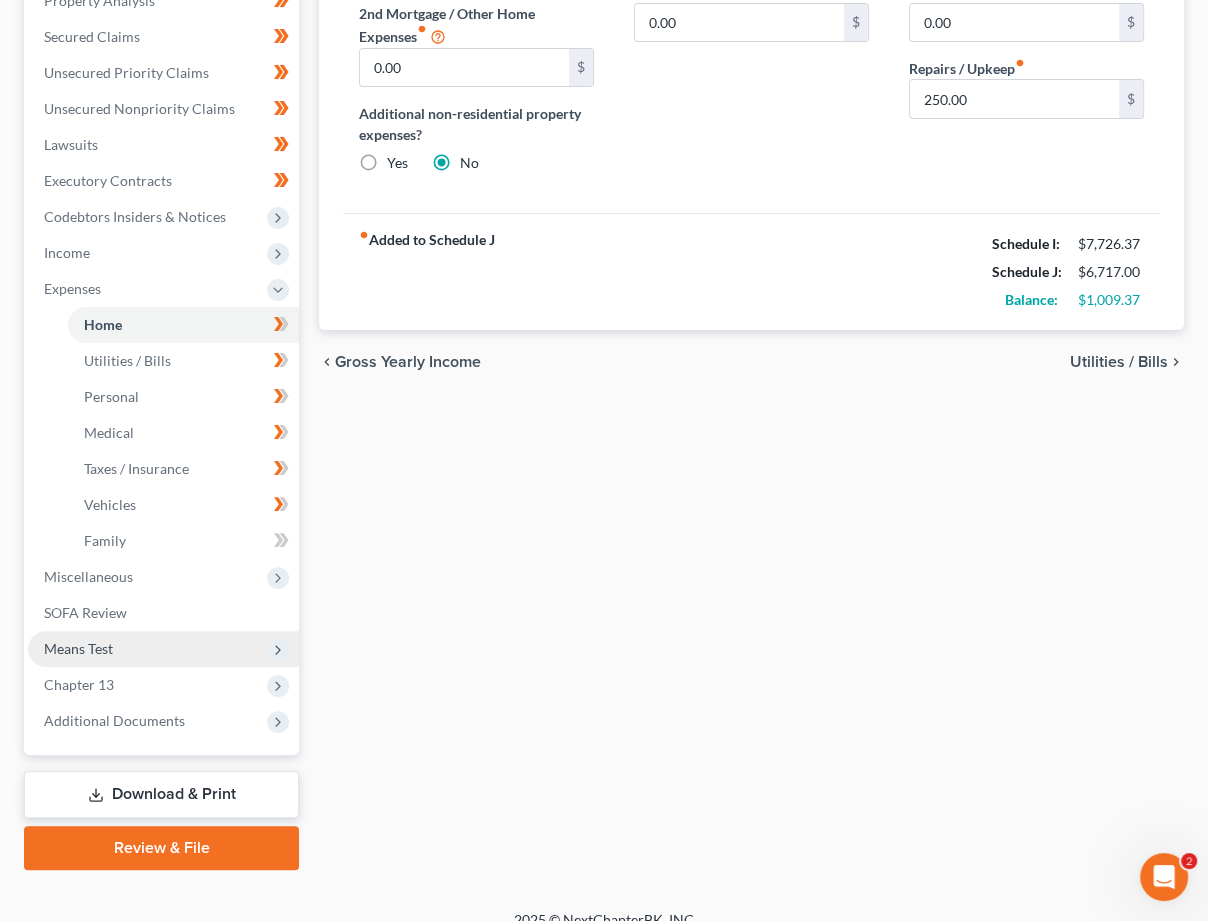 scroll, scrollTop: 404, scrollLeft: 0, axis: vertical 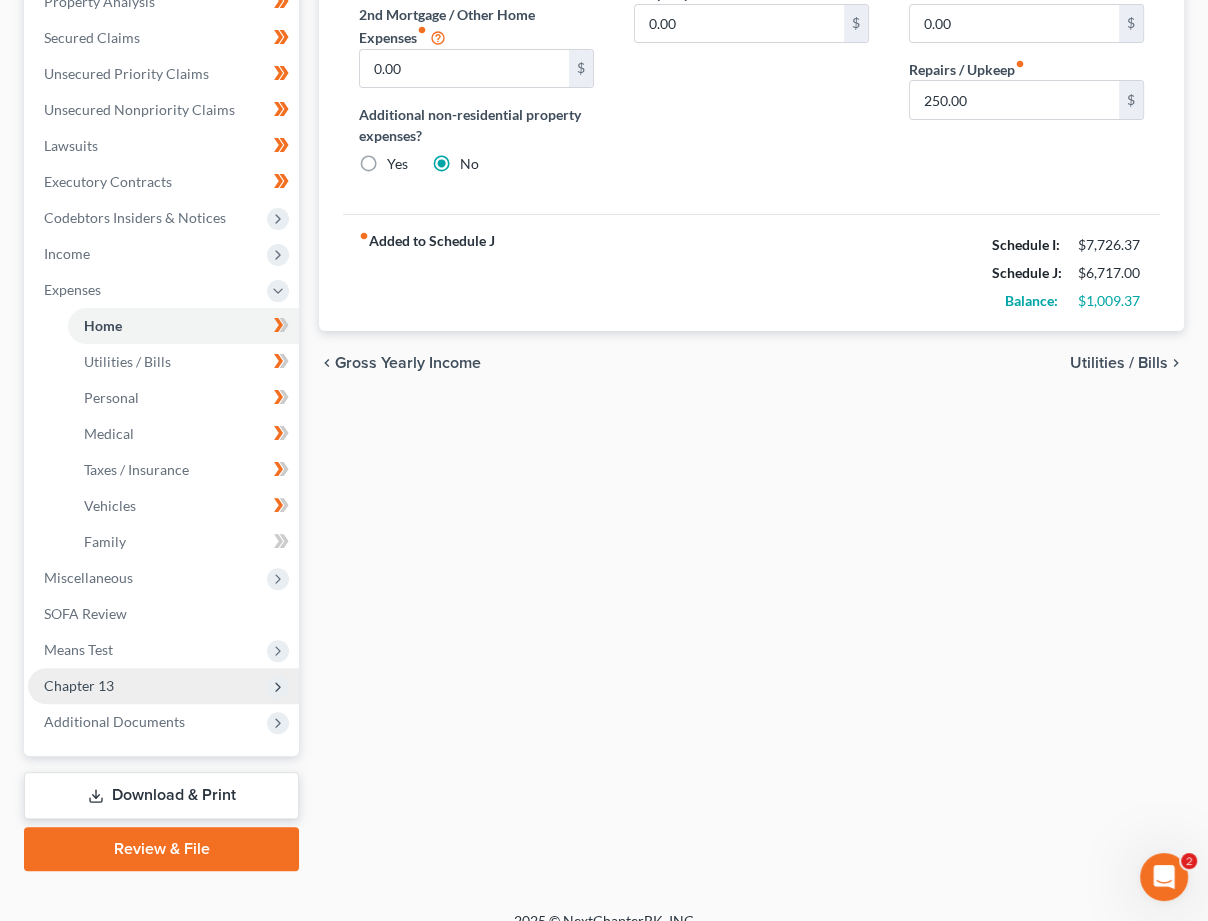 click on "Chapter 13" at bounding box center [163, 686] 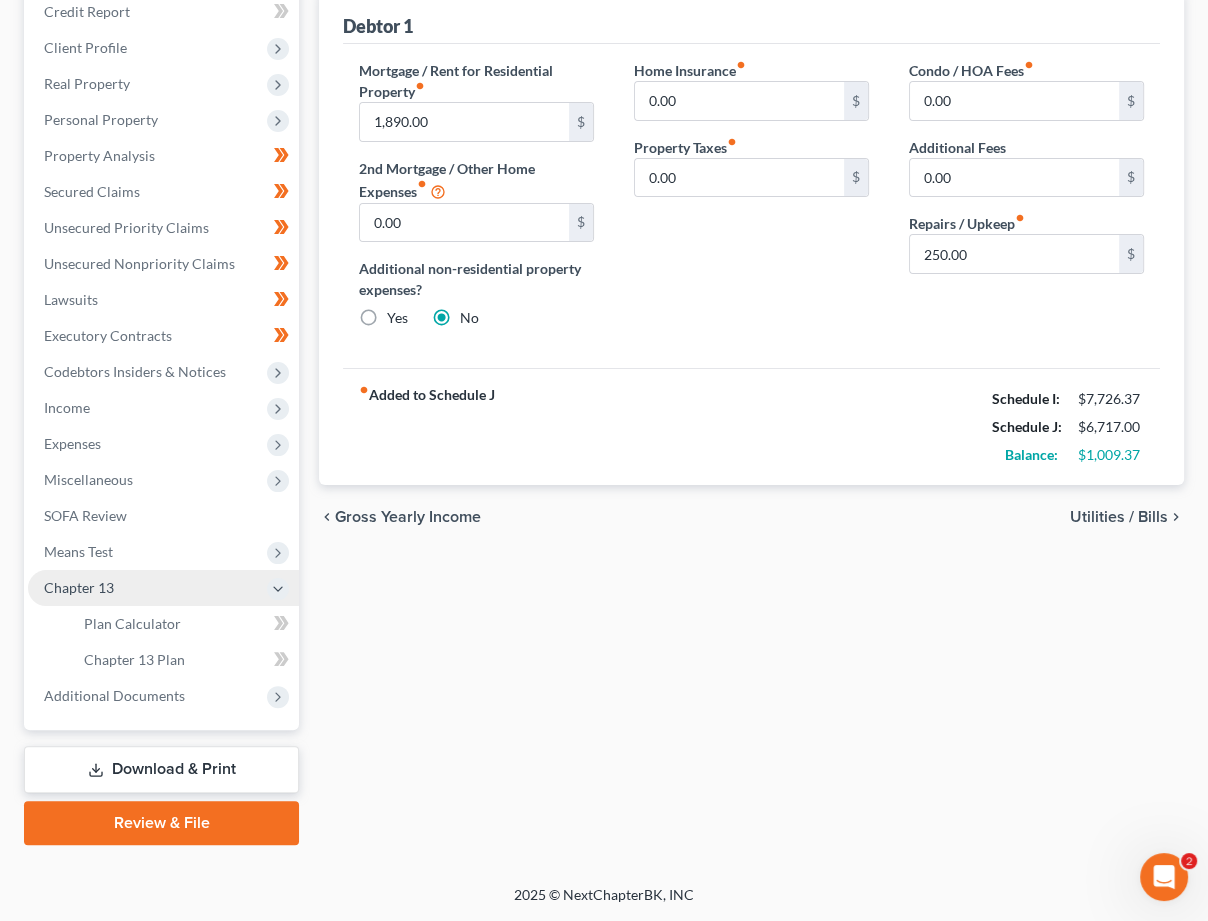scroll, scrollTop: 228, scrollLeft: 0, axis: vertical 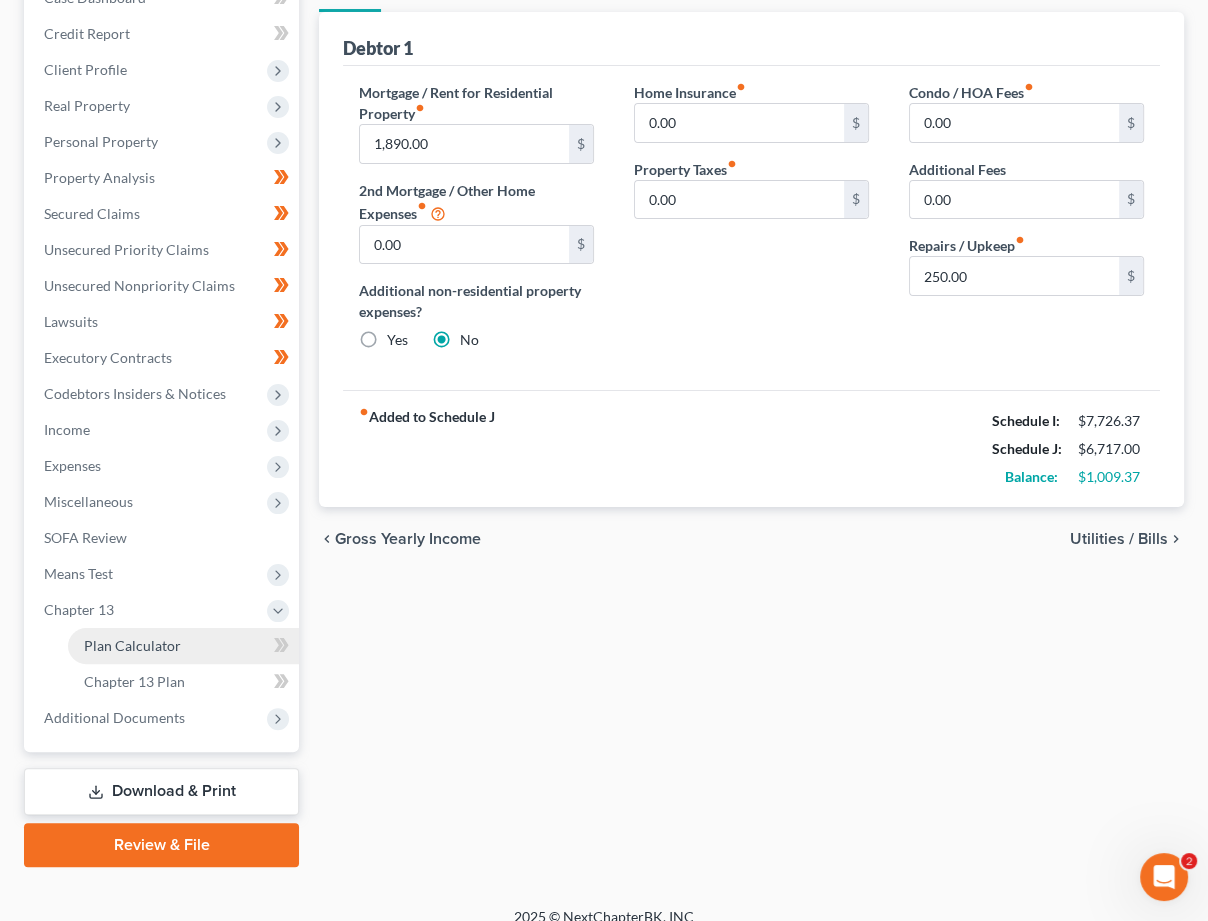 click on "Plan Calculator" at bounding box center [132, 645] 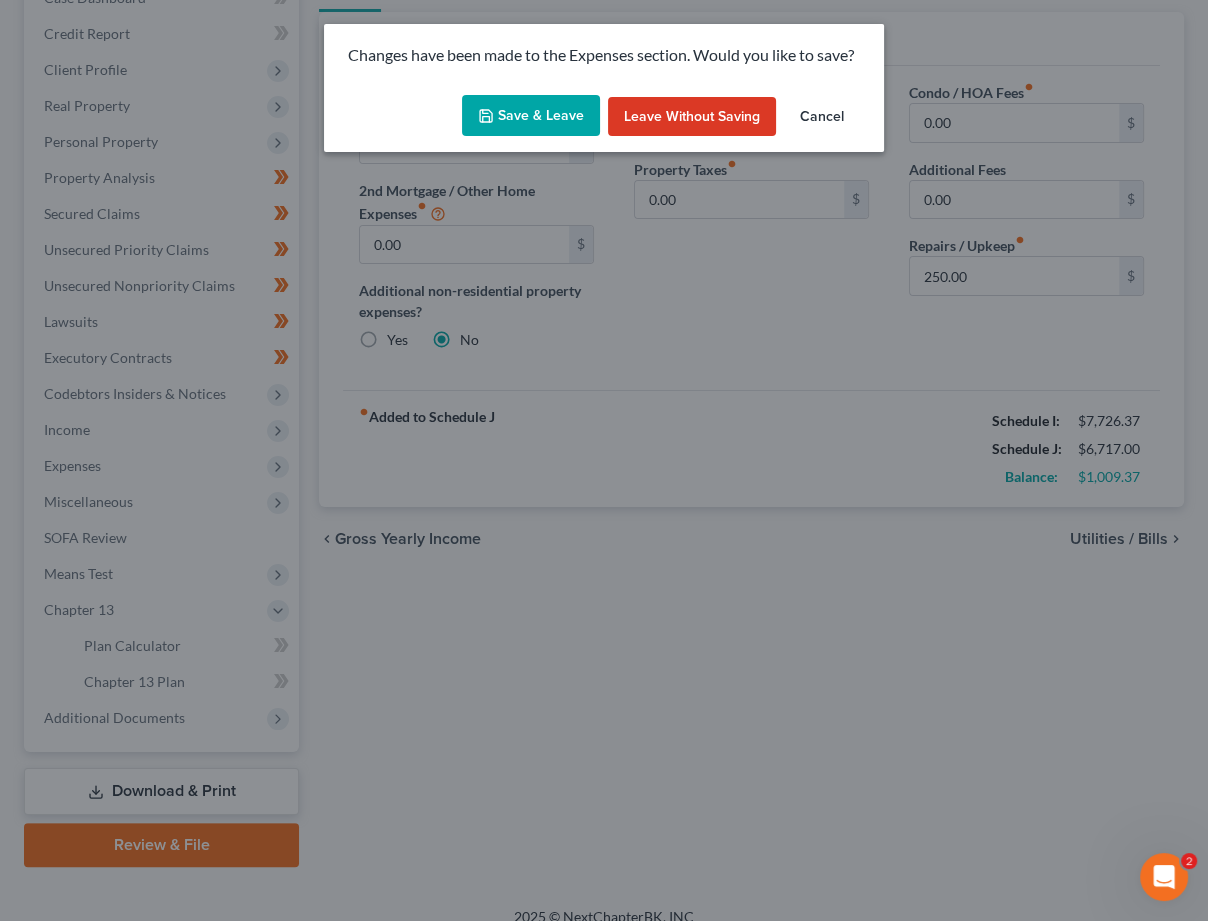 click on "Save & Leave" at bounding box center [531, 116] 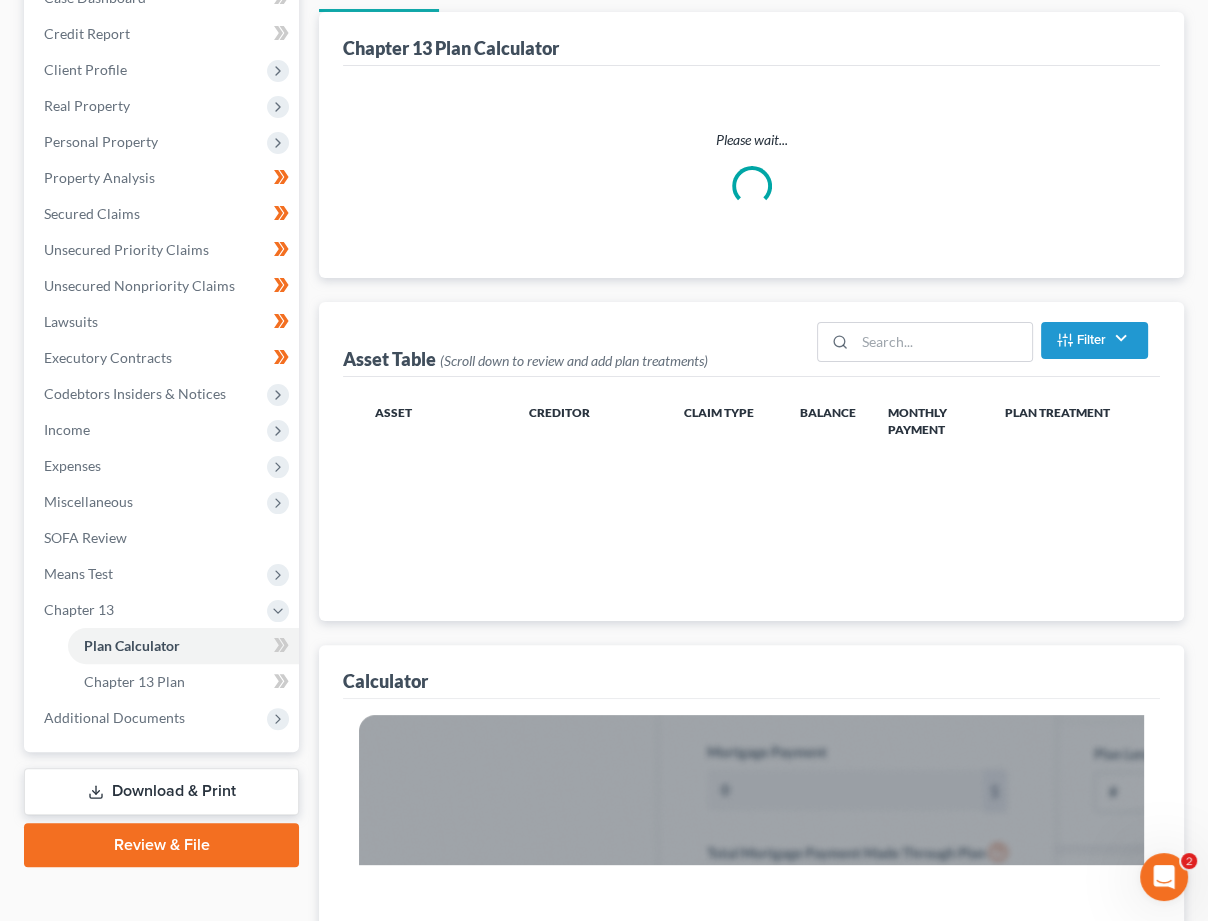 scroll, scrollTop: 0, scrollLeft: 0, axis: both 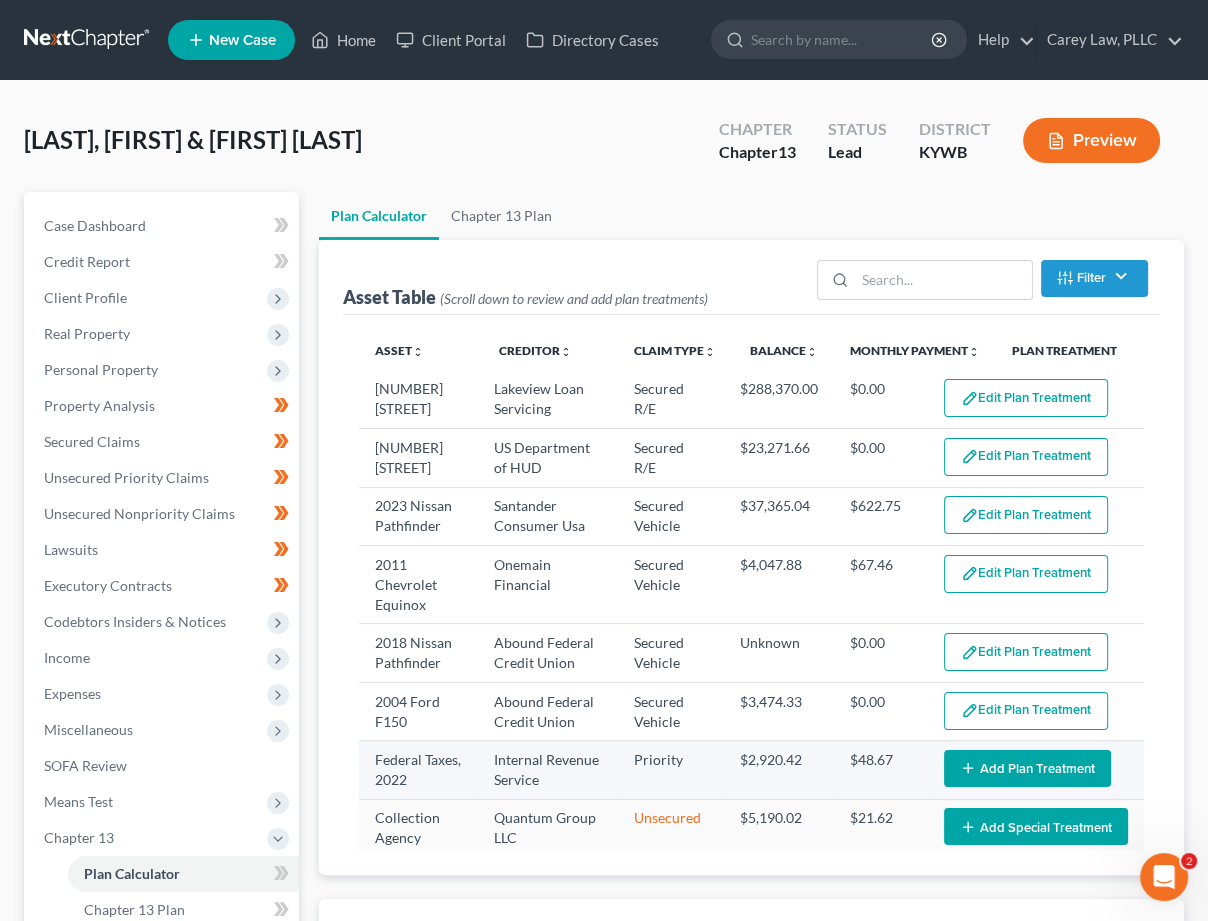 select on "59" 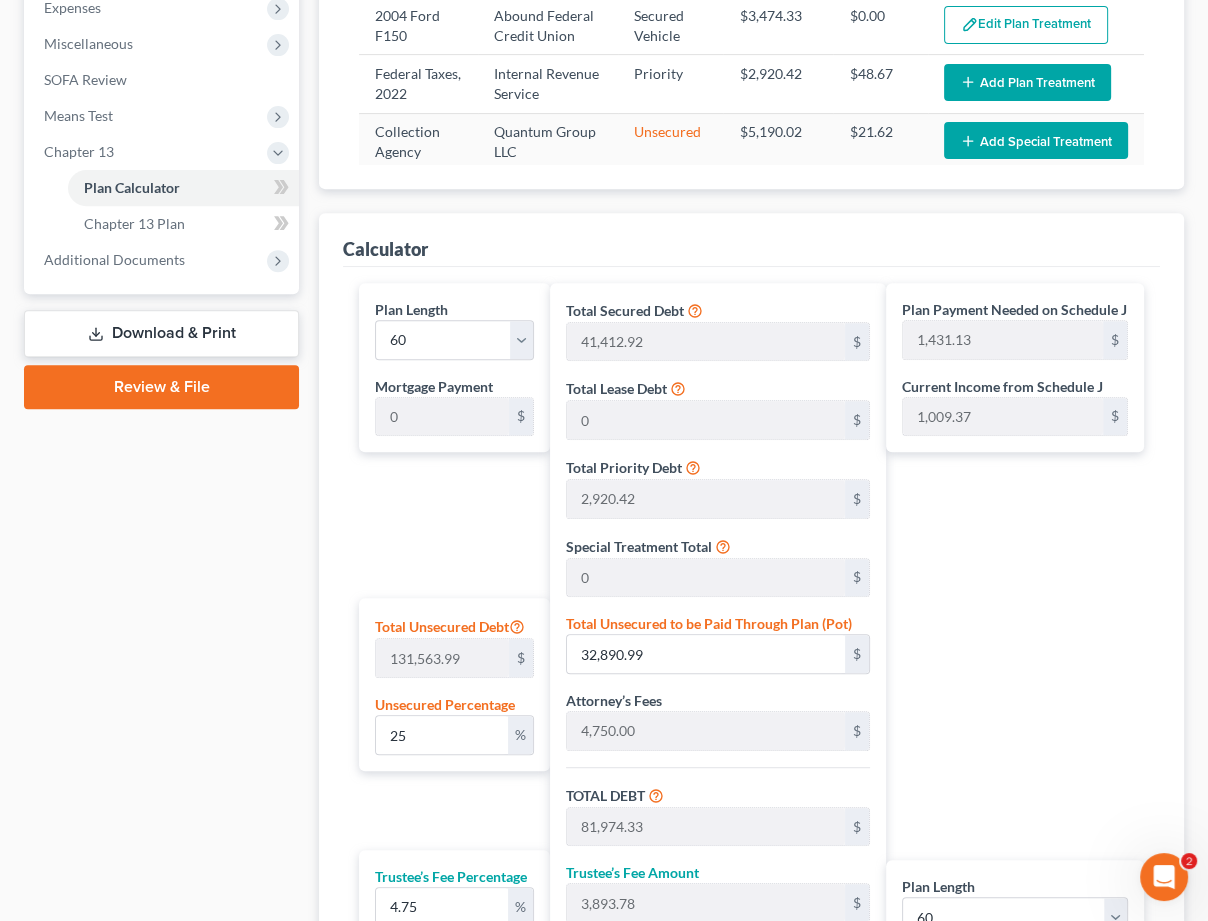scroll, scrollTop: 786, scrollLeft: 0, axis: vertical 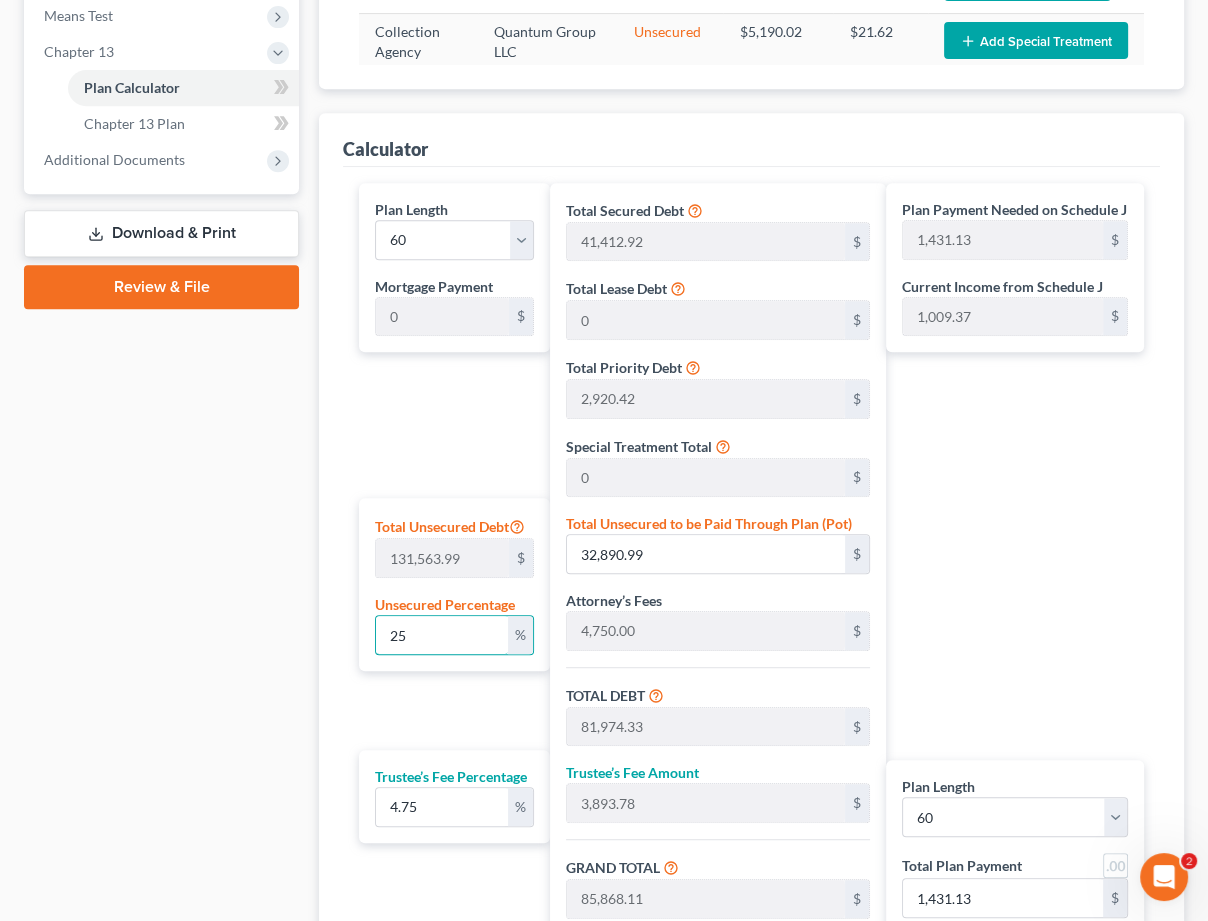 drag, startPoint x: 473, startPoint y: 636, endPoint x: 313, endPoint y: 622, distance: 160.61133 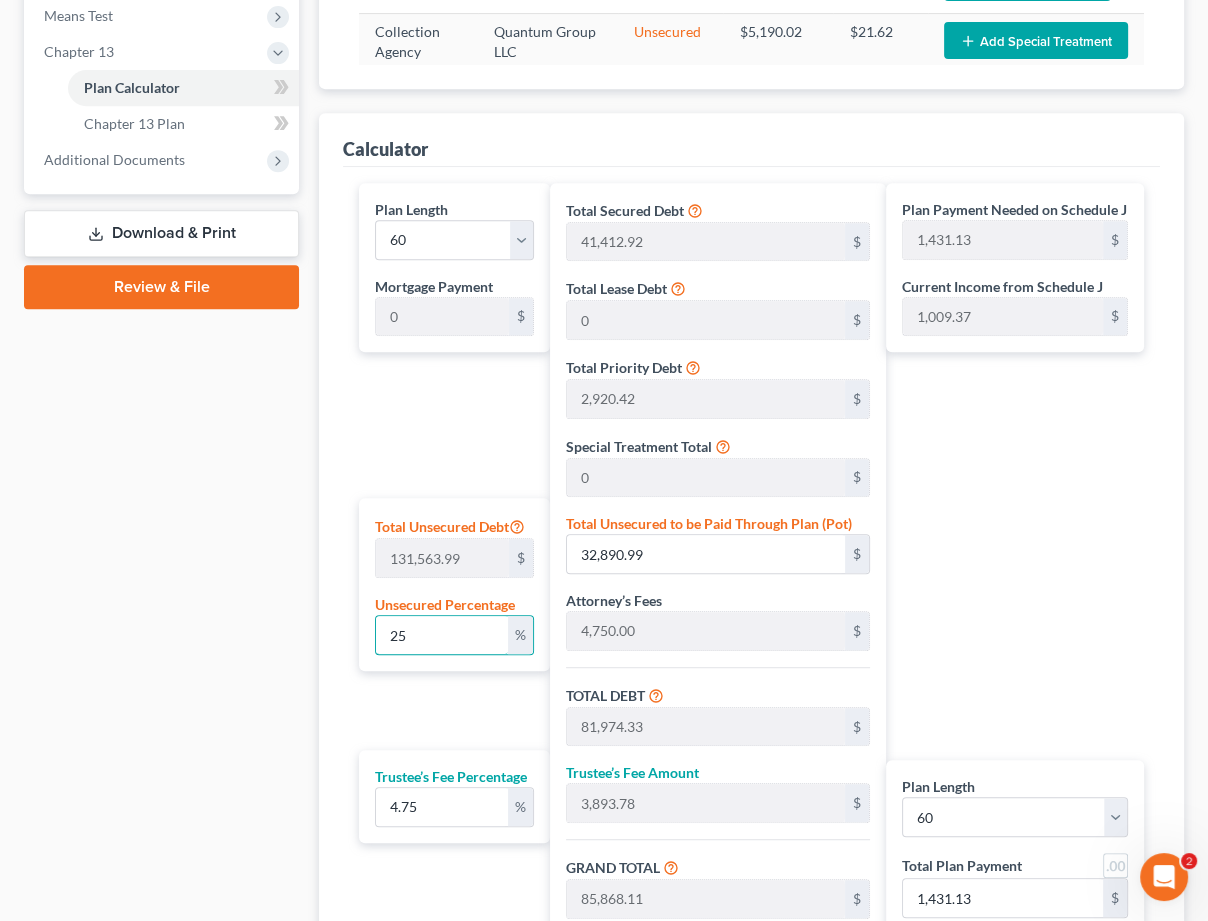 click on "Plan Calculator
Chapter 13 Plan
Asset Table (Scroll down to review and add plan treatments)         Filter Claim Type Filter... Lease Priority Secured Asset Secured R/E Secured R/E Arrears Secured Vehicle Secured Vehicle Arrears Unsecured Clear
Asset
unfold_more
expand_more
expand_less
Creditor
unfold_more
expand_more
expand_less
Claim Type
unfold_more
expand_more
expand_less
Balance
unfold_more
expand_more
expand_less
Monthly Payment
unfold_more
expand_more
expand_less
Plan Treatment 3579 Cadillac Ct. Lakeview Loan Servicing Secured R/E $288,370.00 $0.00  Edit Plan Treatment Add Plan Treatment 3579 Cadillac Ct. US Department of HUD Secured R/E $23,271.66 $0.00  Edit Plan Treatment Add Plan Treatment 2023 Nissan Pathfinder Santander Consumer Usa Secured Vehicle $37,365.04 $622.75  Edit Plan Treatment Add Plan Treatment 2011 Chevrolet Equinox Onemain Financial Secured Vehicle $4,047.88 $67.46 Unknown $0.00" at bounding box center (751, 244) 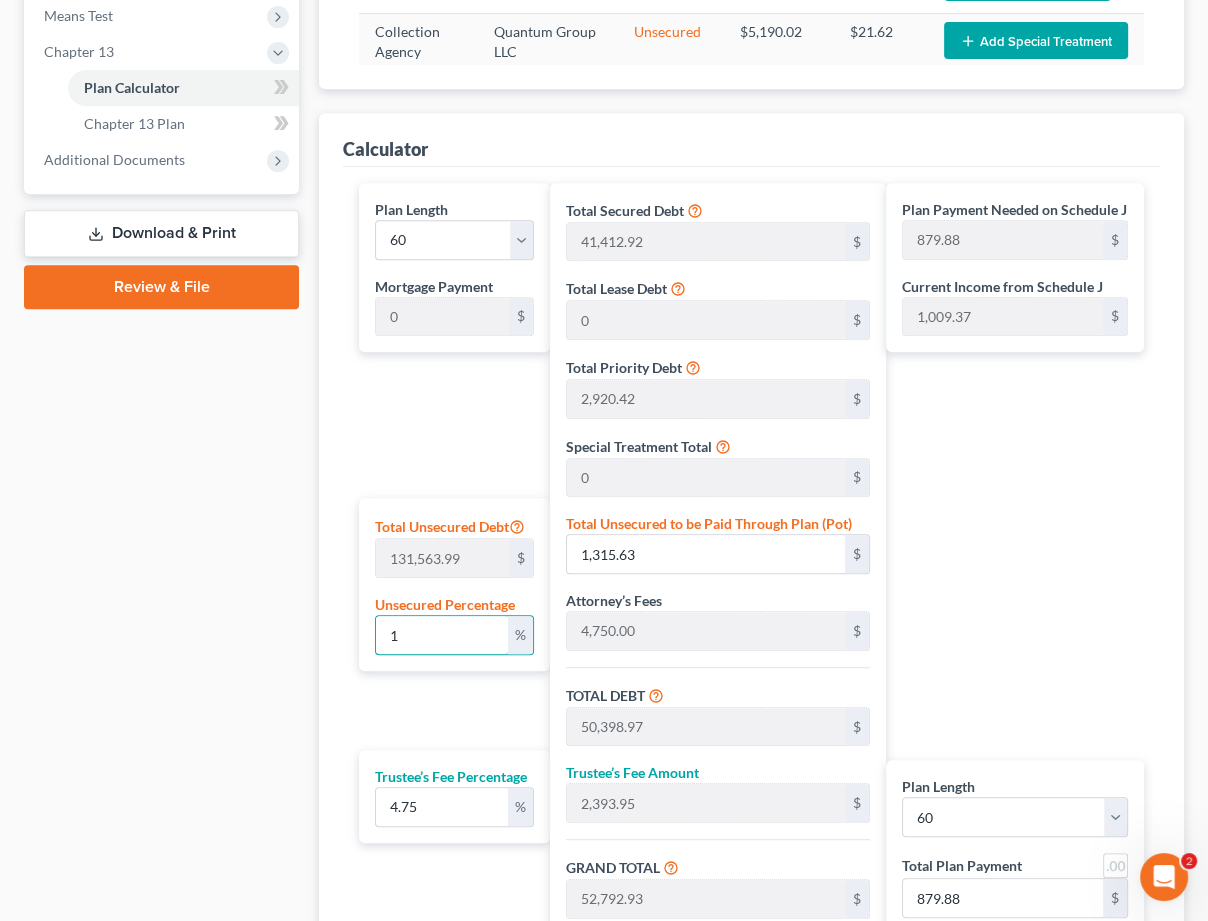 type on "15" 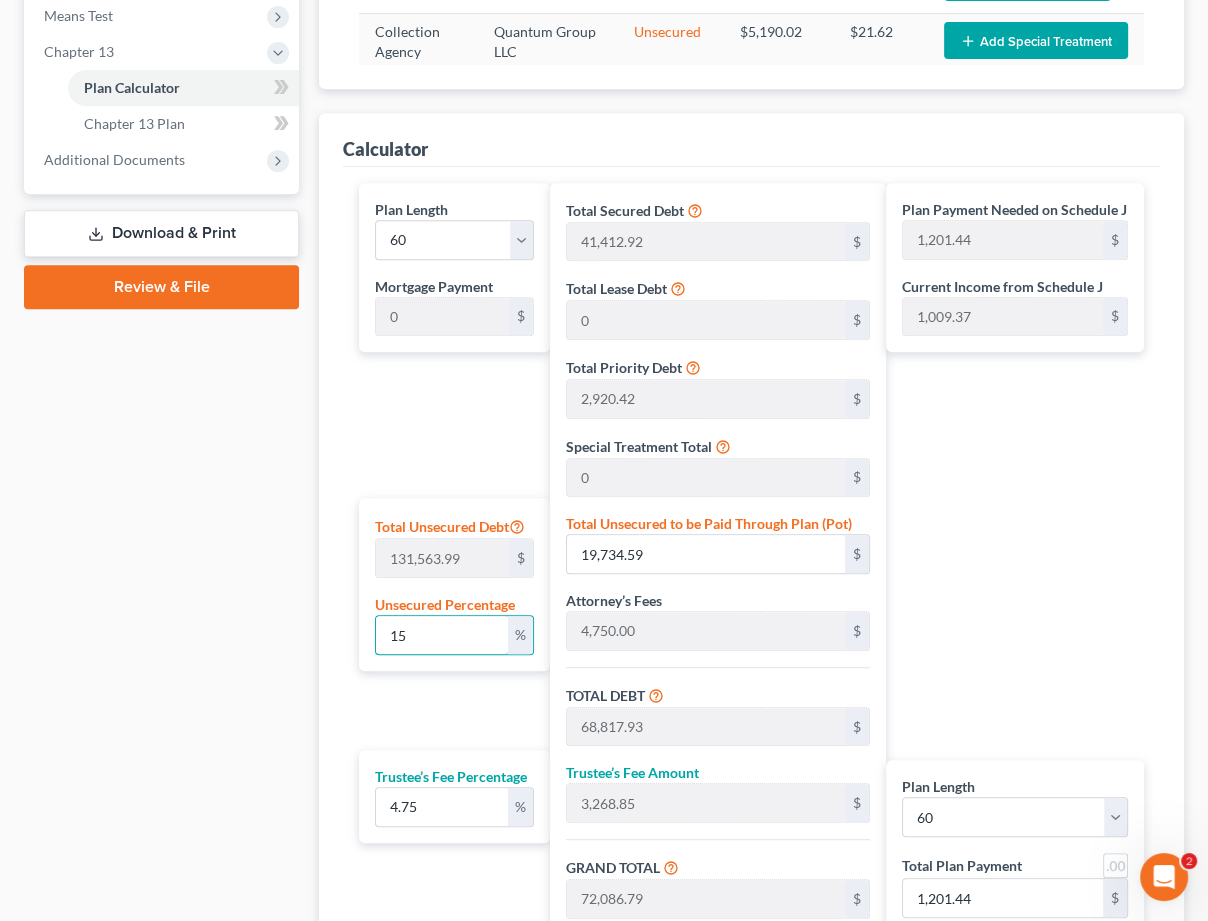 drag, startPoint x: 418, startPoint y: 630, endPoint x: 299, endPoint y: 611, distance: 120.50726 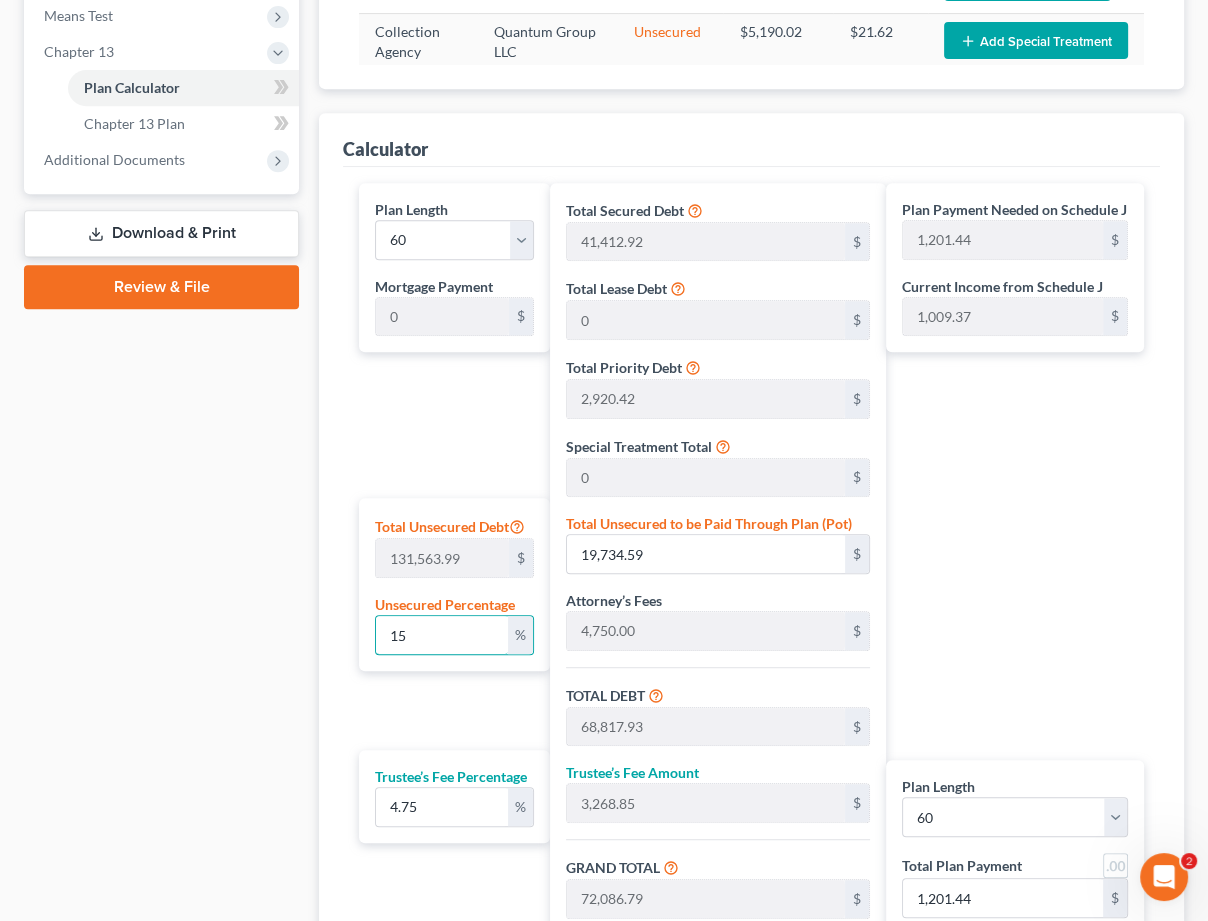 click on "Petition Navigation
Case Dashboard
Payments
Invoices
Payments
Payments
Credit Report
Client Profile" at bounding box center (604, 244) 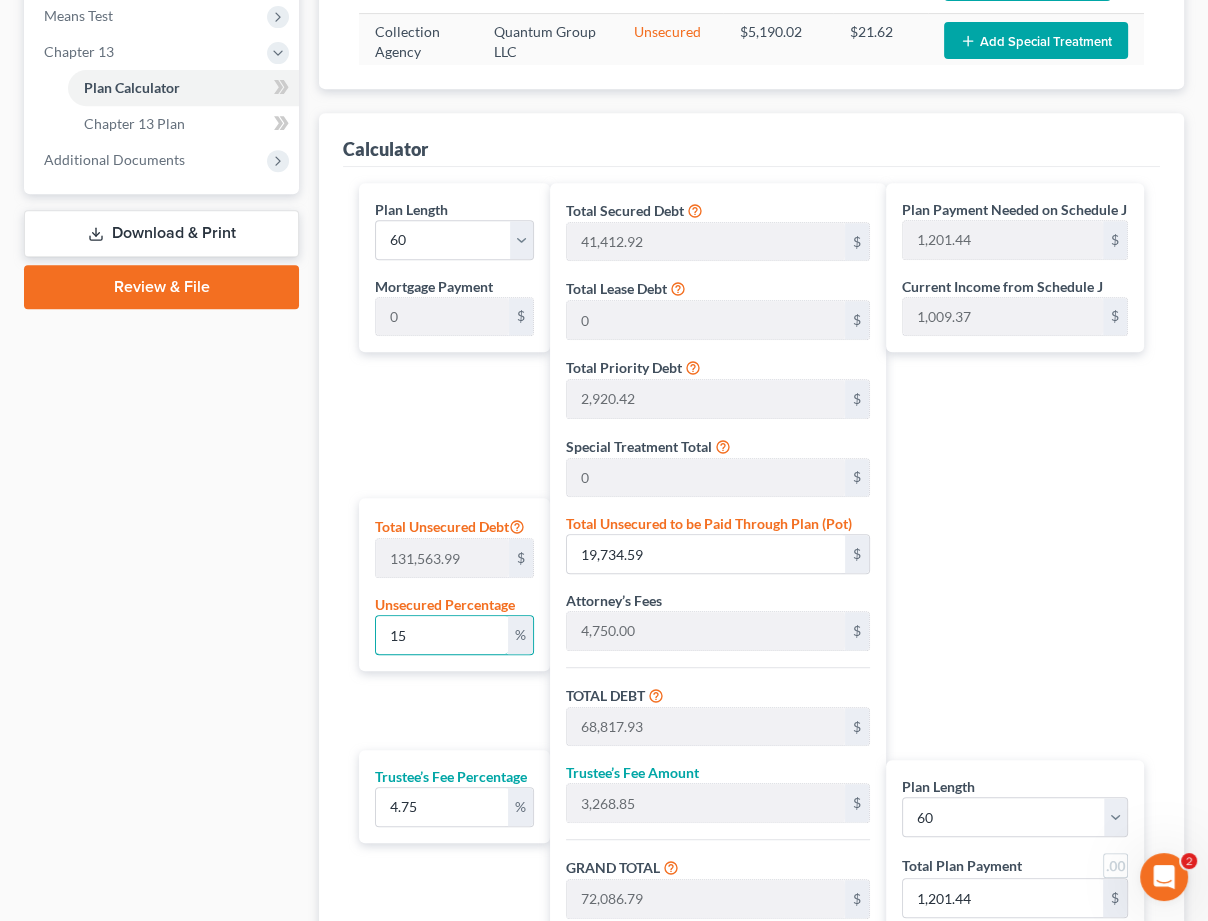 type on "1" 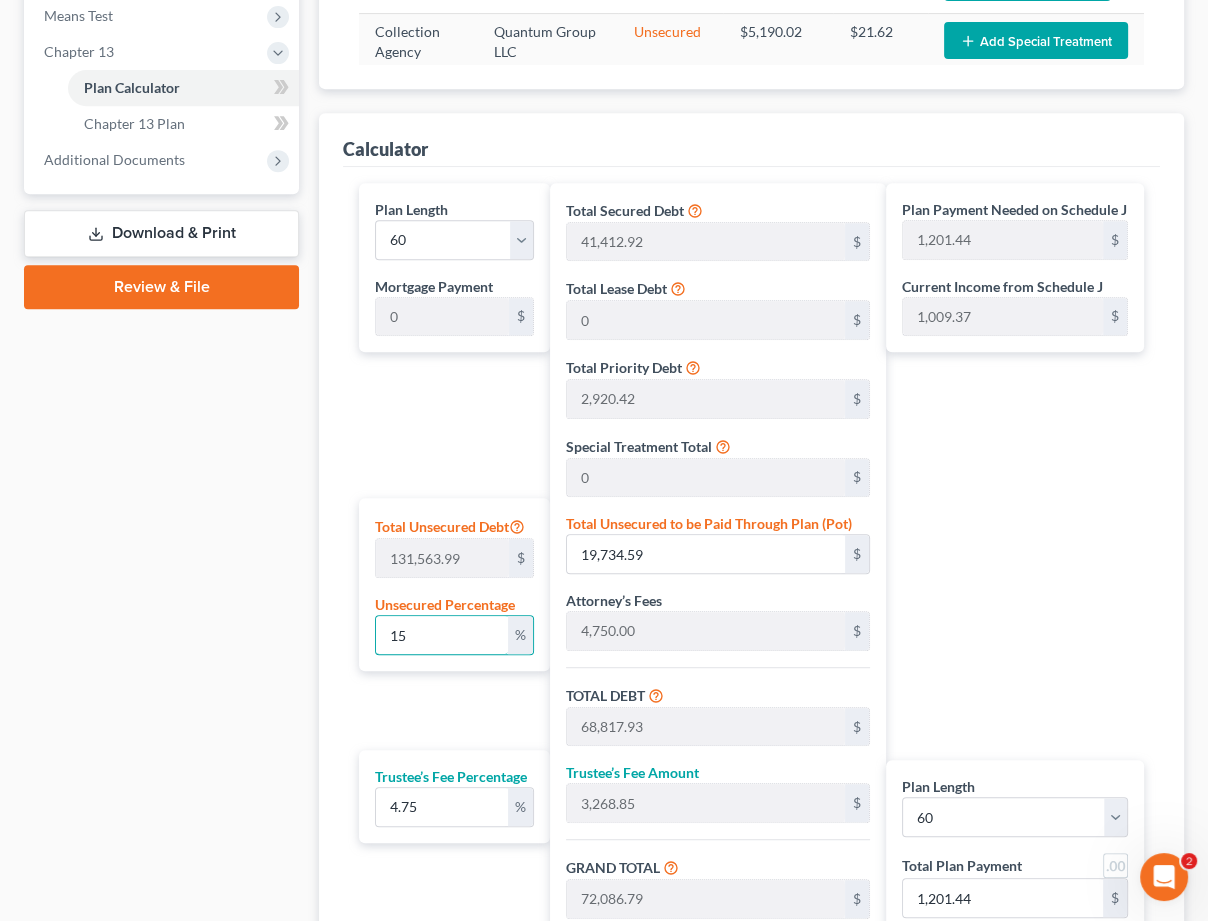 type on "1,315.63" 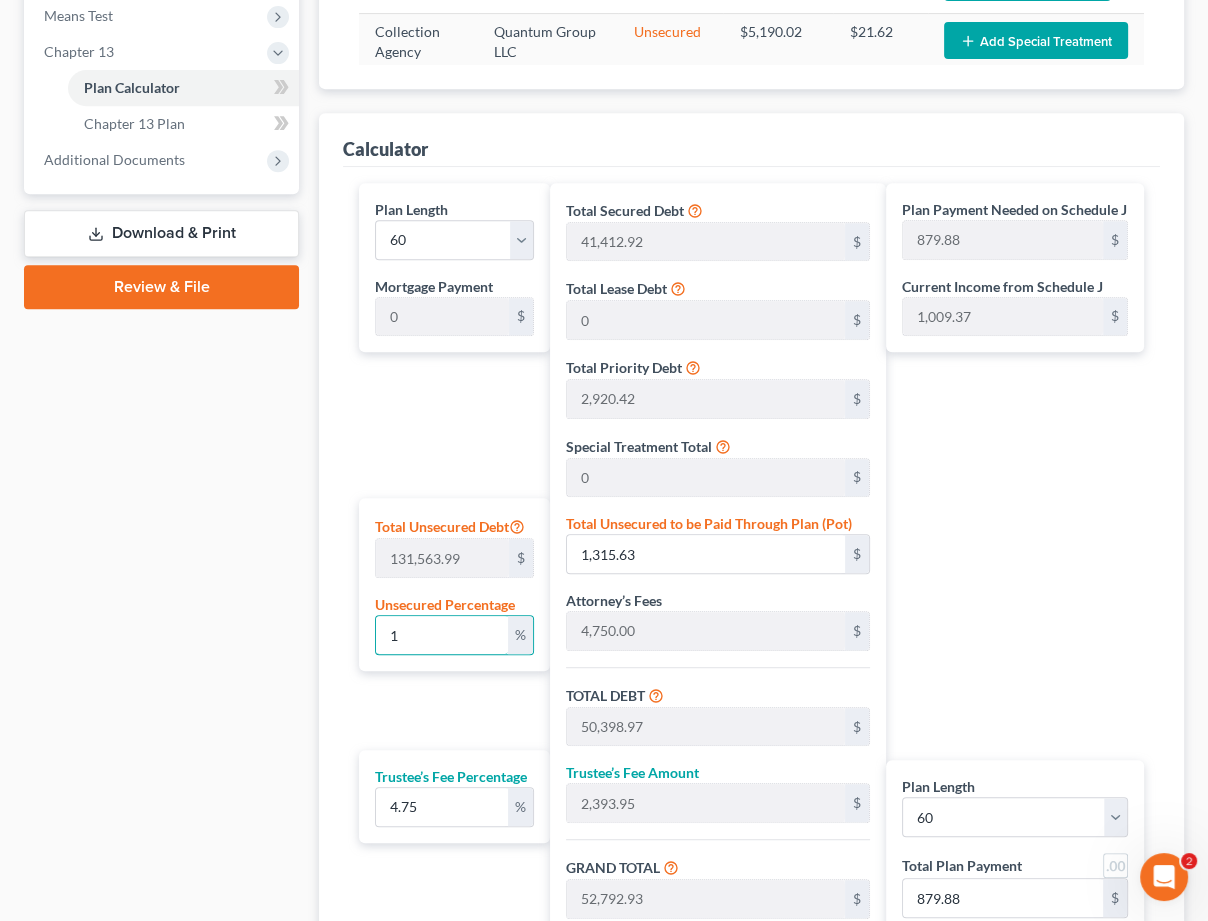 type on "10" 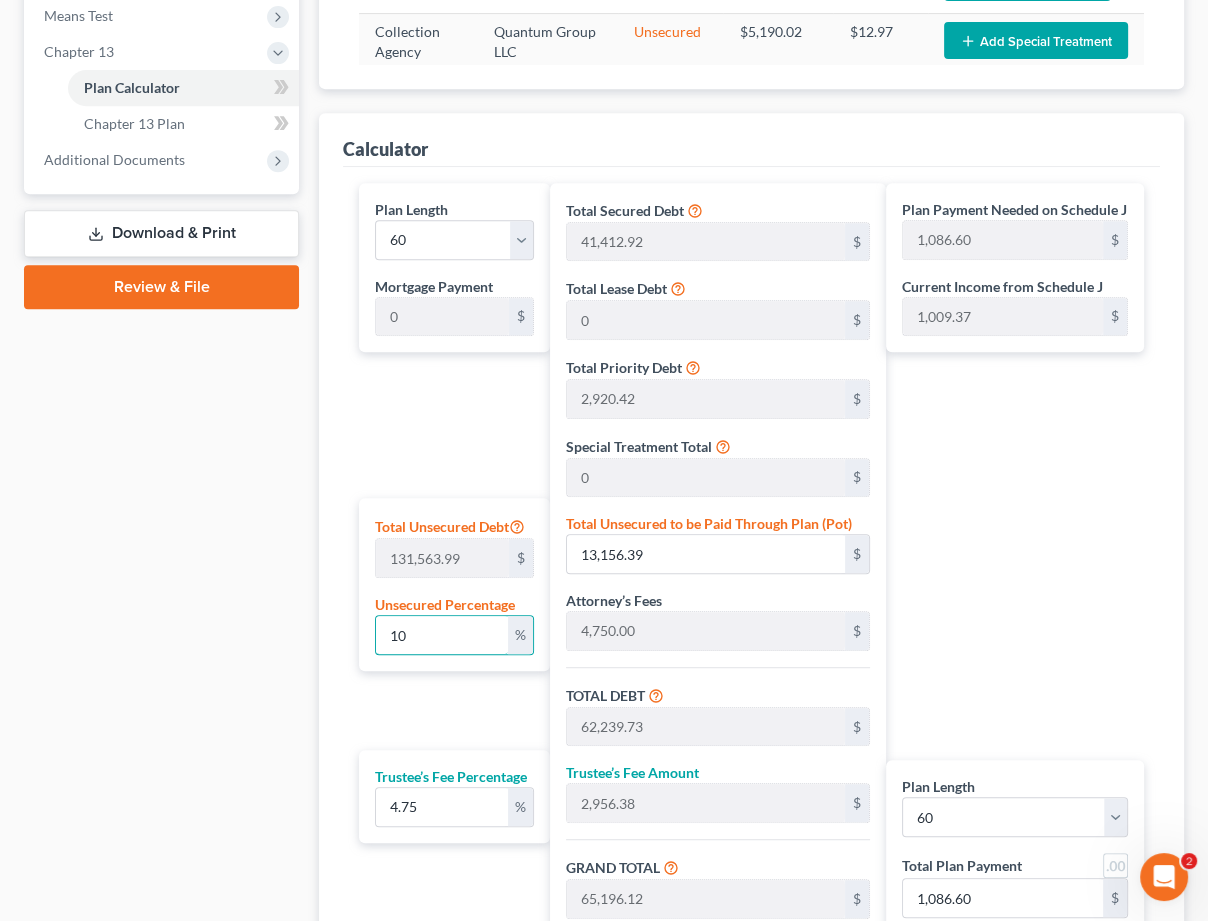 type on "1" 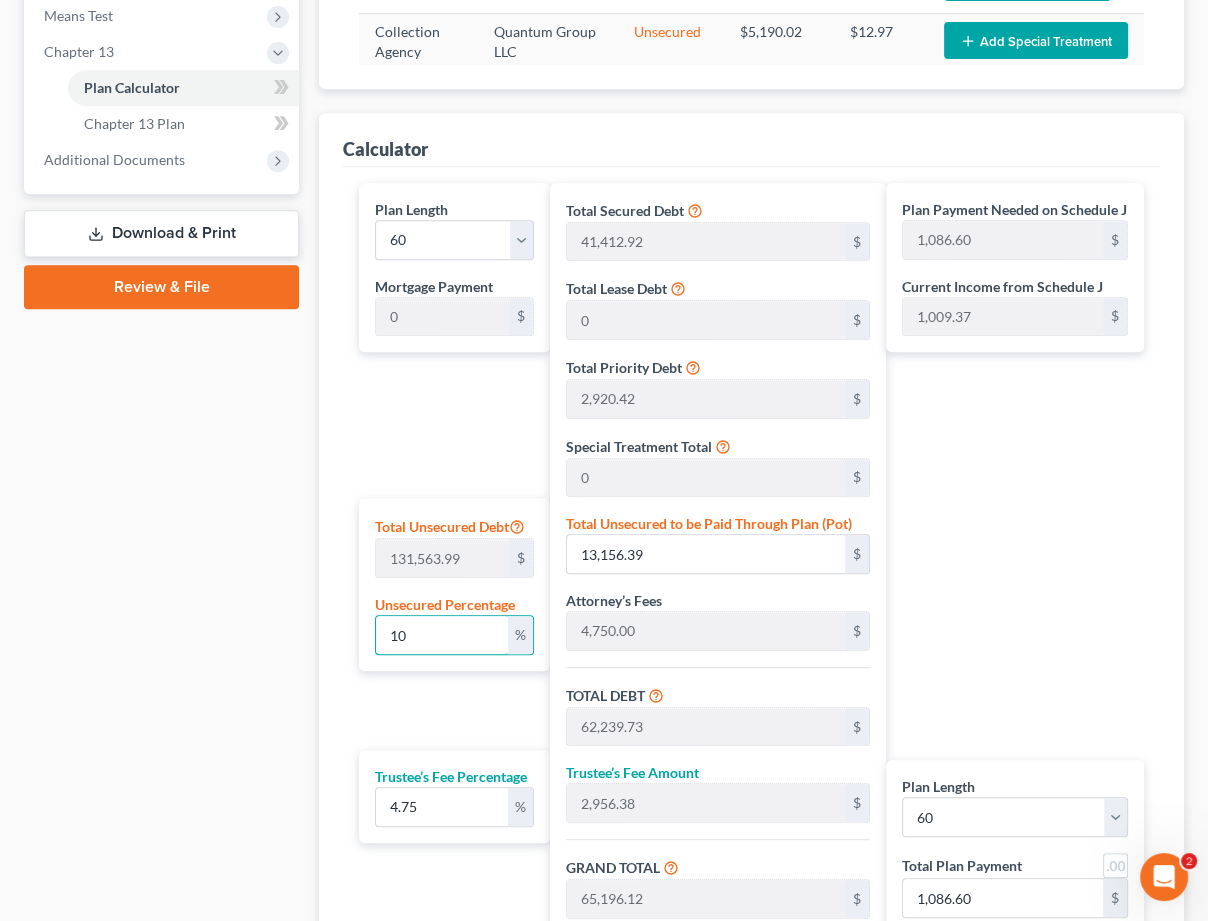 type on "1,315.63" 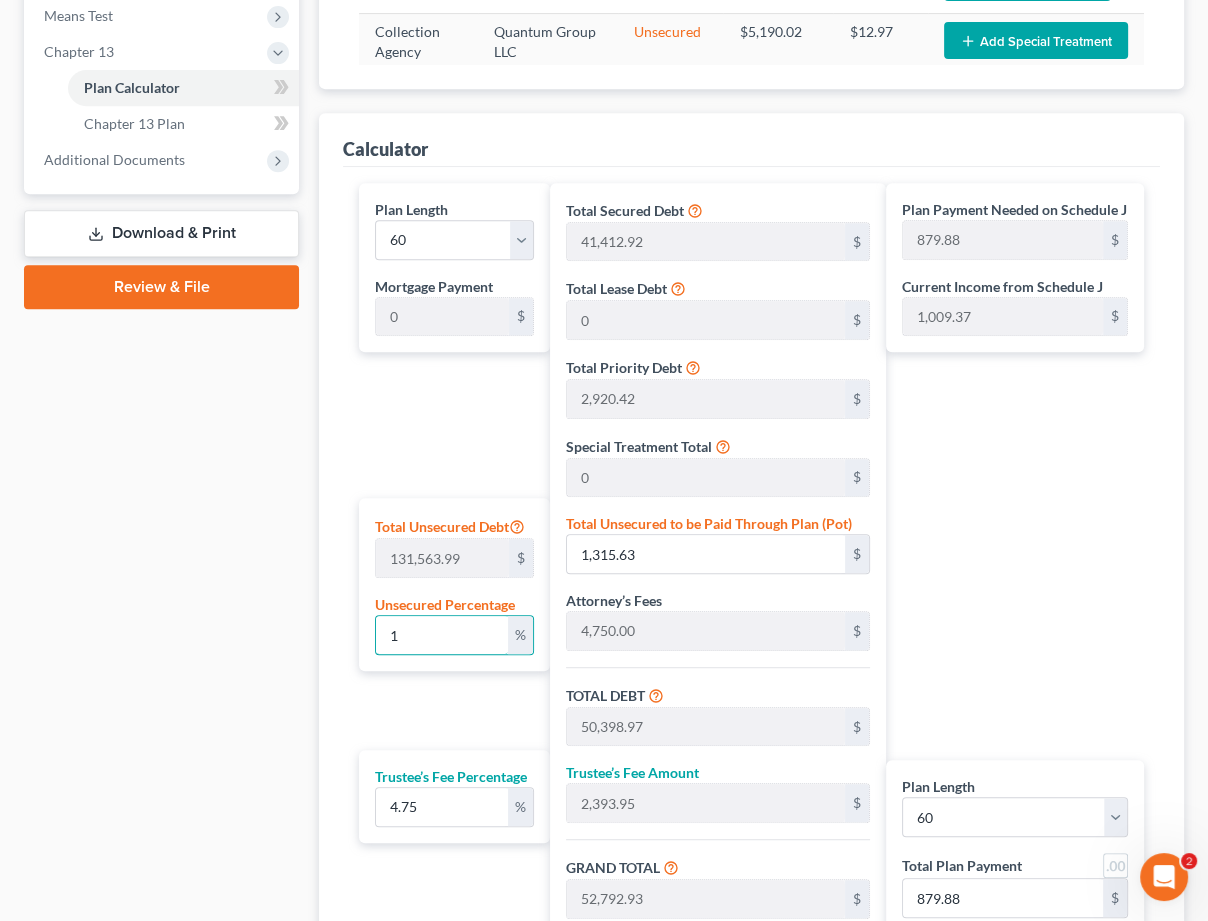 type 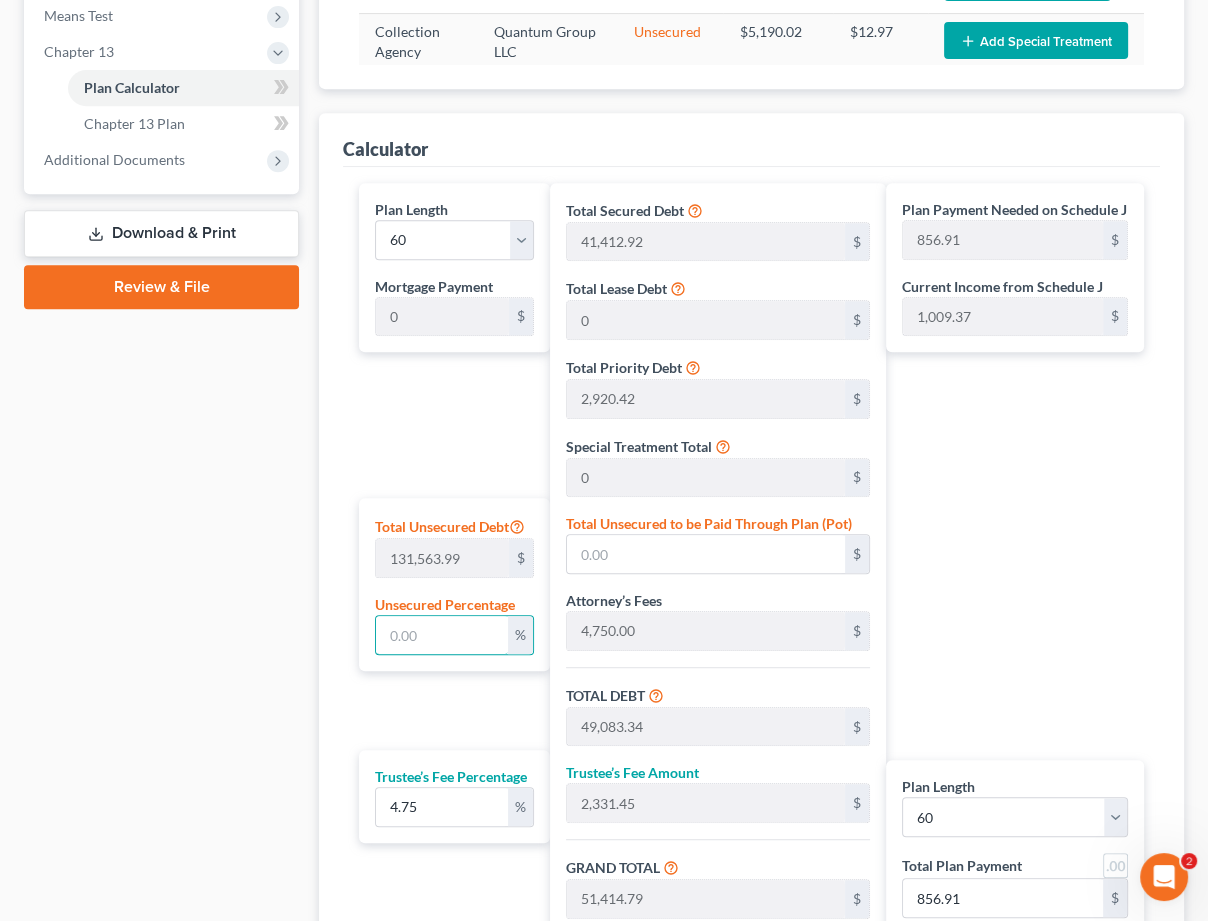 type on "8" 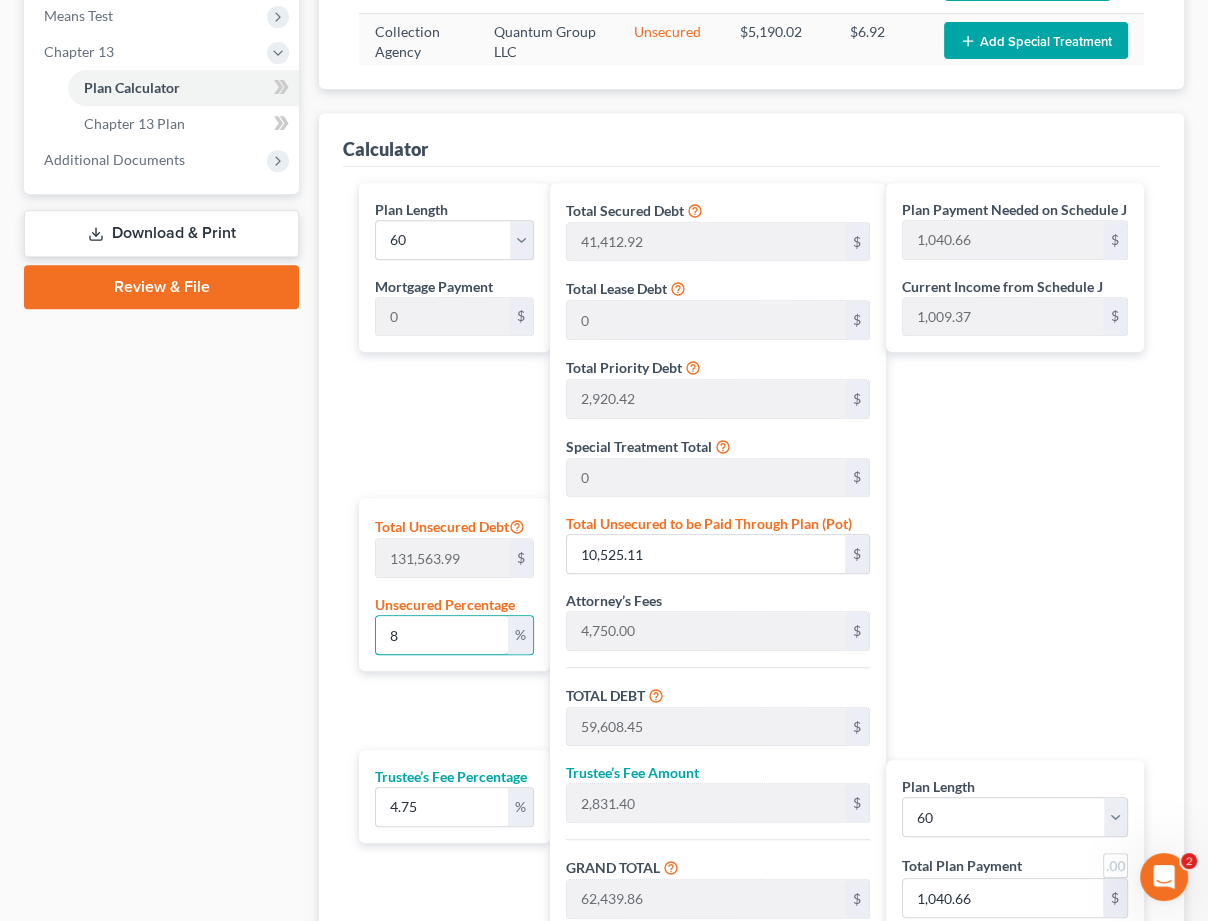 type 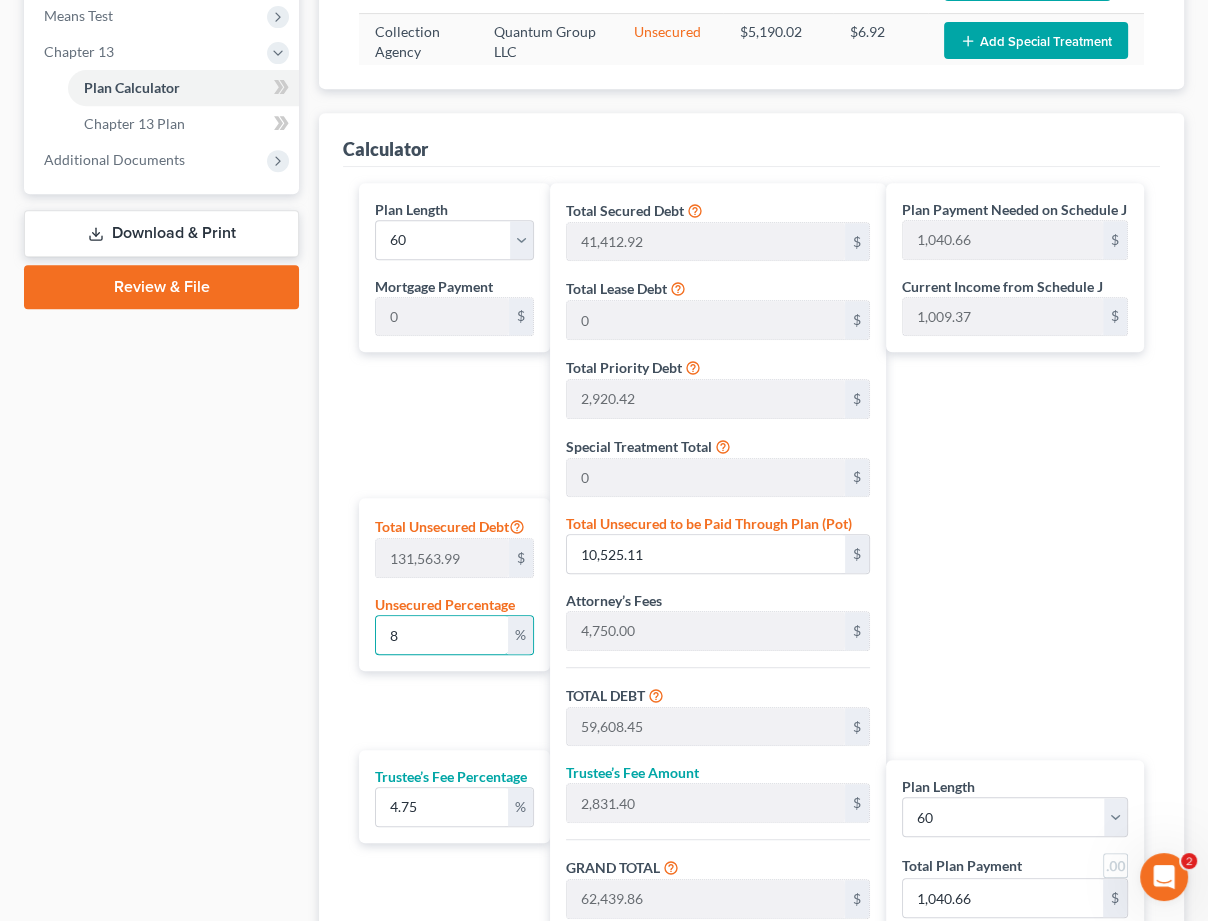 type 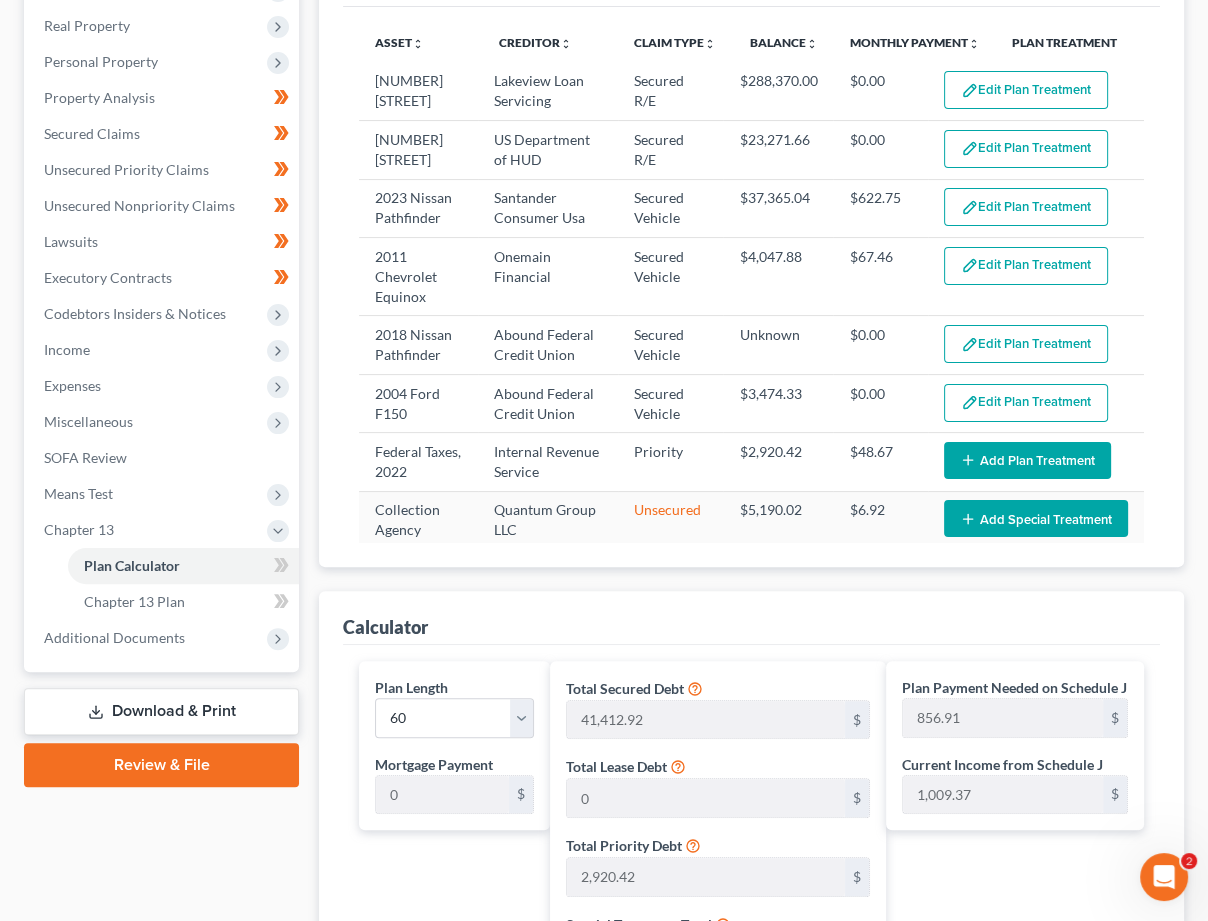 scroll, scrollTop: 297, scrollLeft: 0, axis: vertical 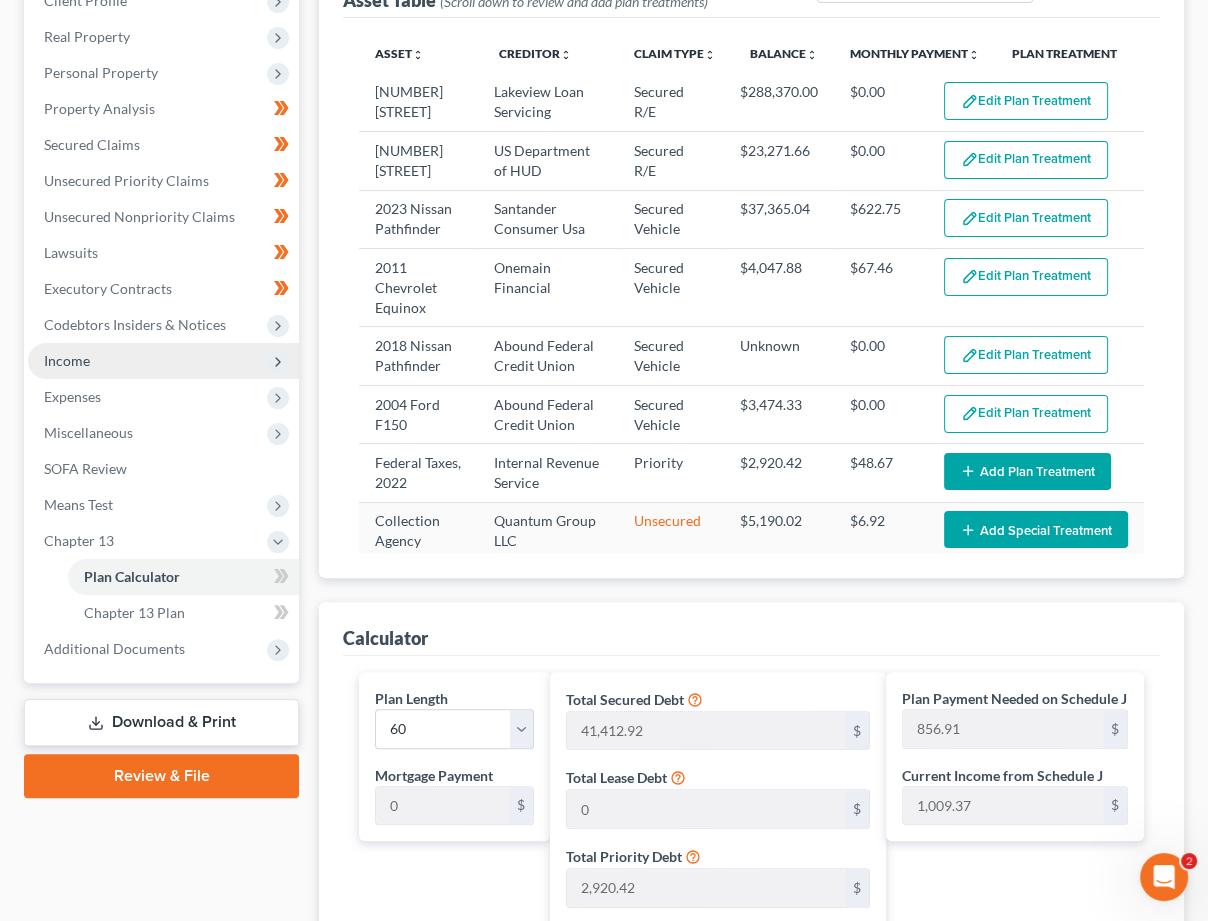 type 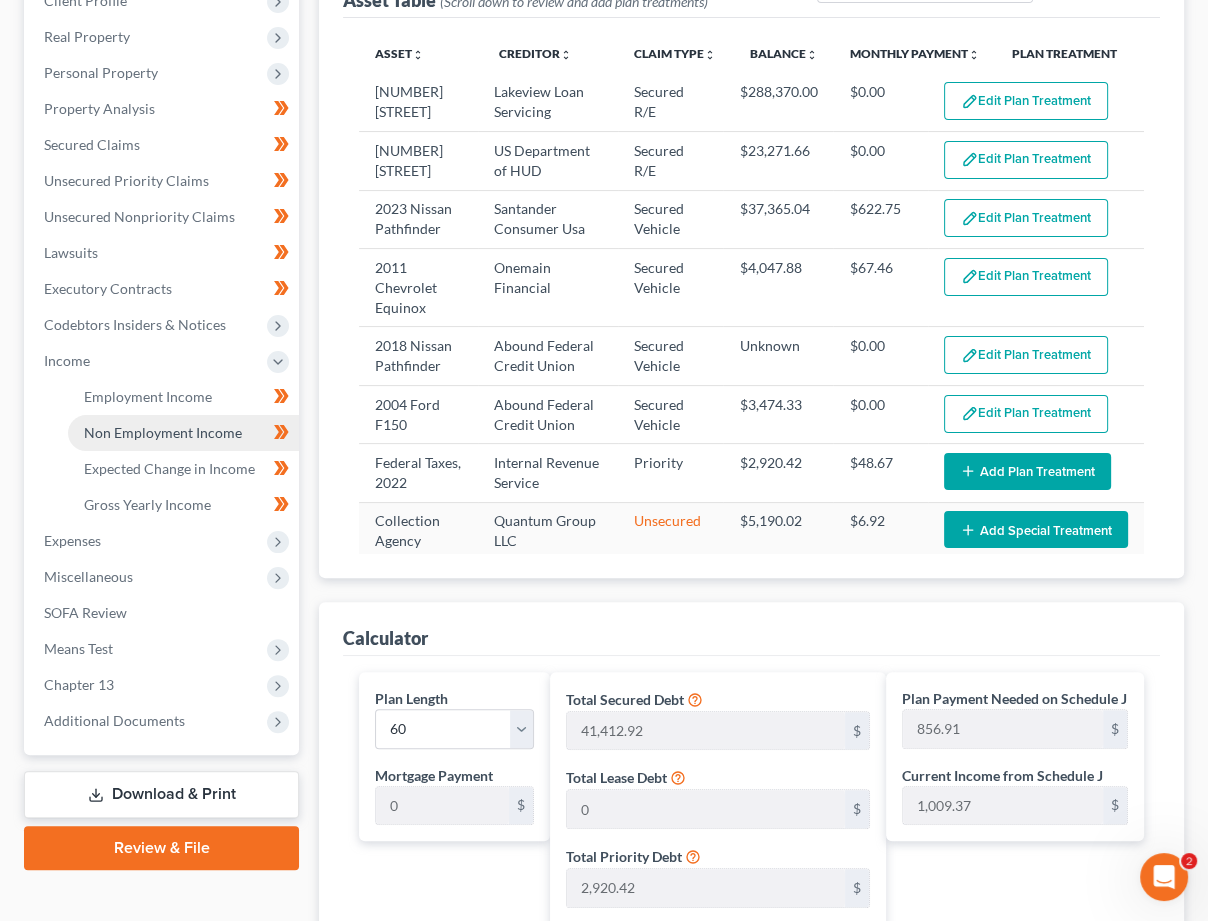 click on "Non Employment Income" at bounding box center [163, 432] 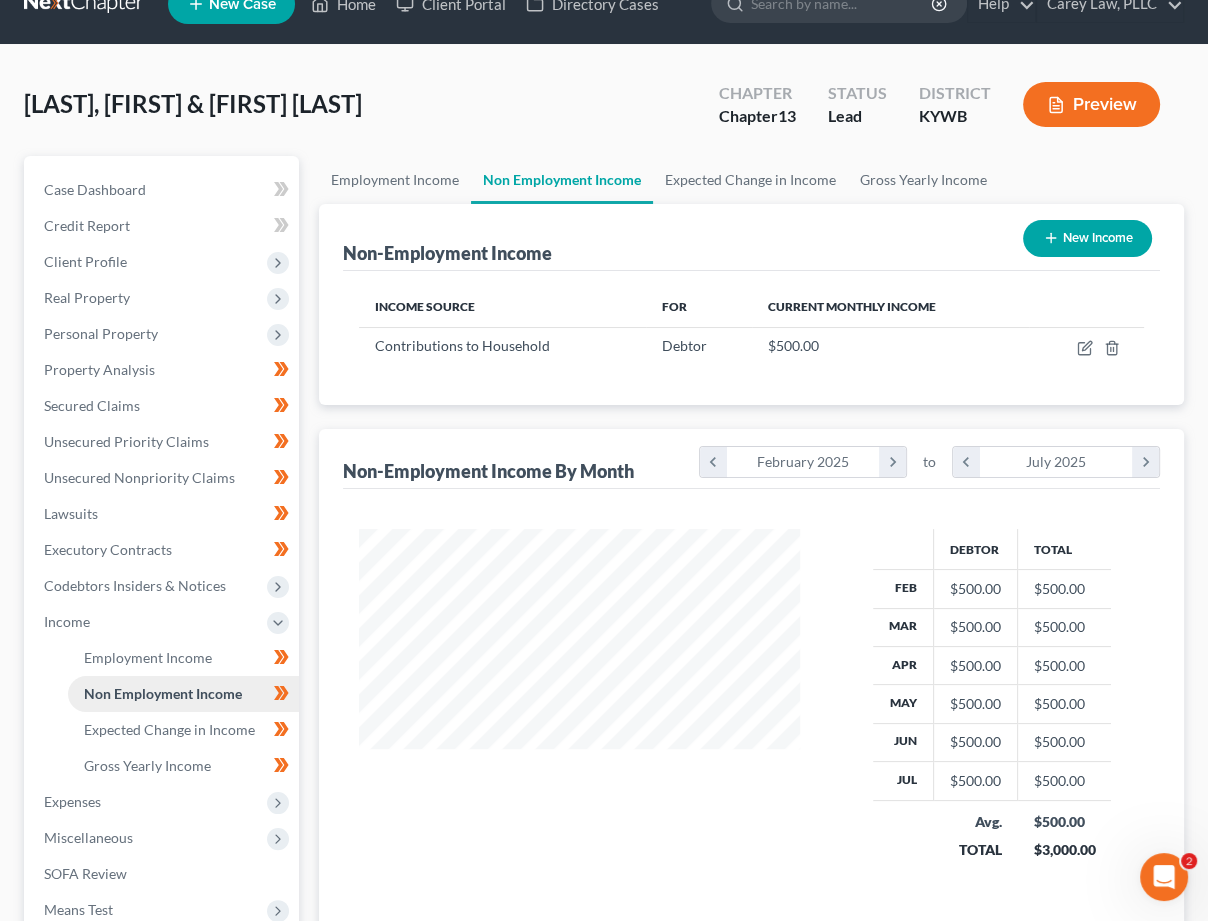 scroll, scrollTop: 0, scrollLeft: 0, axis: both 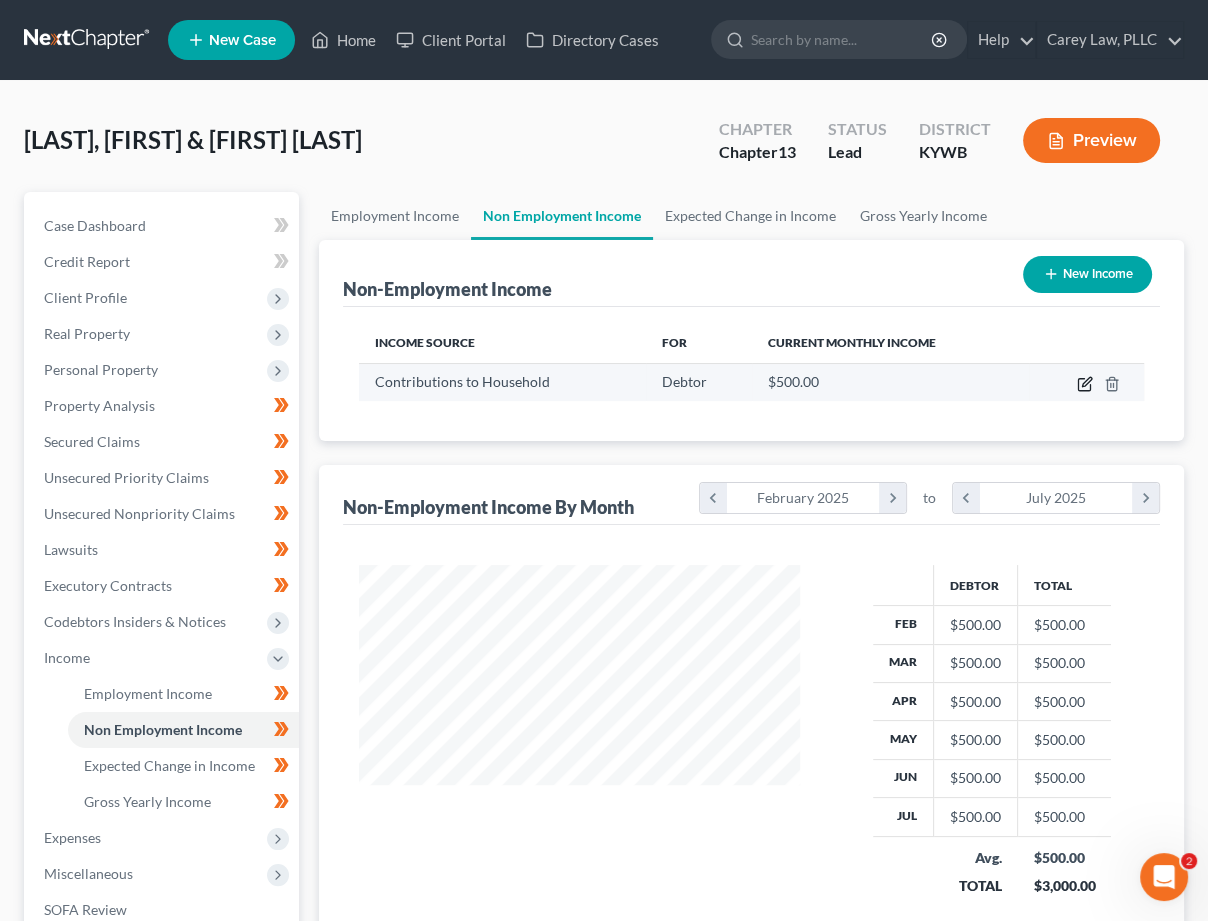 click 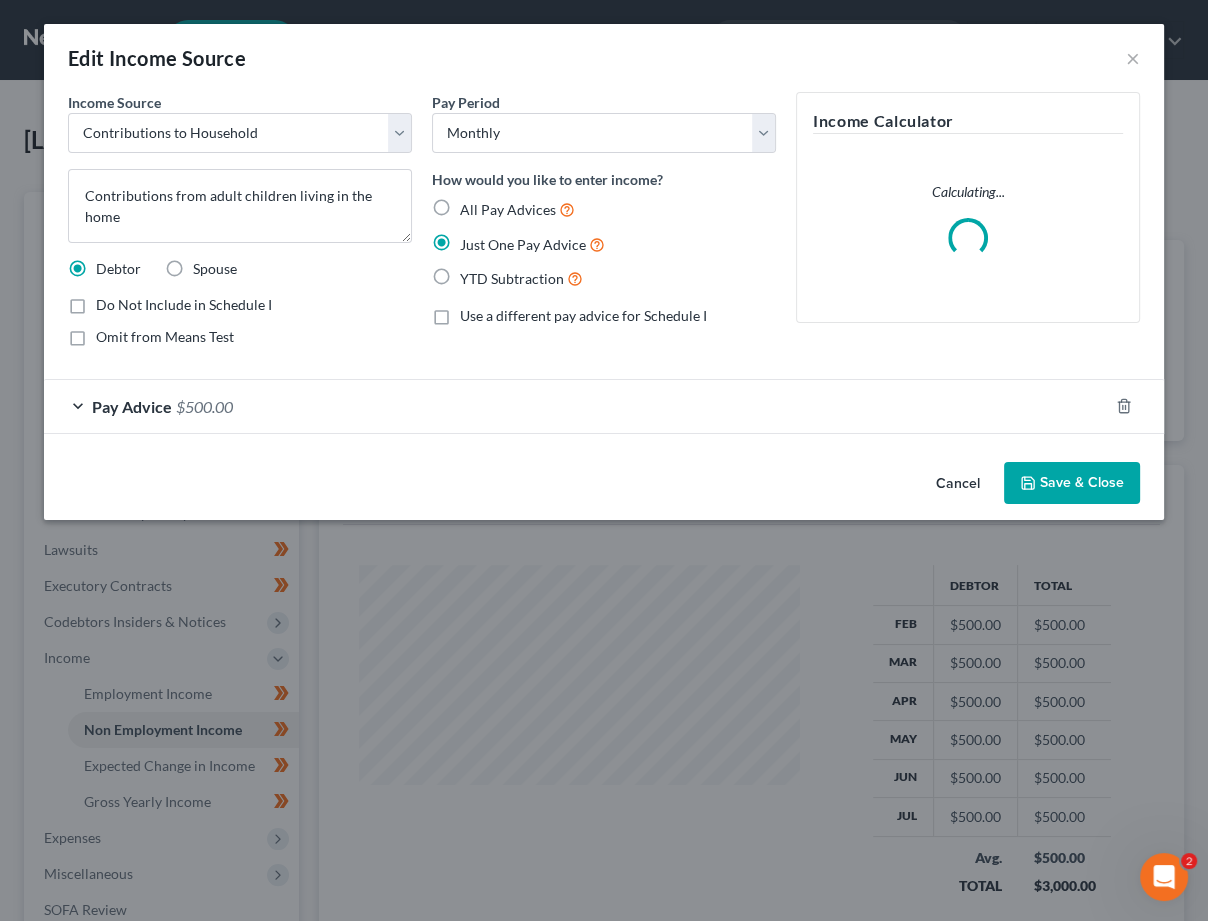 click on "Pay Advice $500.00" at bounding box center [576, 406] 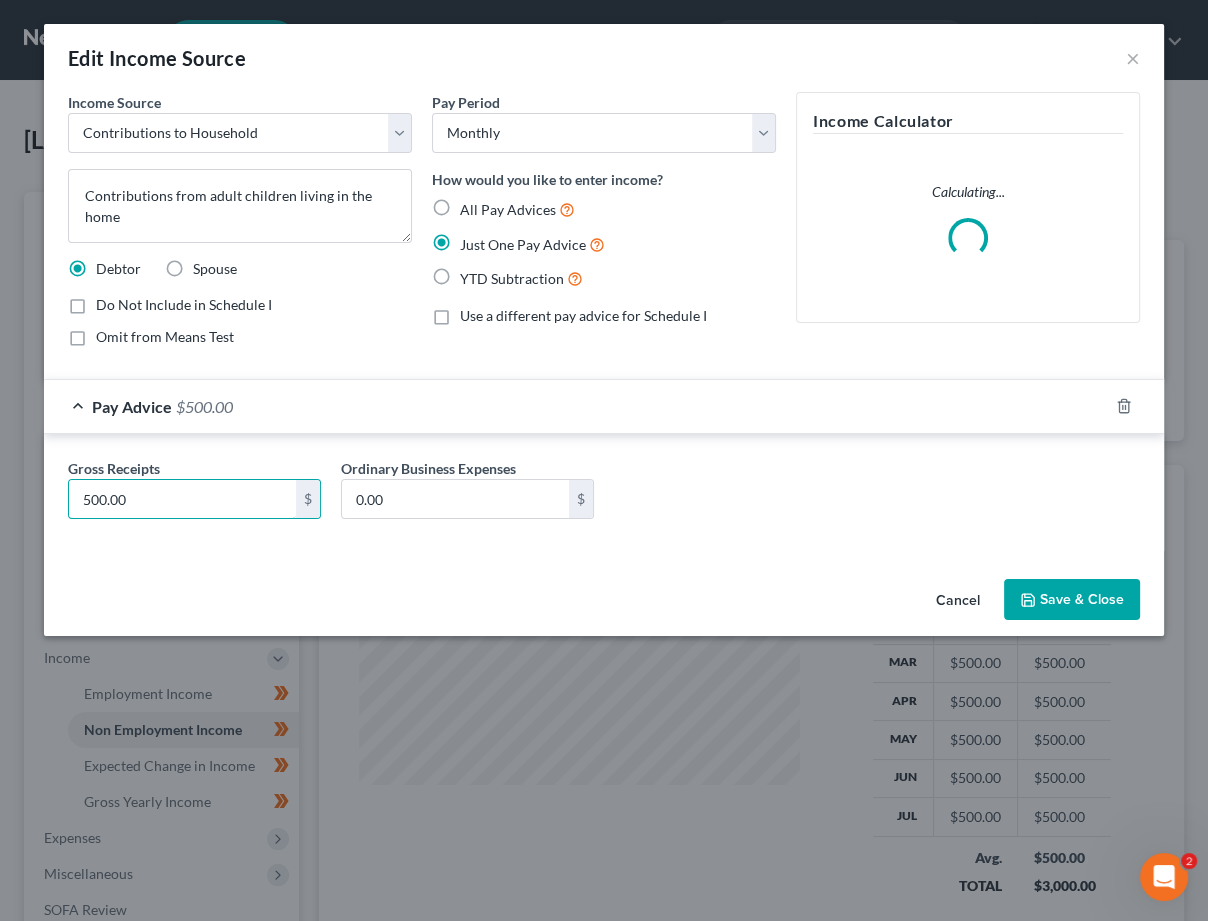 drag, startPoint x: 176, startPoint y: 494, endPoint x: -130, endPoint y: 480, distance: 306.3201 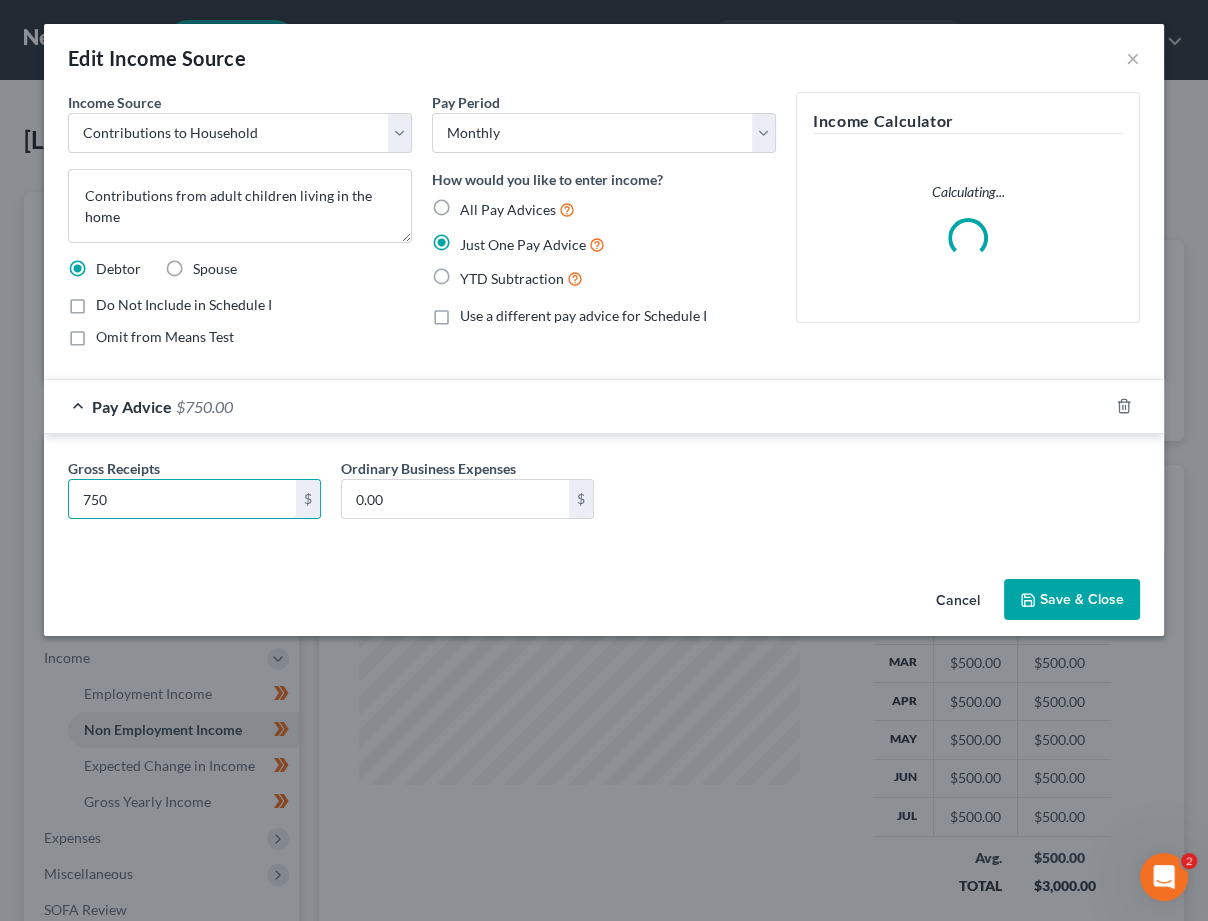 type on "750" 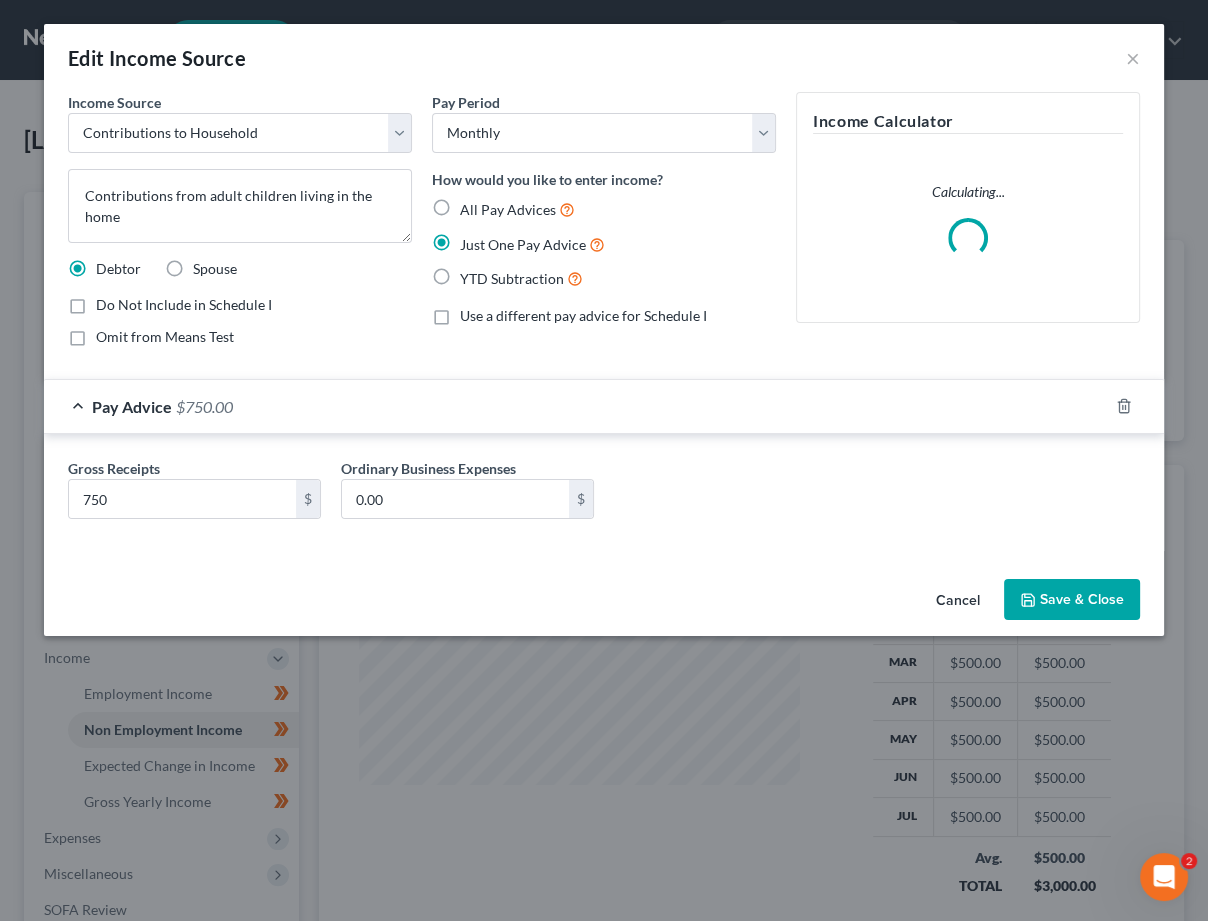click on "Save & Close" at bounding box center [1072, 600] 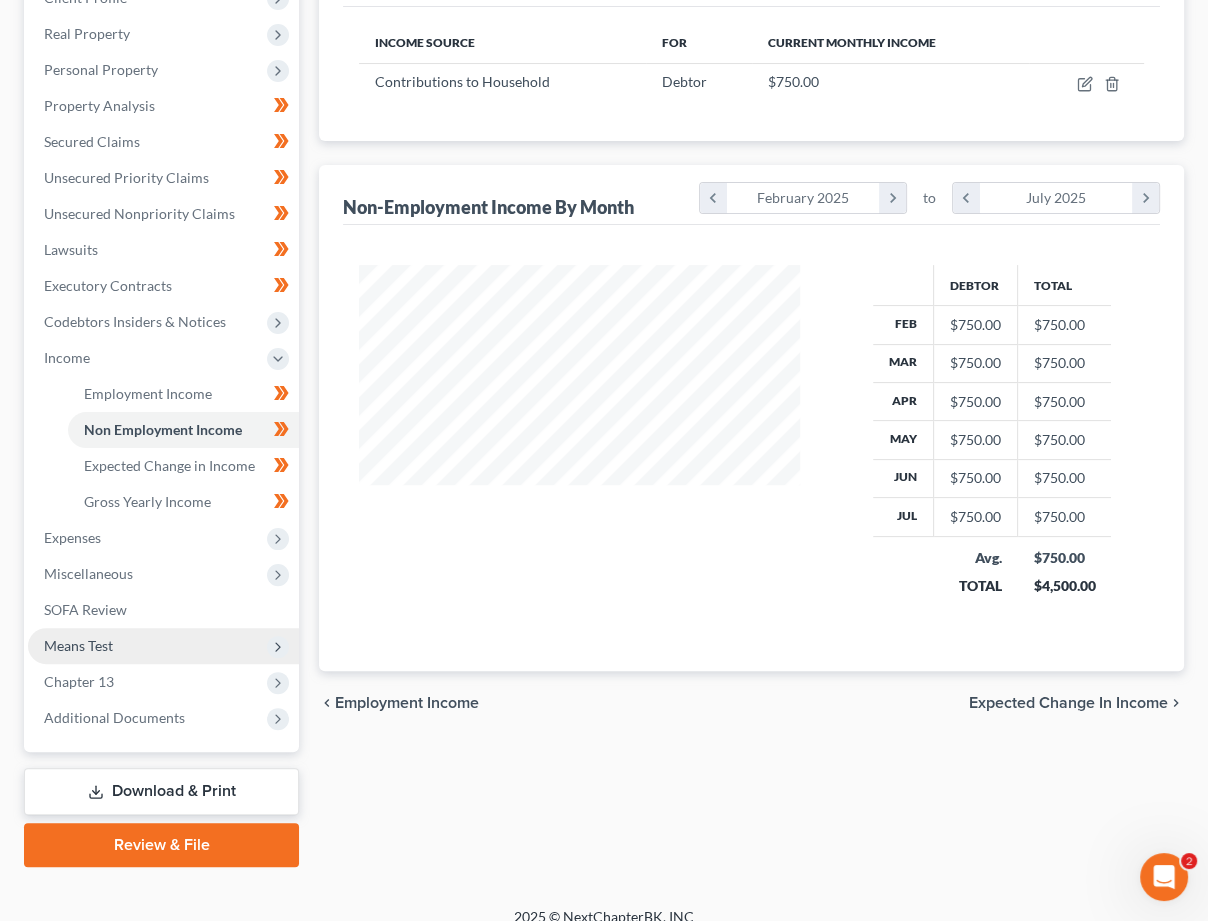 scroll, scrollTop: 299, scrollLeft: 0, axis: vertical 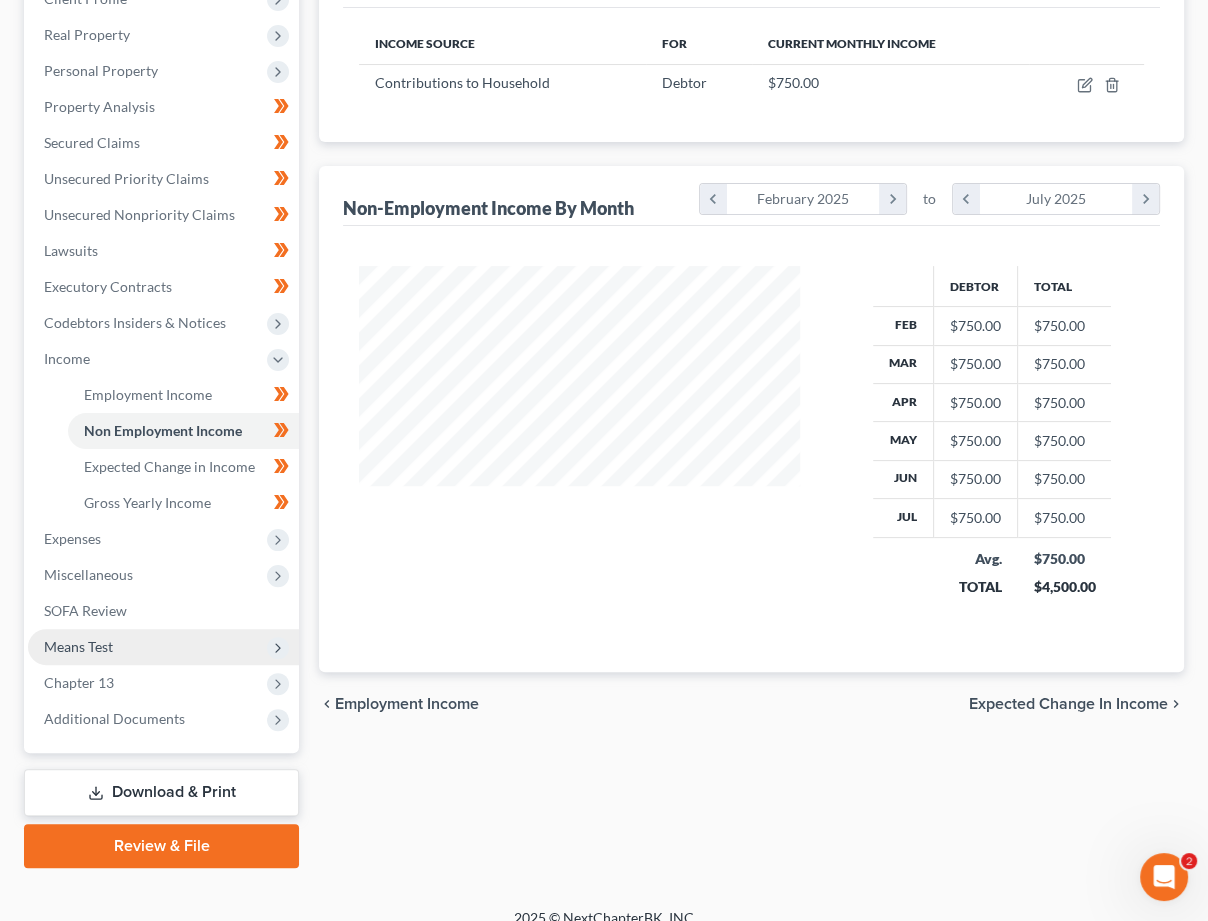 click on "Means Test" at bounding box center [78, 646] 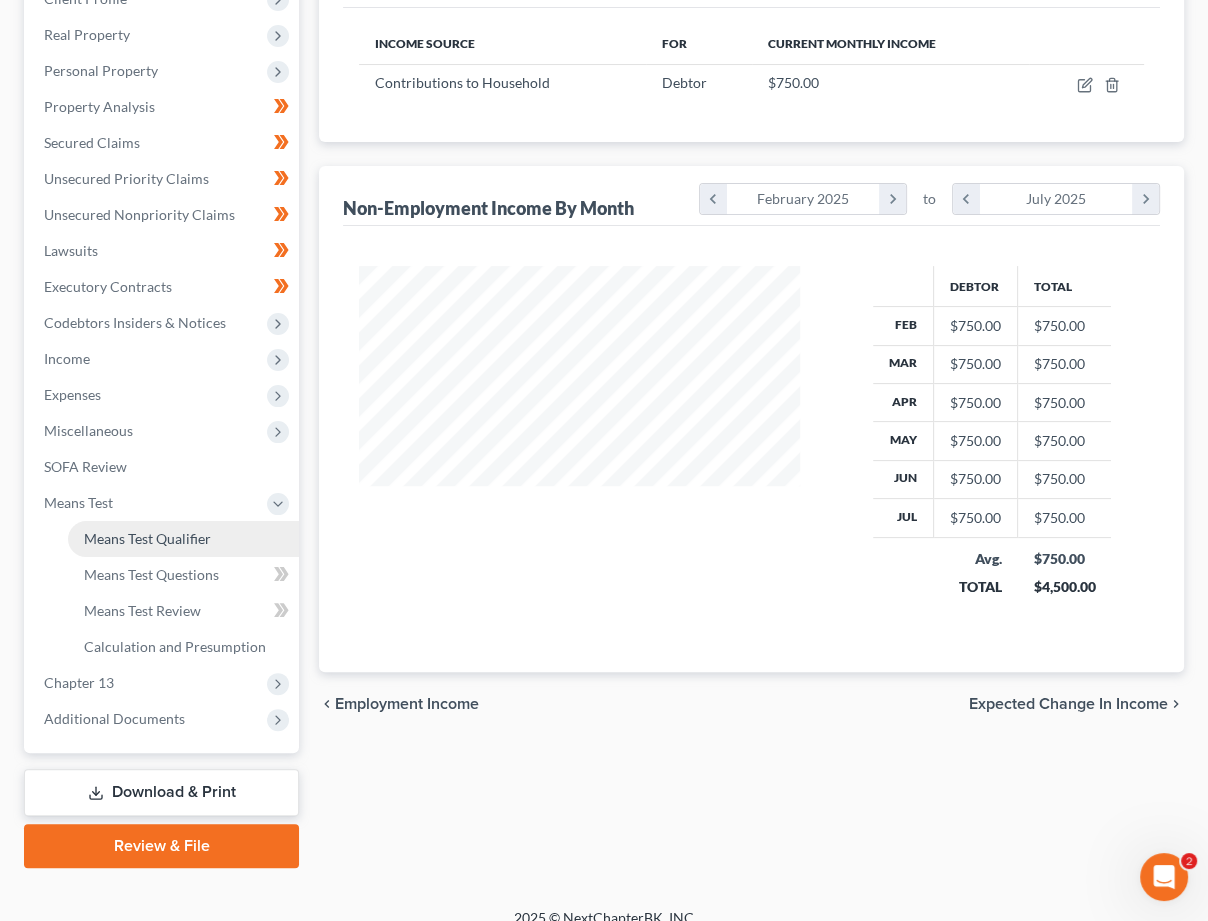 click on "Means Test Qualifier" at bounding box center [147, 538] 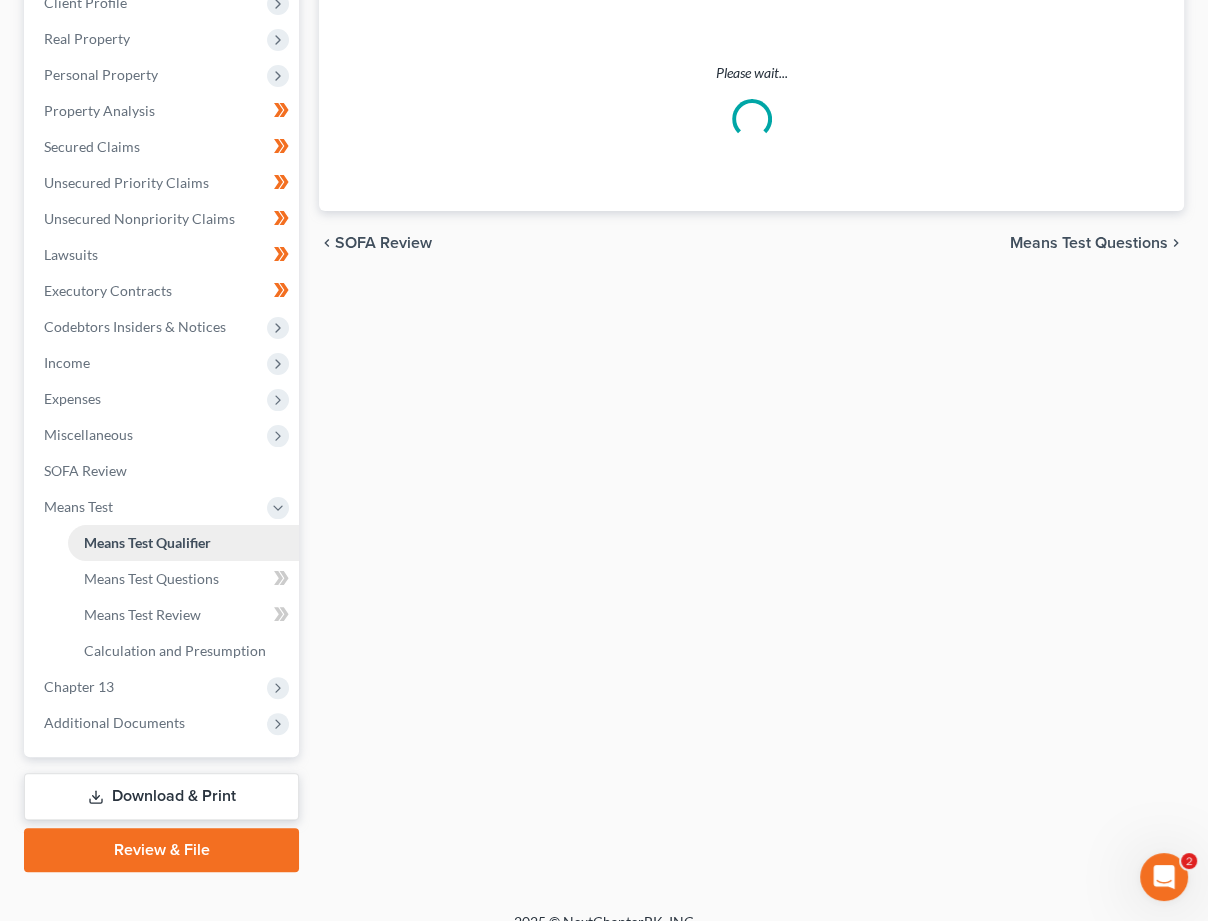 scroll, scrollTop: 0, scrollLeft: 0, axis: both 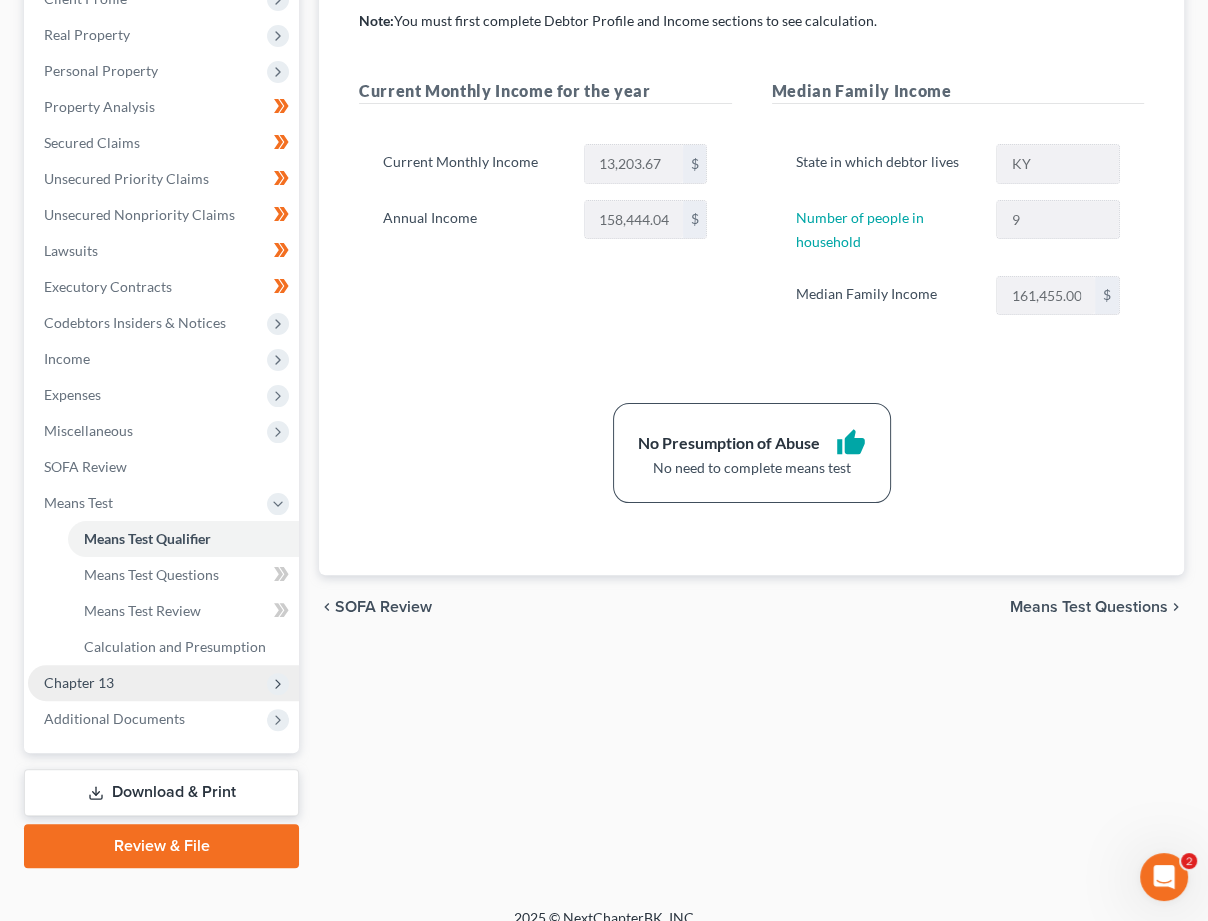click on "Chapter 13" at bounding box center (163, 683) 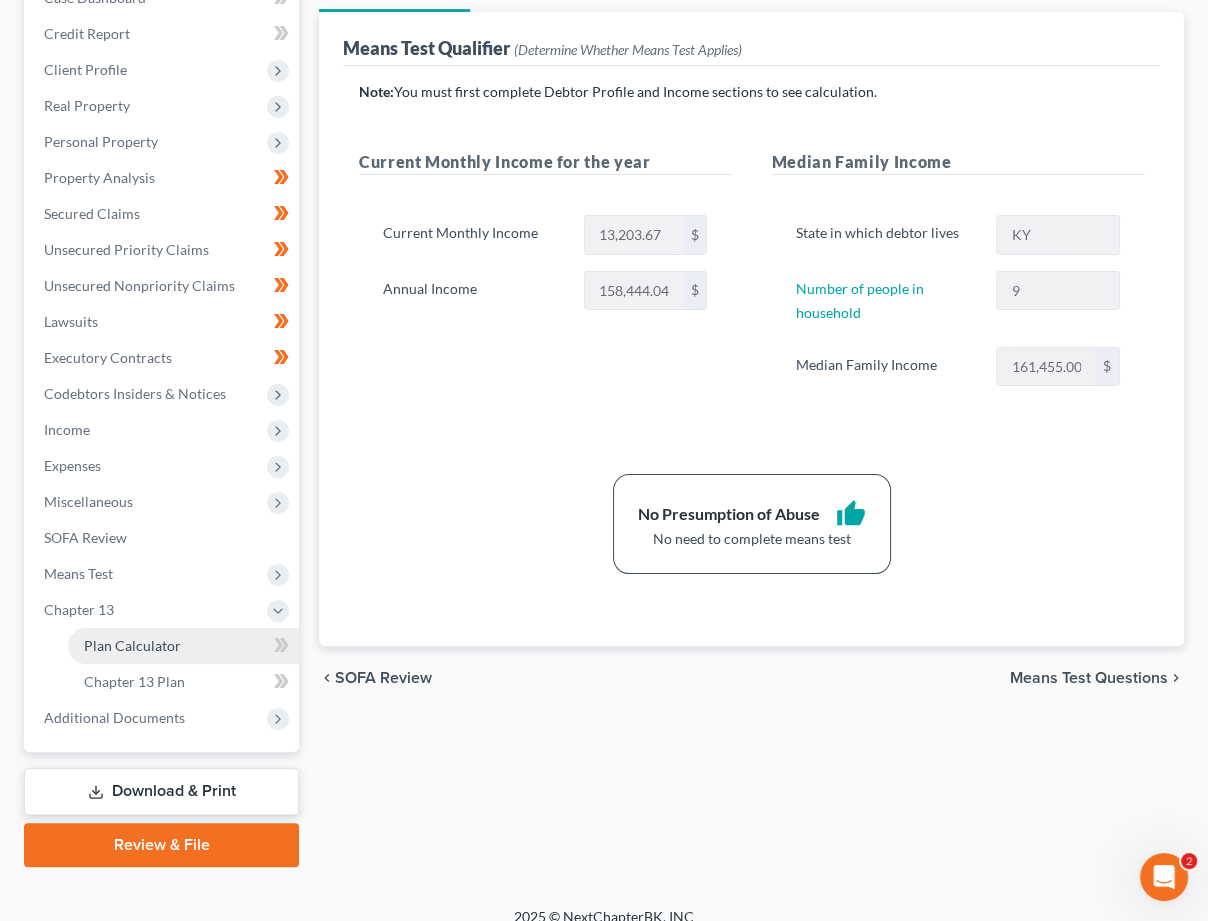 click on "Plan Calculator" at bounding box center [183, 646] 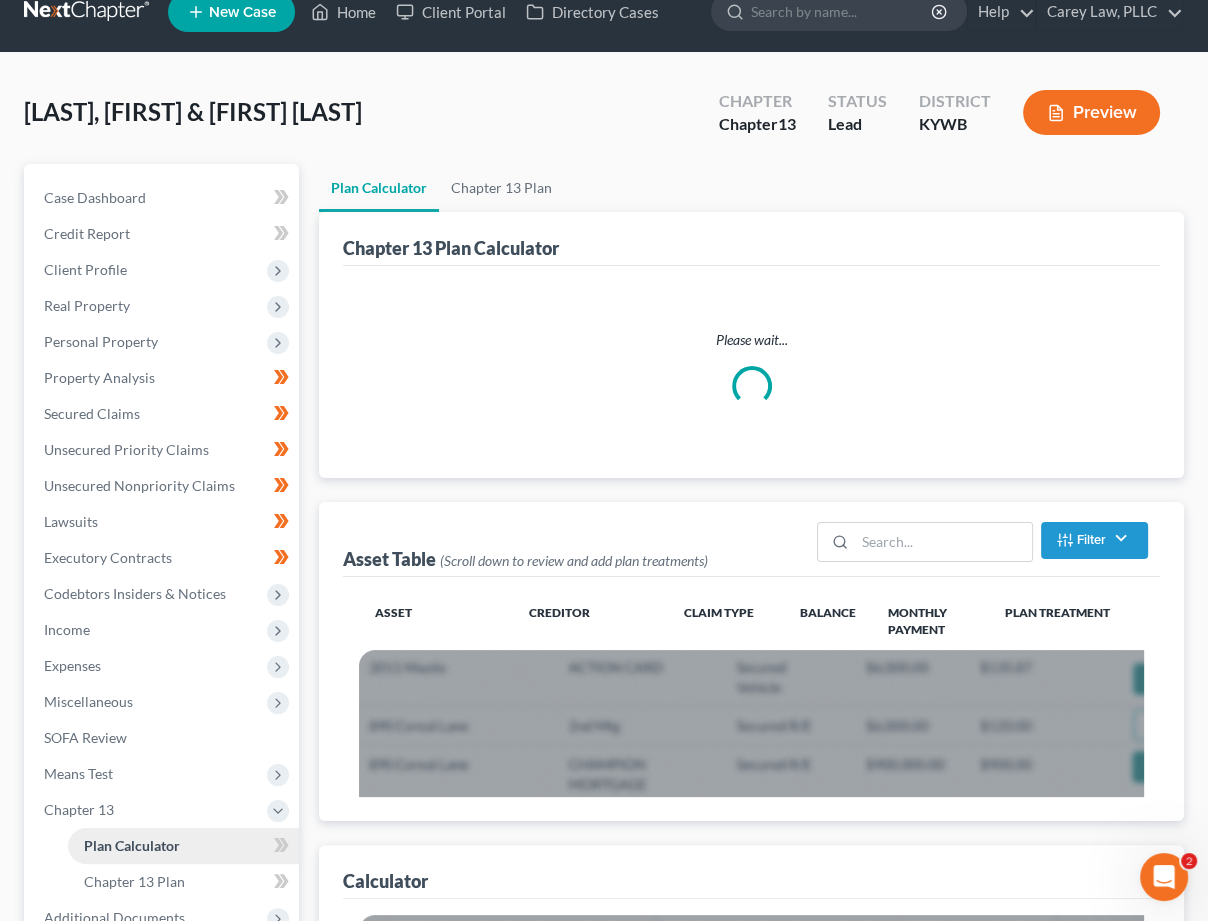 scroll, scrollTop: 0, scrollLeft: 0, axis: both 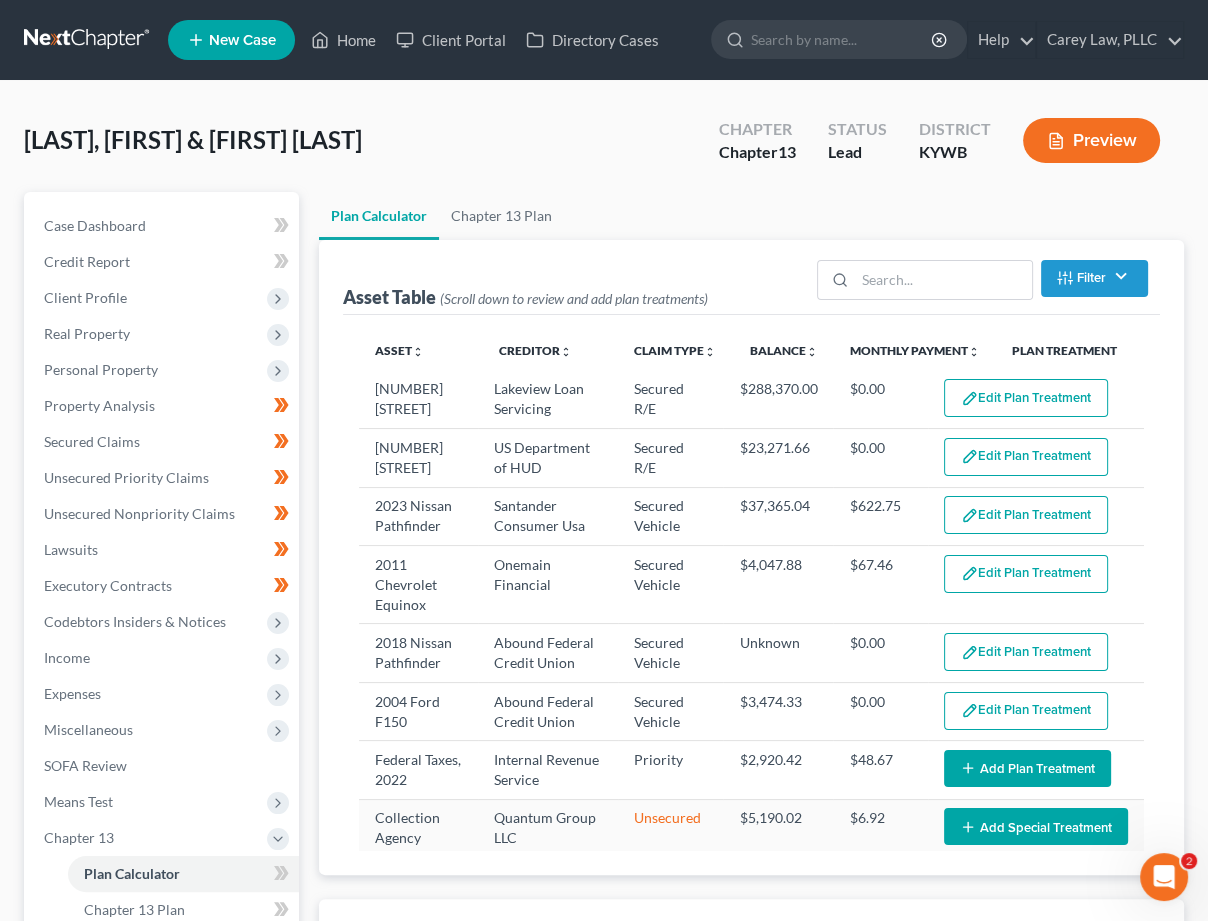 select on "59" 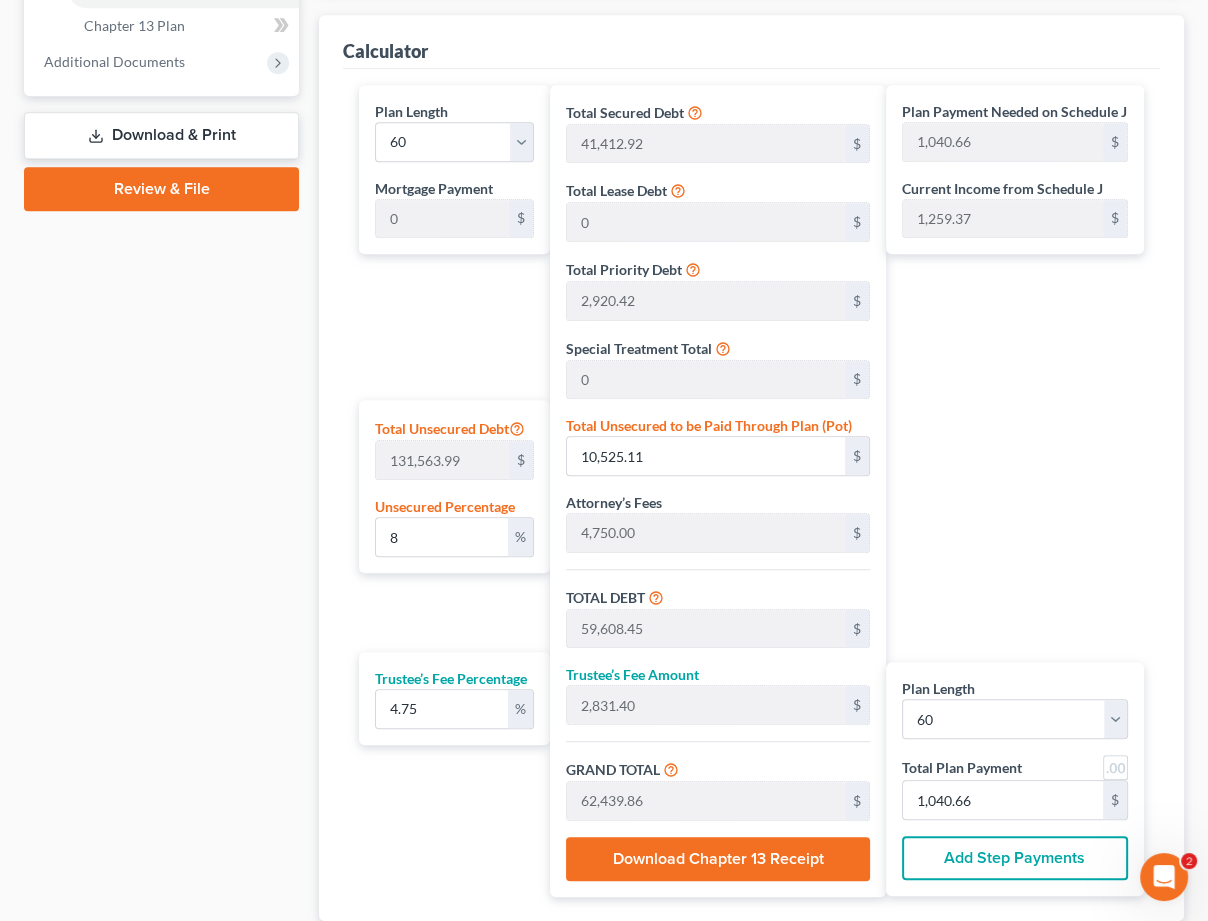 scroll, scrollTop: 889, scrollLeft: 0, axis: vertical 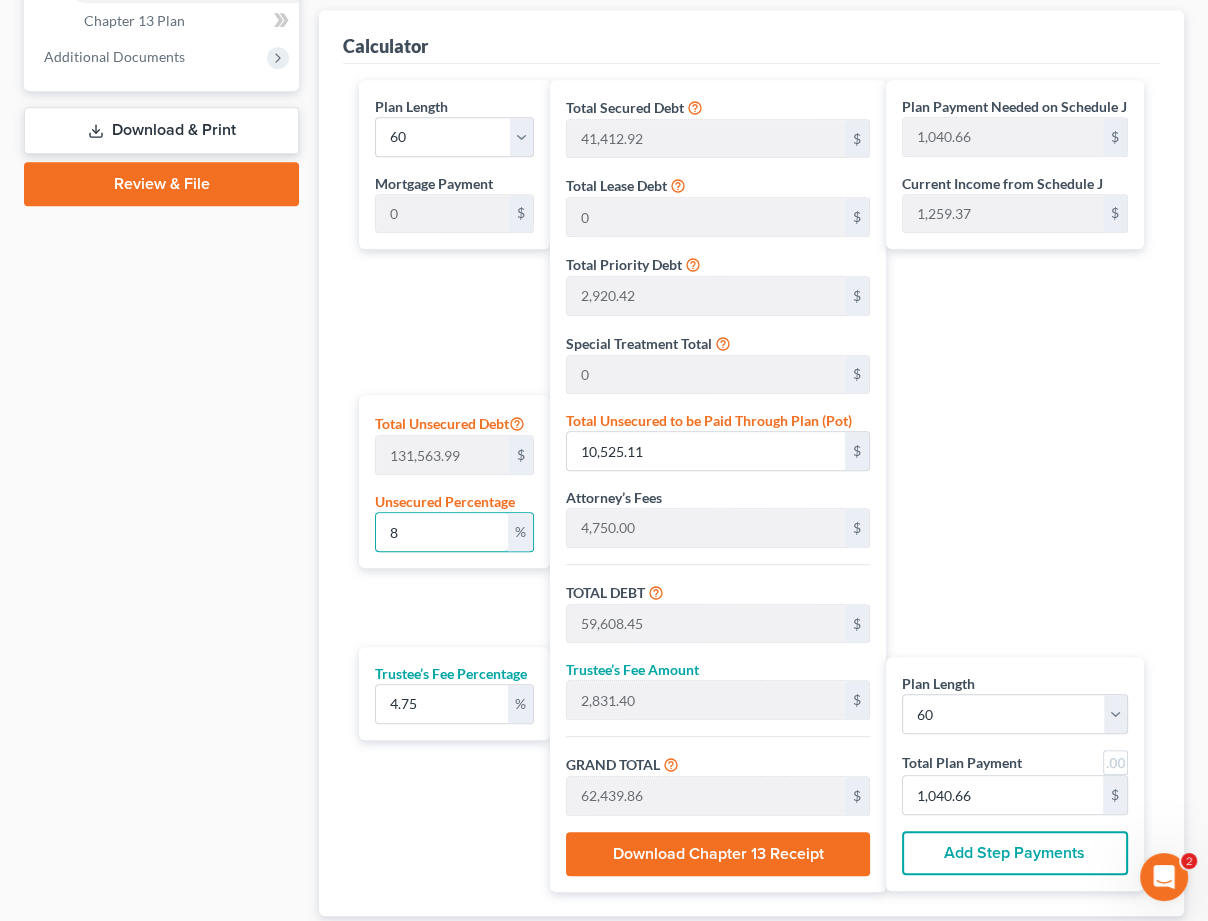 drag, startPoint x: 414, startPoint y: 533, endPoint x: 319, endPoint y: 524, distance: 95.42536 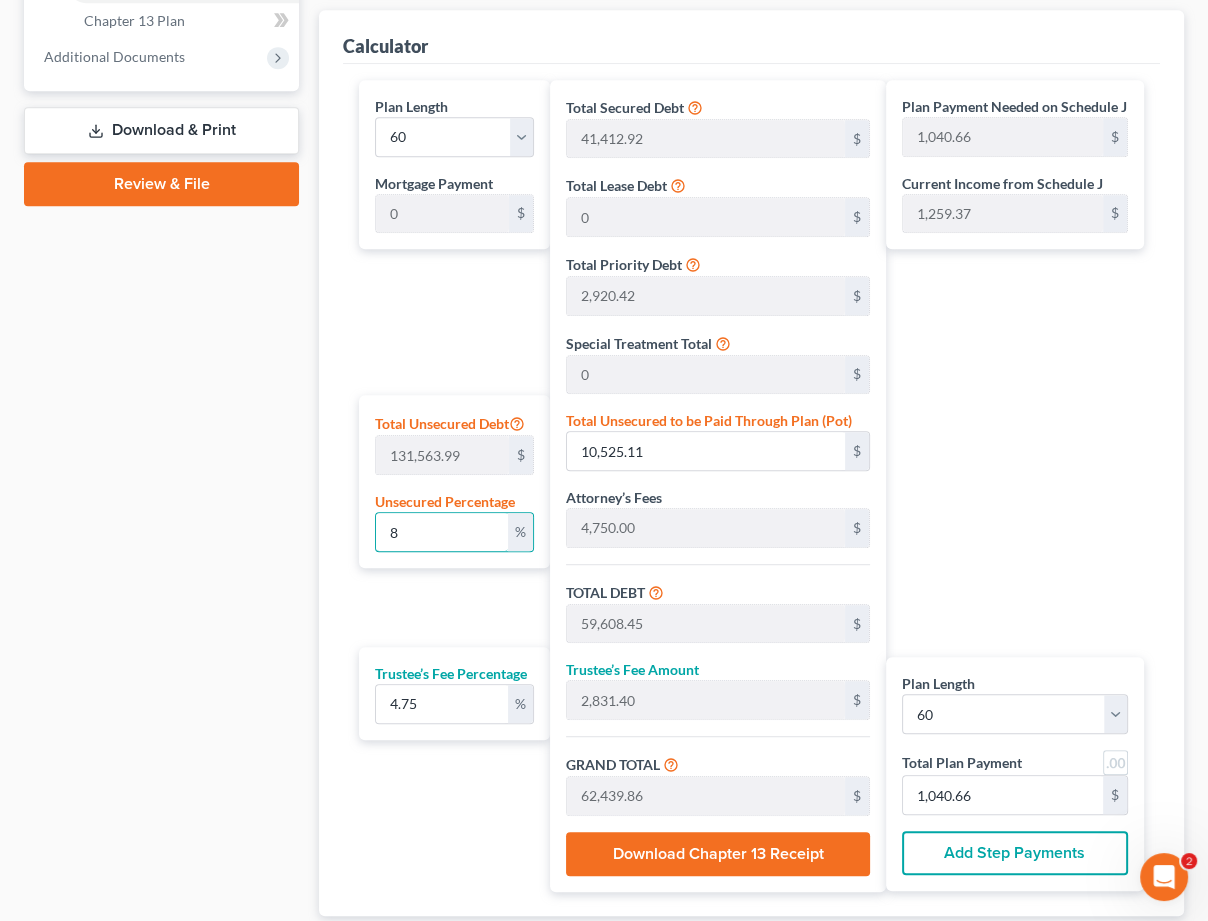 click on "Calculator
Plan Length  1 2 3 4 5 6 7 8 9 10 11 12 13 14 15 16 17 18 19 20 21 22 23 24 25 26 27 28 29 30 31 32 33 34 35 36 37 38 39 40 41 42 43 44 45 46 47 48 49 50 51 52 53 54 55 56 57 58 59 60 61 62 63 64 65 66 67 68 69 70 71 72 73 74 75 76 77 78 79 80 81 82 83 84 Mortgage Payment 0 $ Total Unsecured Debt  131,563.99 $ Unsecured Percentage 8 % Trustee’s Fee Percentage 4.75 % Total Secured Debt   41,412.92 $ Total Lease Debt   0 $ Total Priority Debt   2,920.42 $ Special Treatment Total   0 $ Total Unsecured to be Paid Through Plan (Pot) 10,525.11 $ Attorney’s Fees 4,750.00 $ TOTAL DEBT   59,608.45 $ Trustee’s Fee Amount 2,831.40 $ GRAND TOTAL   62,439.86 $ Download Chapter 13 Receipt Plan Payment Needed on Schedule J 1,040.66 $ Current Income from Schedule J 1,259.37 $ Plan Length  1 2 3 4 5 6 7 8 9 10 11 12 13 14 15 16 17 18 19 20 21 22 23 24 25 26 27 28 29 30 31 32 33 34 35 36 37 38 39 40 41 42 43 44 45 46 47 48 49 50 51 52 53 54 55 56 57 58 59 60 61 62 63 64 65 66 67 68 69 70 71 72 73 74 75" at bounding box center (751, 463) 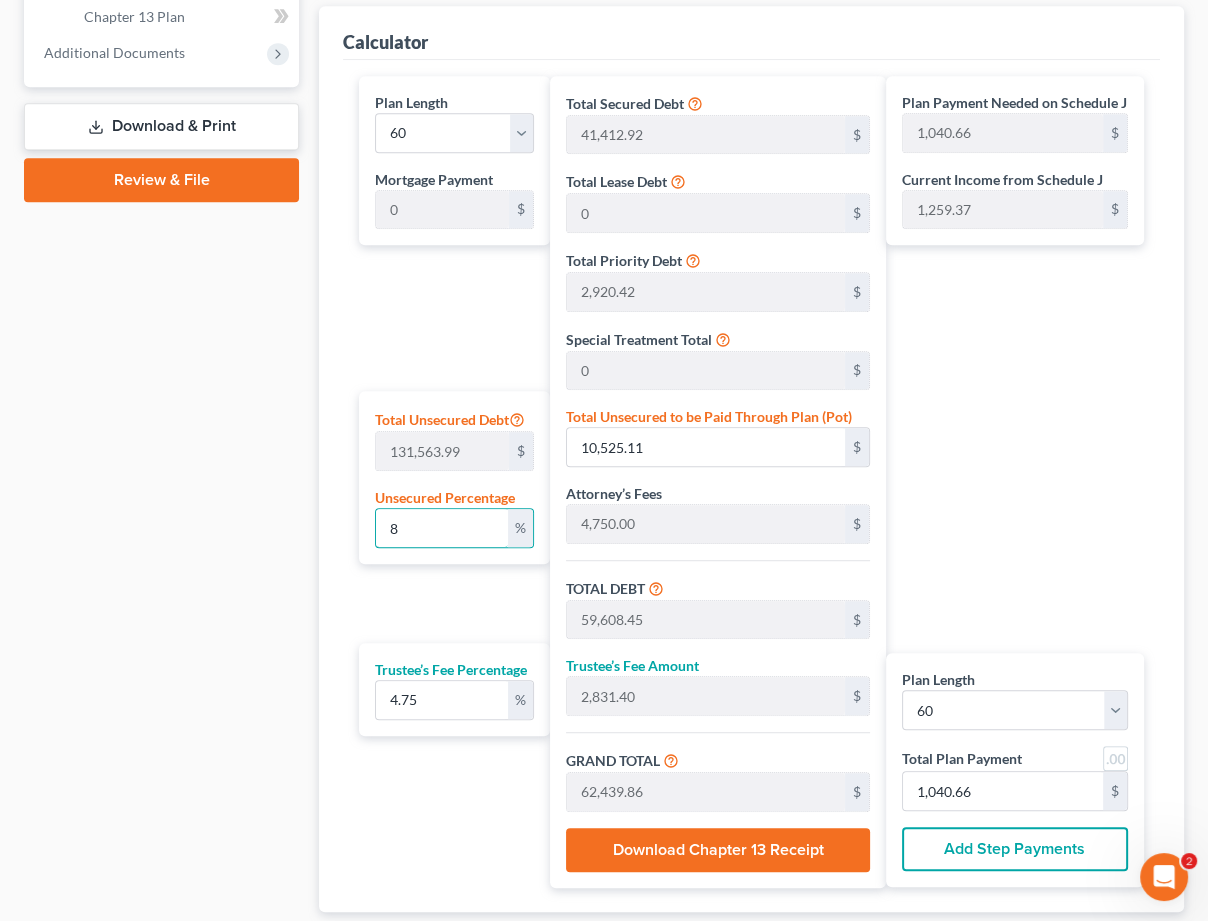 scroll, scrollTop: 907, scrollLeft: 0, axis: vertical 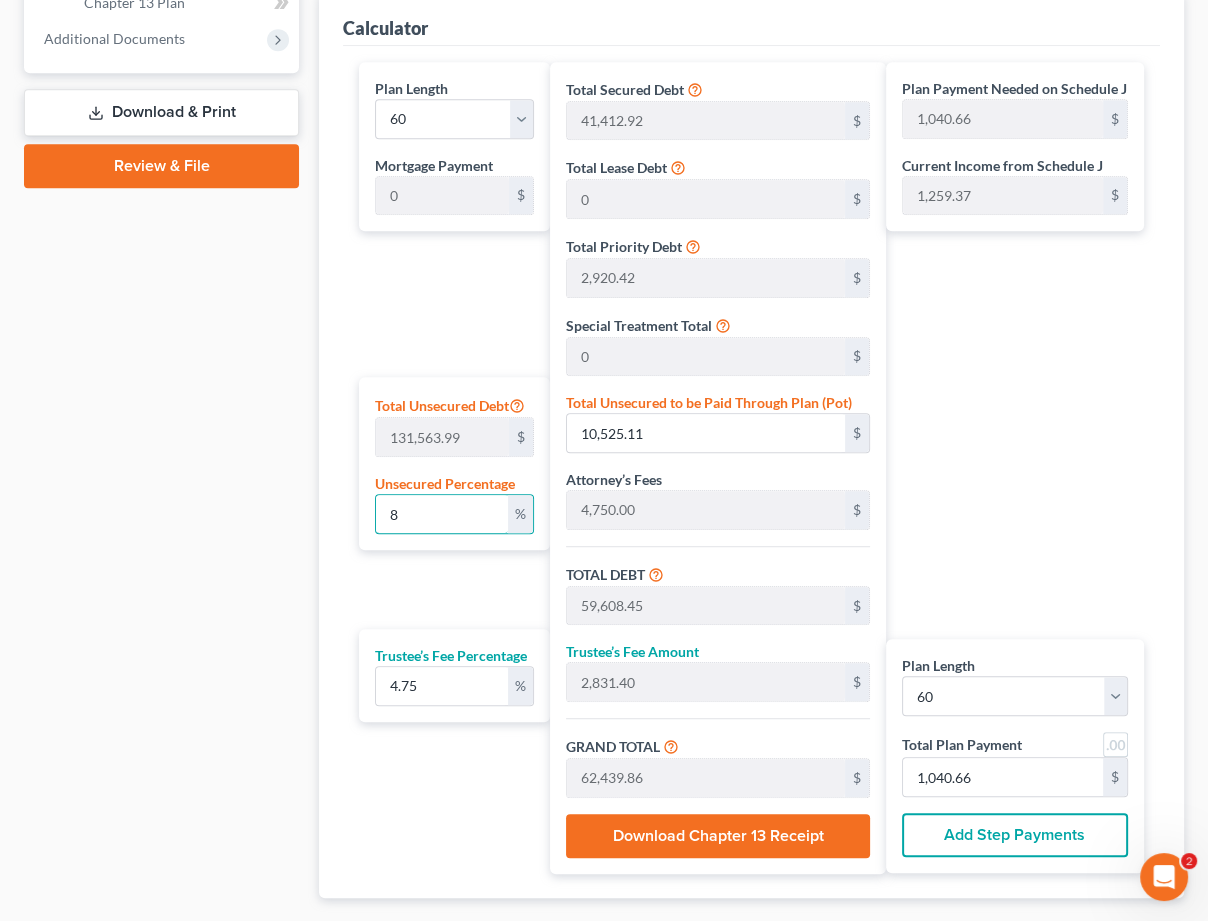type on "1" 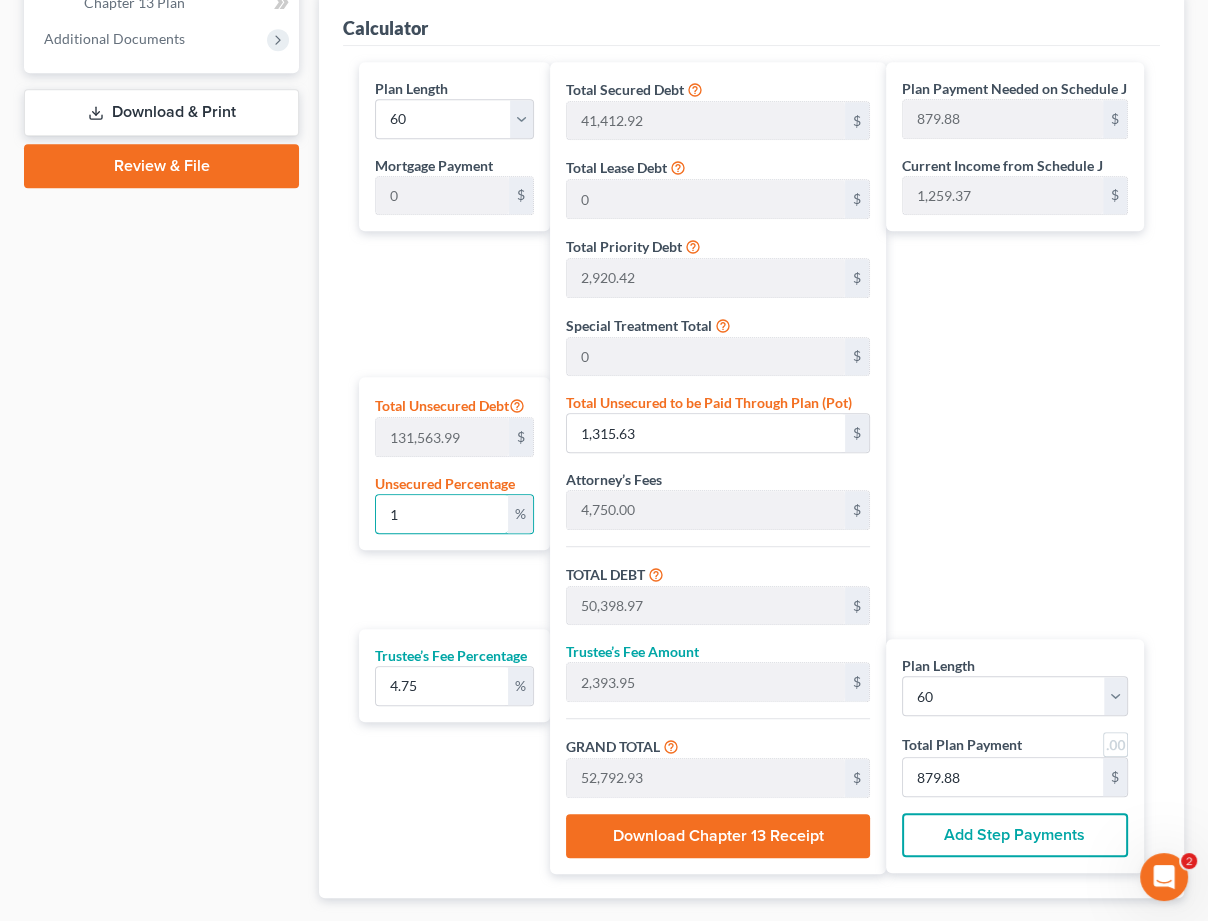 type on "15" 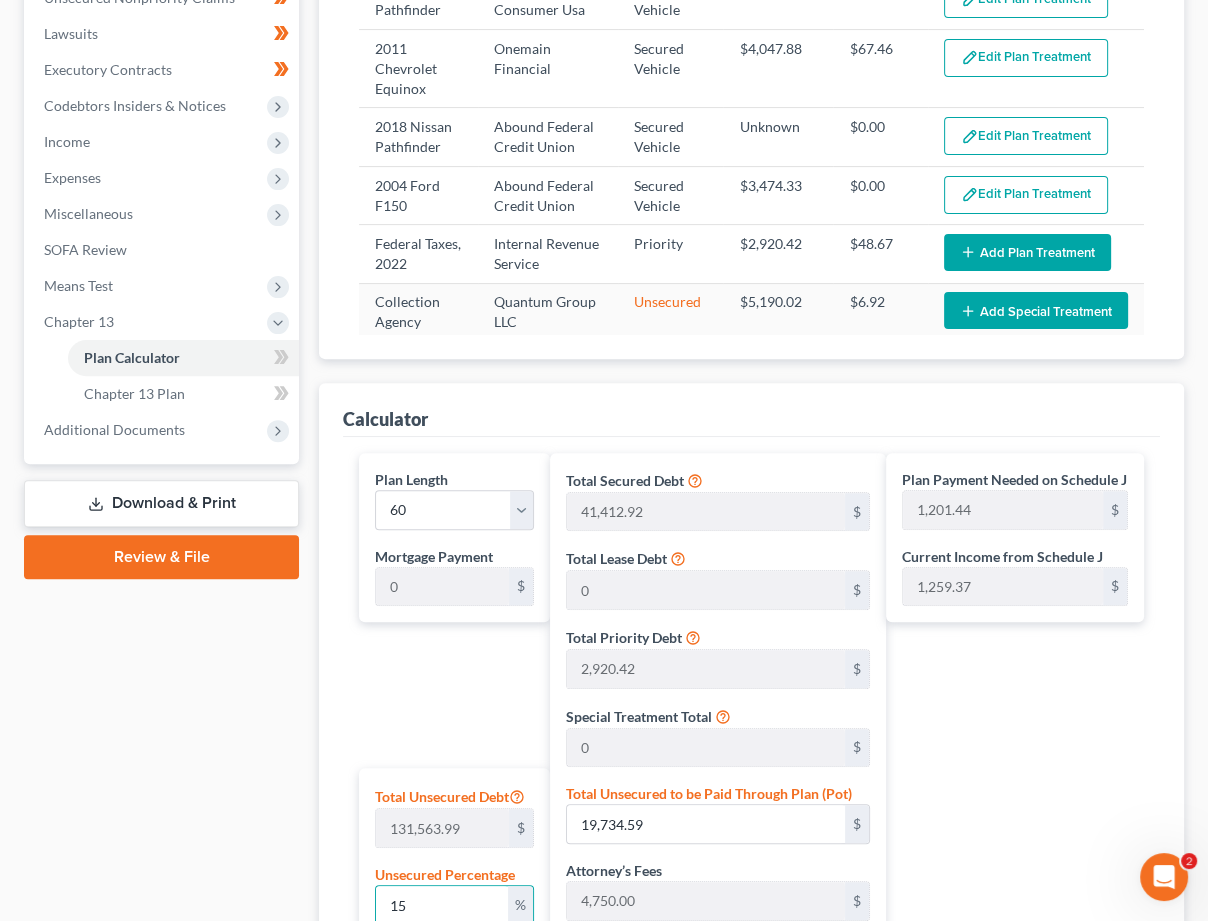 scroll, scrollTop: 467, scrollLeft: 0, axis: vertical 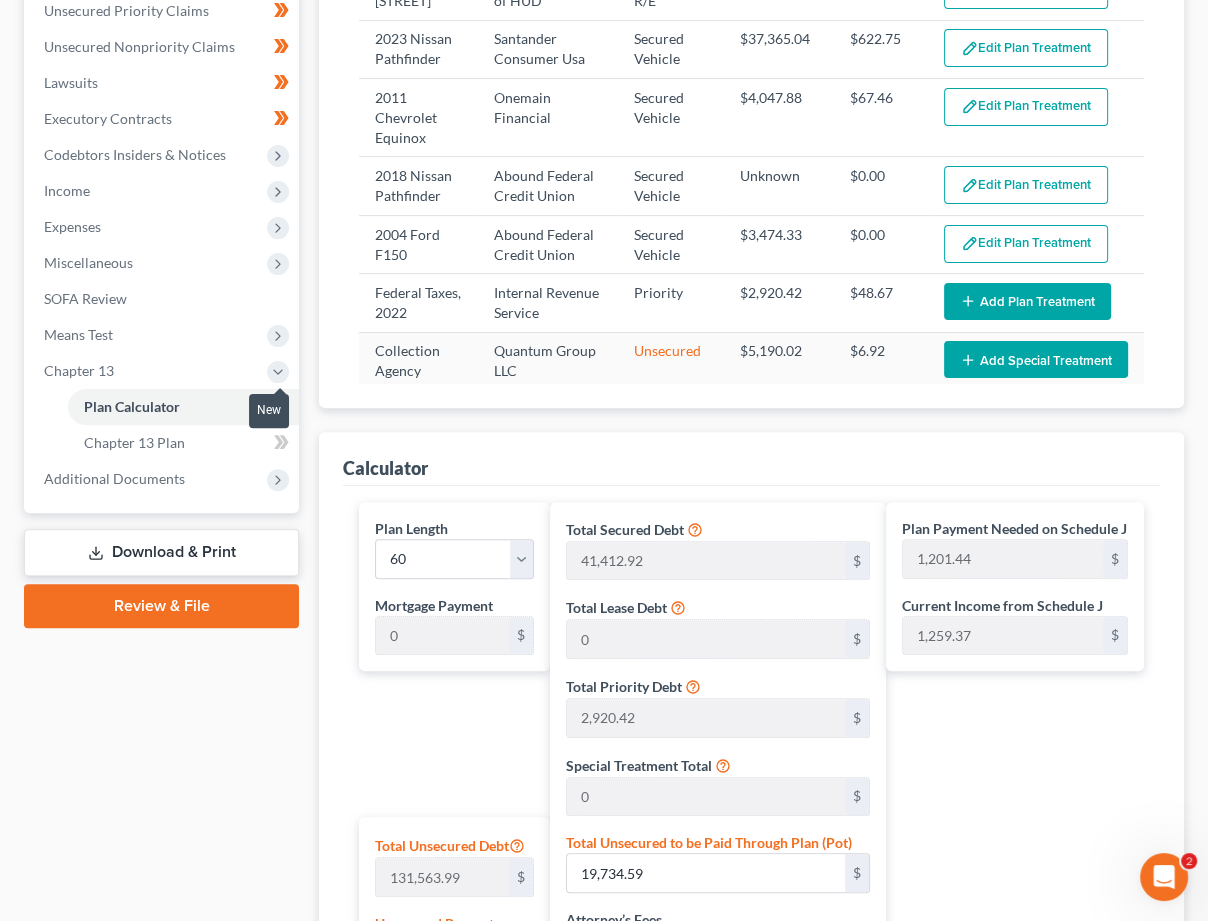 type on "15" 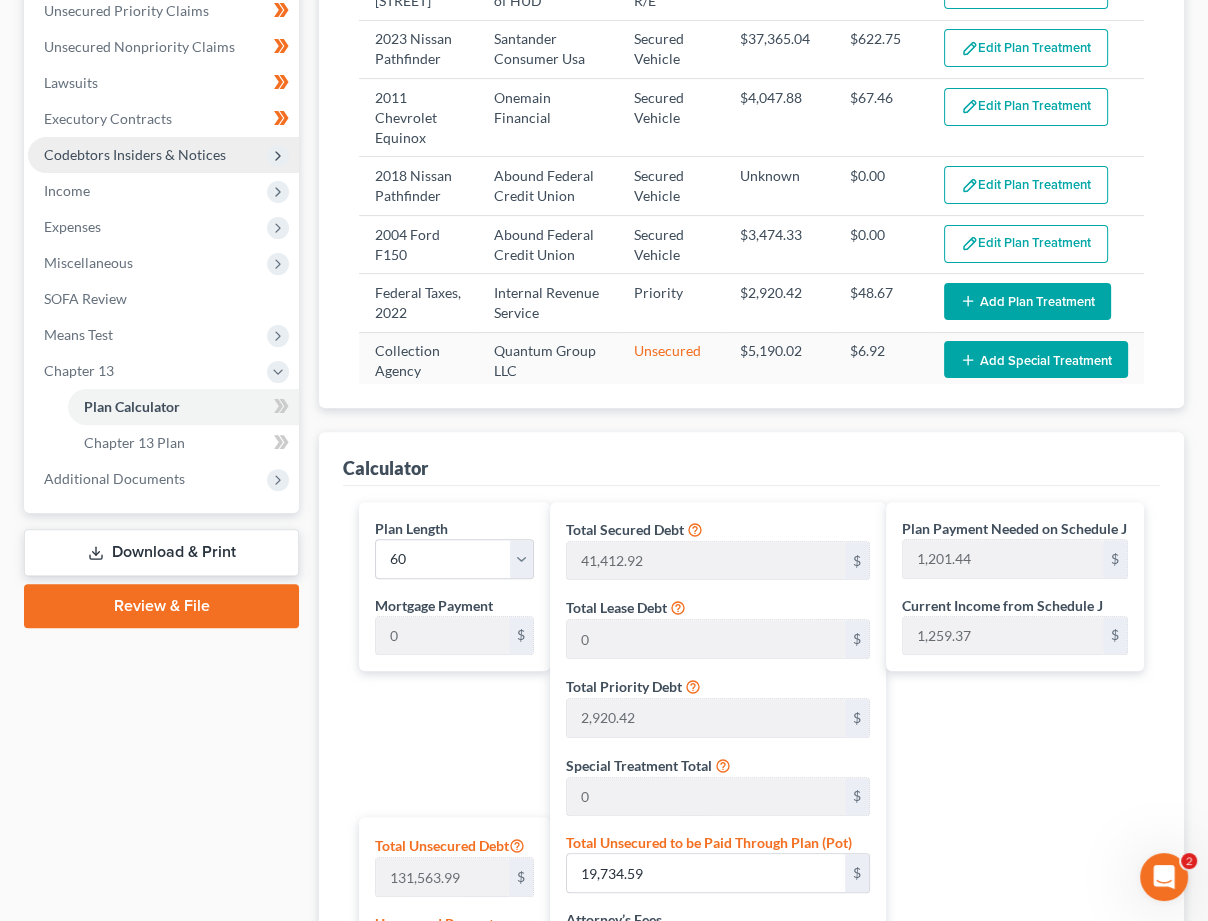 click 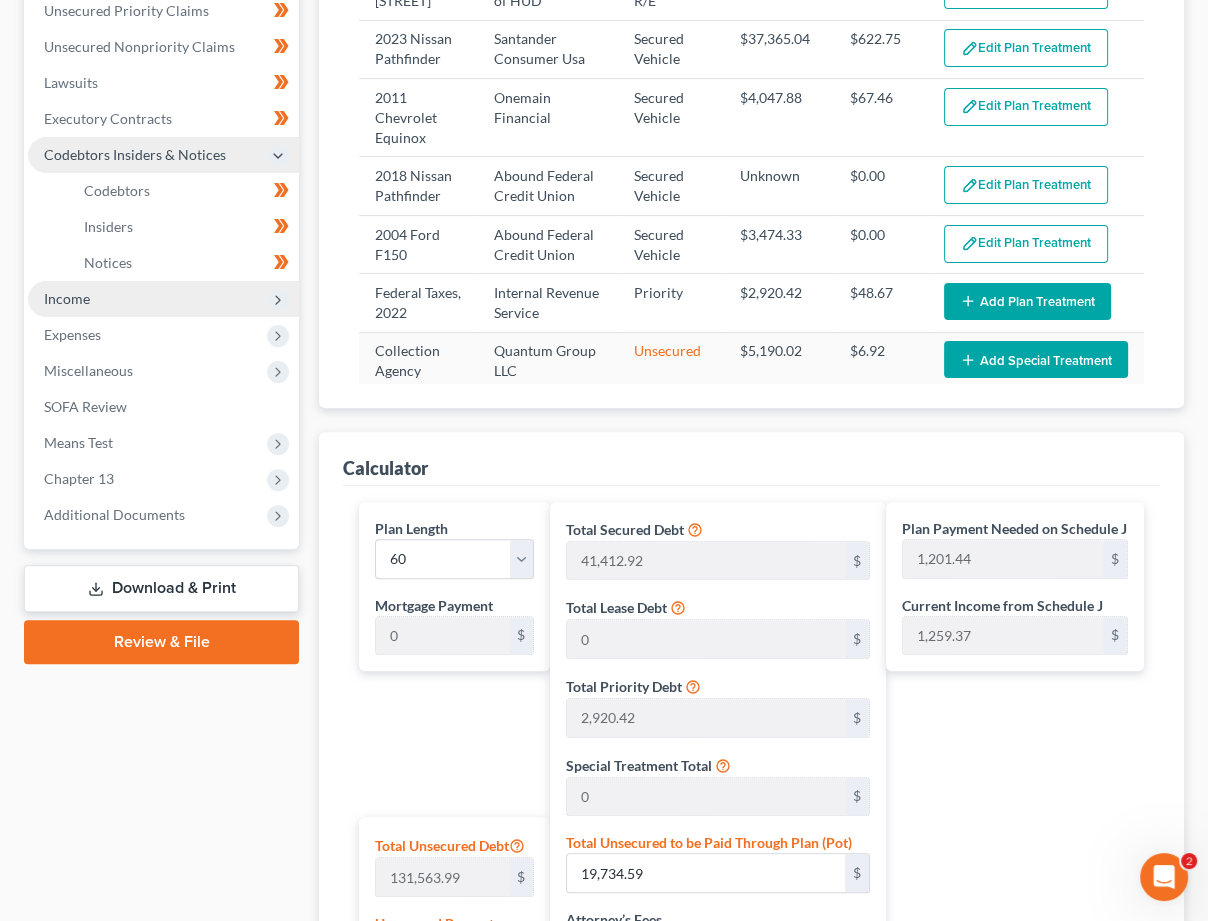 click 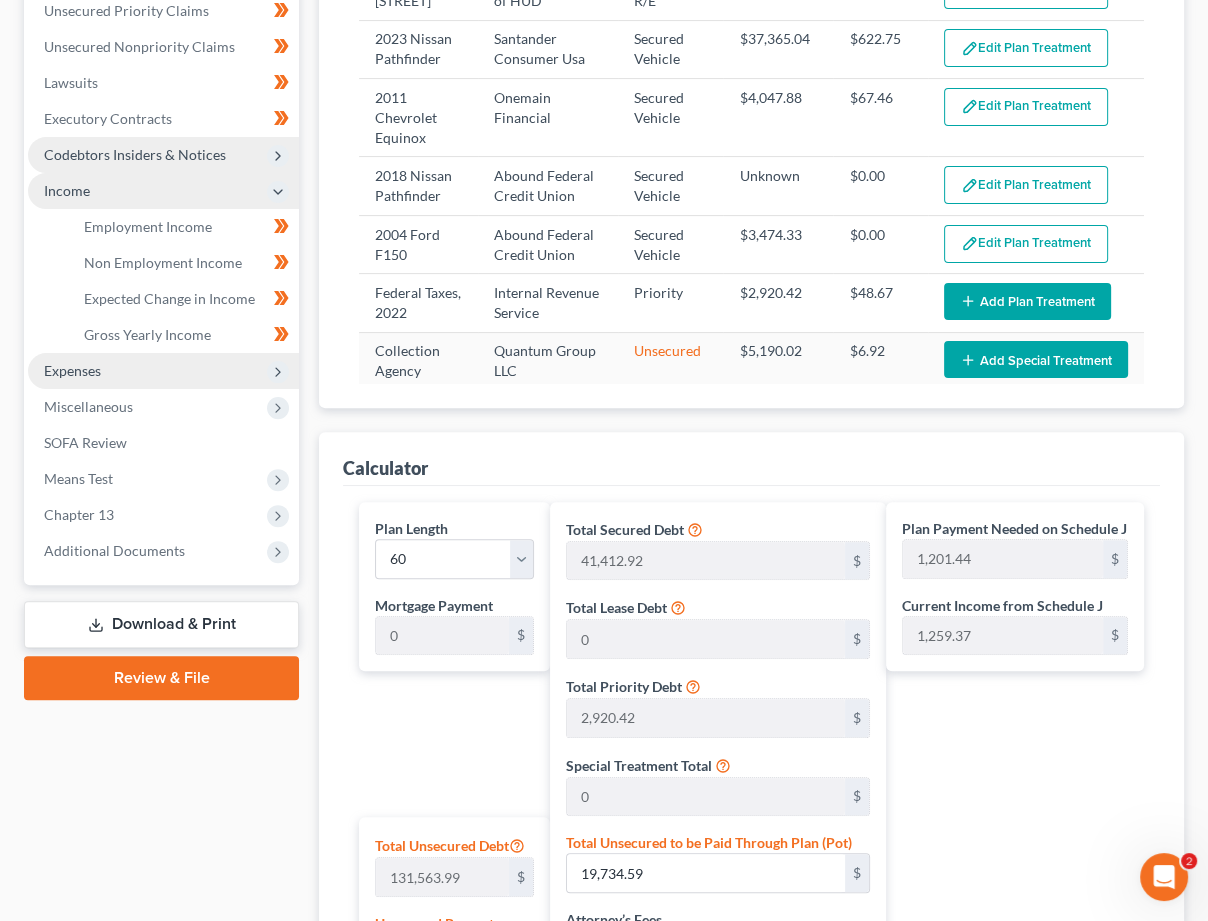 click on "Expenses" at bounding box center [163, 371] 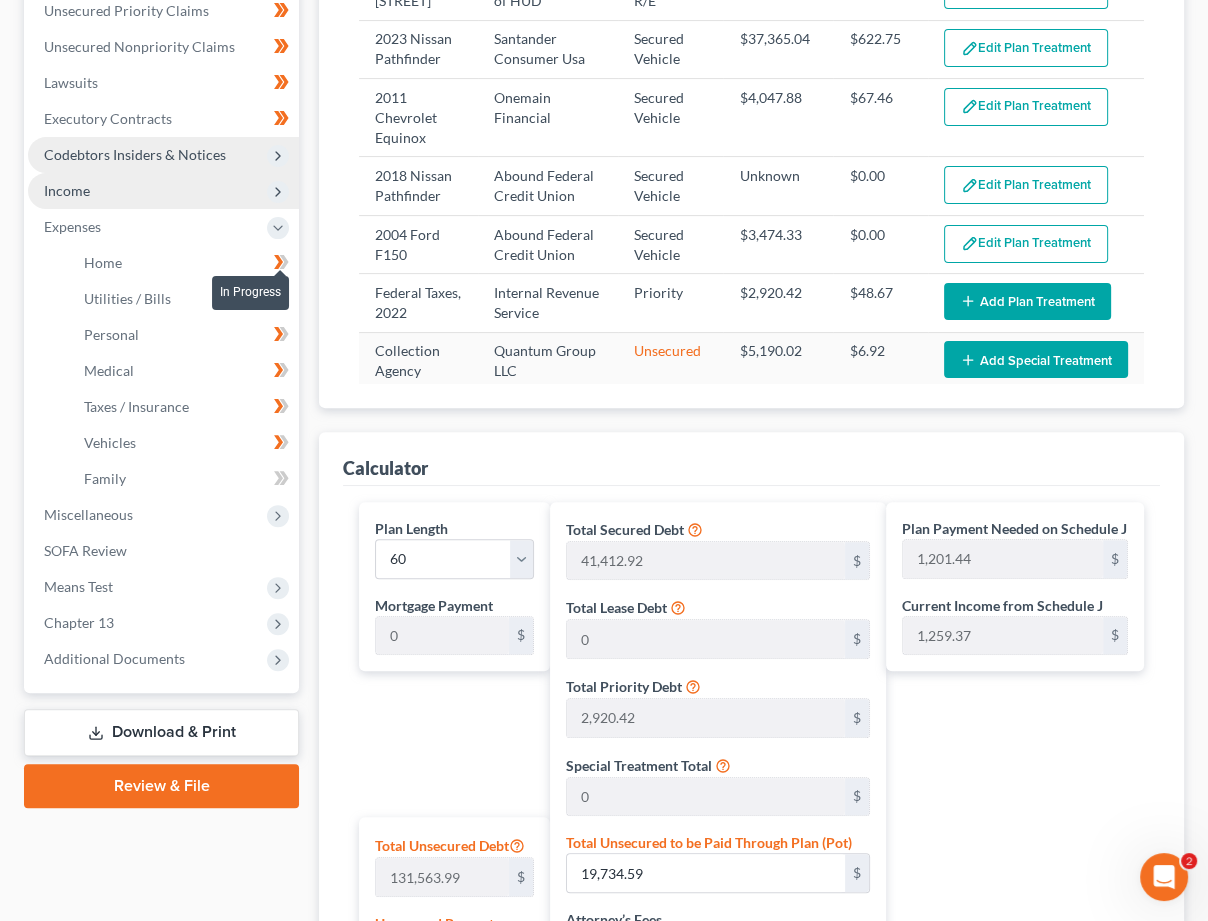 click at bounding box center [281, 265] 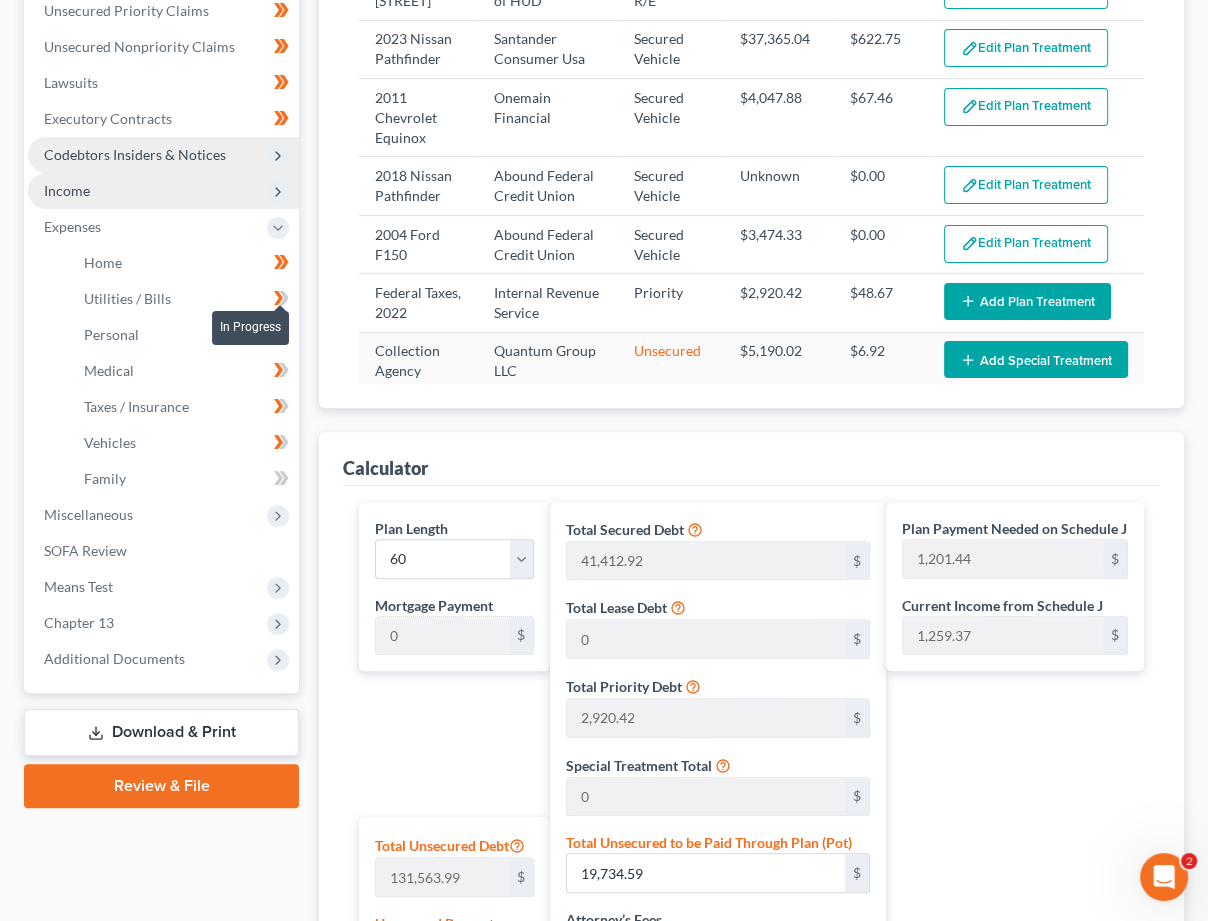 click 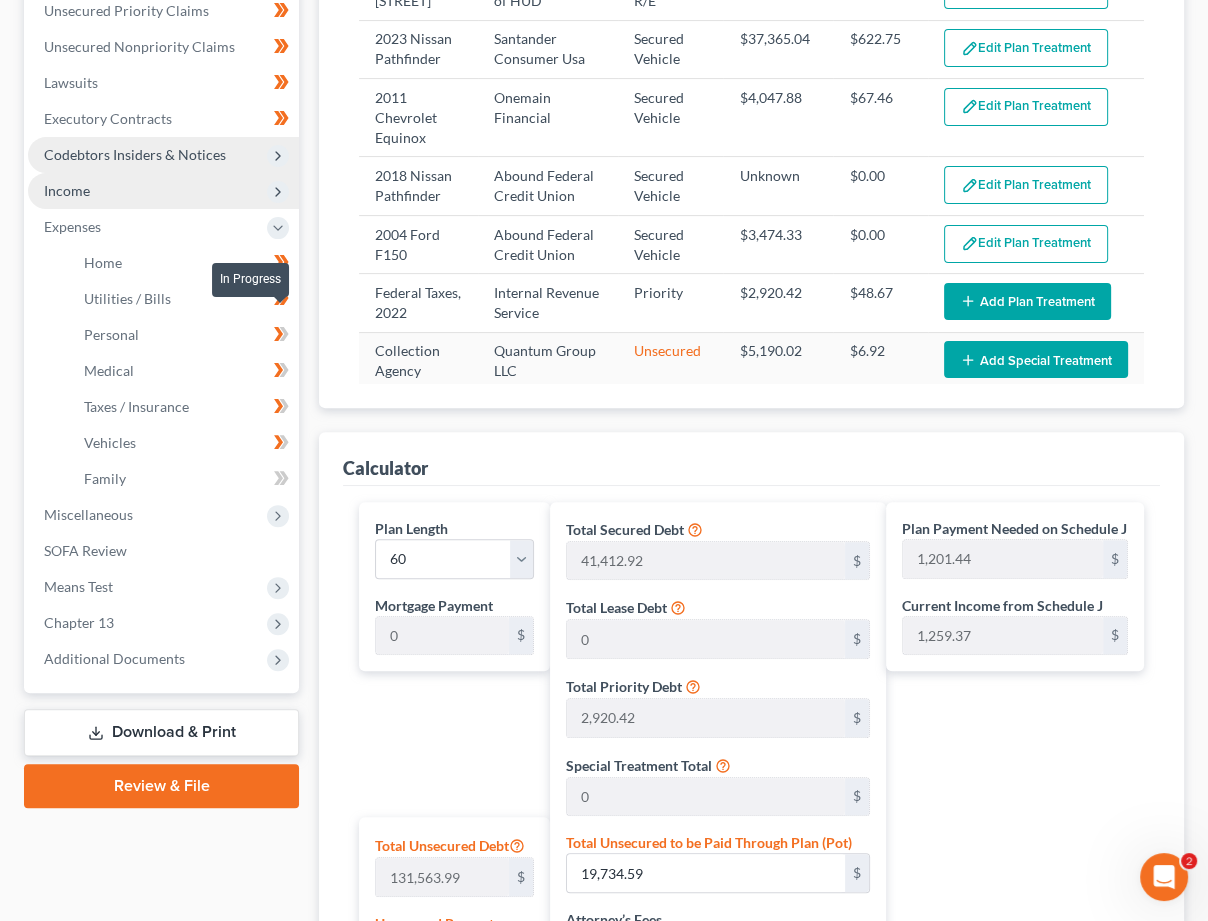 click 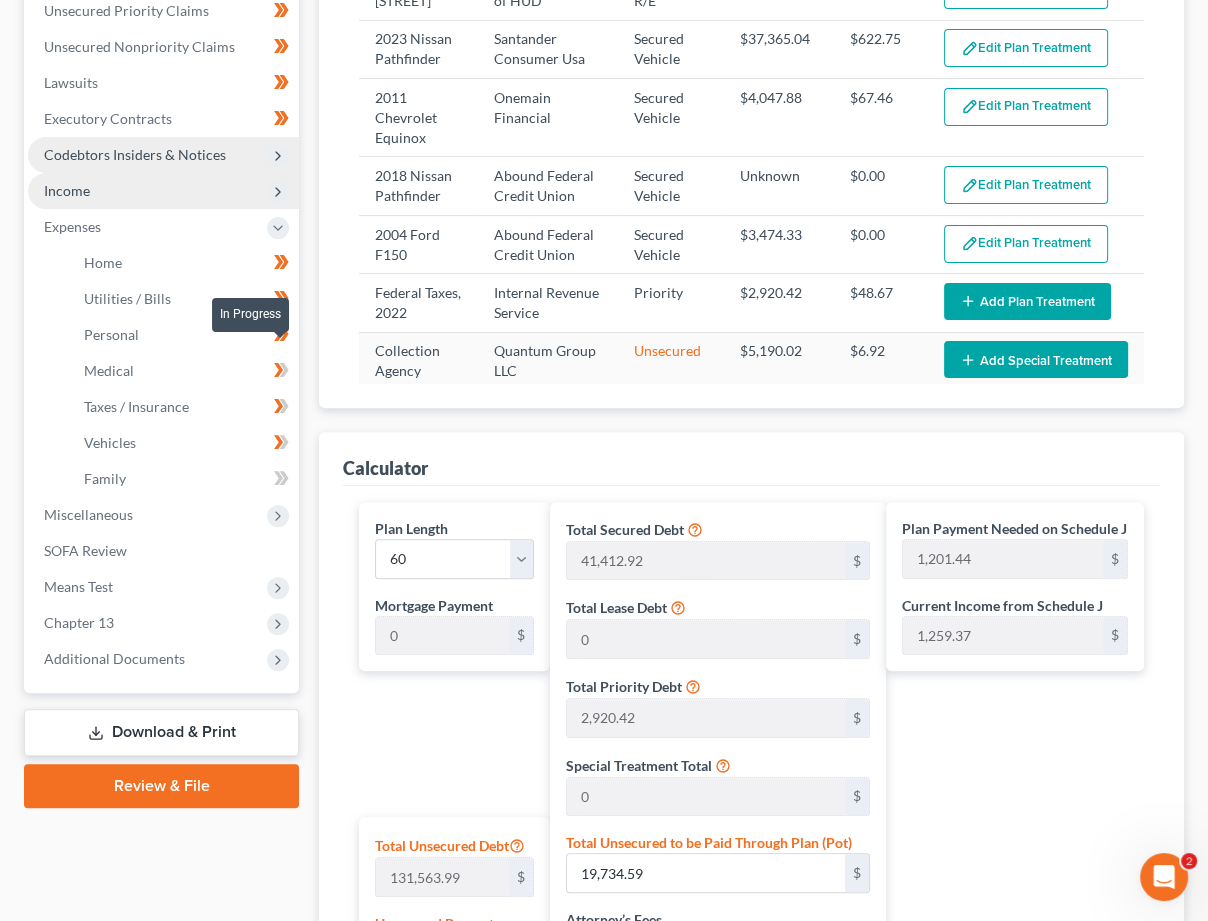 drag, startPoint x: 289, startPoint y: 359, endPoint x: 283, endPoint y: 369, distance: 11.661903 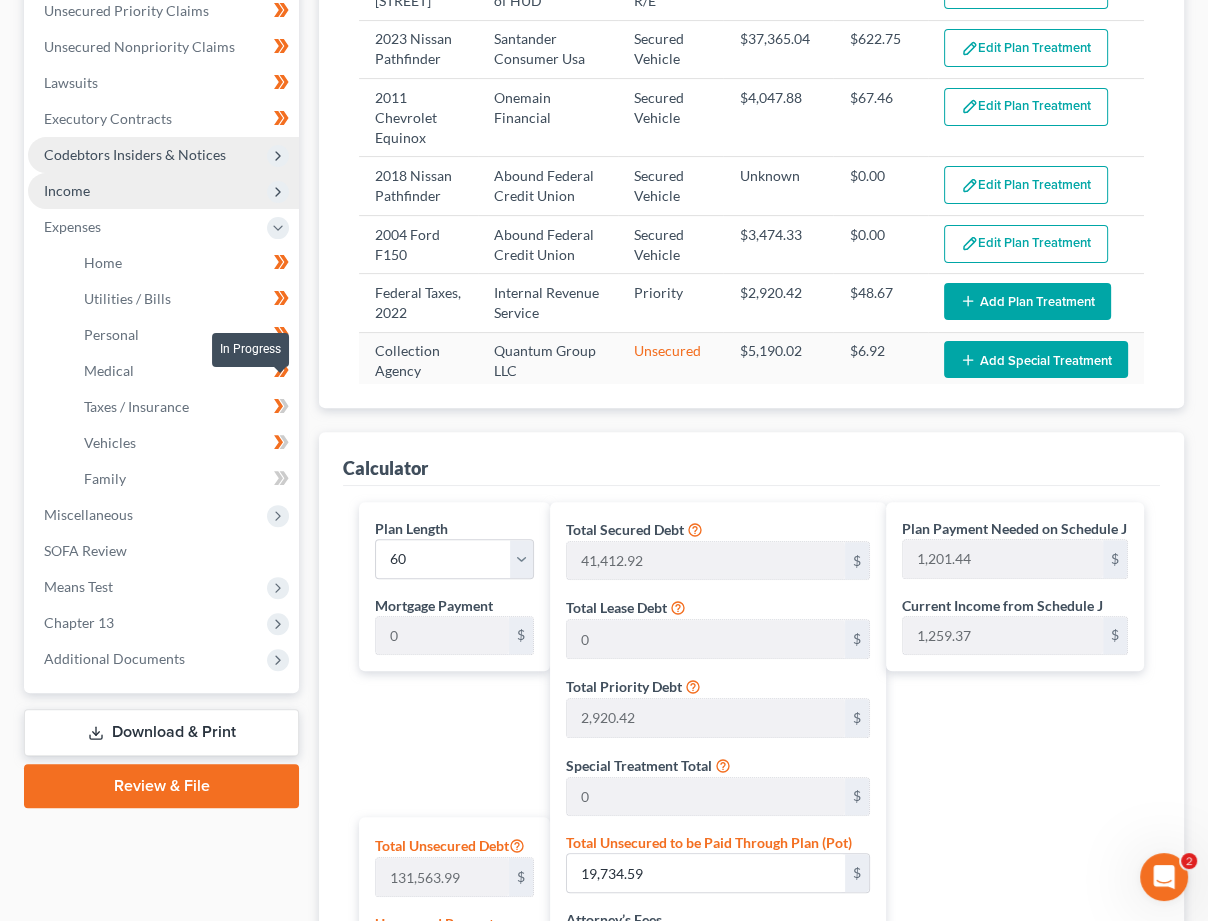 click 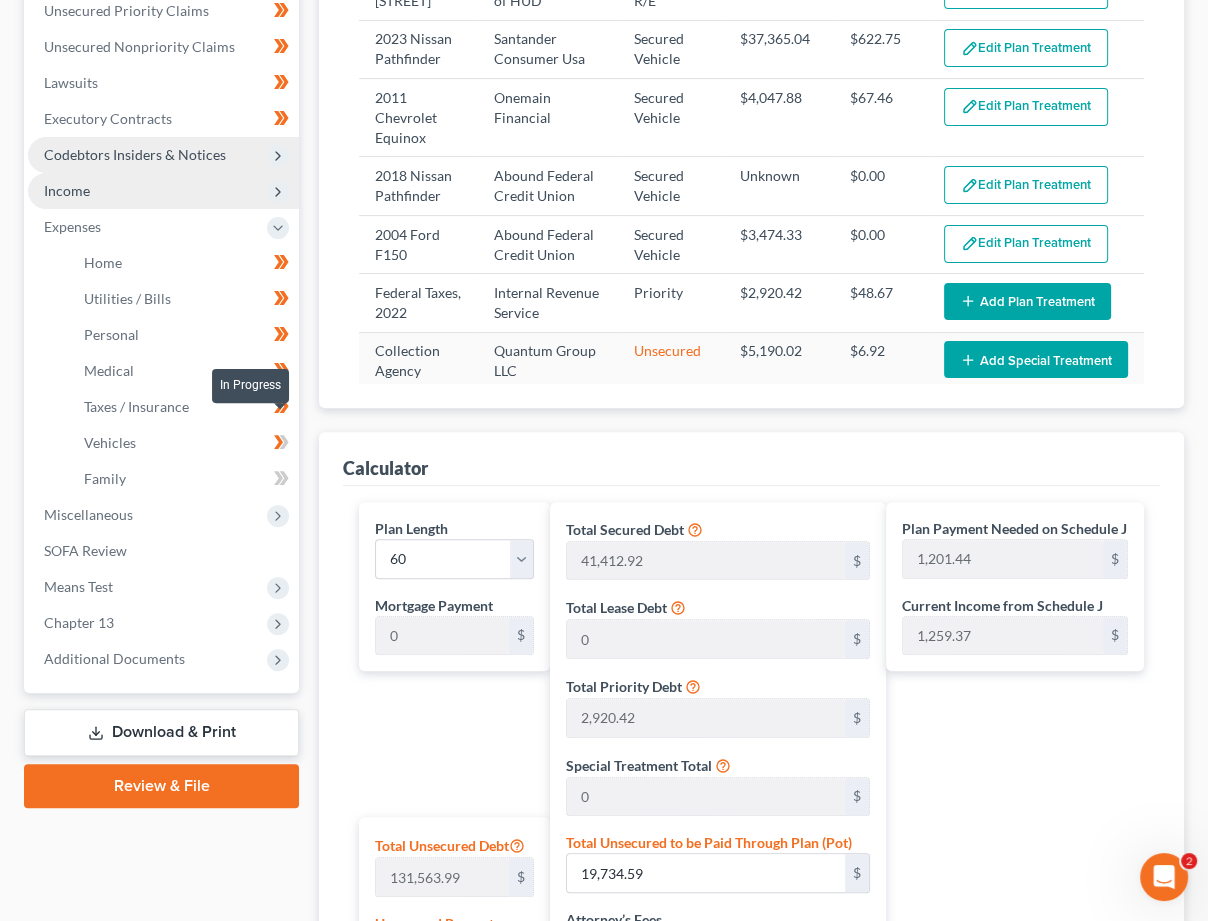 click 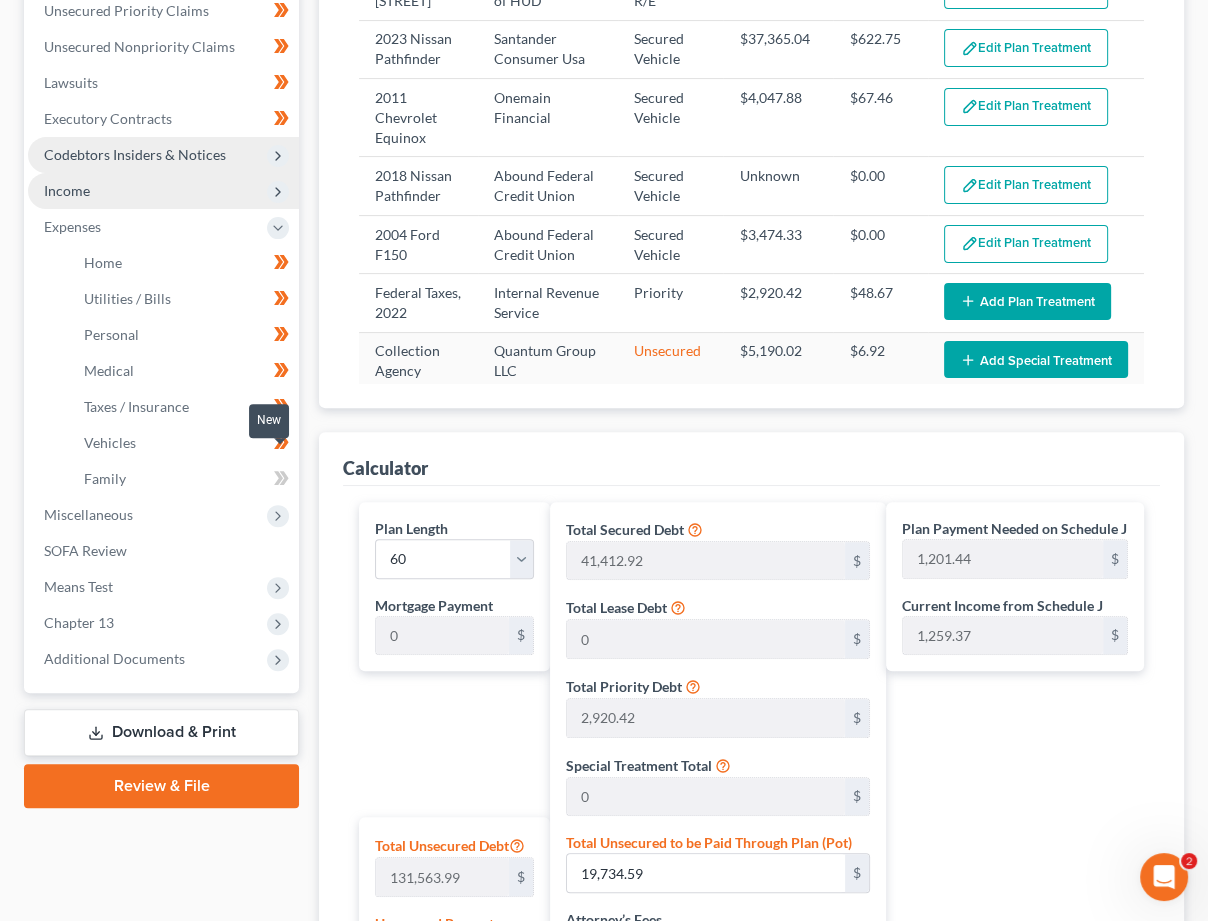 scroll, scrollTop: 474, scrollLeft: 0, axis: vertical 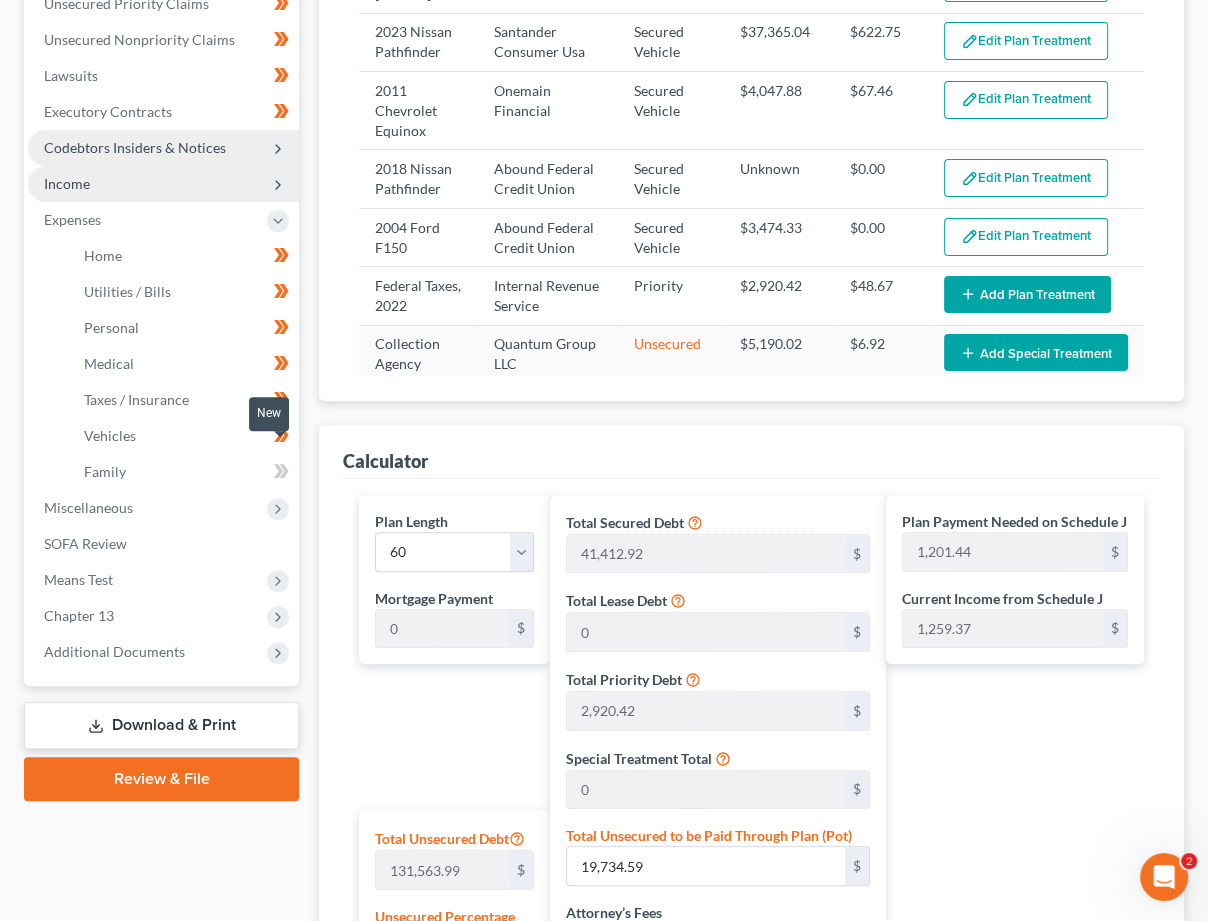 click at bounding box center [281, 474] 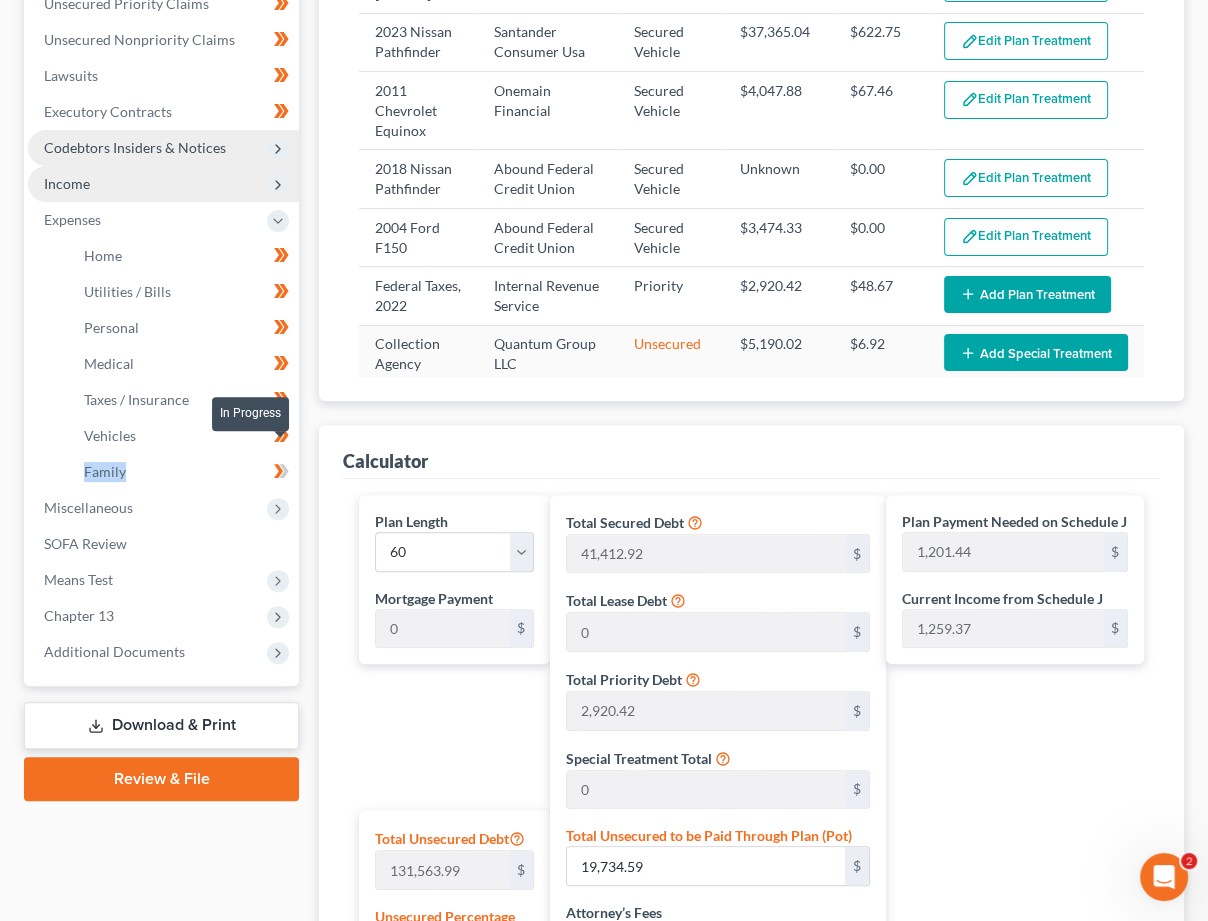 click at bounding box center [281, 474] 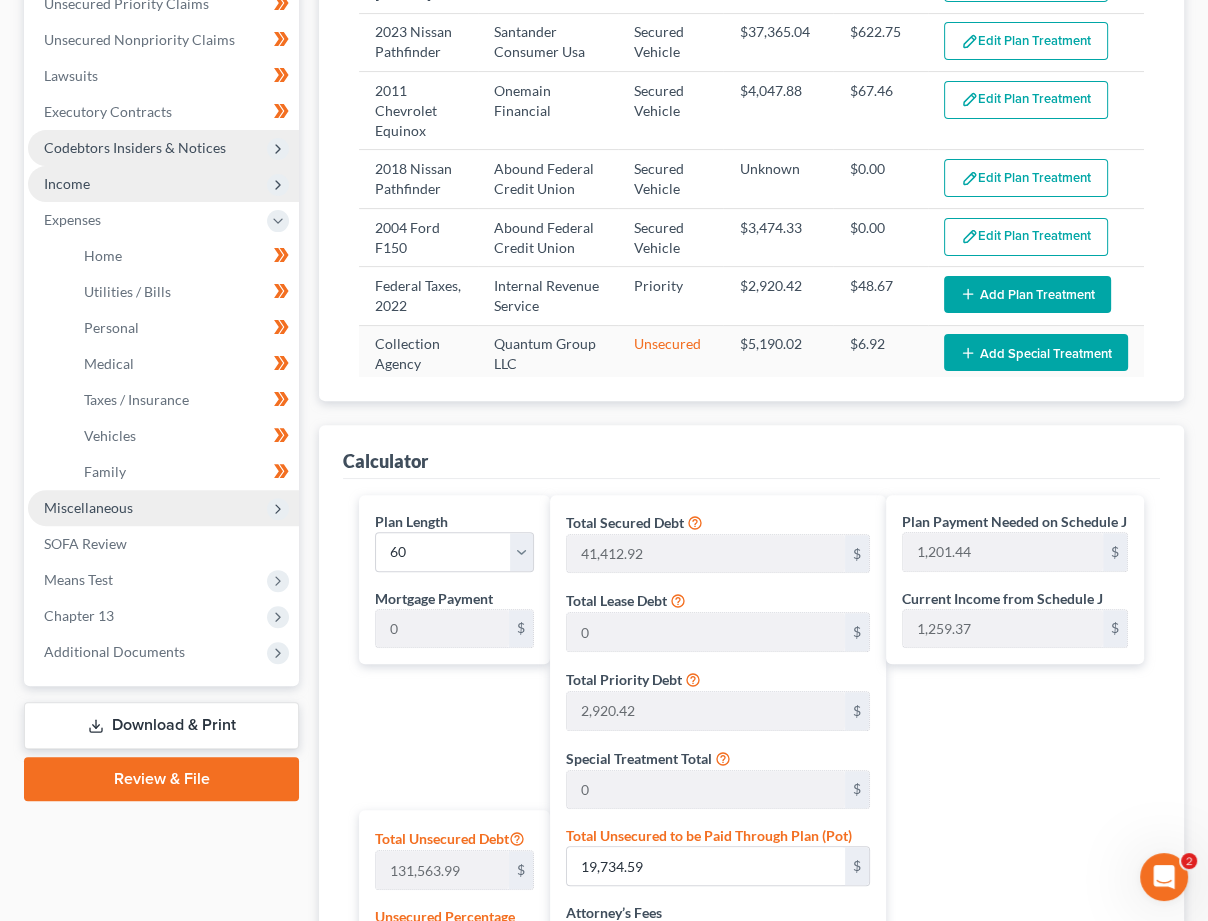 drag, startPoint x: 274, startPoint y: 480, endPoint x: 284, endPoint y: 473, distance: 12.206555 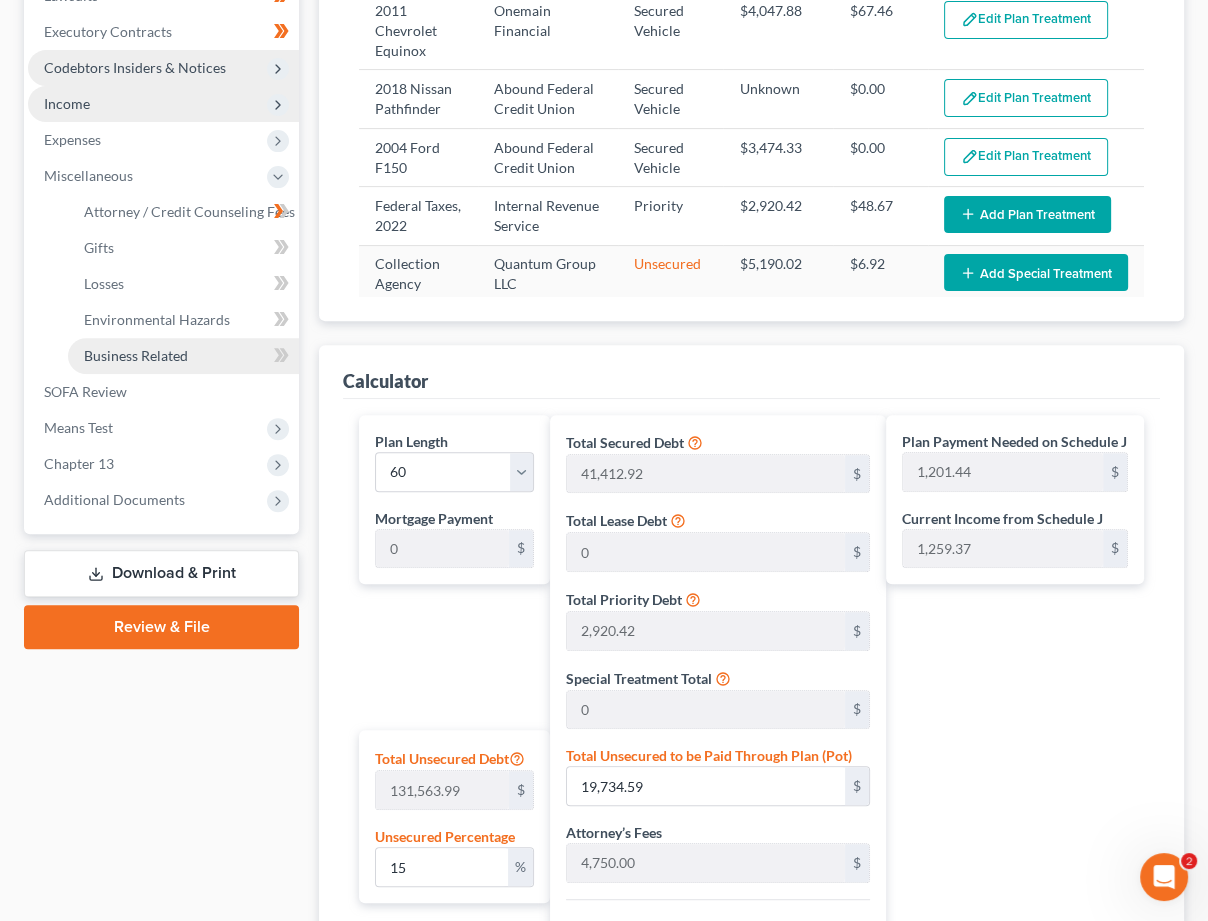 scroll, scrollTop: 573, scrollLeft: 0, axis: vertical 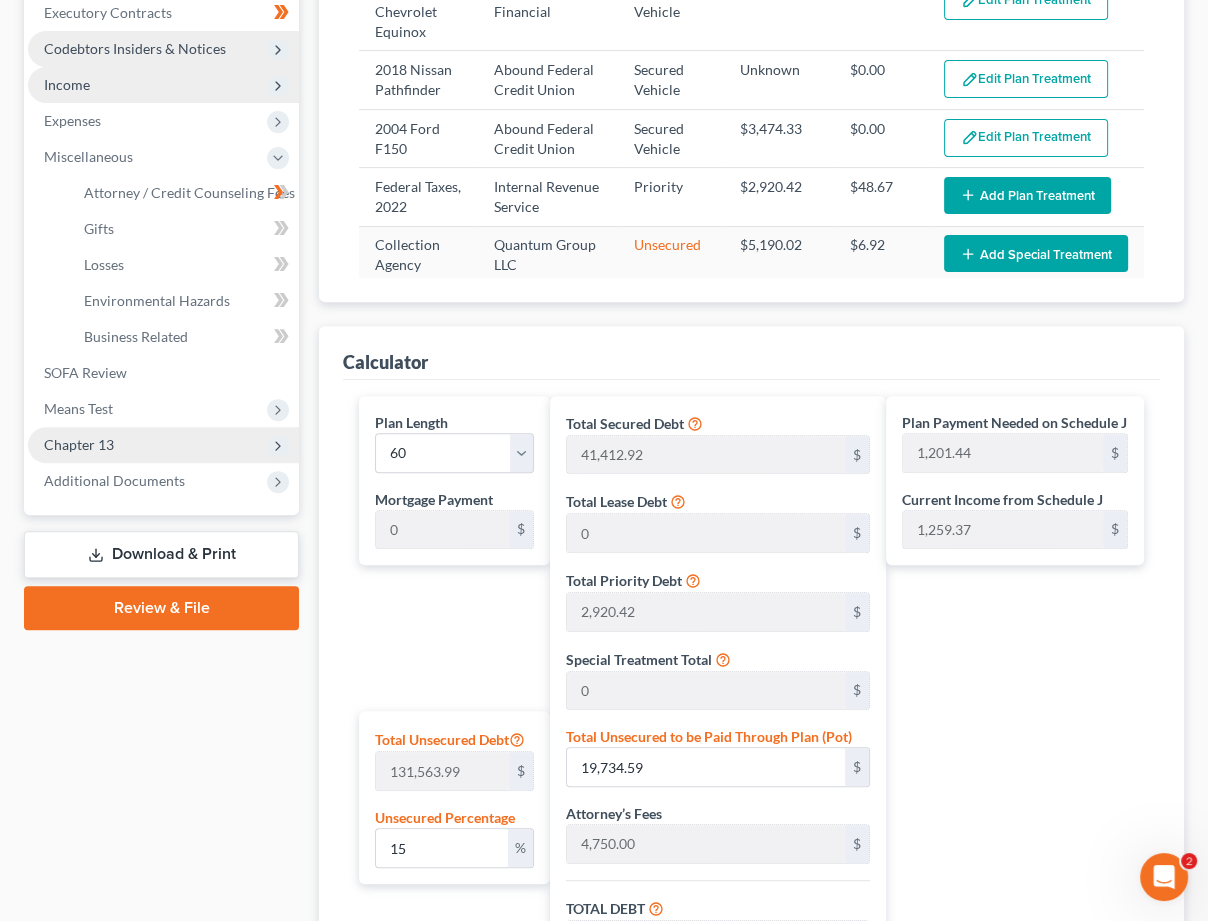 click on "Chapter 13" at bounding box center (79, 444) 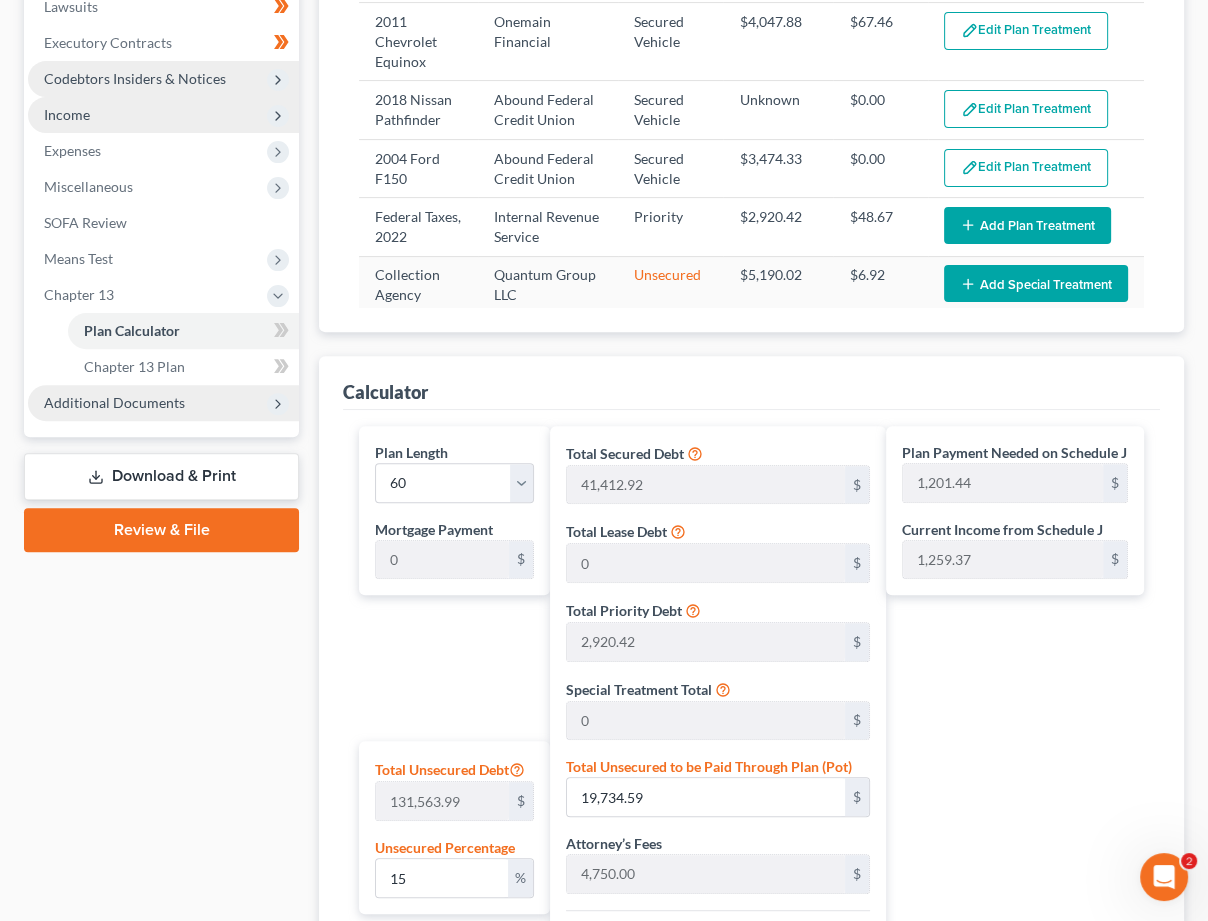 scroll, scrollTop: 539, scrollLeft: 0, axis: vertical 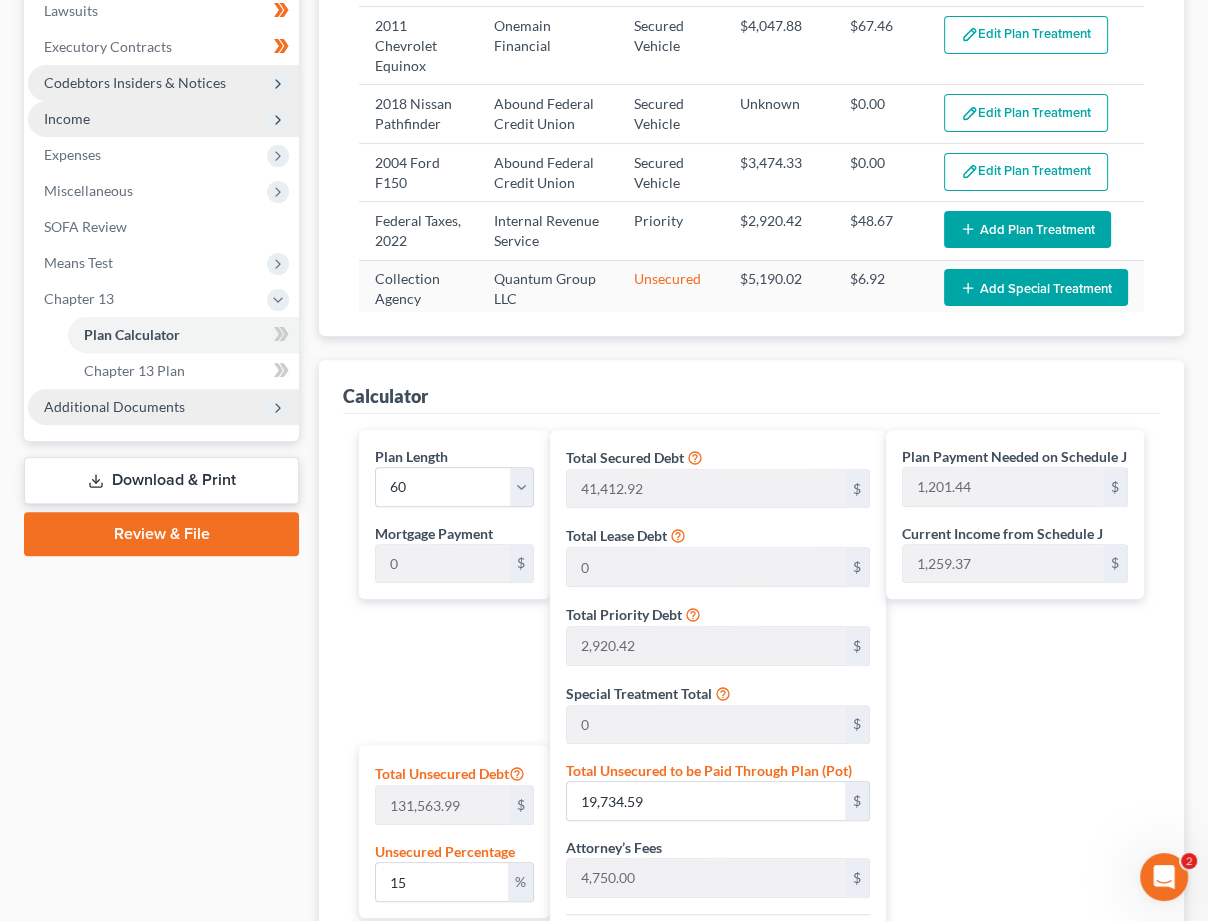 click on "Additional Documents" at bounding box center (163, 407) 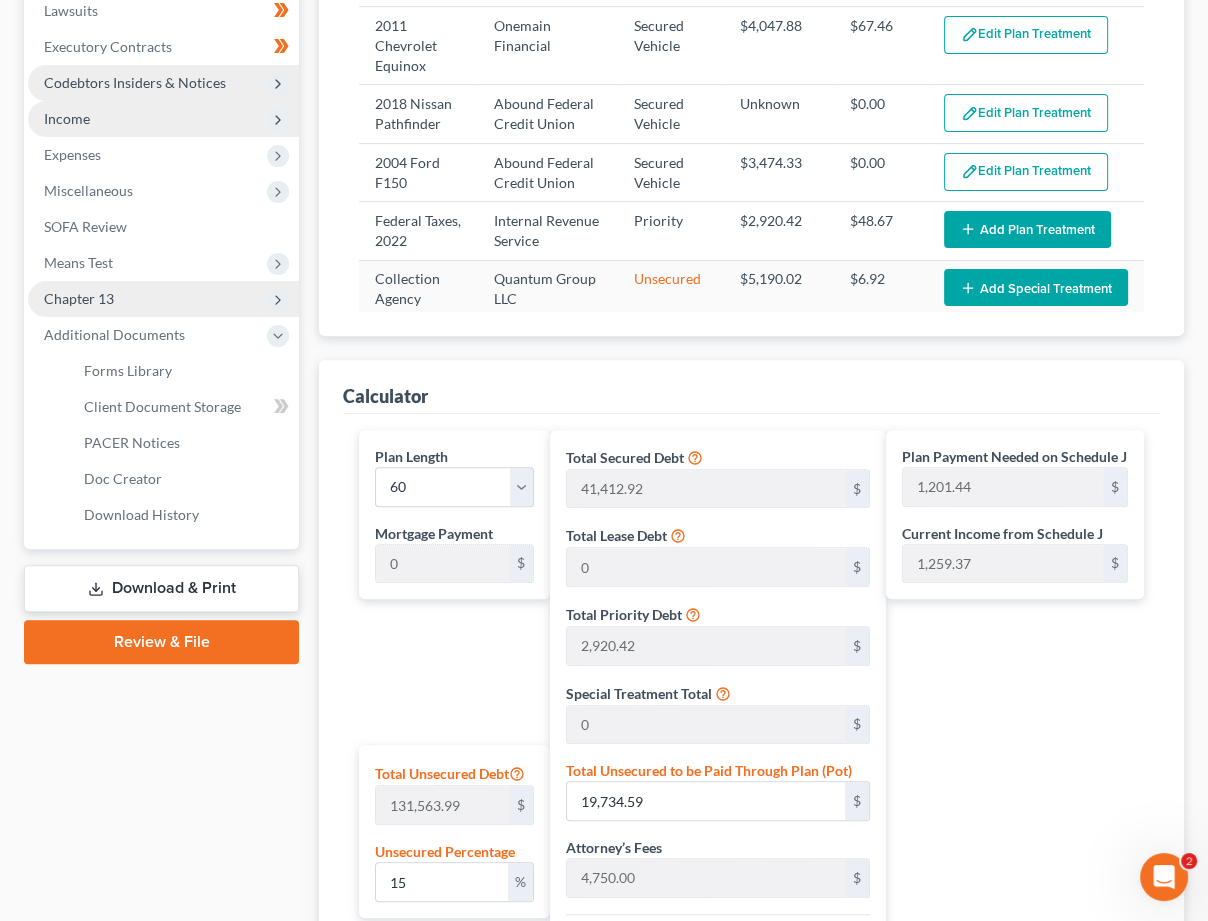 click on "Chapter 13" at bounding box center [163, 299] 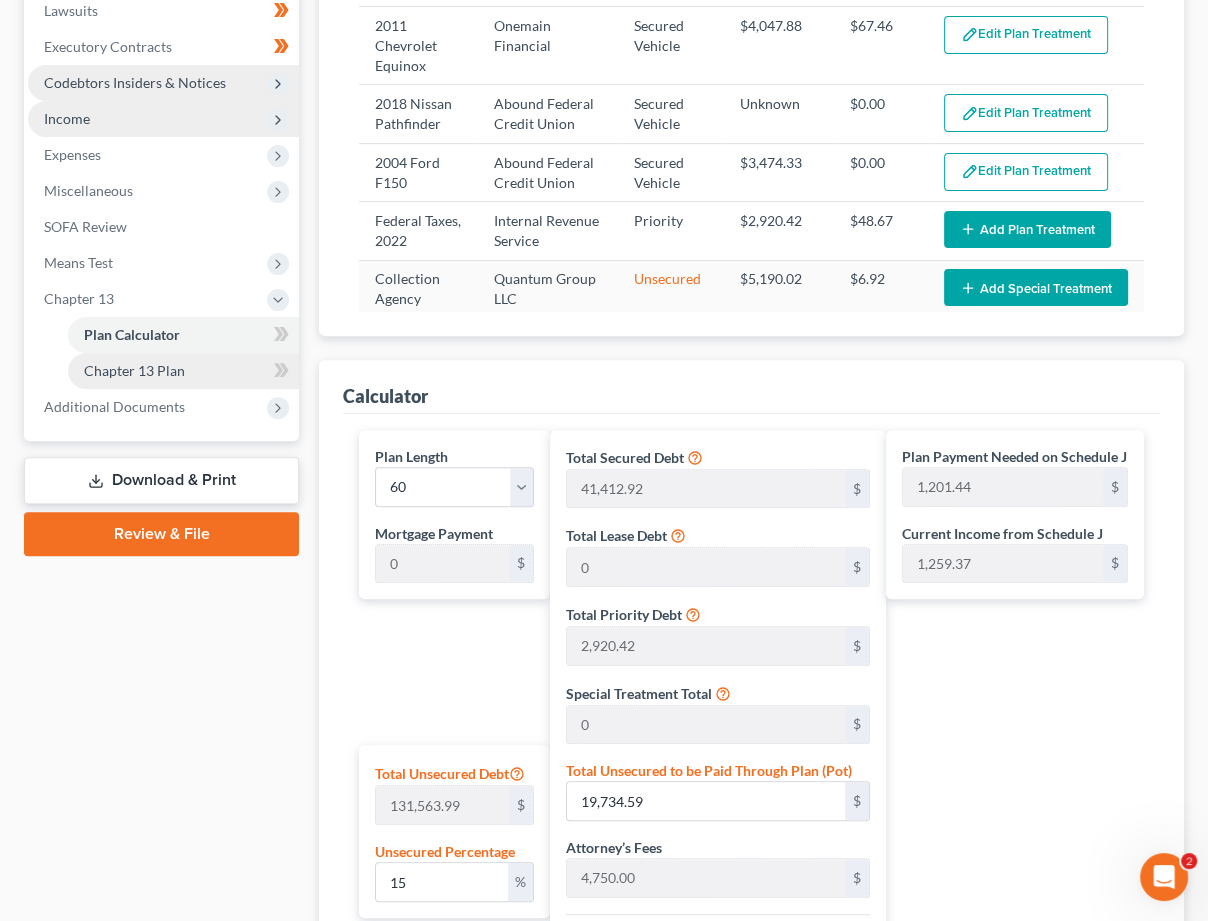 click on "Chapter 13 Plan" at bounding box center [134, 370] 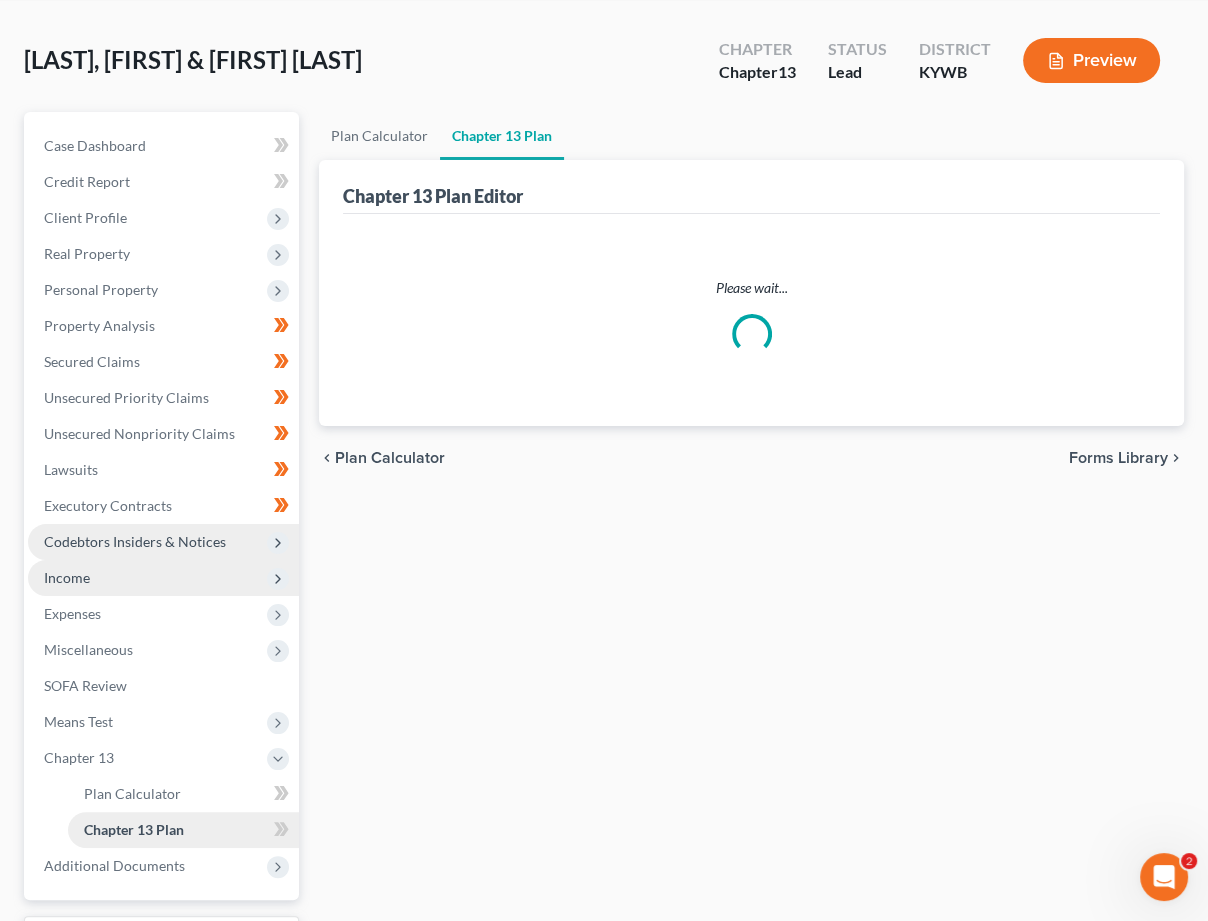 scroll, scrollTop: 0, scrollLeft: 0, axis: both 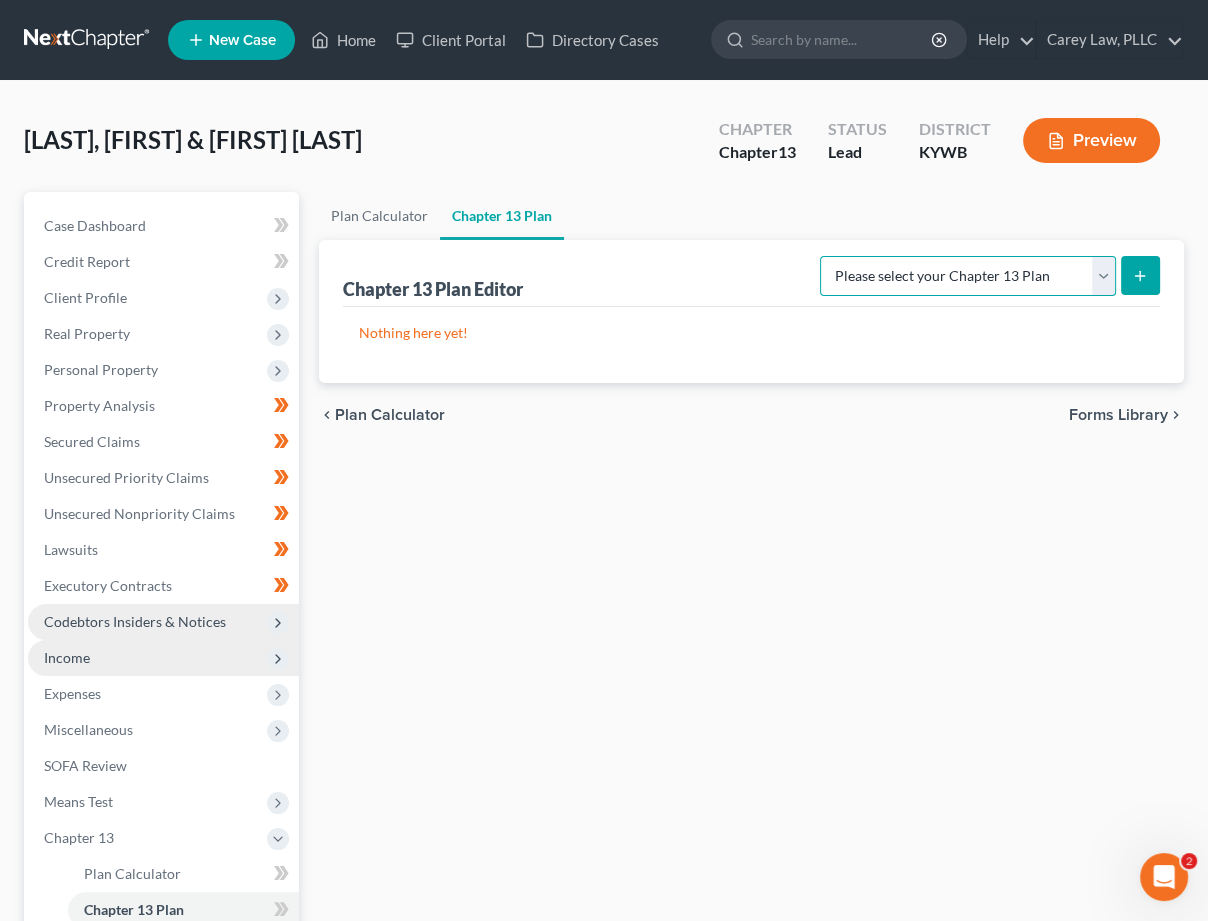 select on "0" 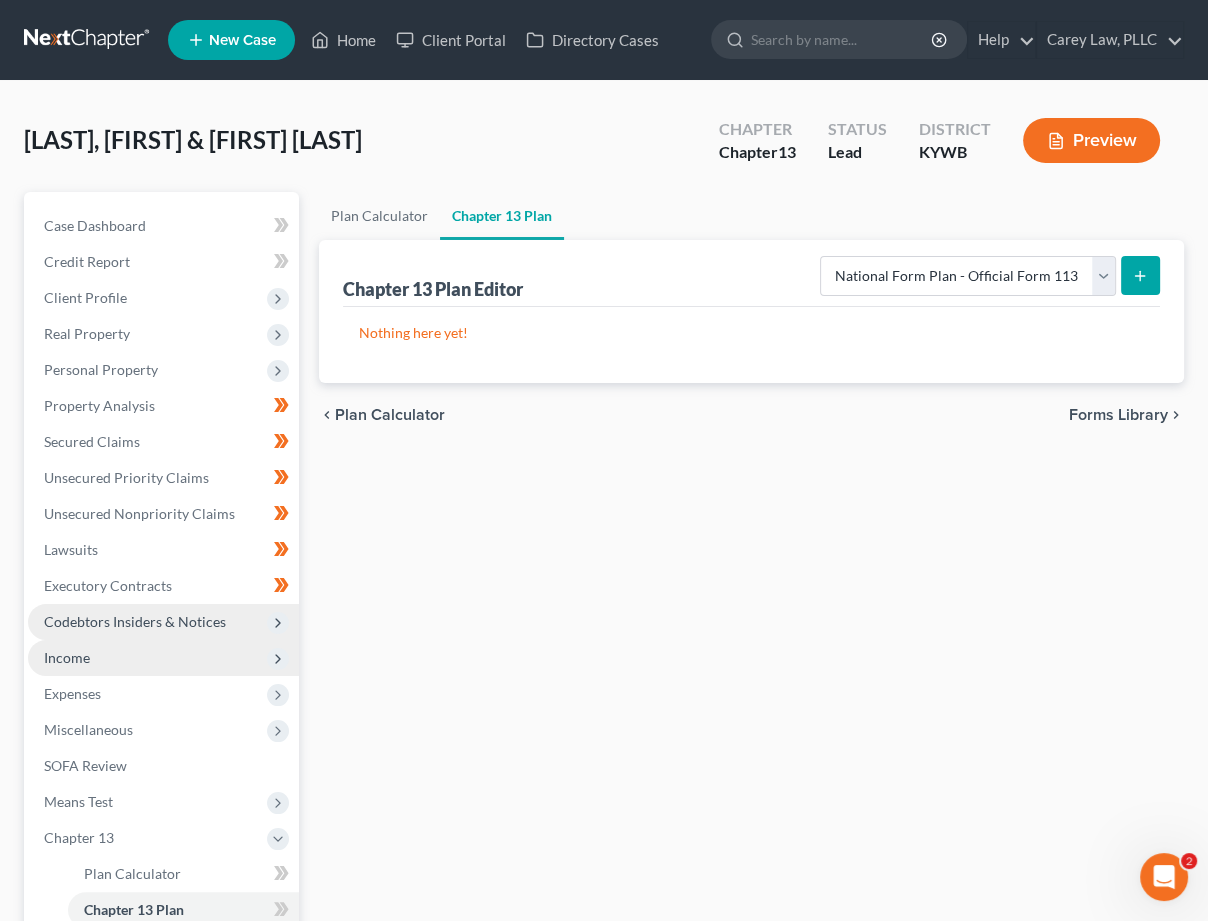 click at bounding box center (1140, 275) 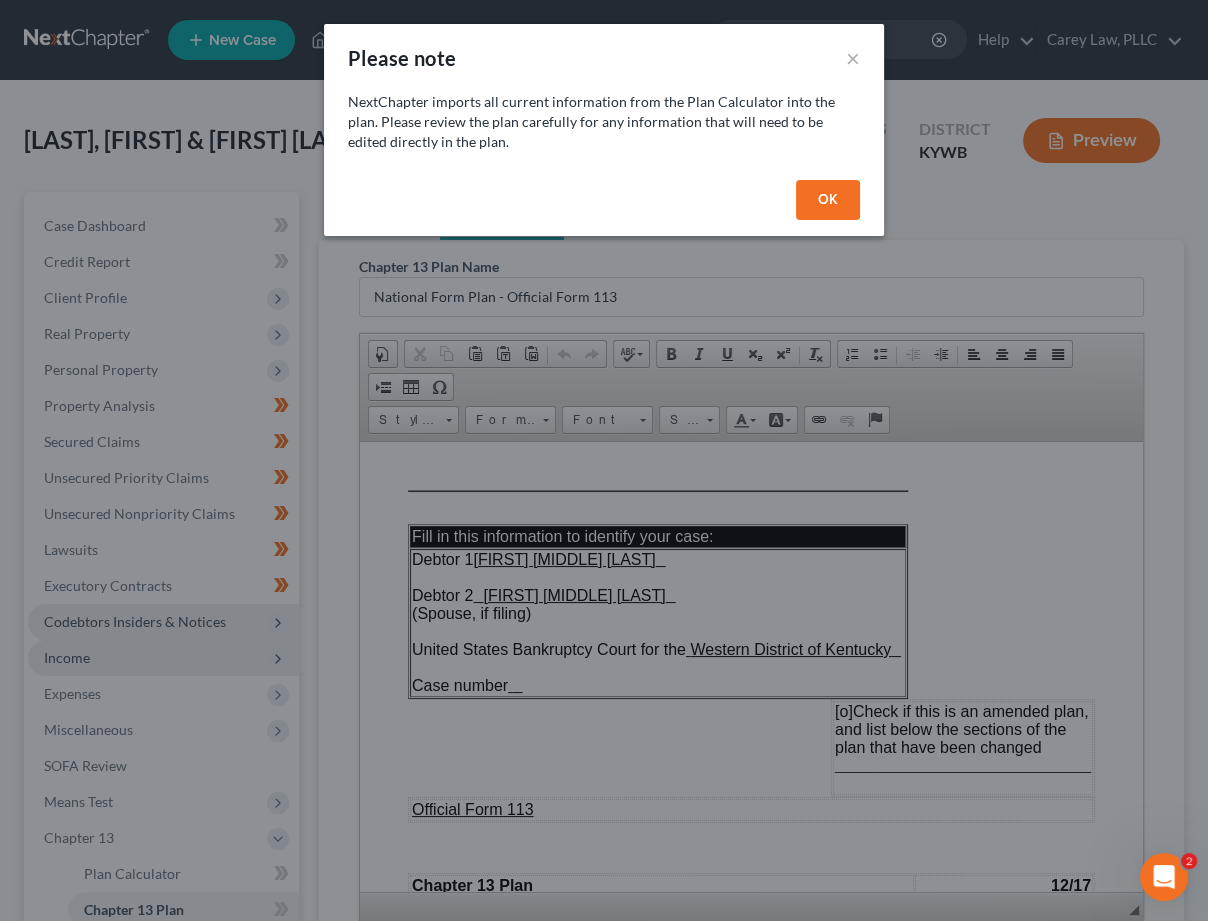 scroll, scrollTop: 0, scrollLeft: 0, axis: both 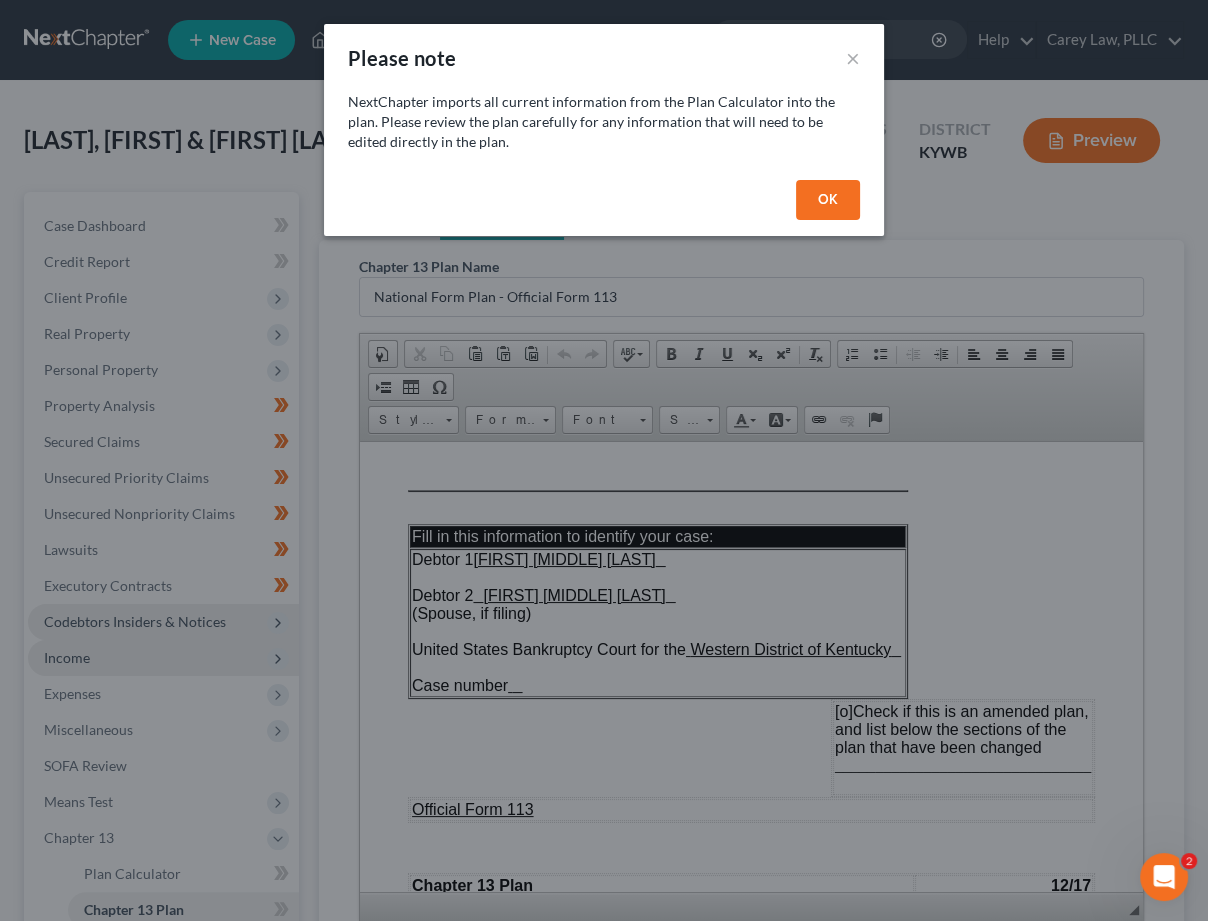 click on "OK" at bounding box center (828, 200) 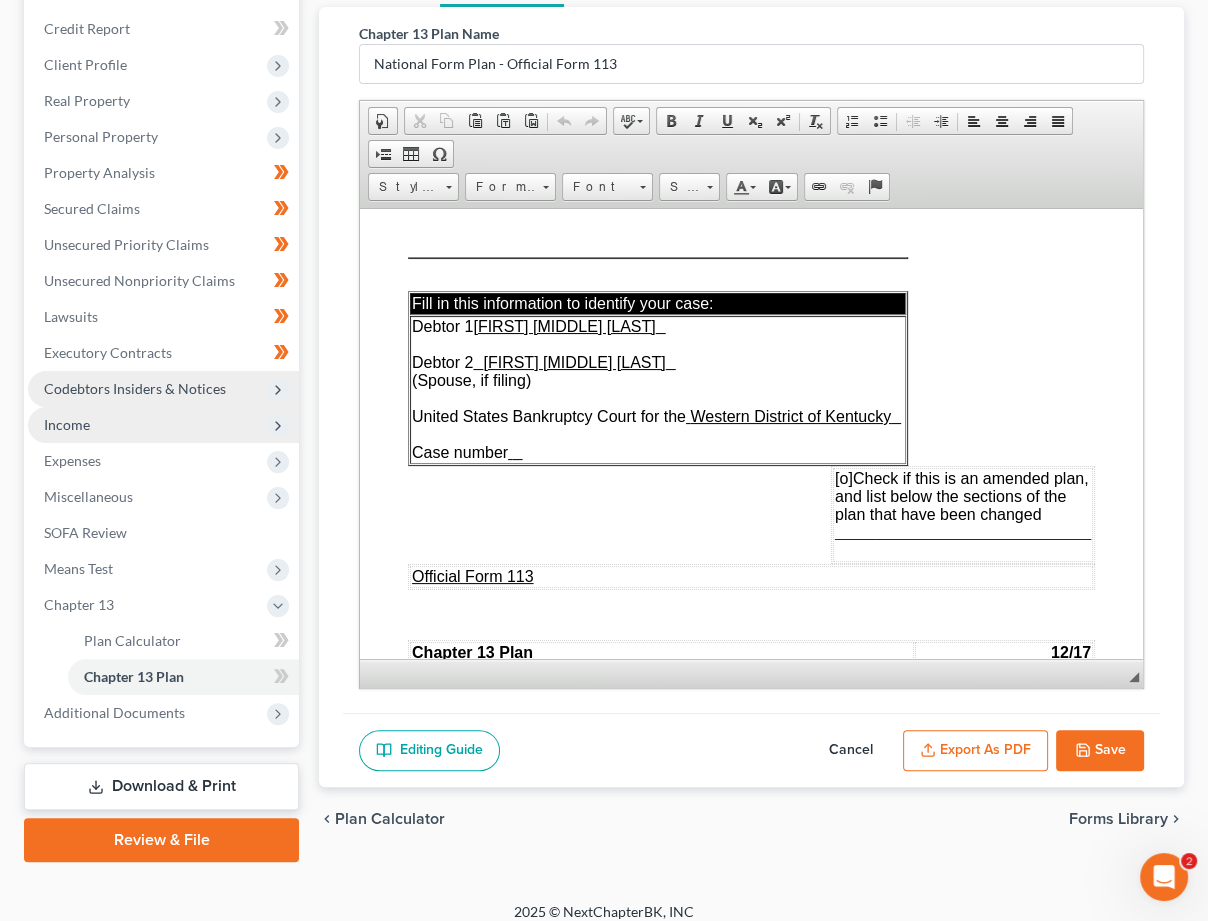scroll, scrollTop: 233, scrollLeft: 0, axis: vertical 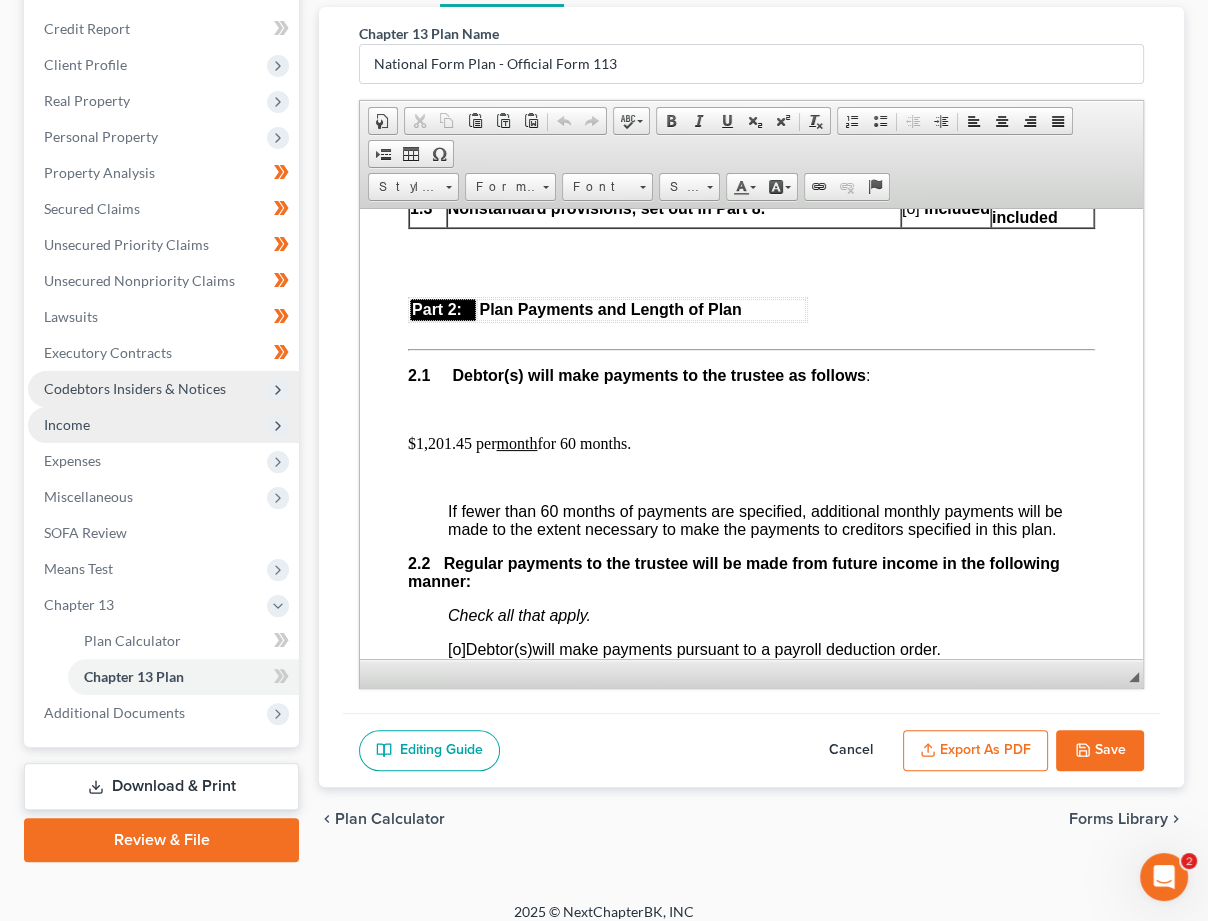 click at bounding box center [771, 409] 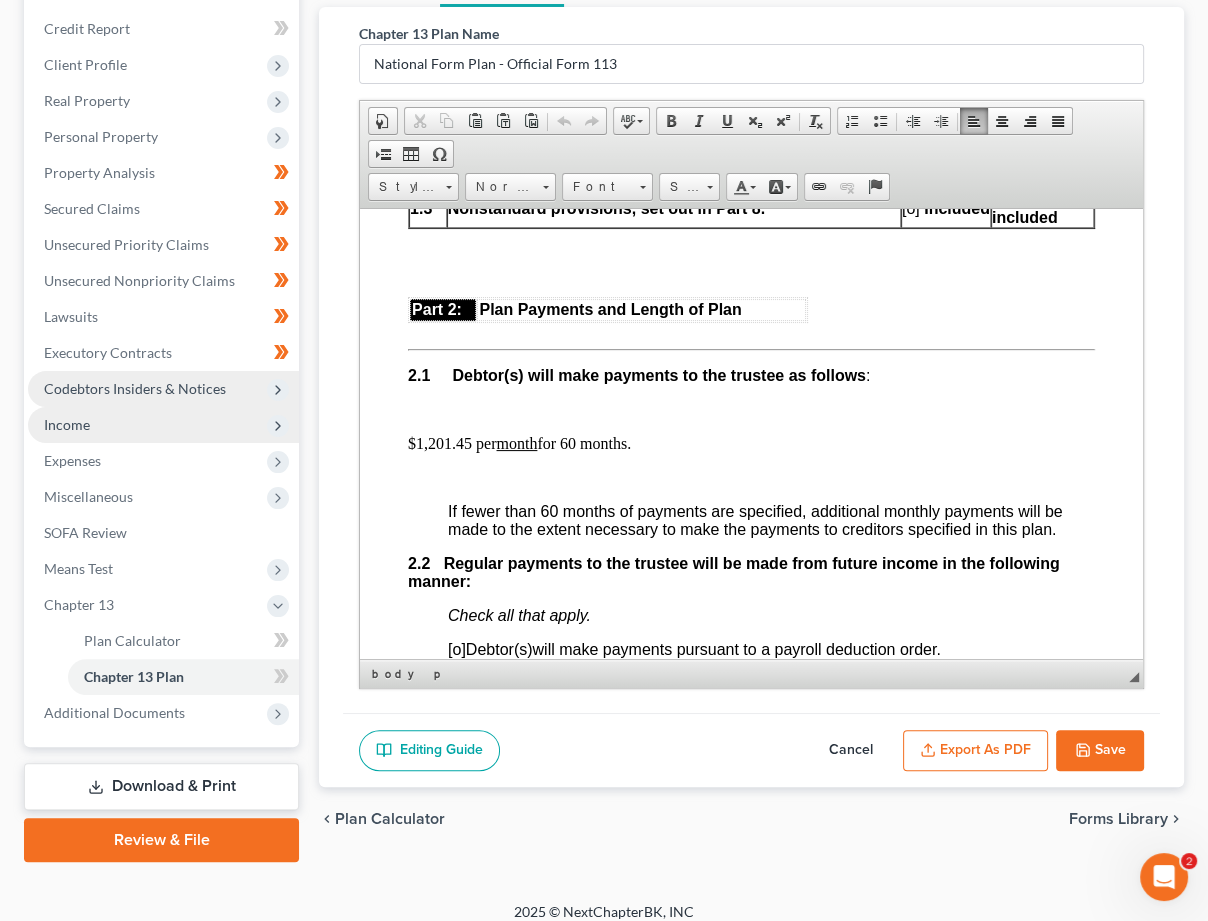 click on "$1,201.45 per  month  for 60 months." at bounding box center [751, 443] 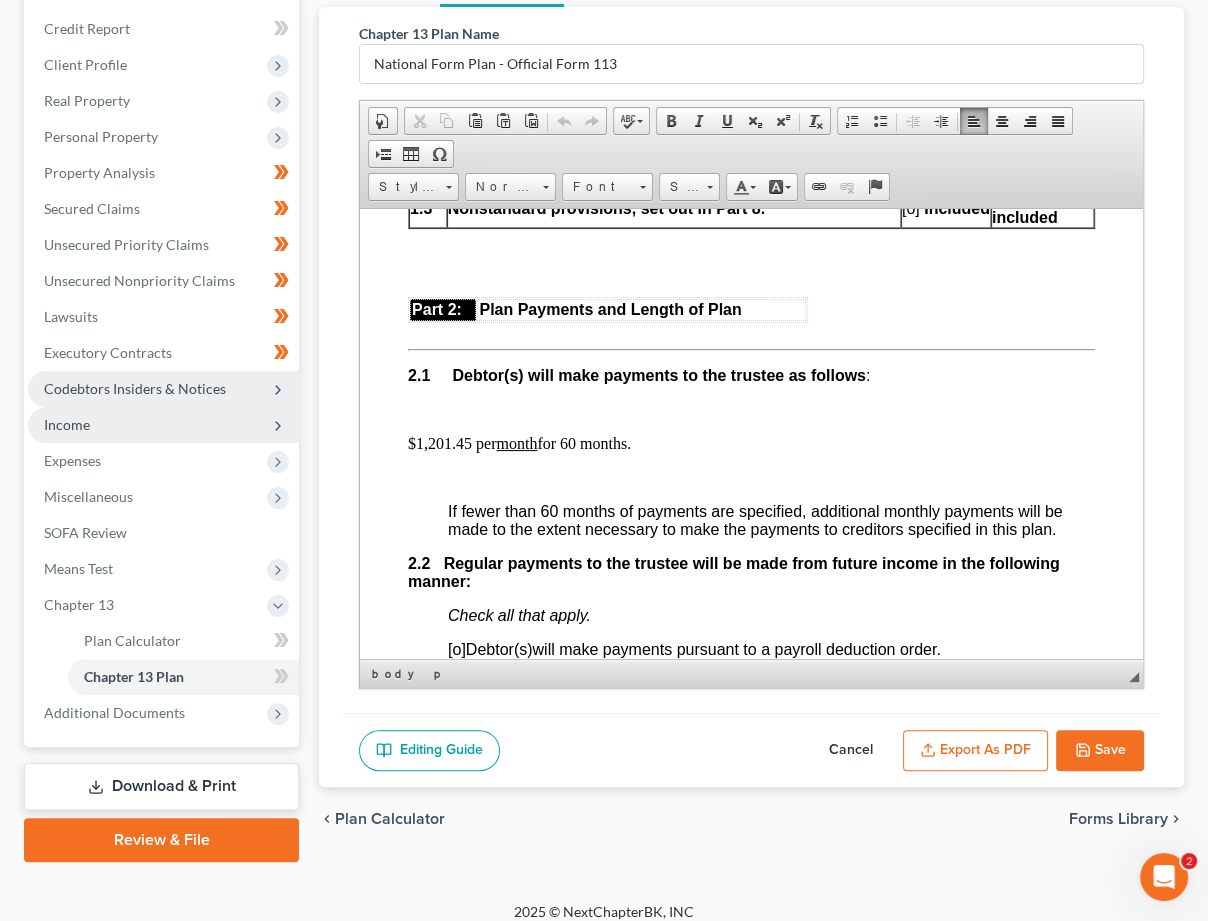 scroll, scrollTop: 1190, scrollLeft: 0, axis: vertical 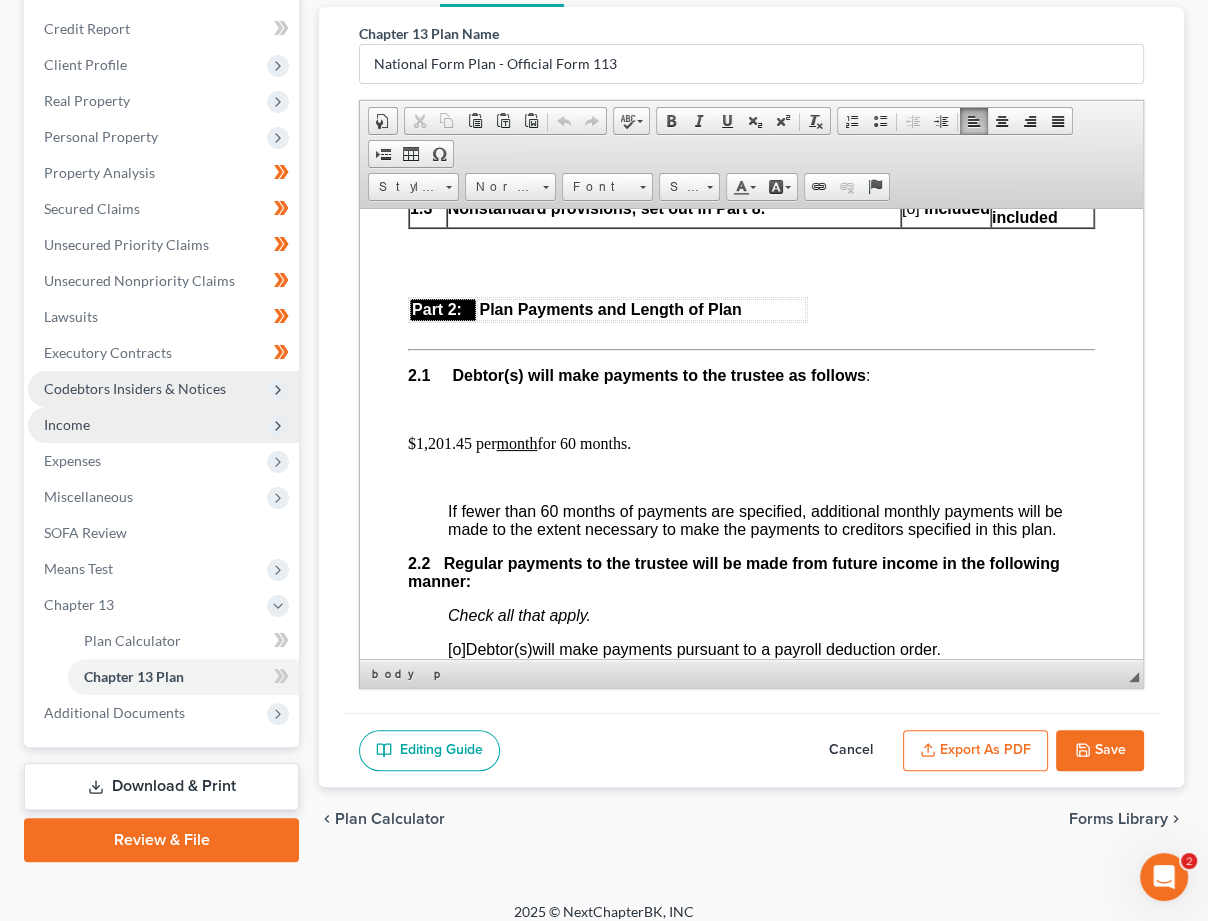 type 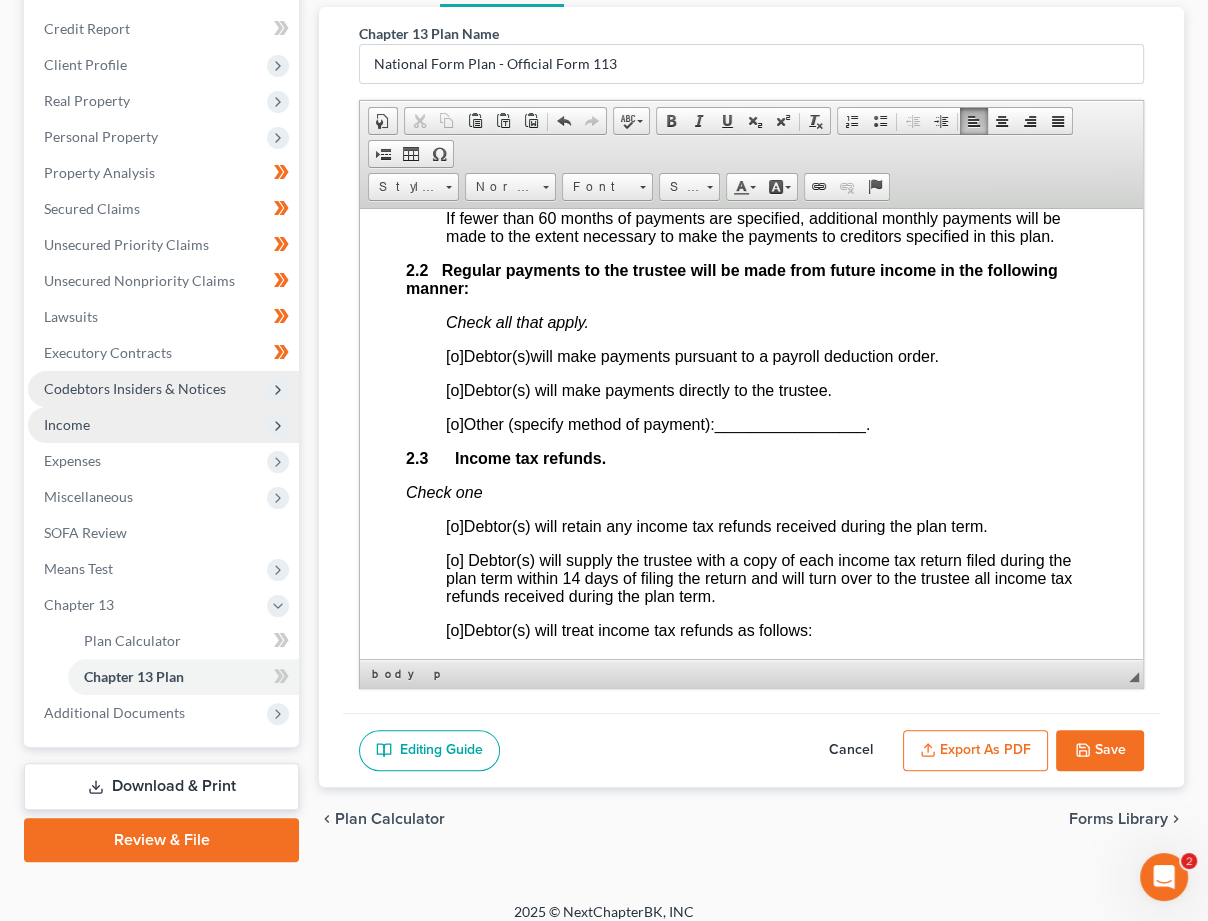 scroll, scrollTop: 1485, scrollLeft: 2, axis: both 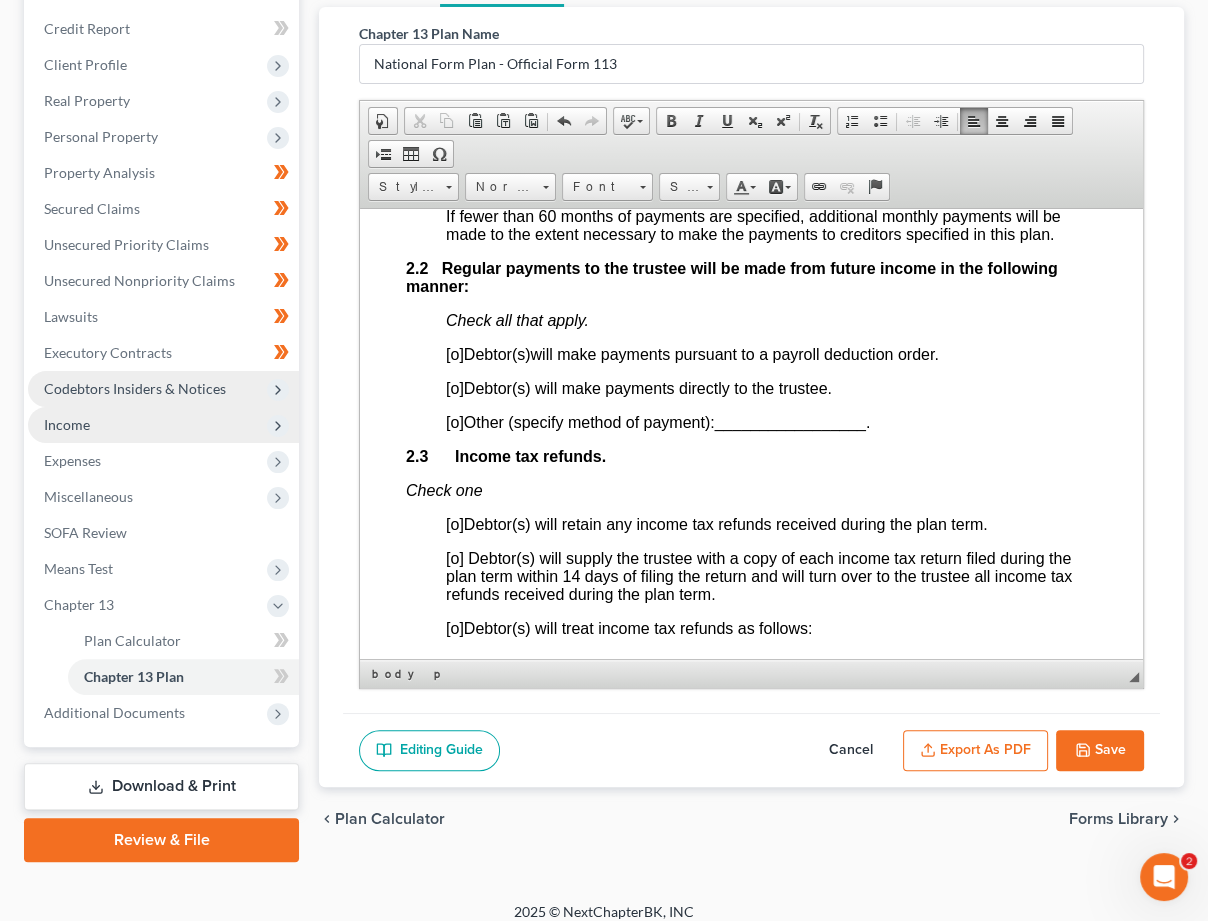 drag, startPoint x: 456, startPoint y: 421, endPoint x: 573, endPoint y: 442, distance: 118.869675 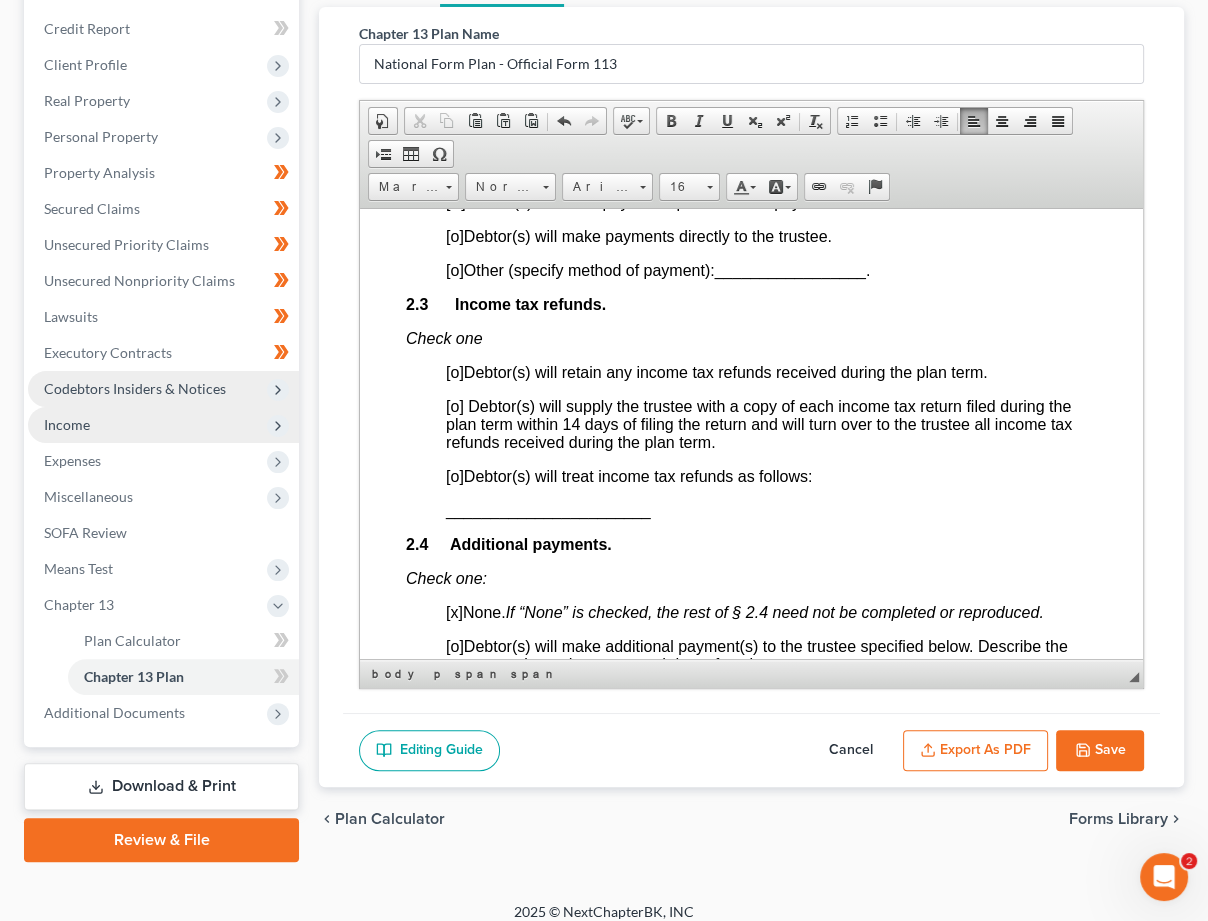 scroll, scrollTop: 1638, scrollLeft: 2, axis: both 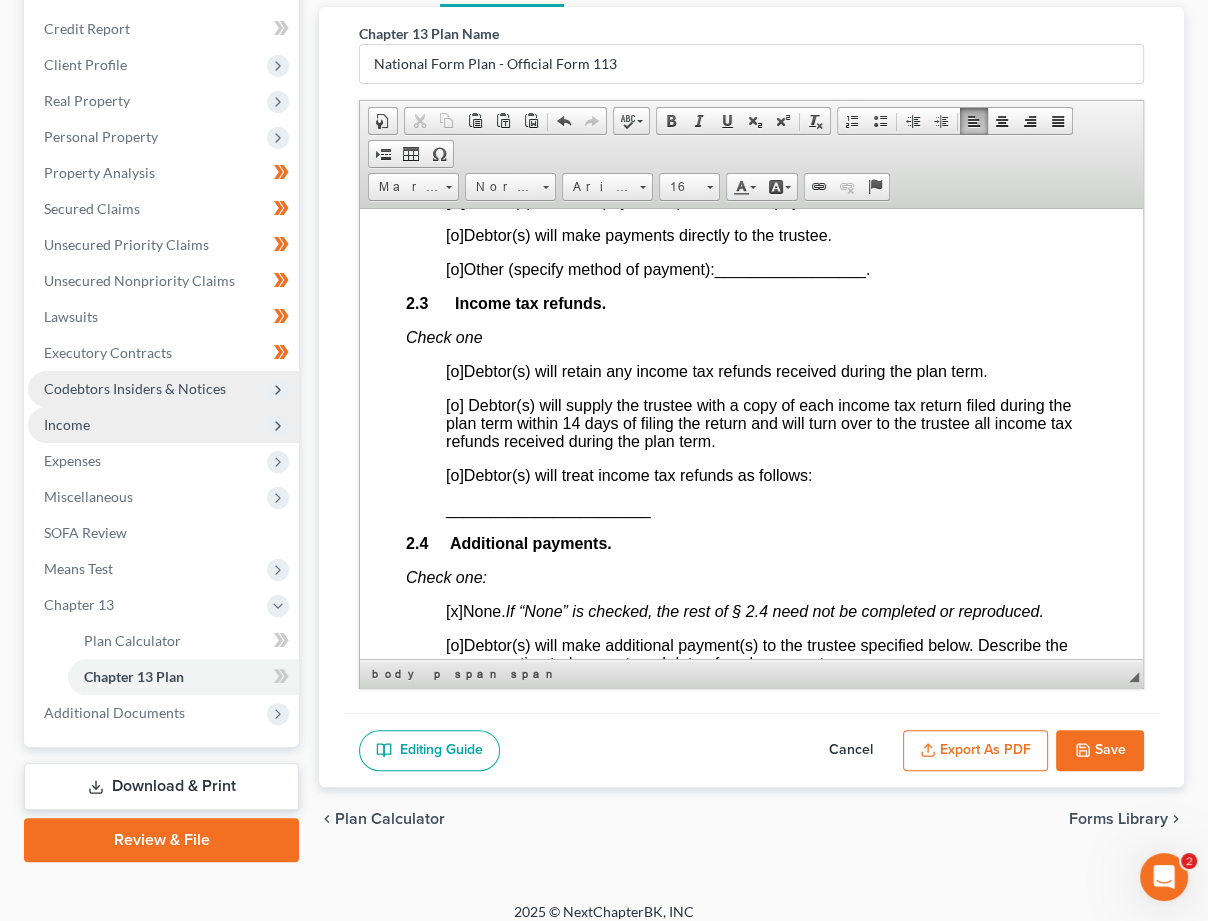 click on "[o]" at bounding box center (455, 404) 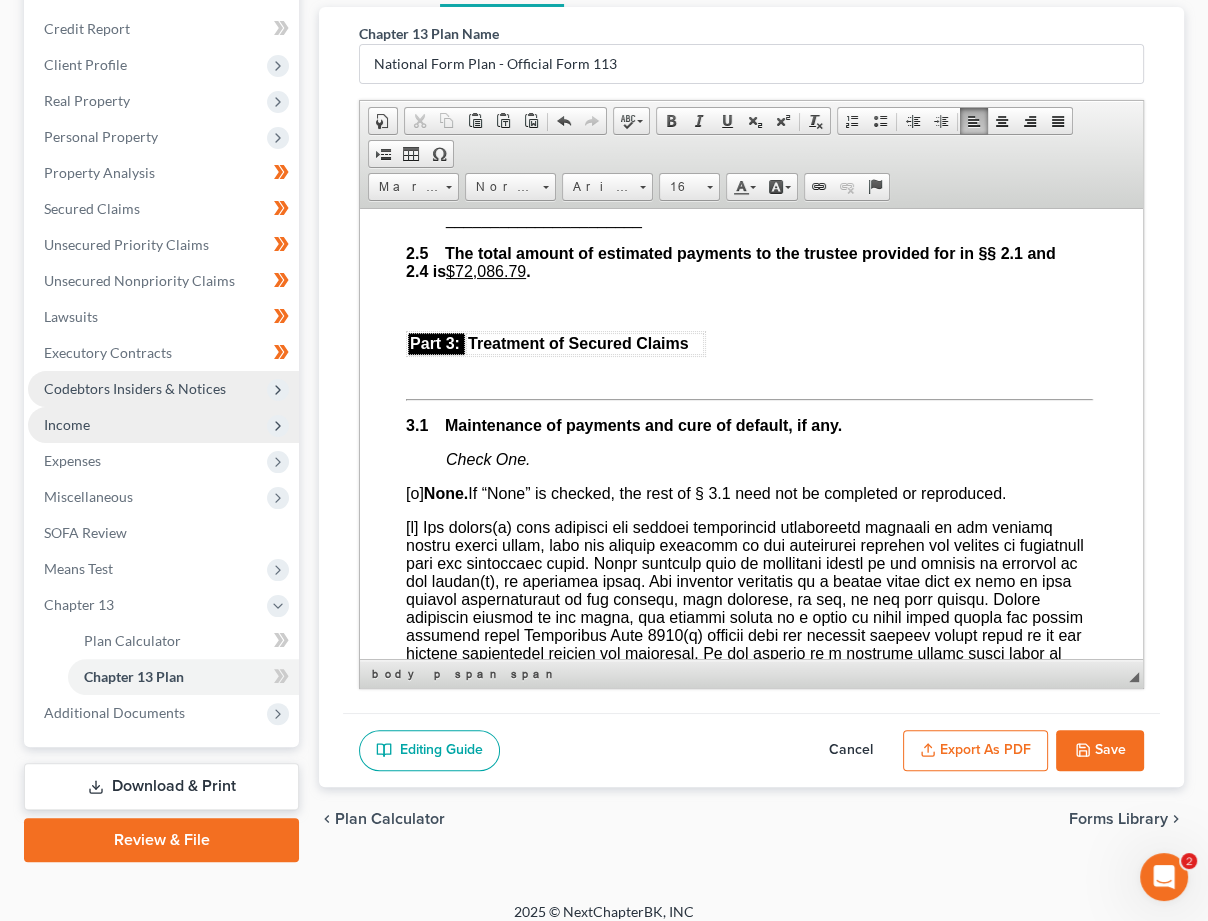 scroll, scrollTop: 2119, scrollLeft: 2, axis: both 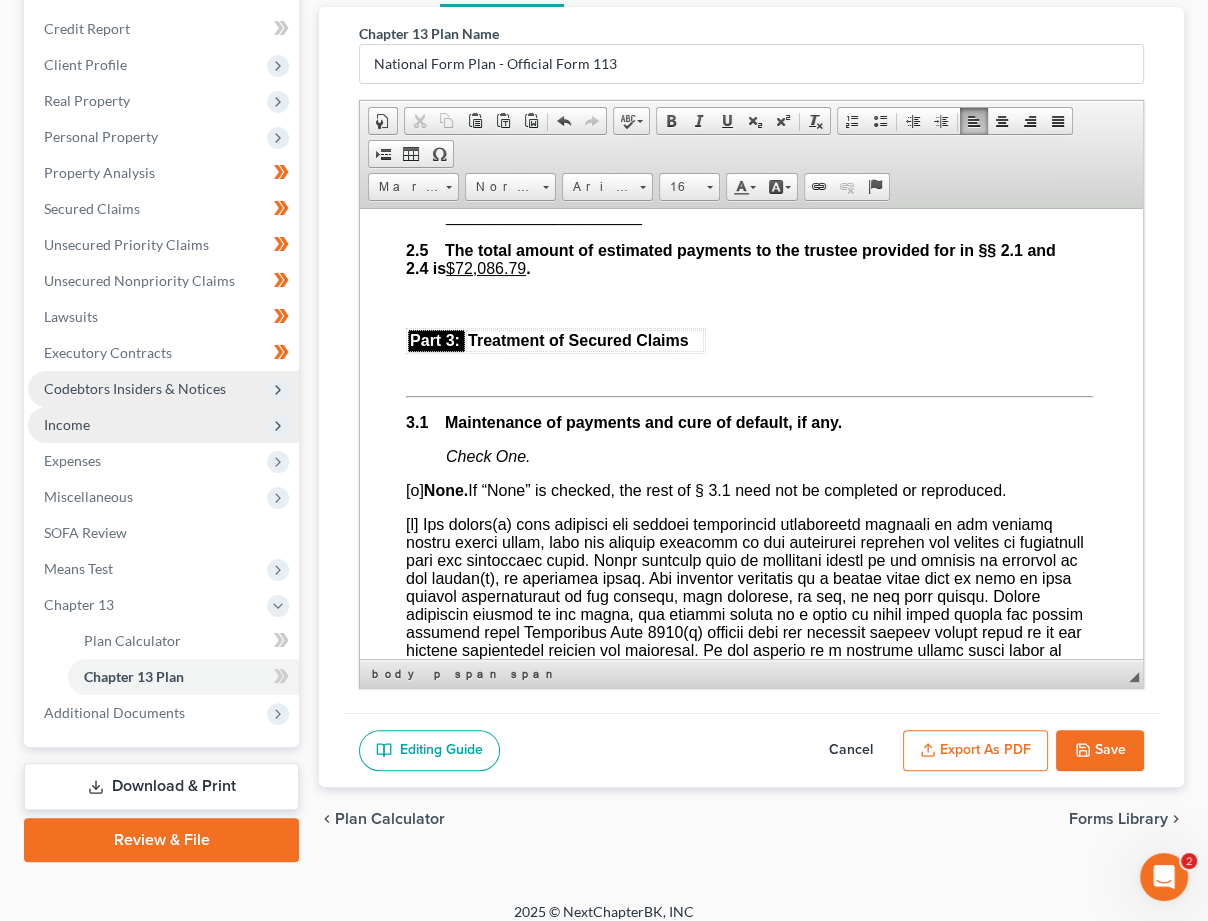 click at bounding box center (749, 370) 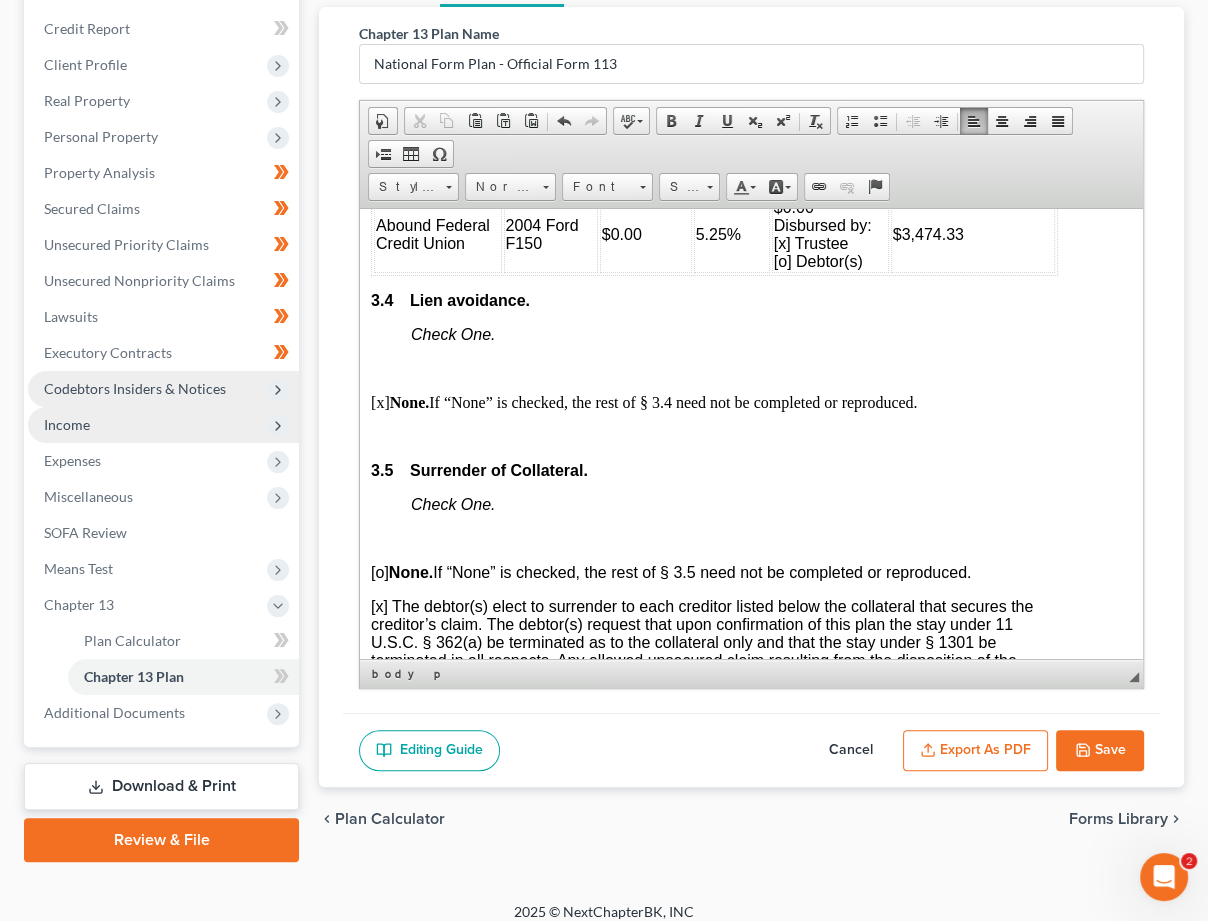 scroll, scrollTop: 4180, scrollLeft: 44, axis: both 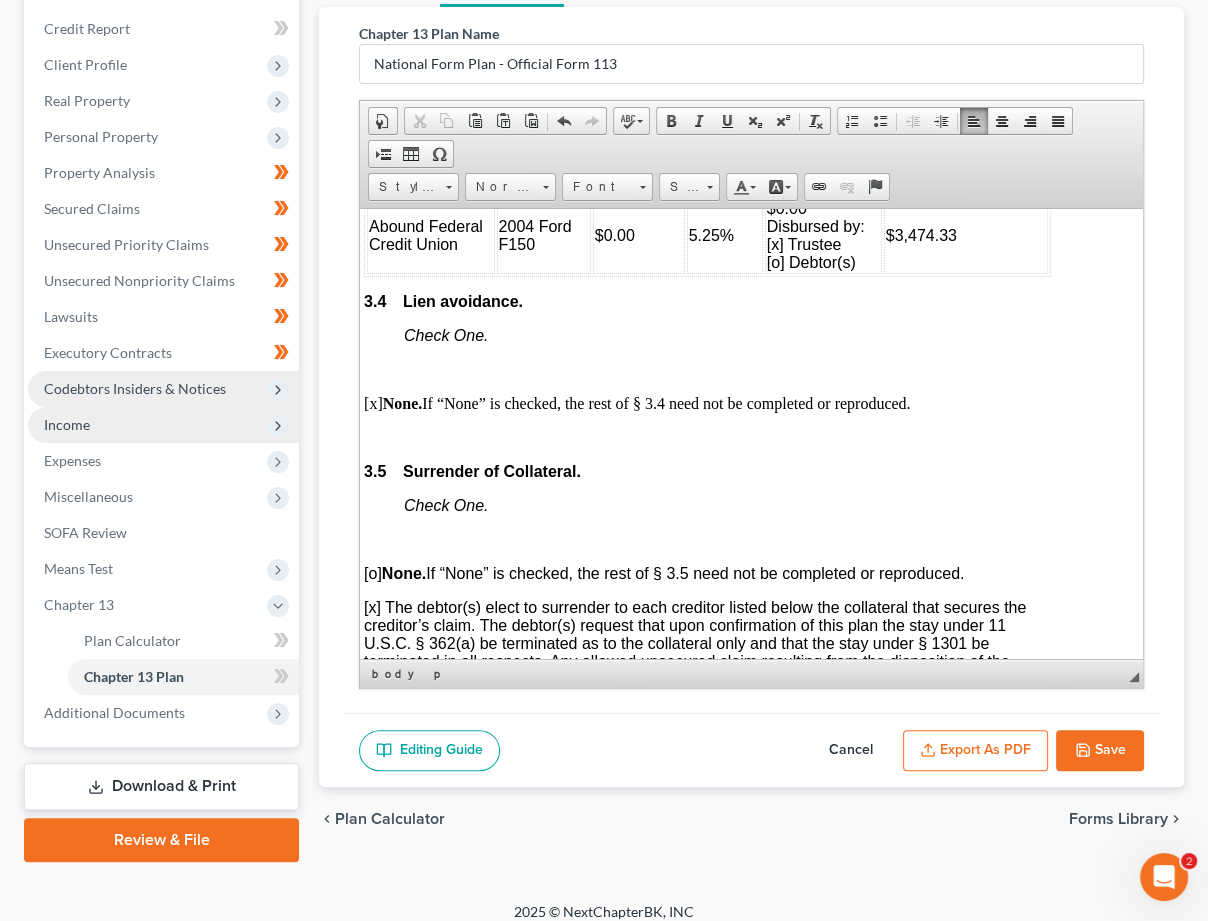 drag, startPoint x: 1055, startPoint y: 454, endPoint x: 892, endPoint y: 333, distance: 203.00246 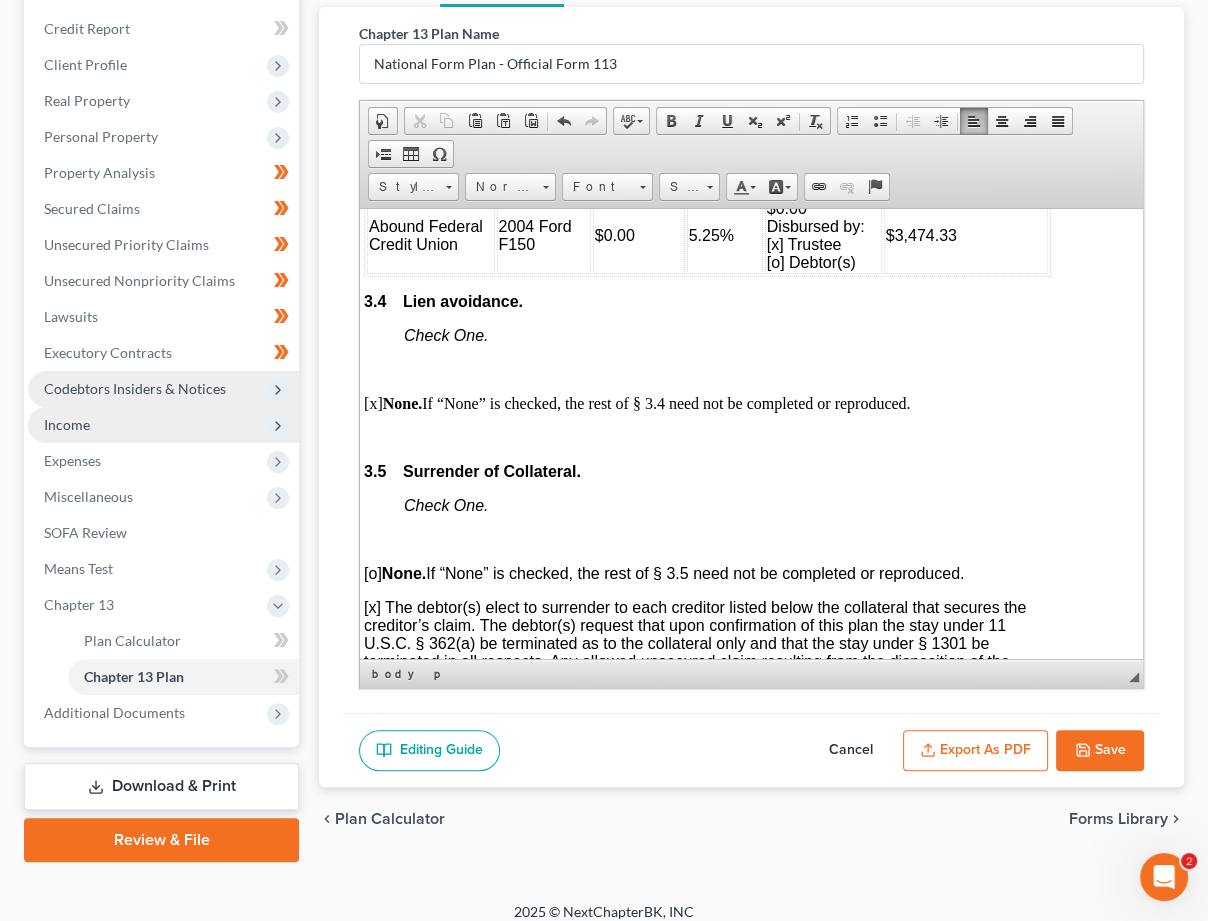 click on "Fill in this information to identify your case: Debtor 1      [FIRST] [MIDDLE] Baker   Debtor 2   [FIRST] [MIDDLE] Baker   (Spouse, if filing) United States Bankruptcy Court for the  Western District of Kentucky  Case number   [o] Check if this is an amended plan, and list below the sections of the plan that have been changed ________________________________ Official Form 113 Chapter 13 Plan 12/17 Part 1: Notices To Debtor(s): This form sets out options that may be appropriate in some cases, but the presence of an option on the form does not indicate that the option is appropriate in your circumstances or that it is permissible in your judicial district. Plans that do not comply with local rules and judicial rulings may not be confirmable. In the following notice to creditors, you must check each box that applies. To Creditor(s): Your rights are affected by this plan. Your claim may be reduced, modified, or eliminated. 1.1 [x] Included [o] Not included" at bounding box center [707, 220] 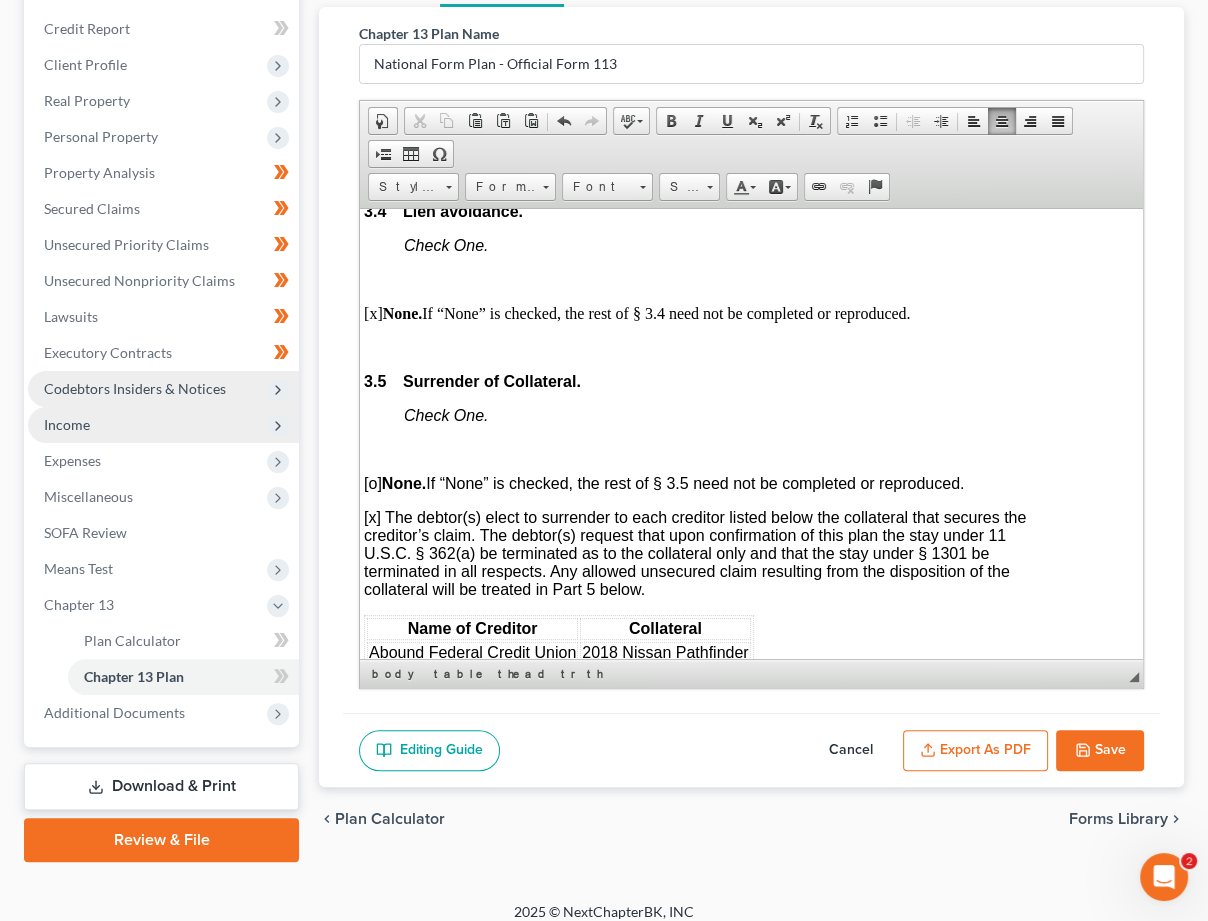 drag, startPoint x: 991, startPoint y: 348, endPoint x: 405, endPoint y: 330, distance: 586.27637 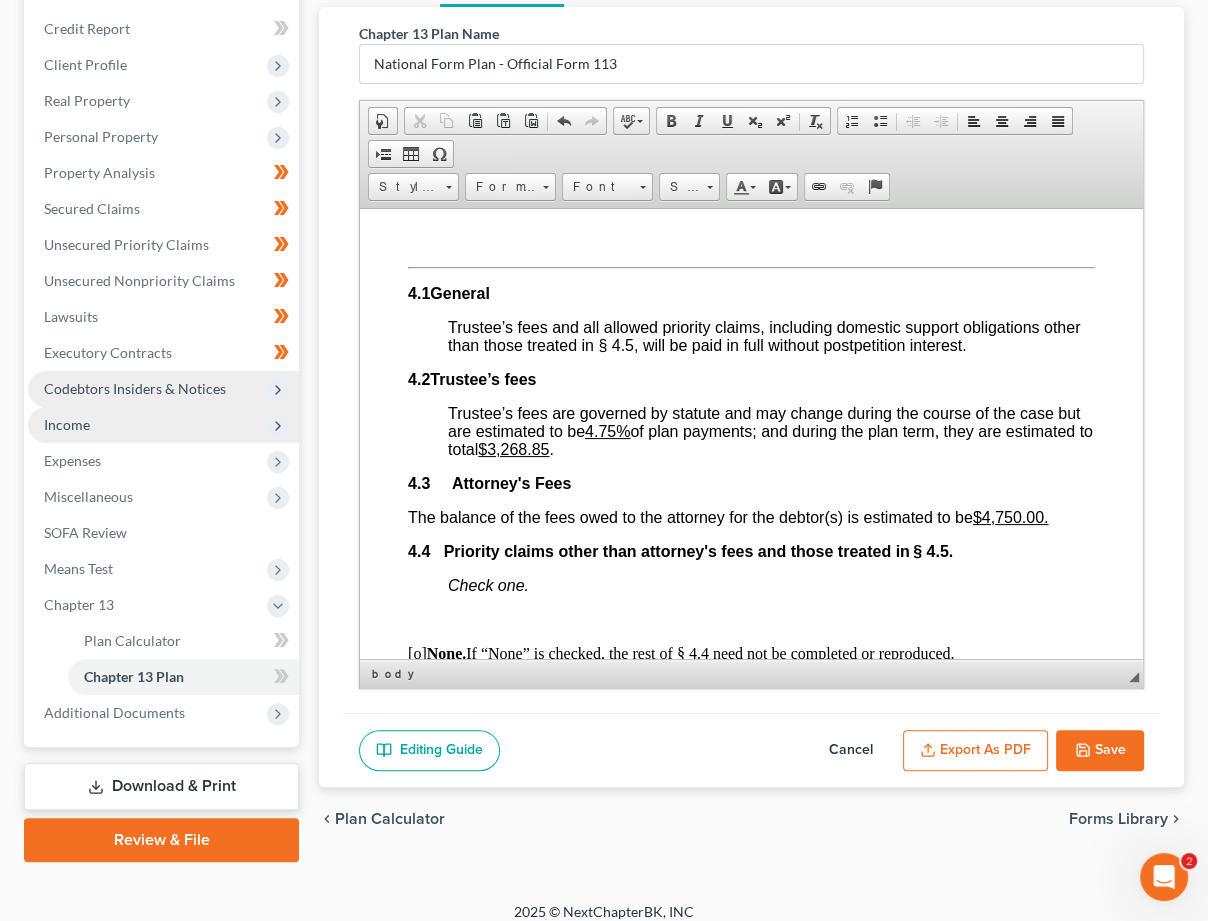 scroll, scrollTop: 4676, scrollLeft: 0, axis: vertical 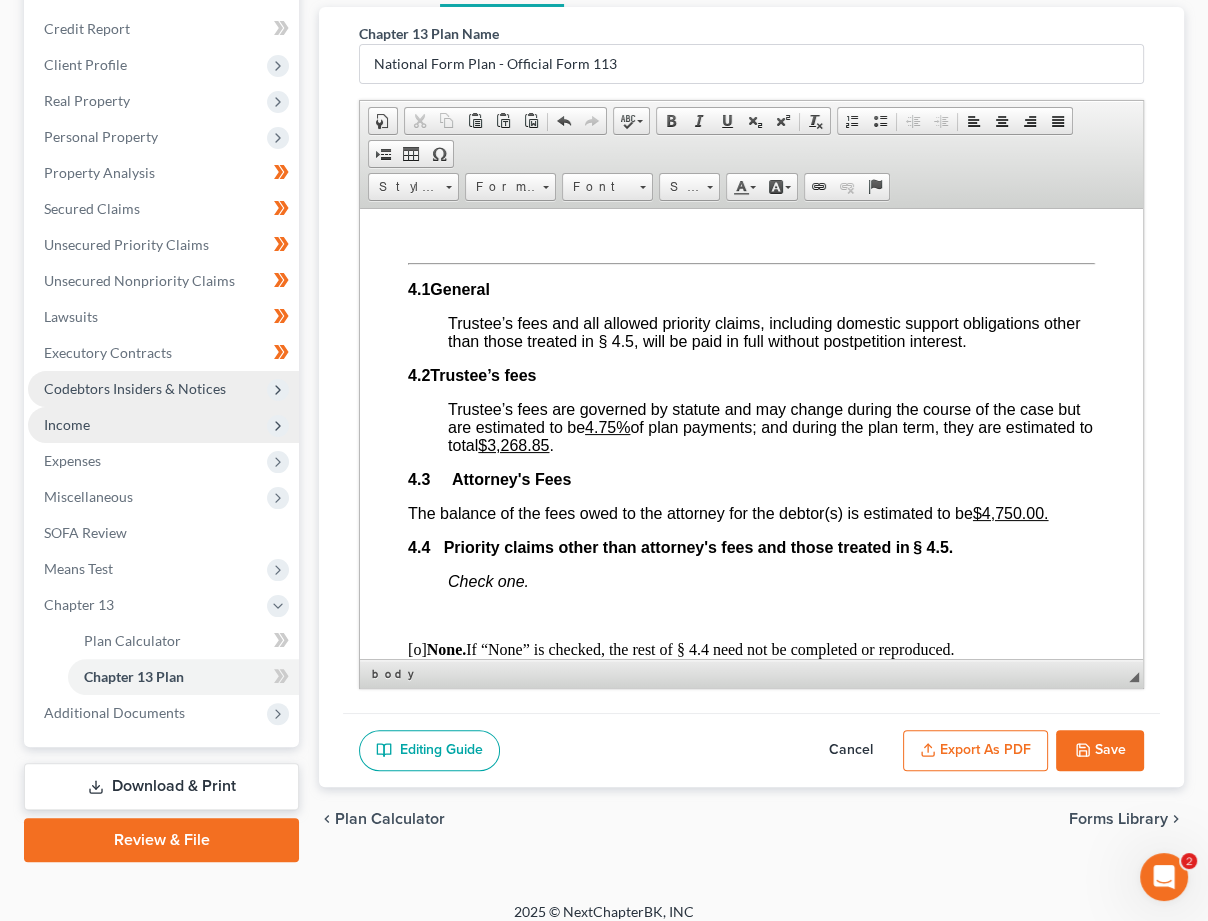 click on "Fill in this information to identify your case: Debtor 1      [FIRST] [MIDDLE] Baker   Debtor 2   [FIRST] [MIDDLE] Baker   (Spouse, if filing) United States Bankruptcy Court for the  Western District of Kentucky  Case number   [o] Check if this is an amended plan, and list below the sections of the plan that have been changed ________________________________ Official Form 113 Chapter 13 Plan 12/17 Part 1: Notices To Debtor(s): This form sets out options that may be appropriate in some cases, but the presence of an option on the form does not indicate that the option is appropriate in your circumstances or that it is permissible in your judicial district. Plans that do not comply with local rules and judicial rulings may not be confirmable. In the following notice to creditors, you must check each box that applies. To Creditor(s): Your rights are affected by this plan. Your claim may be reduced, modified, or eliminated. 1.1 [x] Included [o] Not included" at bounding box center [751, -329] 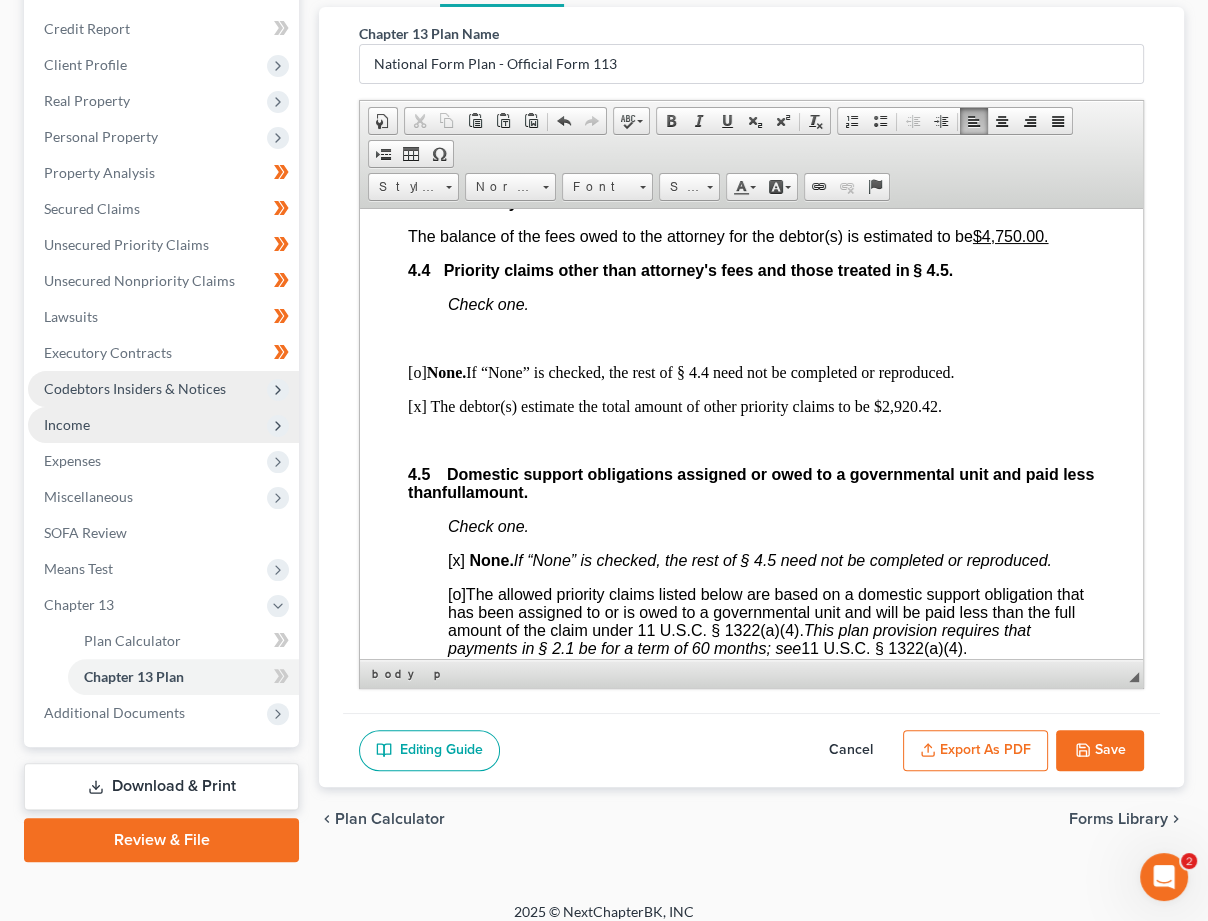 scroll, scrollTop: 4954, scrollLeft: 0, axis: vertical 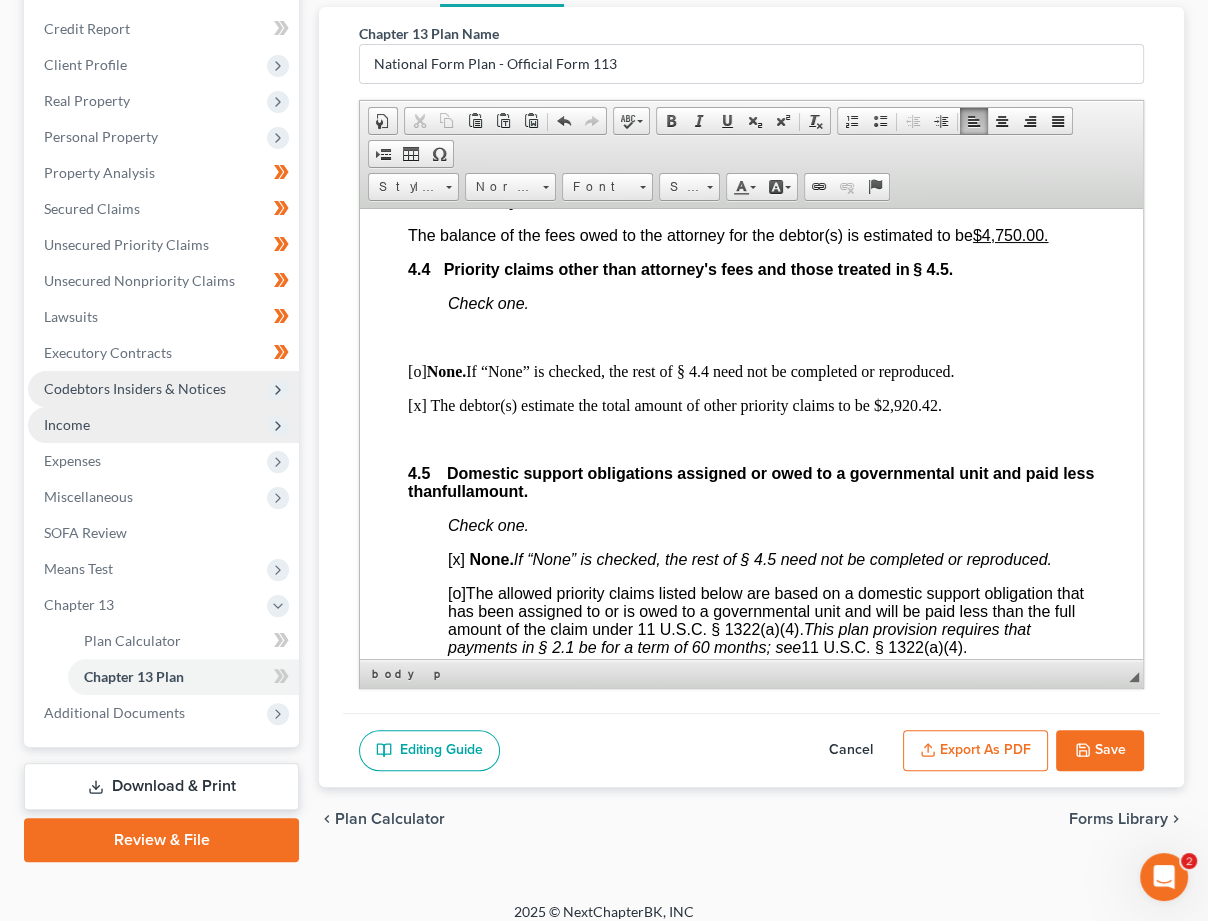 click on "Fill in this information to identify your case: Debtor 1      [FIRST] [MIDDLE] Baker   Debtor 2   [FIRST] [MIDDLE] Baker   (Spouse, if filing) United States Bankruptcy Court for the  Western District of Kentucky  Case number   [o] Check if this is an amended plan, and list below the sections of the plan that have been changed ________________________________ Official Form 113 Chapter 13 Plan 12/17 Part 1: Notices To Debtor(s): This form sets out options that may be appropriate in some cases, but the presence of an option on the form does not indicate that the option is appropriate in your circumstances or that it is permissible in your judicial district. Plans that do not comply with local rules and judicial rulings may not be confirmable. In the following notice to creditors, you must check each box that applies. To Creditor(s): Your rights are affected by this plan. Your claim may be reduced, modified, or eliminated. 1.1 [x] Included [o] Not included" at bounding box center (751, -607) 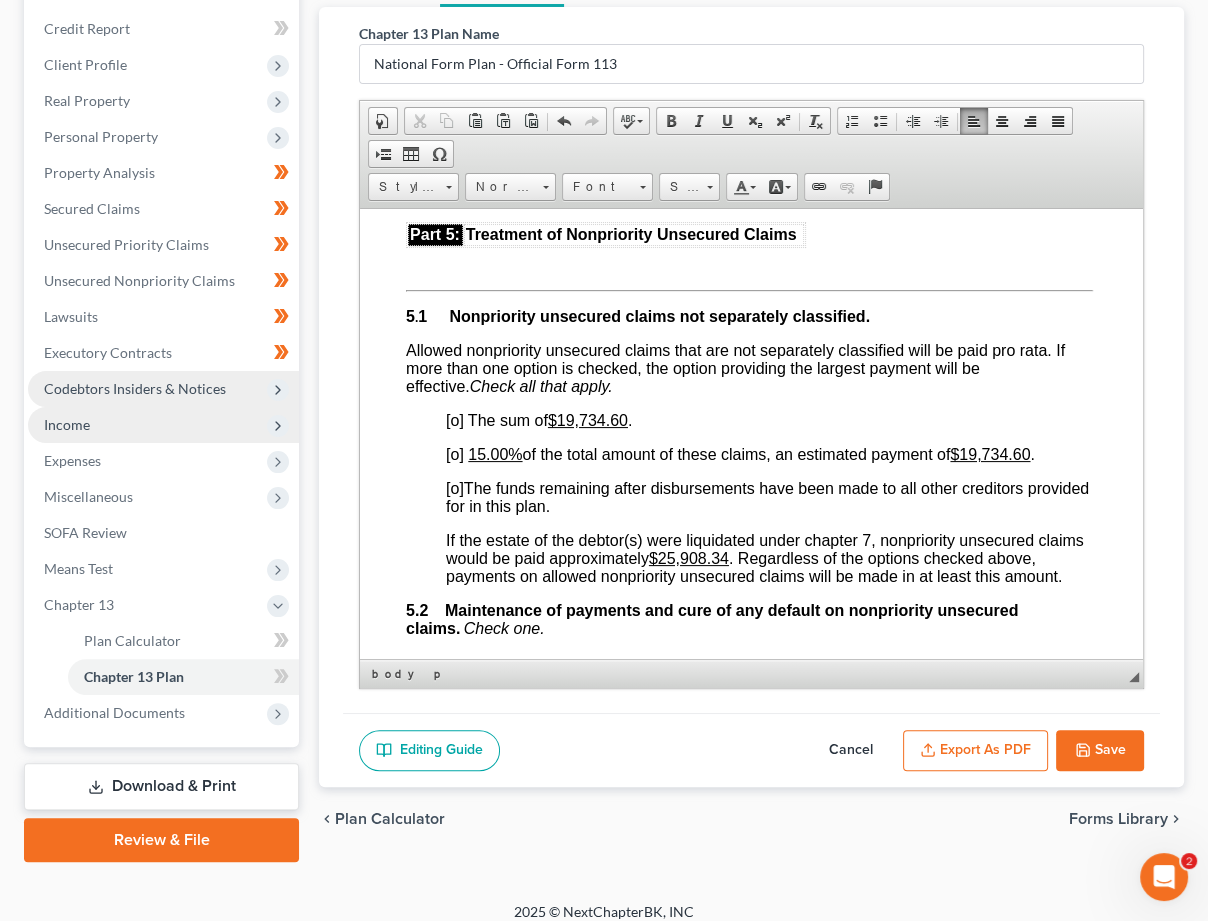 scroll, scrollTop: 5473, scrollLeft: 2, axis: both 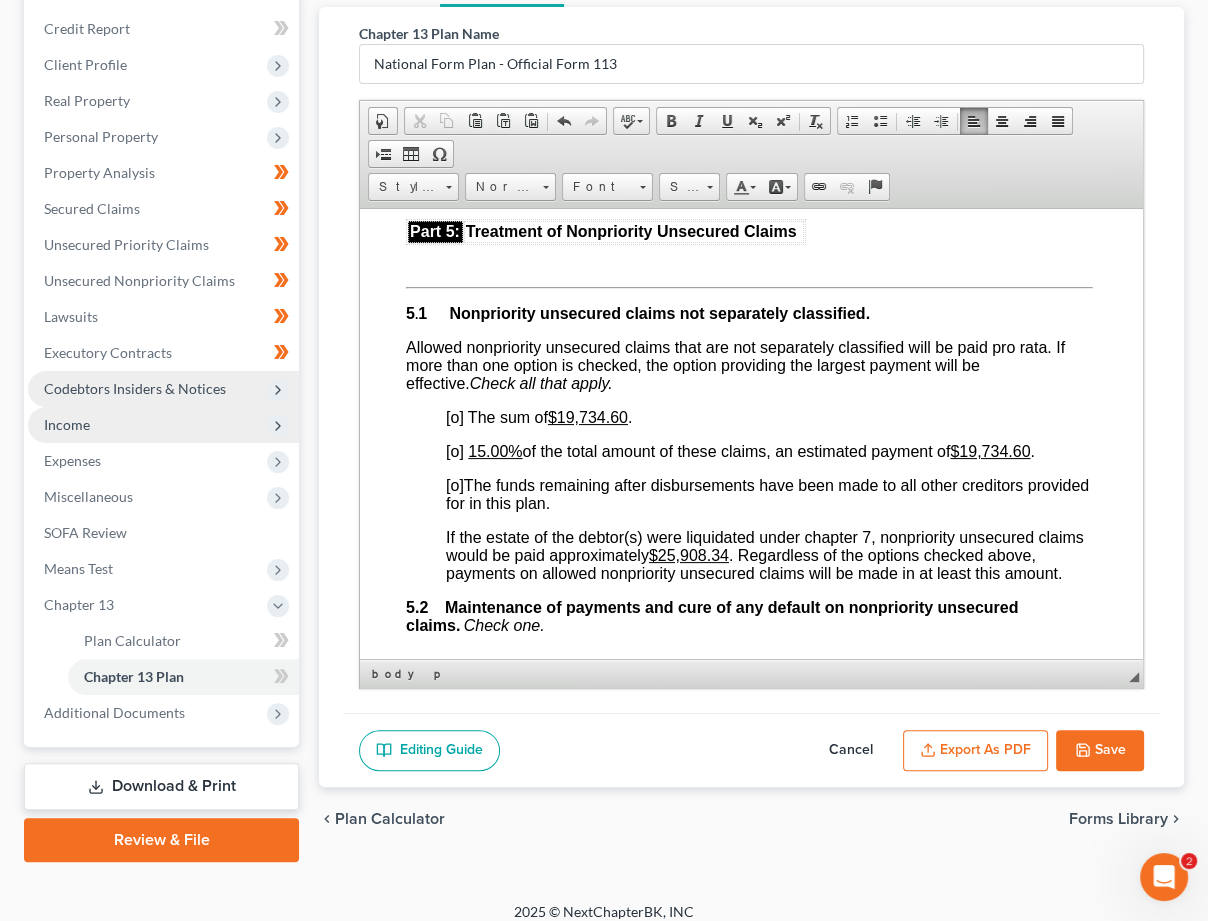 click at bounding box center (749, 261) 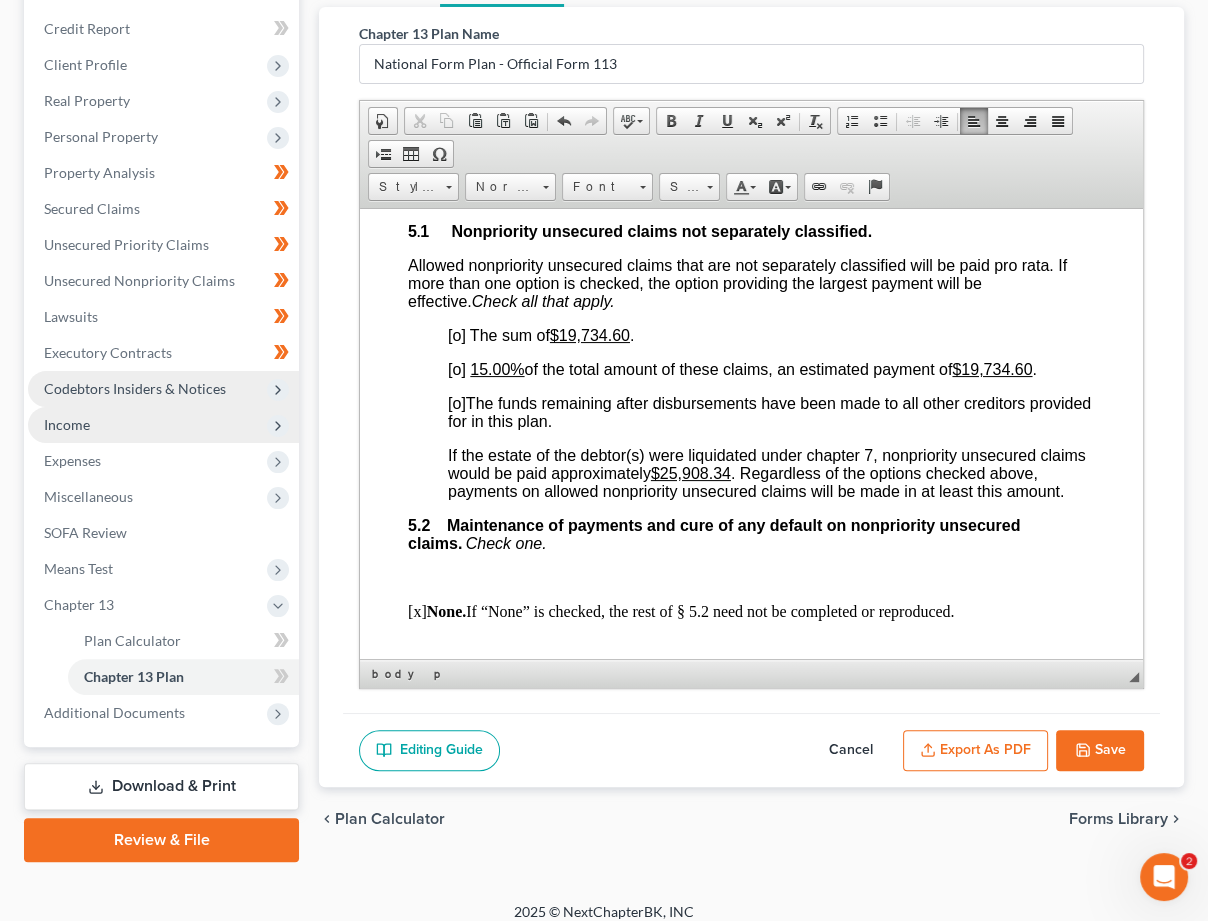 scroll, scrollTop: 5522, scrollLeft: 0, axis: vertical 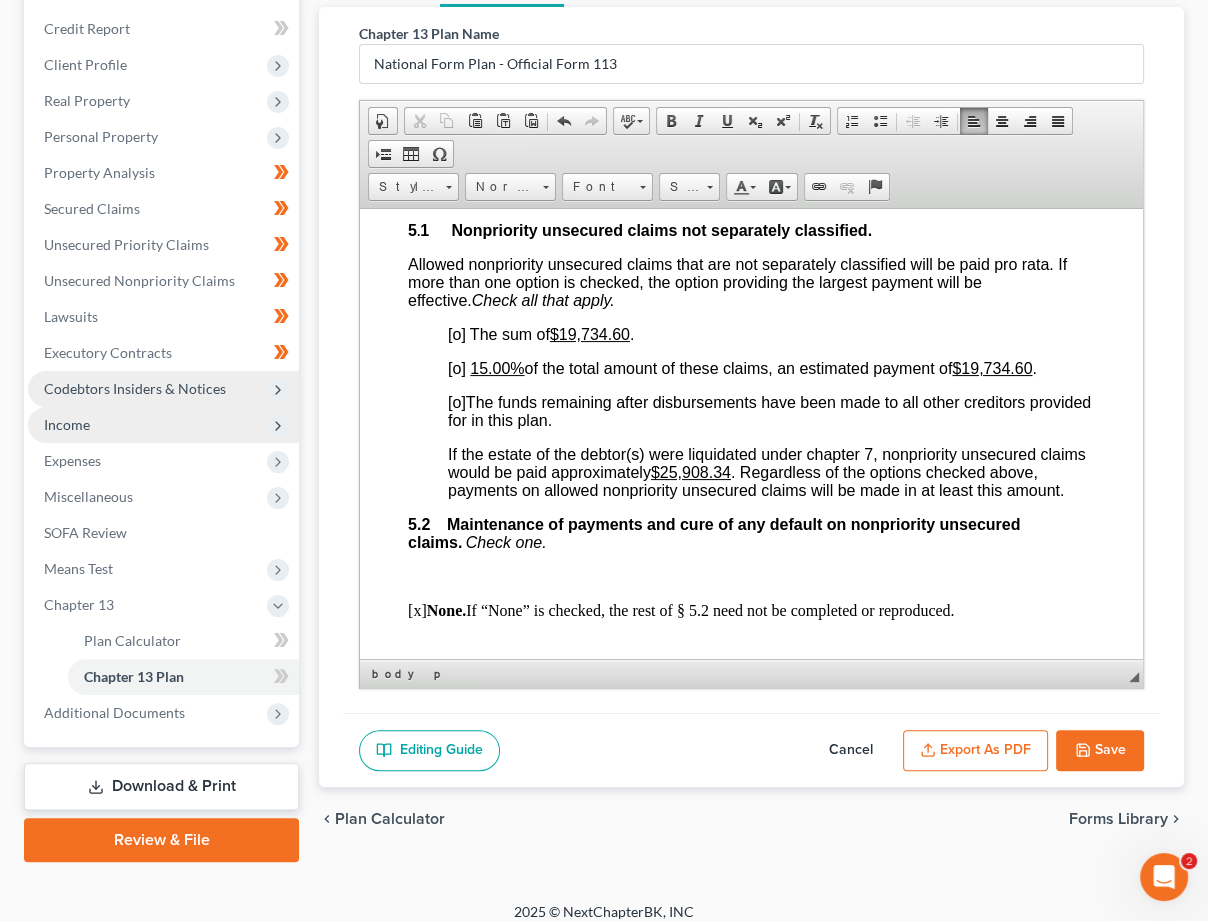 drag, startPoint x: 459, startPoint y: 601, endPoint x: 610, endPoint y: 608, distance: 151.16217 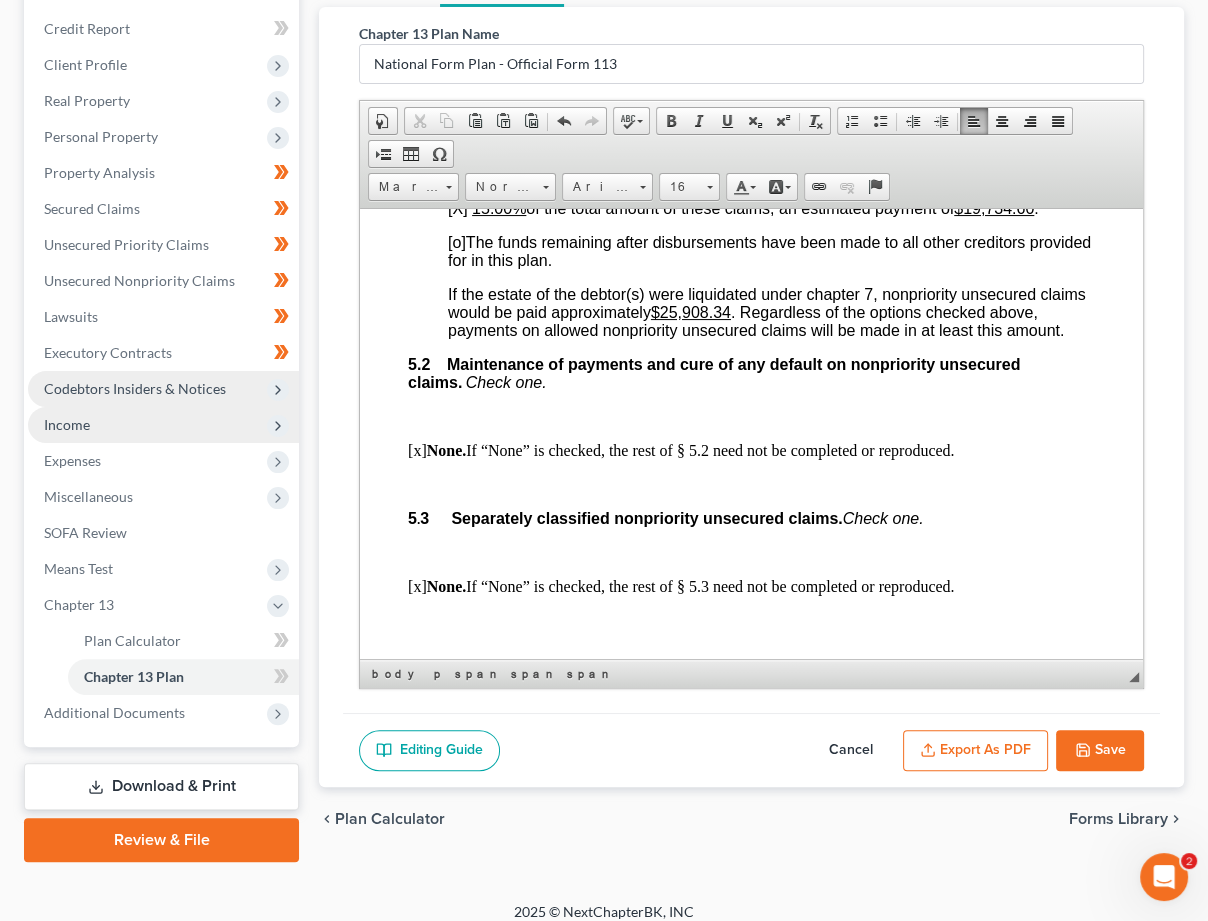 scroll, scrollTop: 5682, scrollLeft: 0, axis: vertical 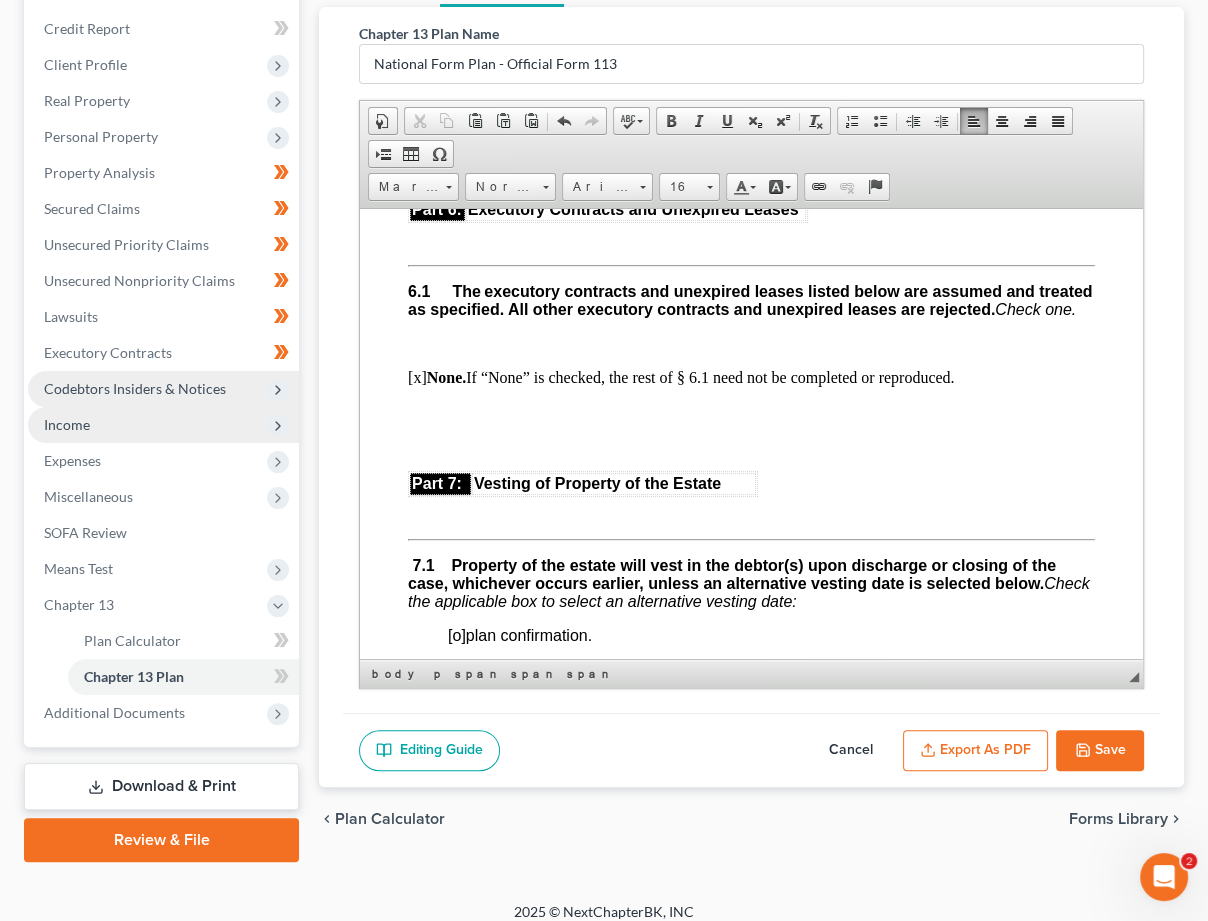 click on "Fill in this information to identify your case: Debtor 1      [FIRST] [MIDDLE] Baker   Debtor 2   [FIRST] [MIDDLE] Baker   (Spouse, if filing) United States Bankruptcy Court for the  Western District of Kentucky  Case number   [o] Check if this is an amended plan, and list below the sections of the plan that have been changed ________________________________ Official Form 113 Chapter 13 Plan 12/17 Part 1: Notices To Debtor(s): This form sets out options that may be appropriate in some cases, but the presence of an option on the form does not indicate that the option is appropriate in your circumstances or that it is permissible in your judicial district. Plans that do not comply with local rules and judicial rulings may not be confirmable. In the following notice to creditors, you must check each box that applies. To Creditor(s): Your rights are affected by this plan. Your claim may be reduced, modified, or eliminated. 1.1 [x] Included [o] Not included" at bounding box center (751, -1852) 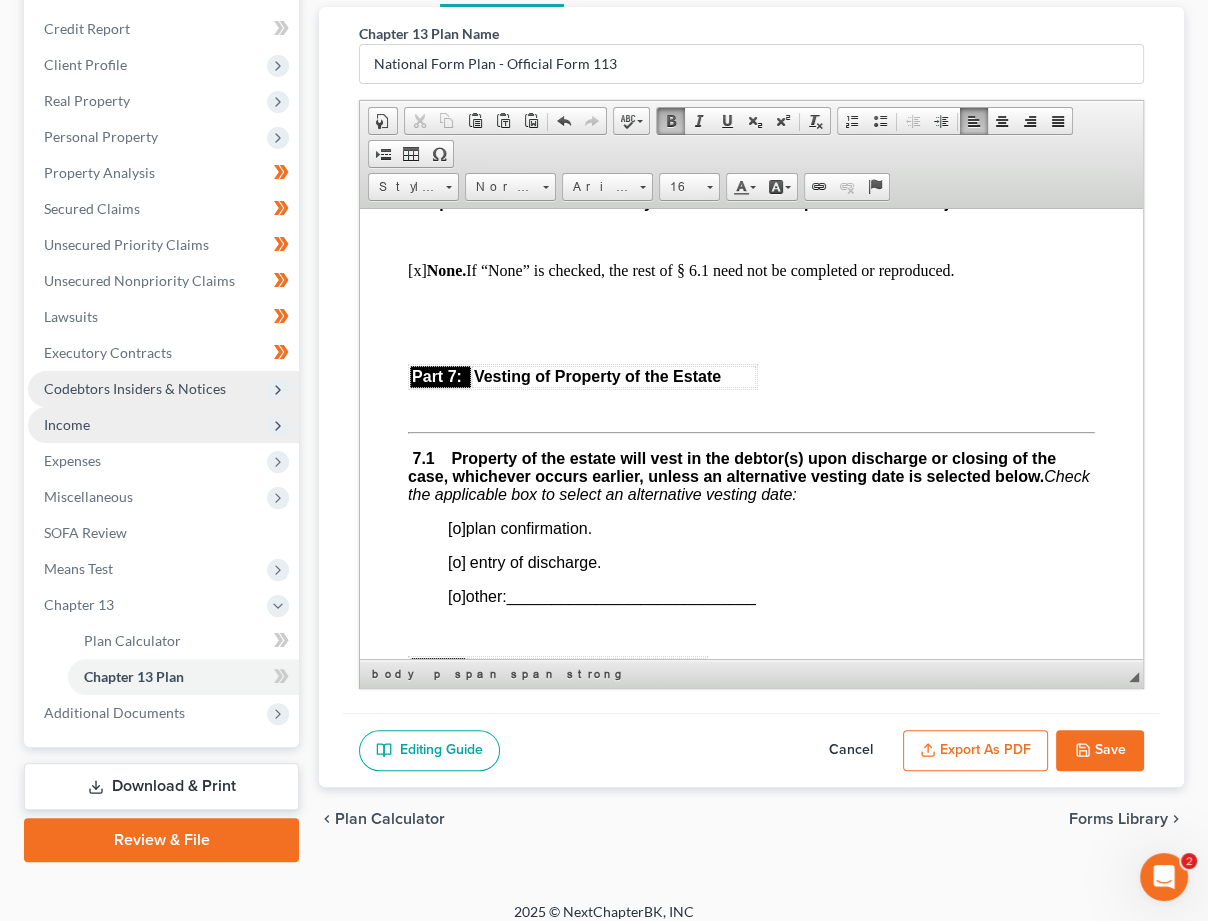 scroll, scrollTop: 6204, scrollLeft: 0, axis: vertical 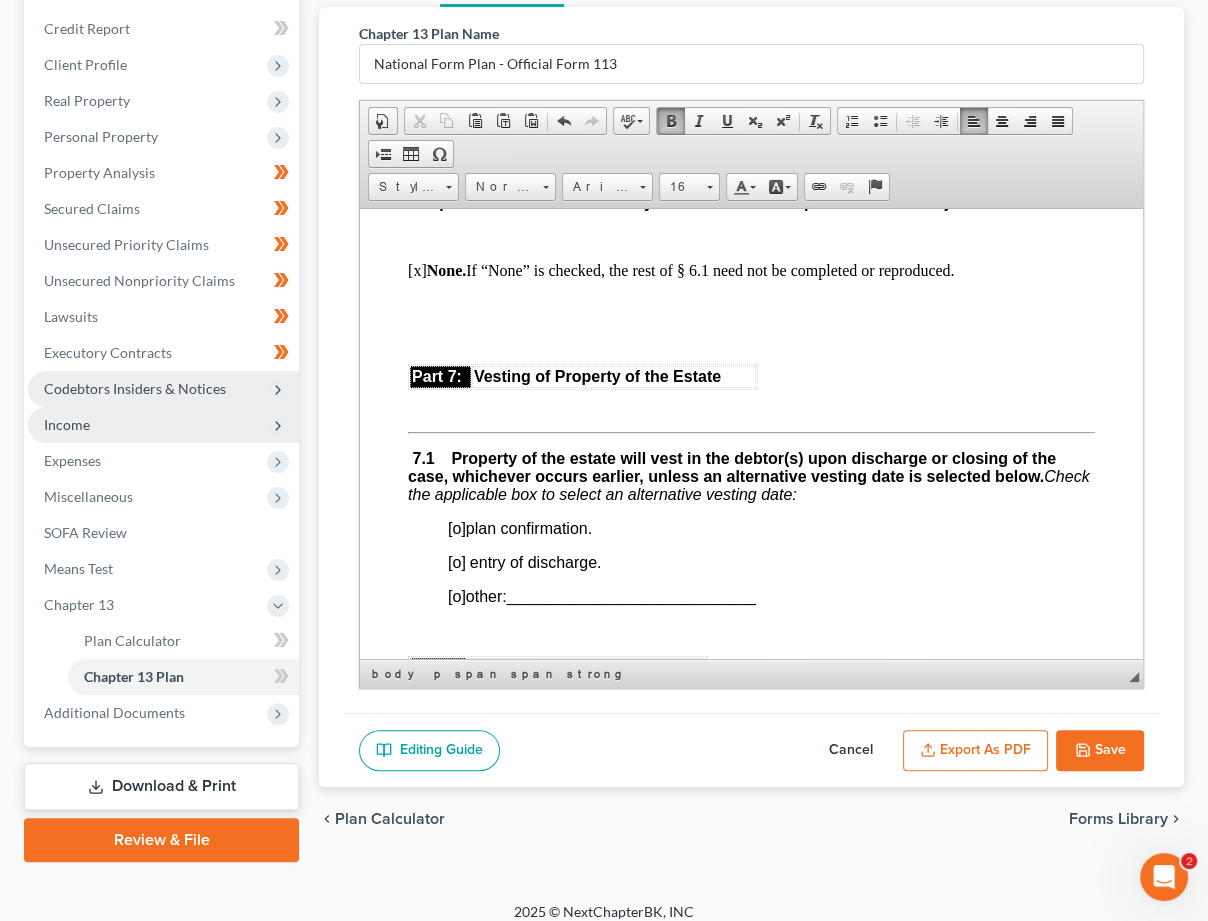 click on "Fill in this information to identify your case: Debtor 1      [FIRST] [MIDDLE] Baker   Debtor 2   [FIRST] [MIDDLE] Baker   (Spouse, if filing) United States Bankruptcy Court for the  Western District of Kentucky  Case number   [o] Check if this is an amended plan, and list below the sections of the plan that have been changed ________________________________ Official Form 113 Chapter 13 Plan 12/17 Part 1: Notices To Debtor(s): This form sets out options that may be appropriate in some cases, but the presence of an option on the form does not indicate that the option is appropriate in your circumstances or that it is permissible in your judicial district. Plans that do not comply with local rules and judicial rulings may not be confirmable. In the following notice to creditors, you must check each box that applies. To Creditor(s): Your rights are affected by this plan. Your claim may be reduced, modified, or eliminated. 1.1 [x] Included [o] Not included" at bounding box center (751, -1925) 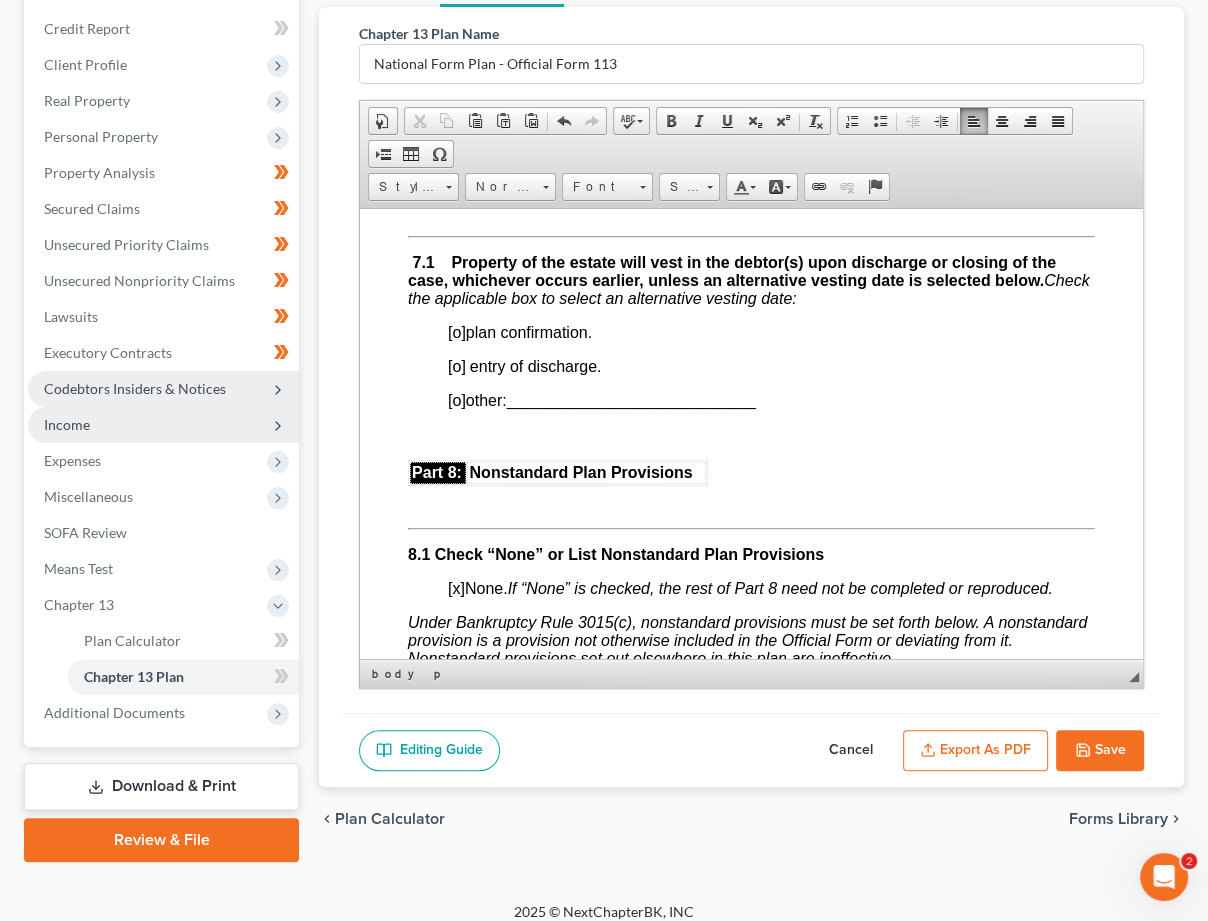 scroll, scrollTop: 6371, scrollLeft: 0, axis: vertical 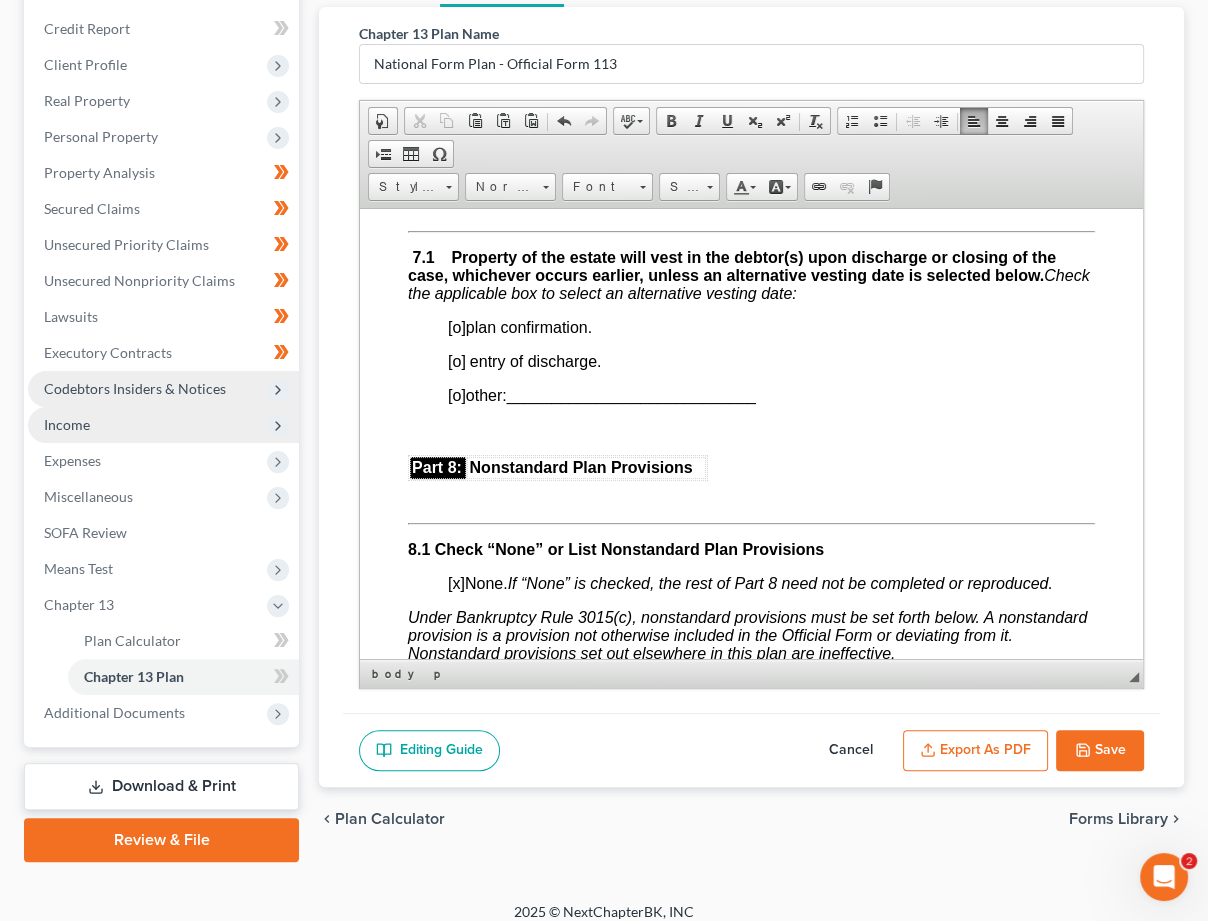 click on "Fill in this information to identify your case: Debtor 1      [FIRST] [MIDDLE] Baker   Debtor 2   [FIRST] [MIDDLE] Baker   (Spouse, if filing) United States Bankruptcy Court for the  Western District of Kentucky  Case number   [o] Check if this is an amended plan, and list below the sections of the plan that have been changed ________________________________ Official Form 113 Chapter 13 Plan 12/17 Part 1: Notices To Debtor(s): This form sets out options that may be appropriate in some cases, but the presence of an option on the form does not indicate that the option is appropriate in your circumstances or that it is permissible in your judicial district. Plans that do not comply with local rules and judicial rulings may not be confirmable. In the following notice to creditors, you must check each box that applies. To Creditor(s): Your rights are affected by this plan. Your claim may be reduced, modified, or eliminated. 1.1 [x] Included [o] Not included" at bounding box center (751, -2109) 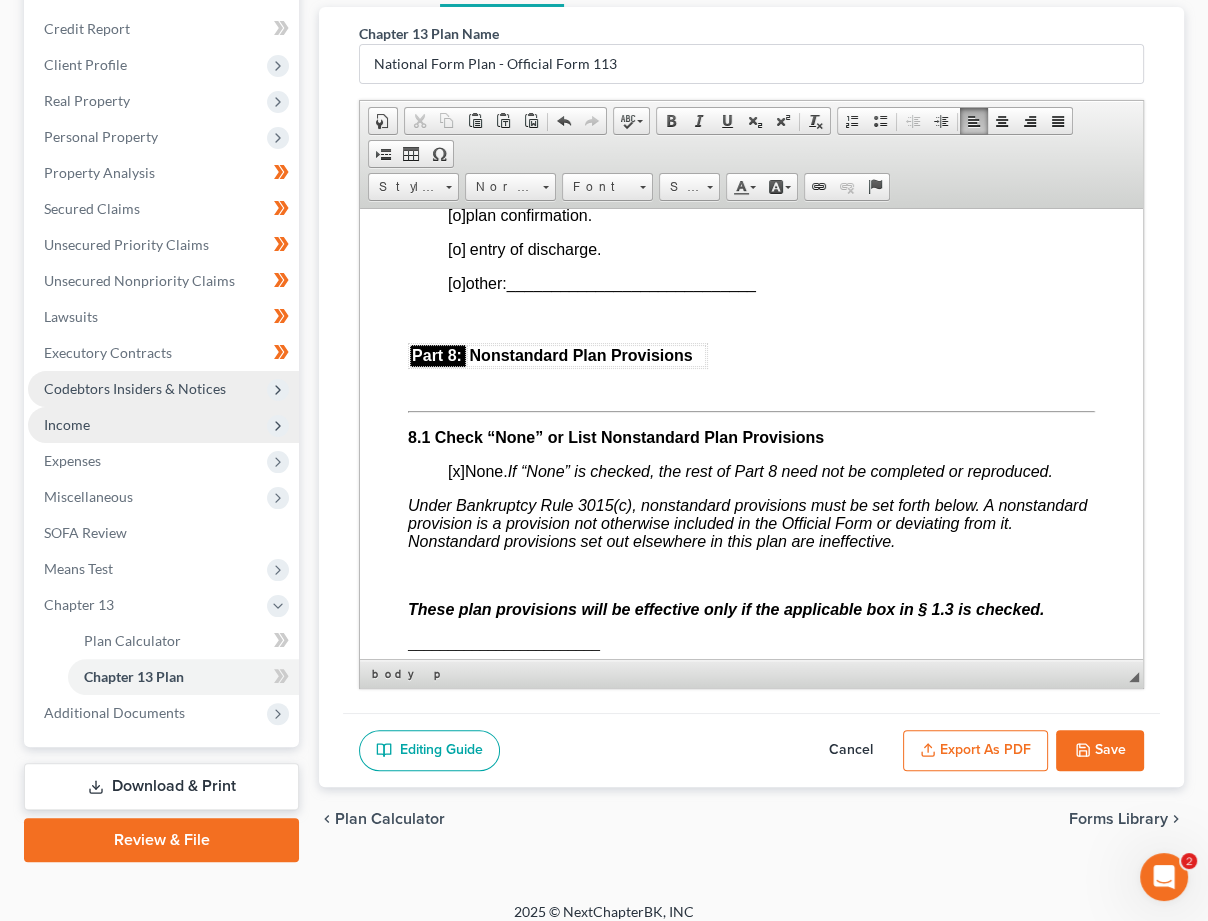 scroll, scrollTop: 6519, scrollLeft: 0, axis: vertical 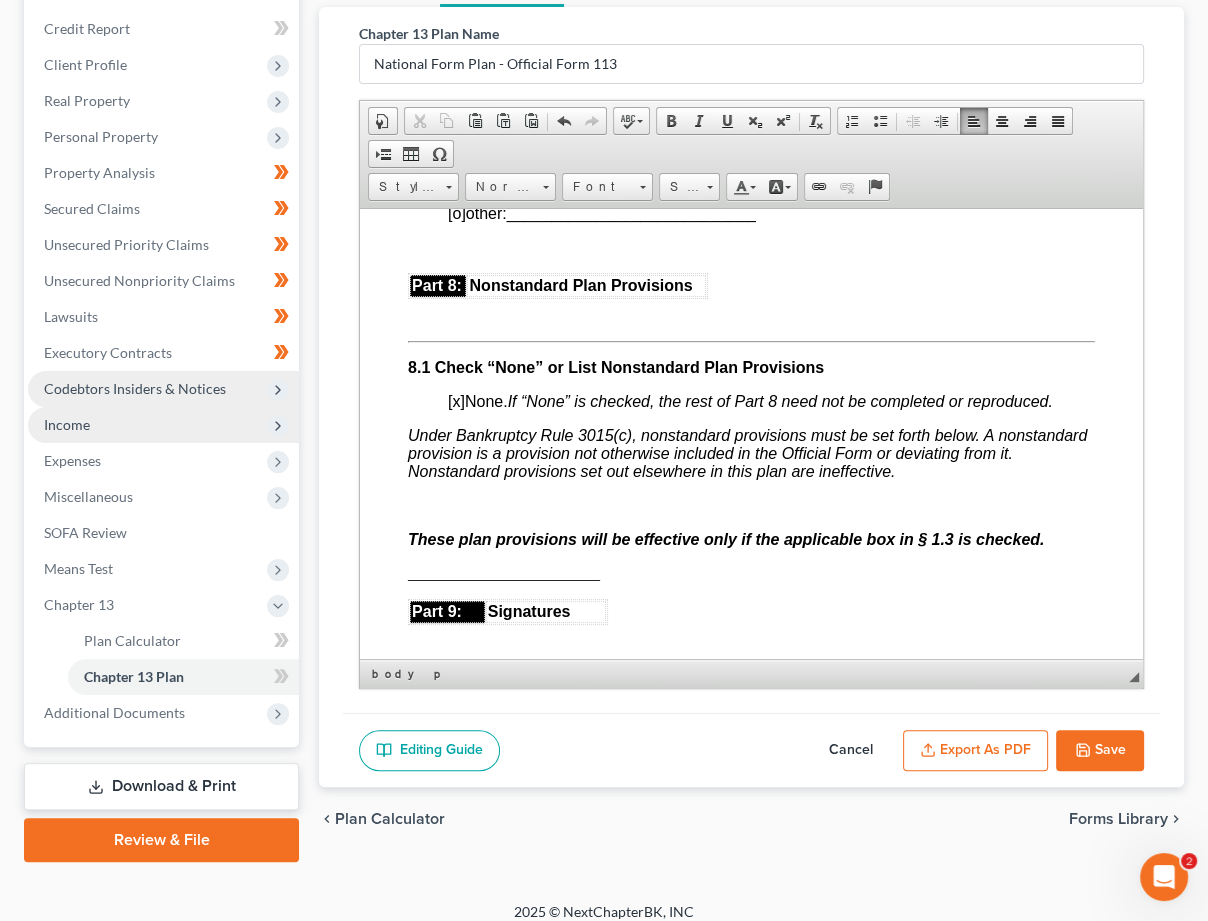 click on "[o]" at bounding box center (457, 144) 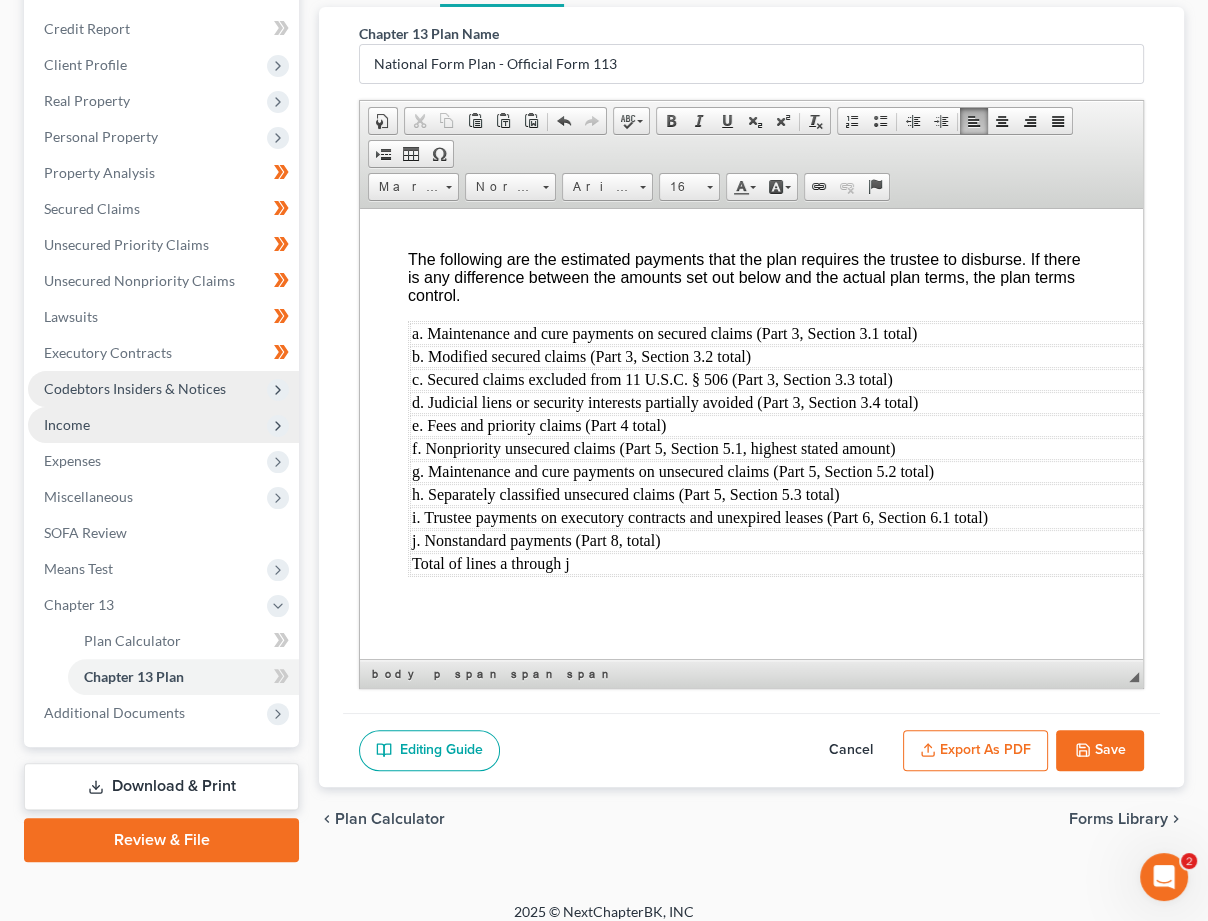 scroll, scrollTop: 7940, scrollLeft: 0, axis: vertical 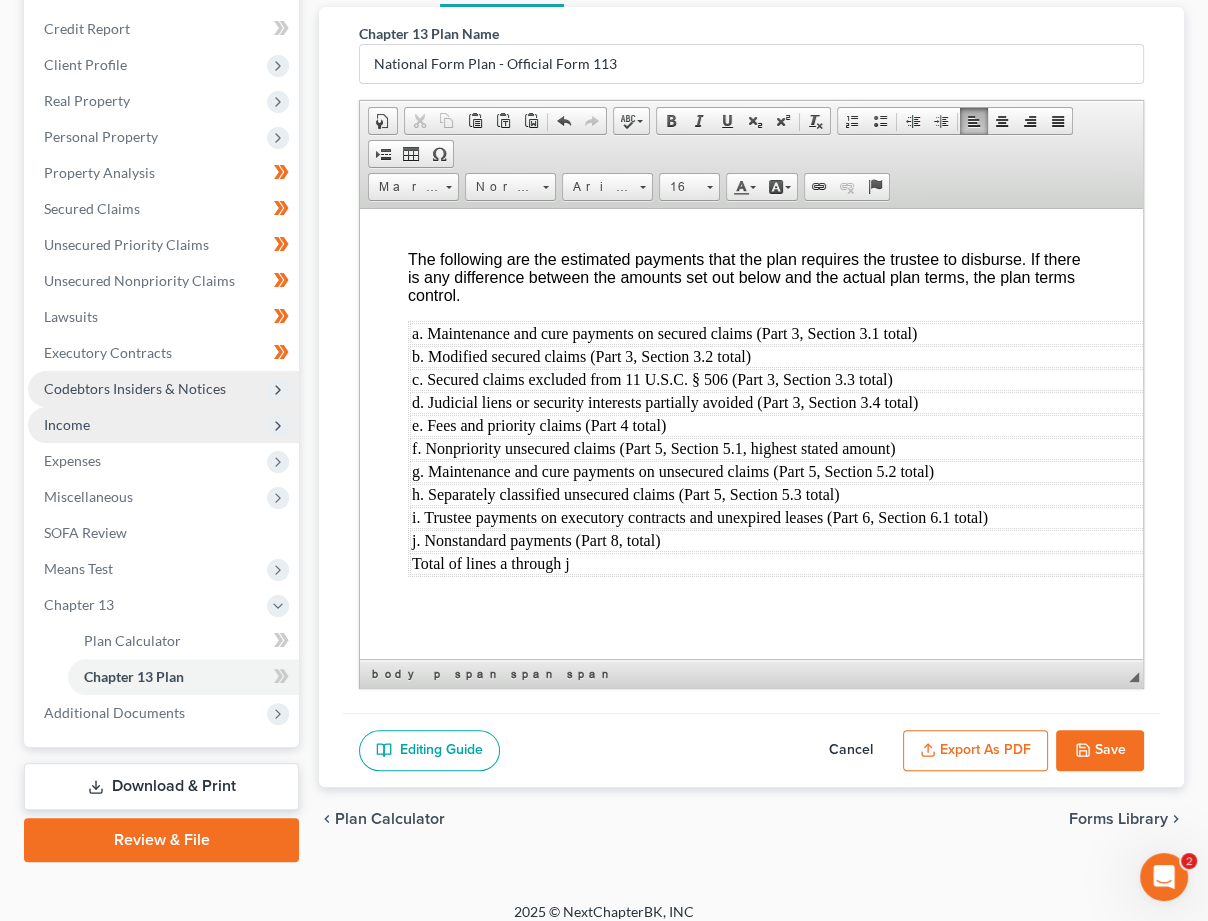 click on "Export as PDF" at bounding box center (975, 751) 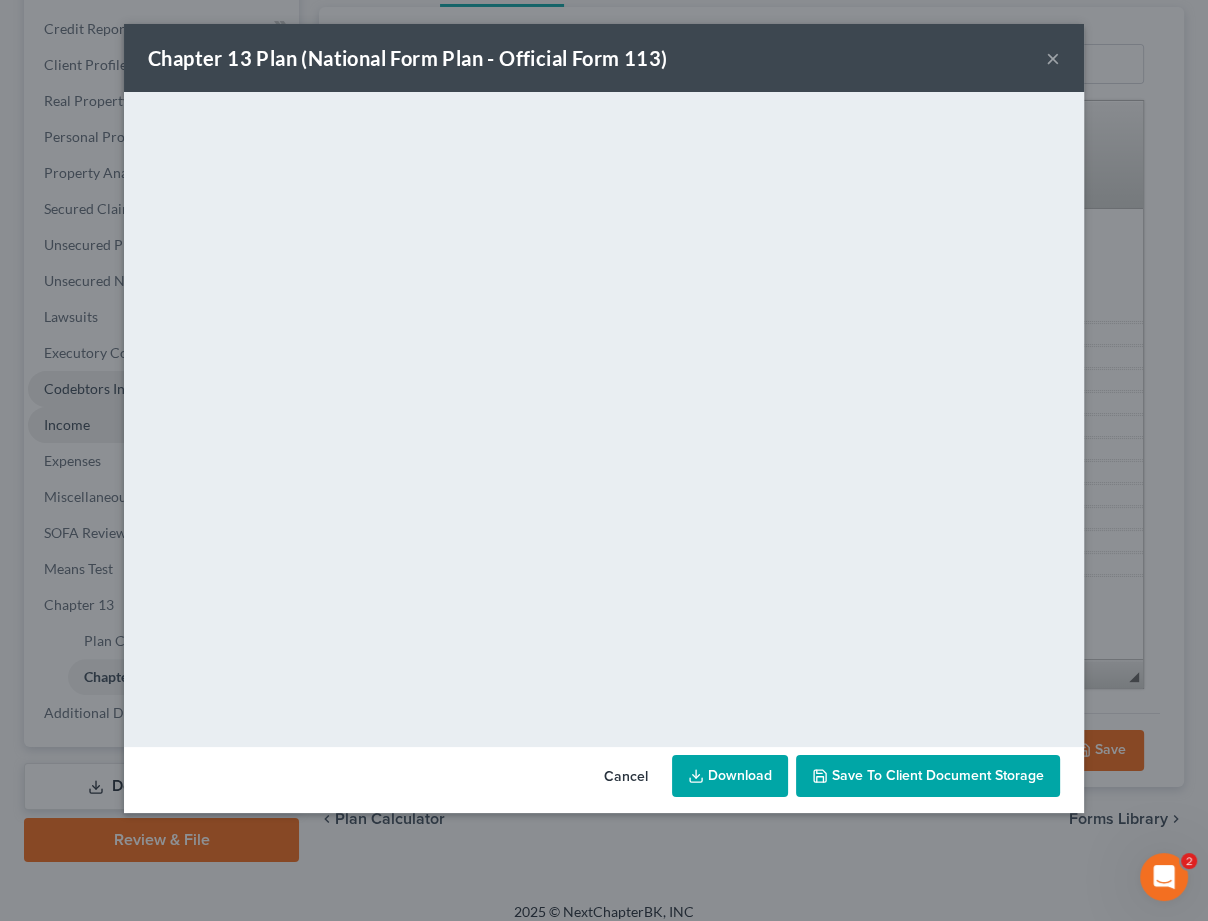 click on "×" at bounding box center (1053, 58) 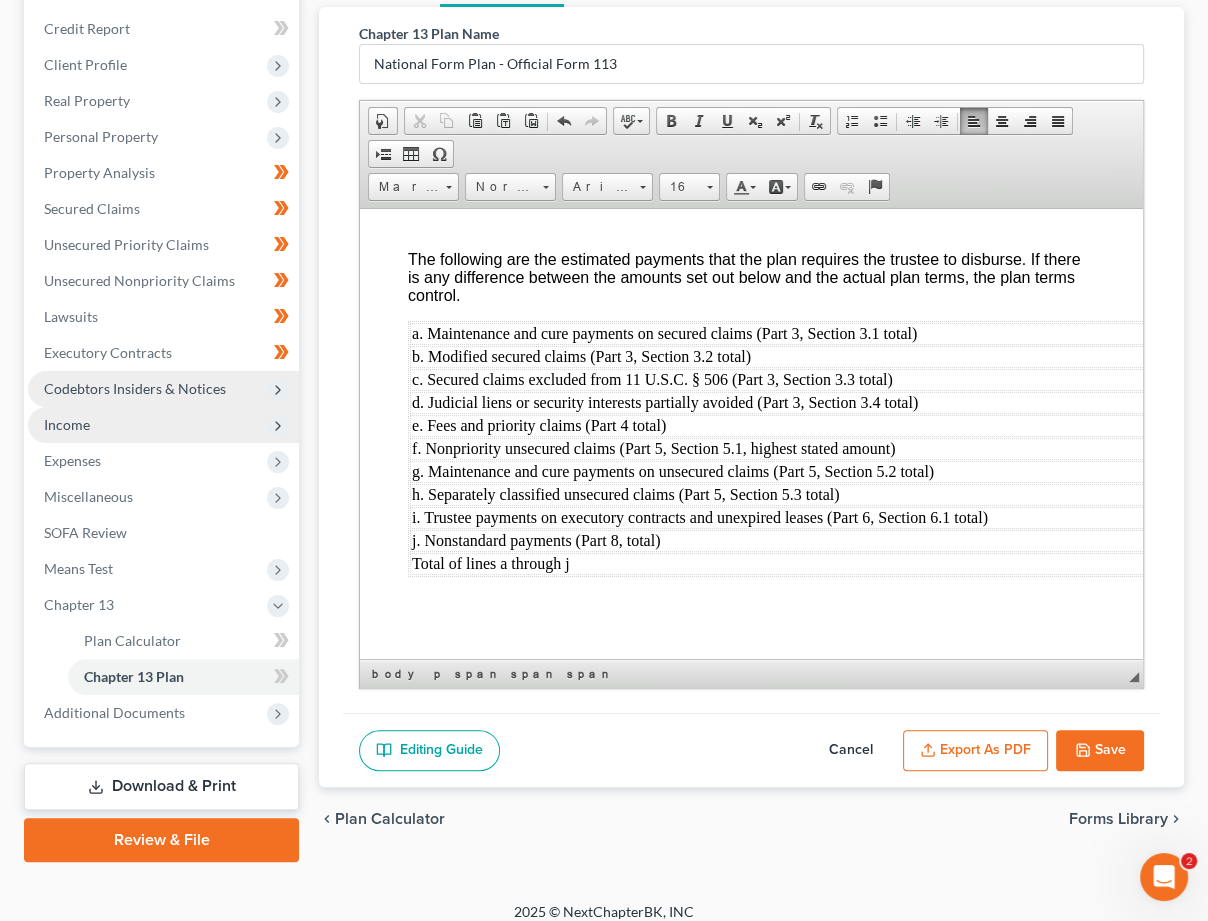 click on "Download & Print" at bounding box center [161, 786] 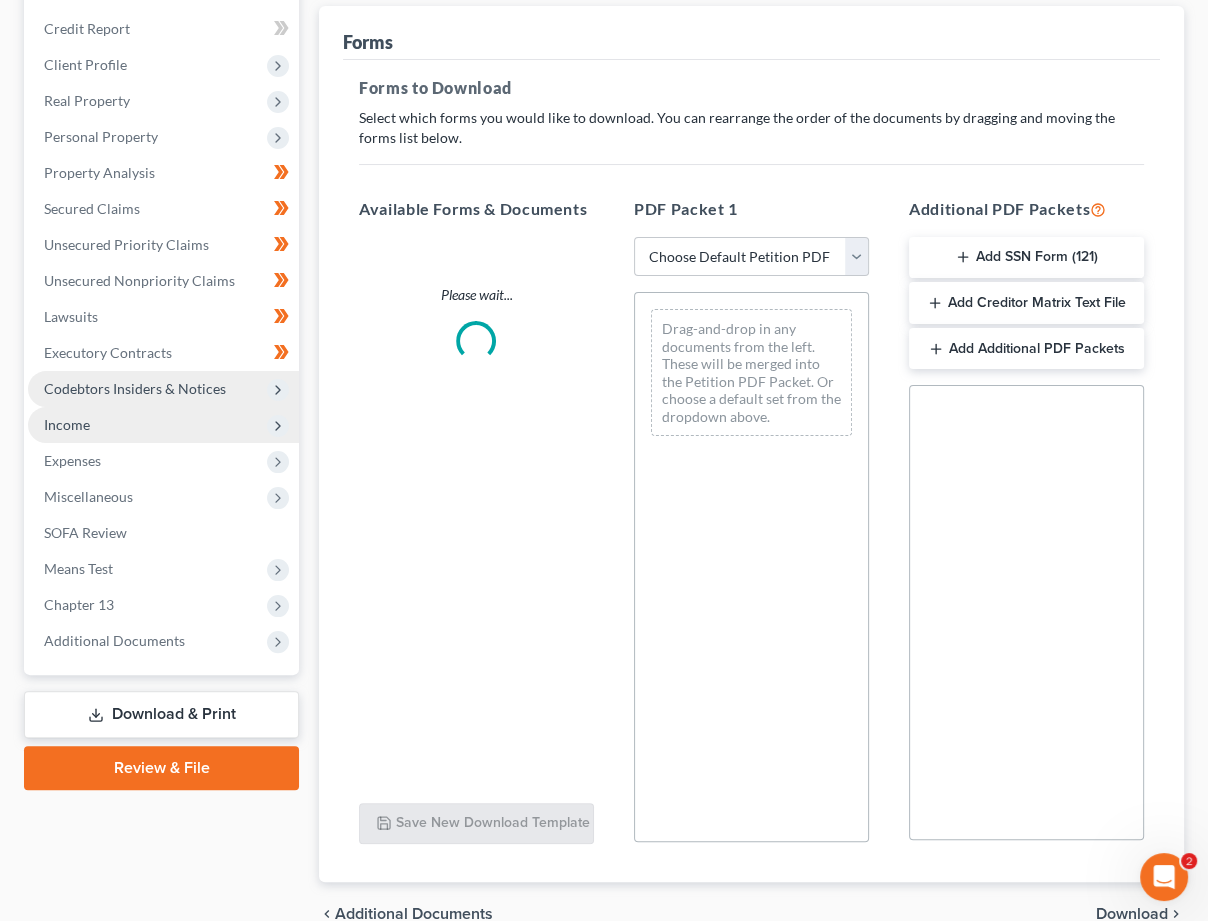 scroll, scrollTop: 0, scrollLeft: 0, axis: both 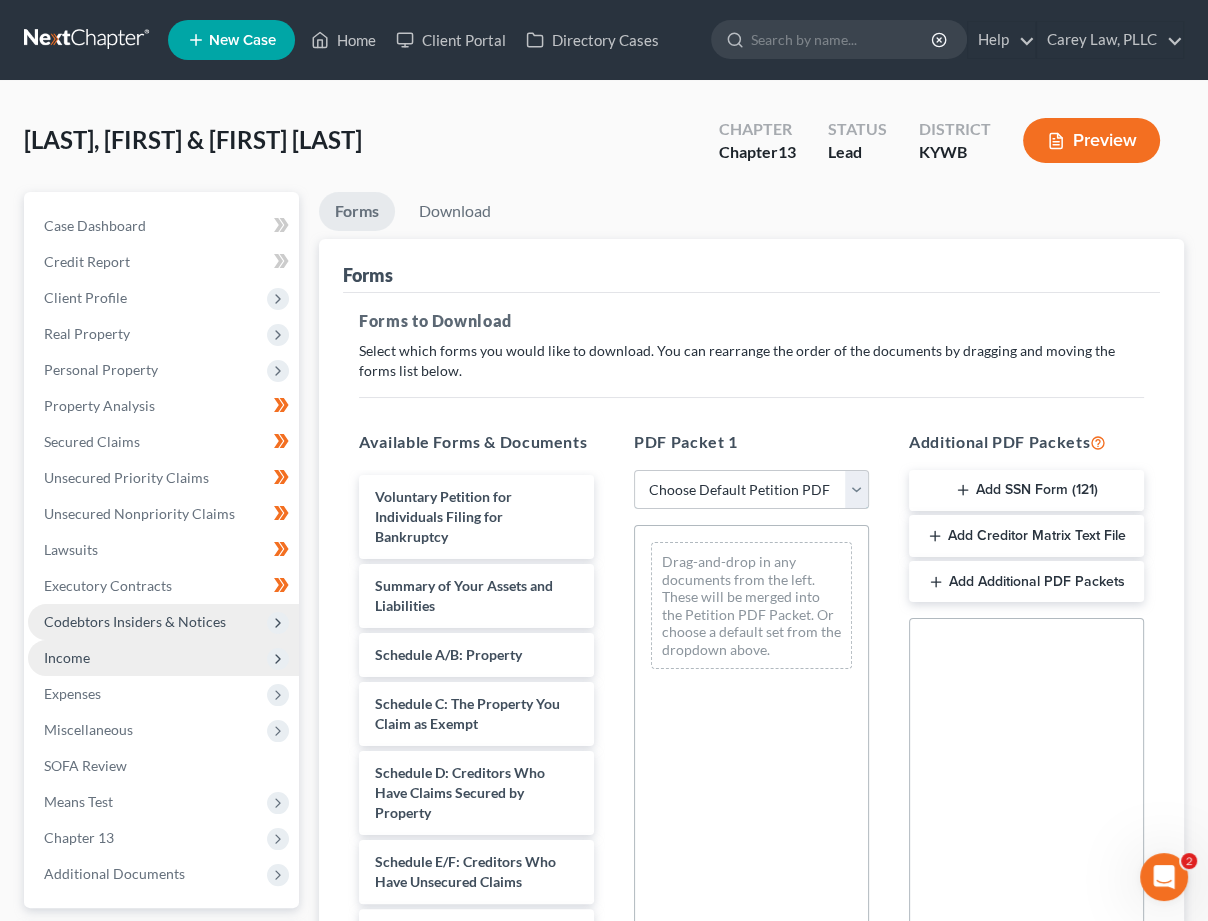 select on "3" 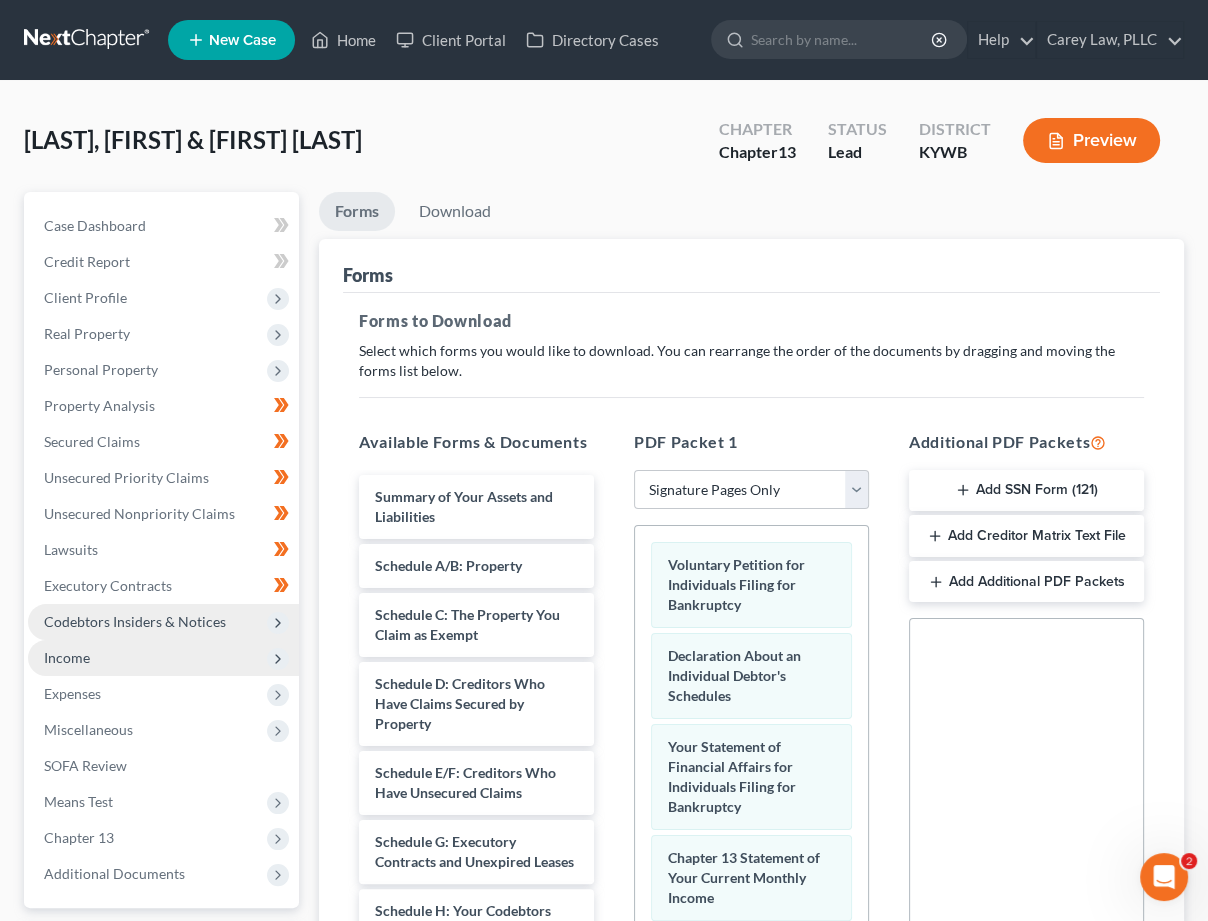 click on "Add SSN Form (121)" at bounding box center (1026, 491) 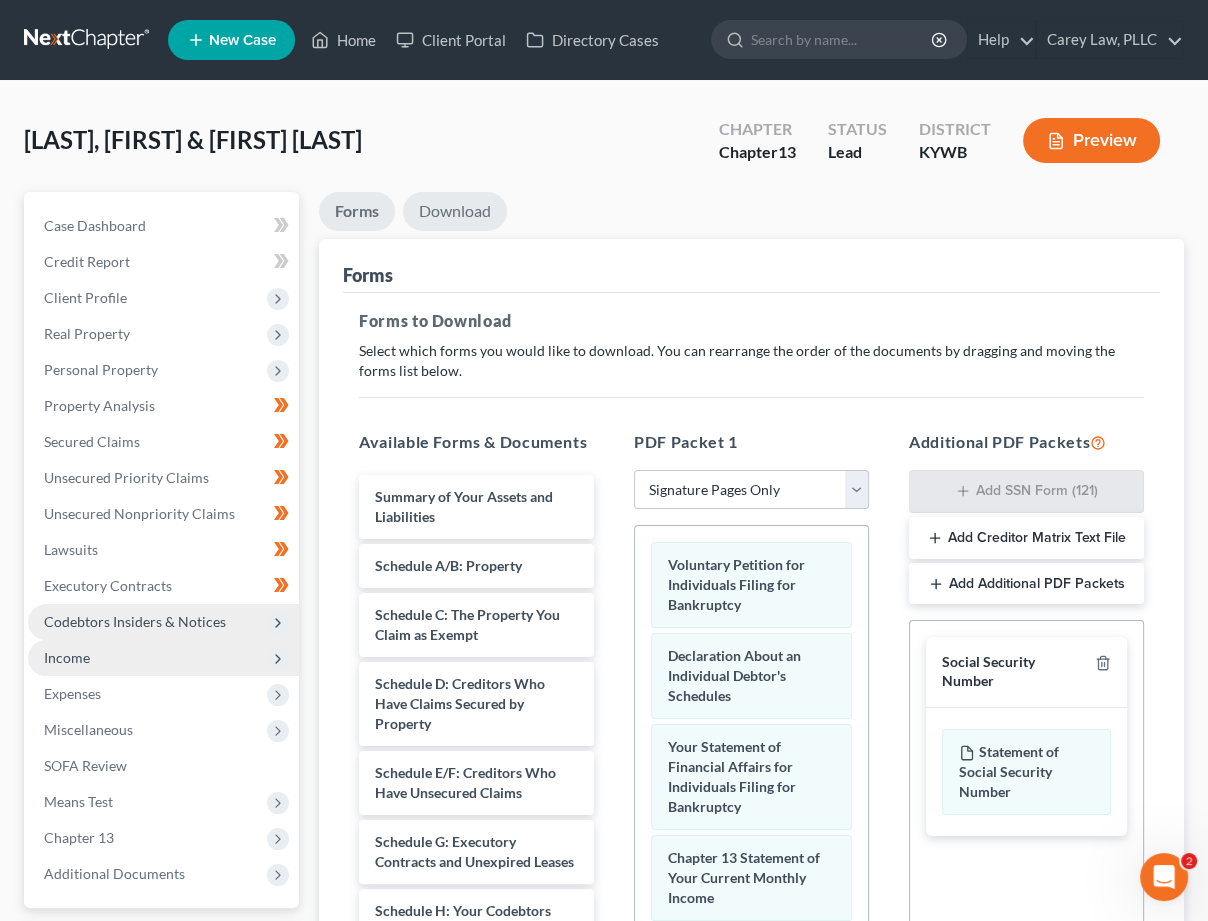 click on "Download" at bounding box center [455, 211] 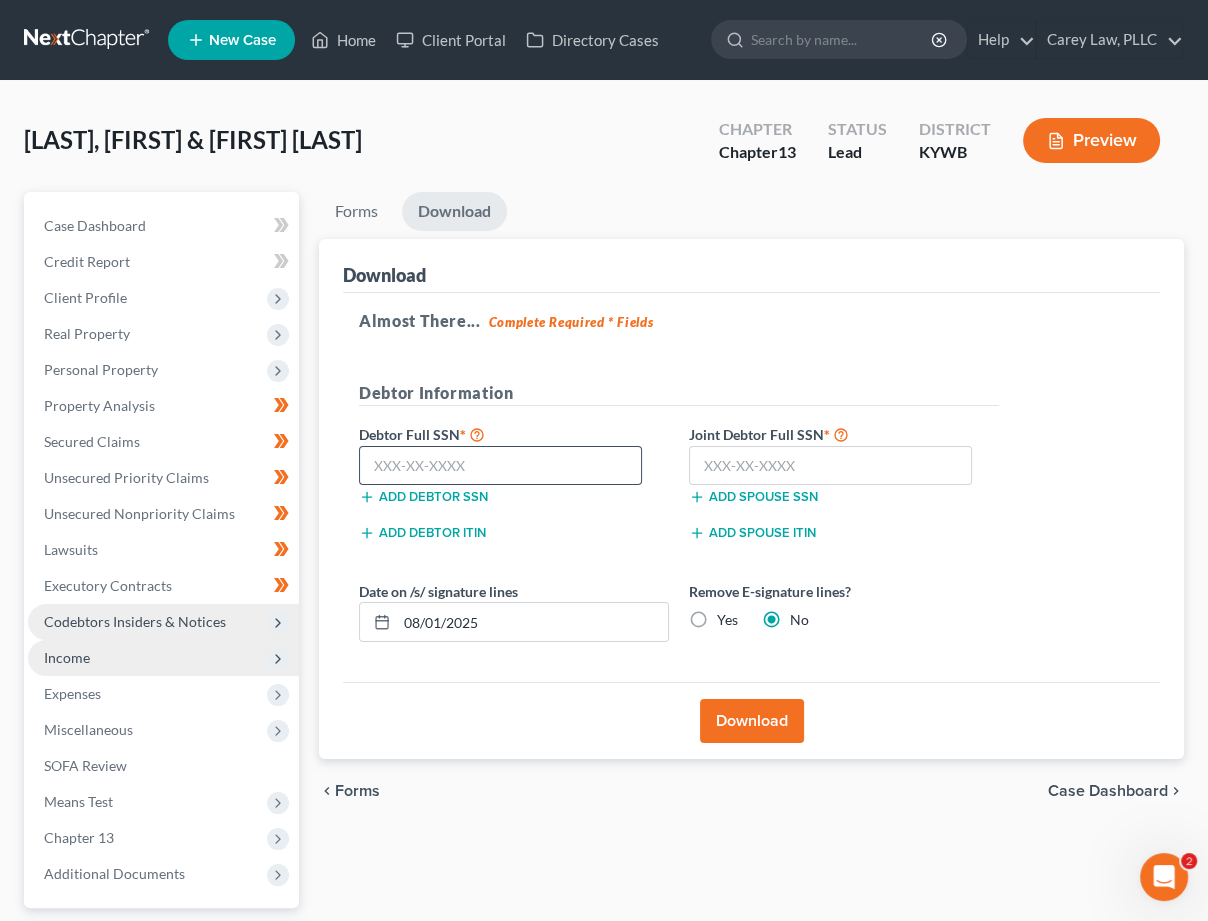 scroll, scrollTop: 0, scrollLeft: 0, axis: both 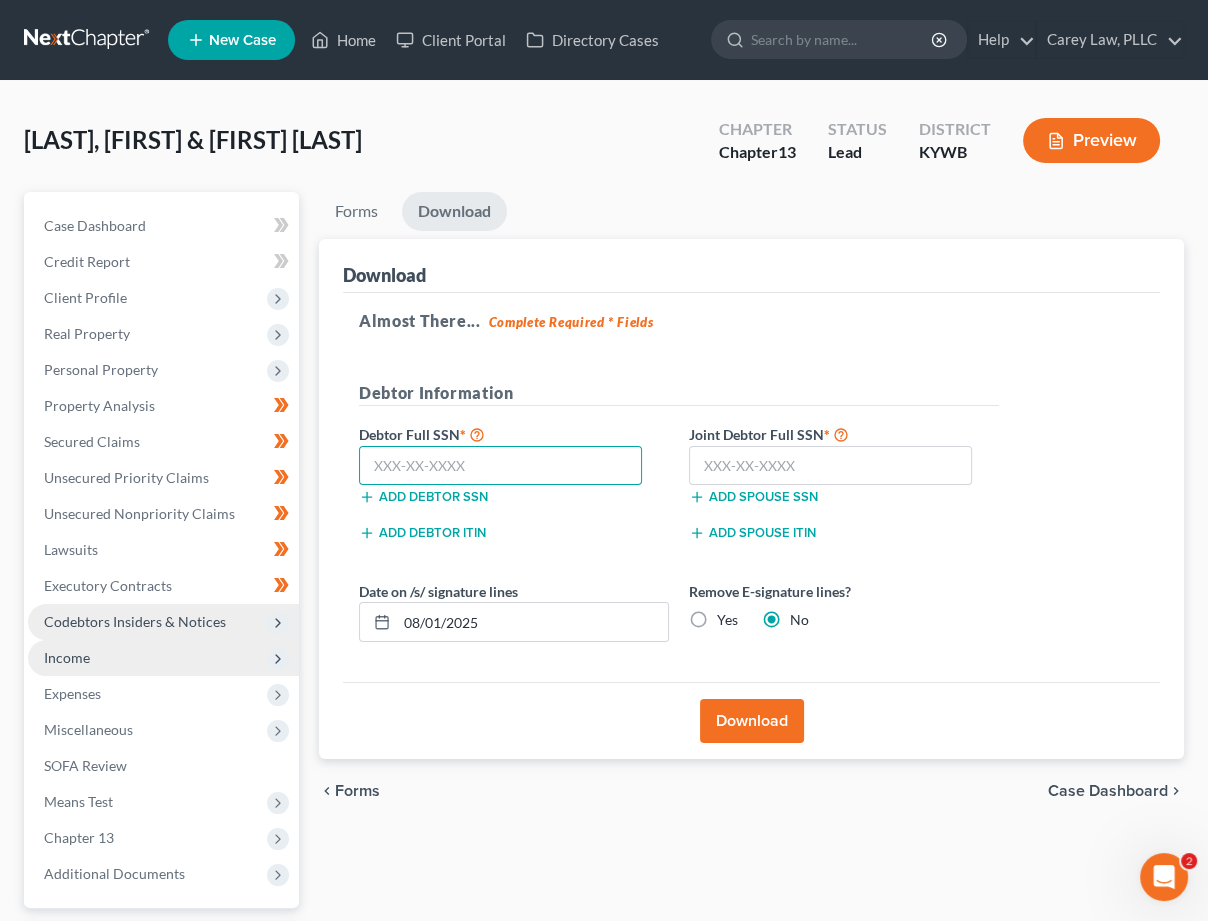 paste on "[SSN]" 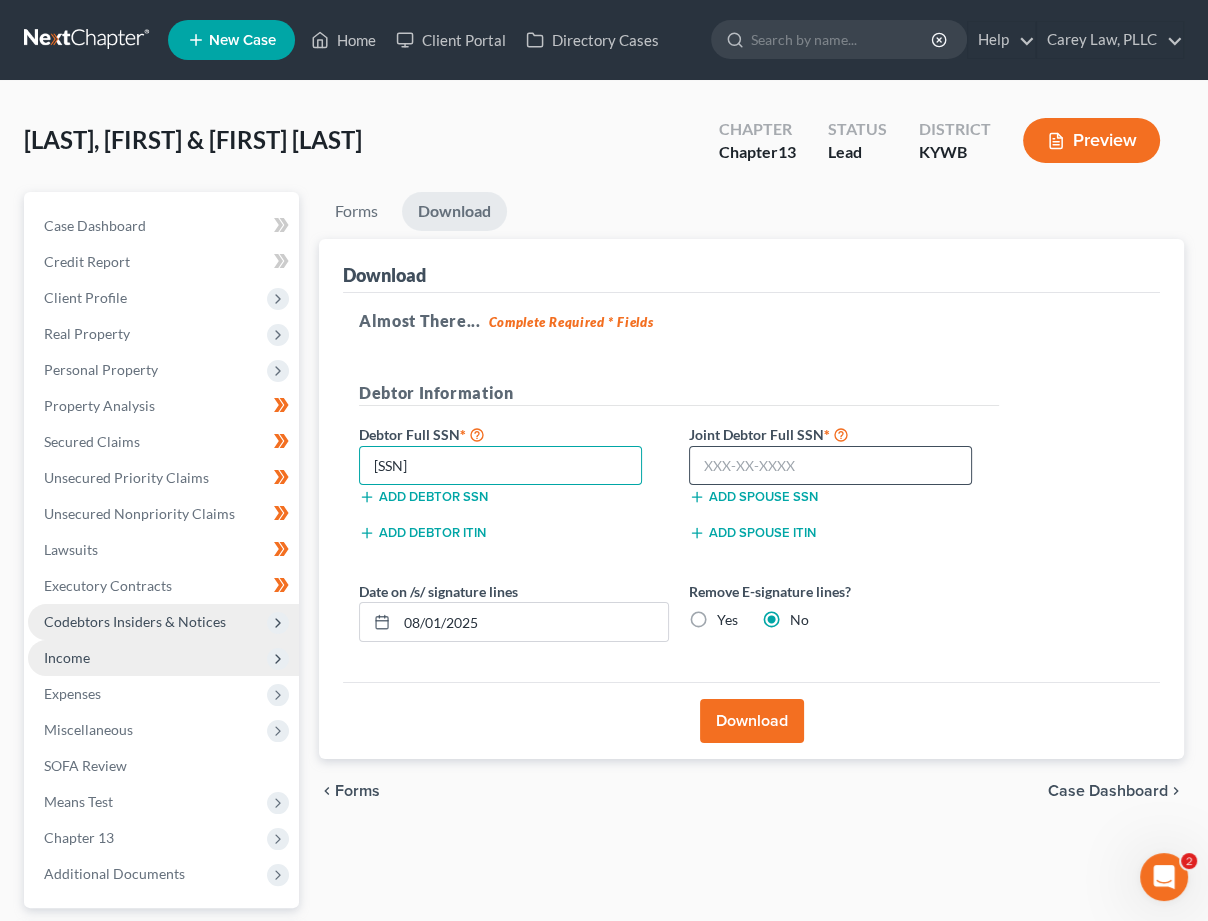 type on "[SSN]" 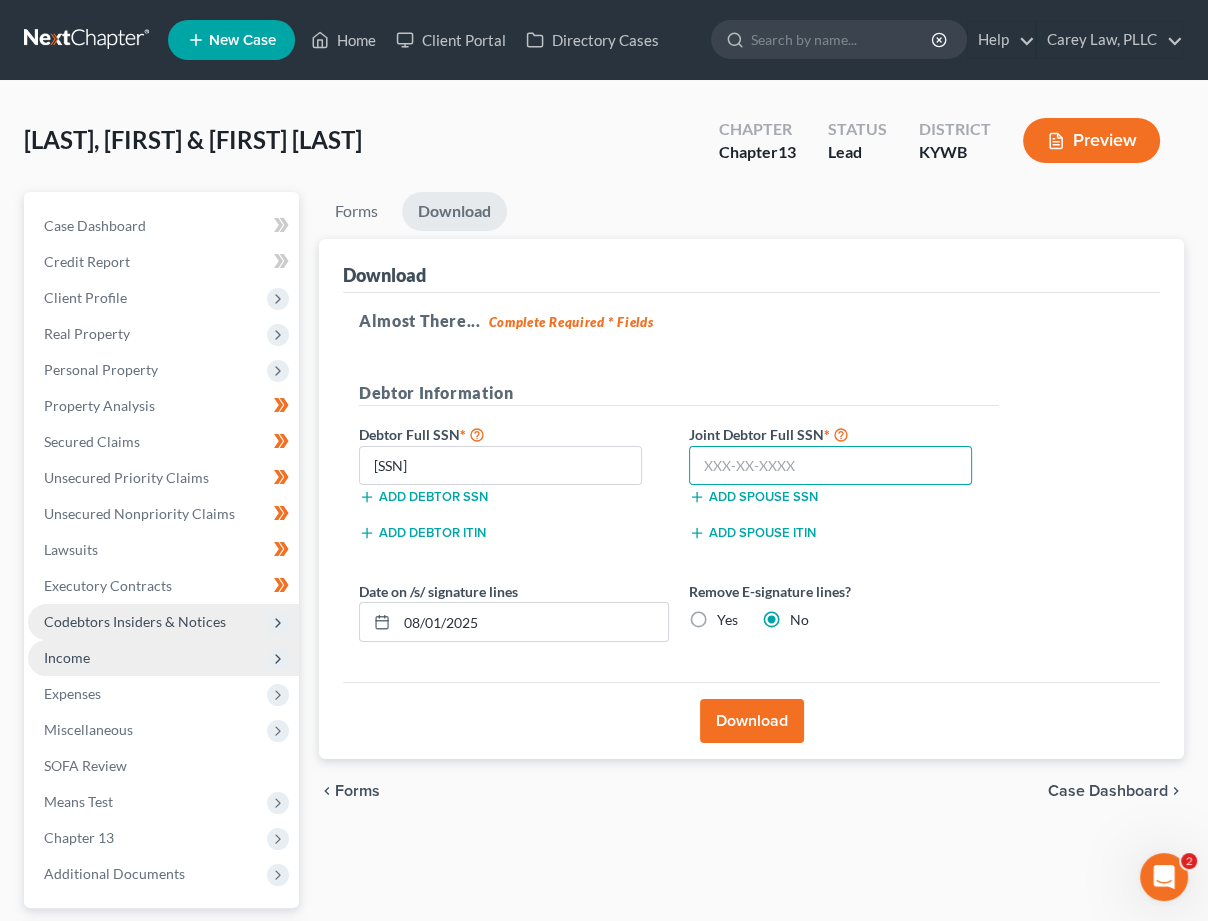 click at bounding box center (830, 466) 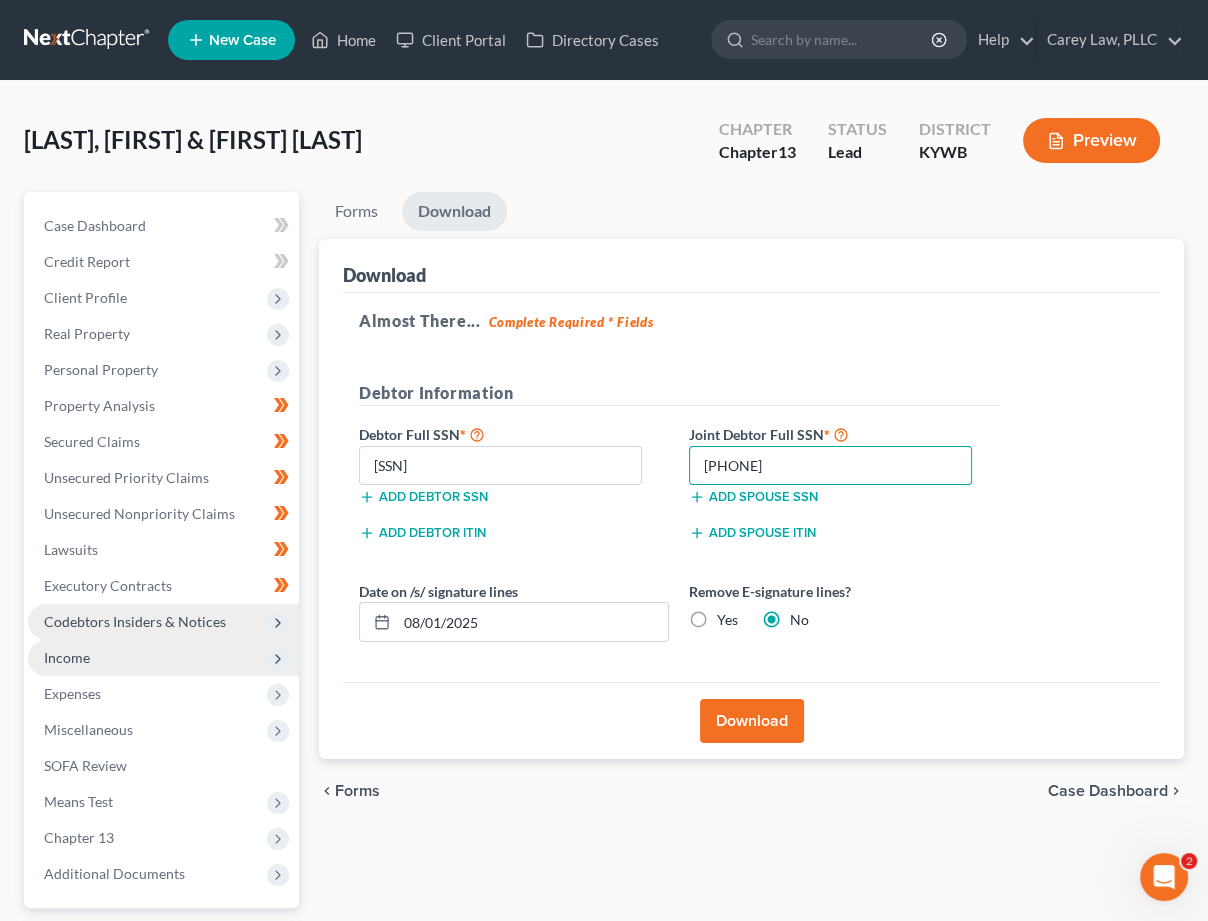 type on "[PHONE]" 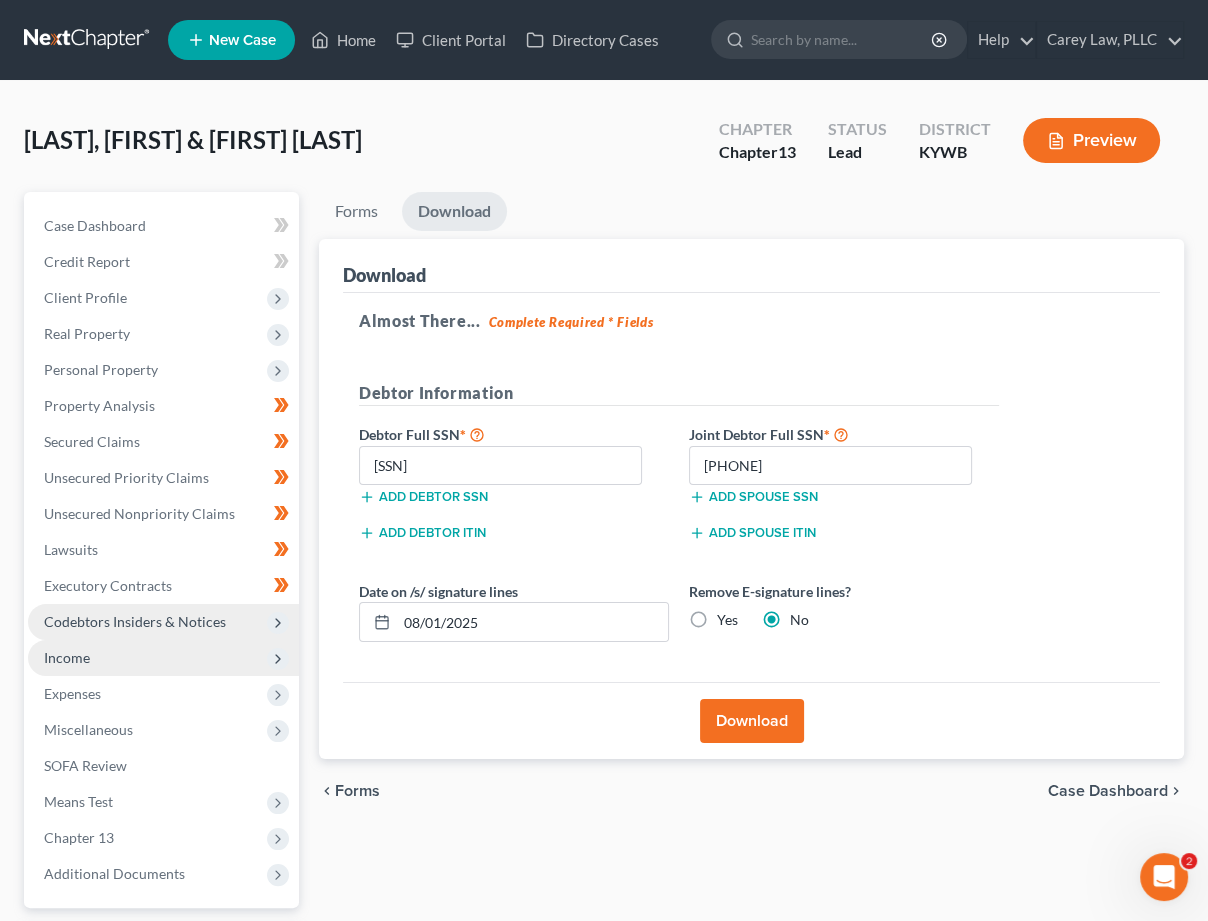 click on "Download" at bounding box center (752, 721) 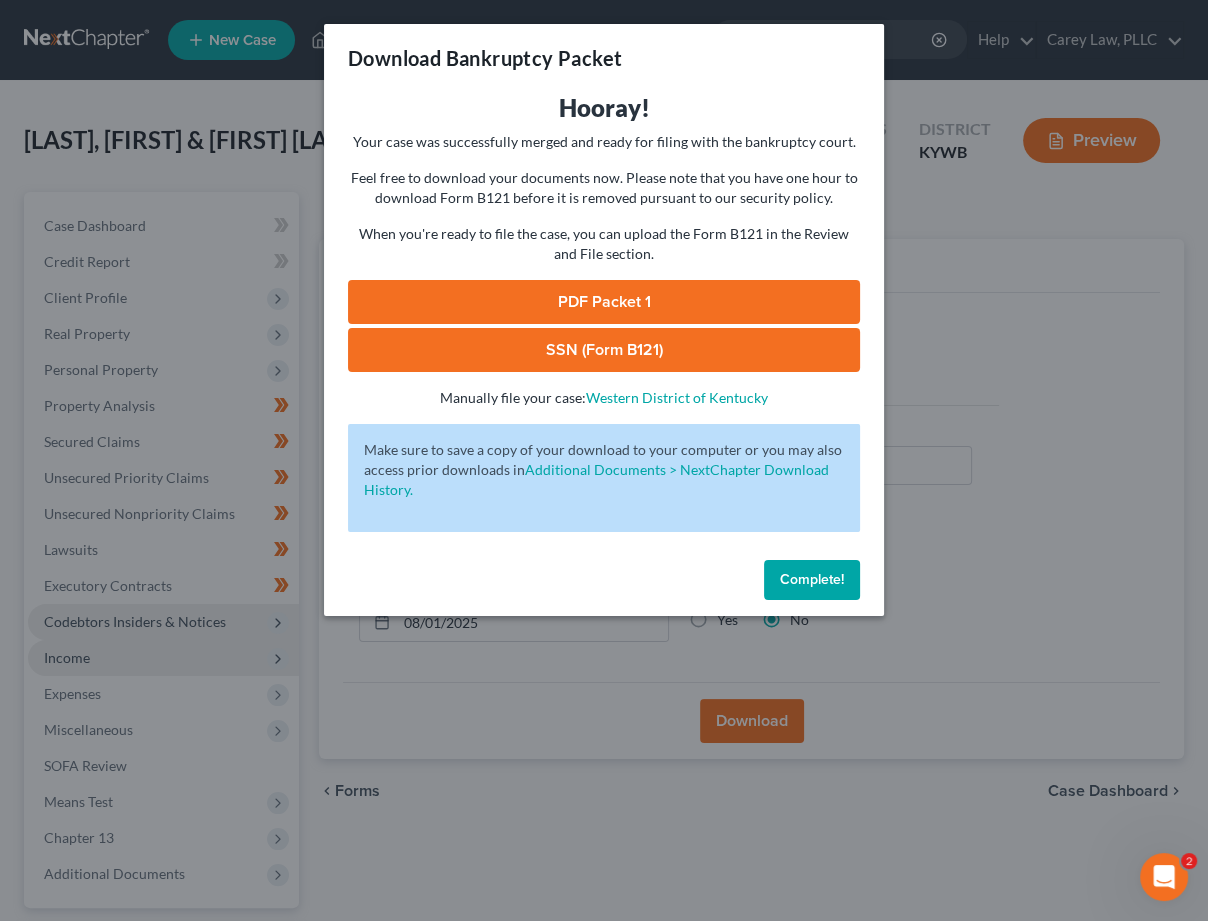 click on "SSN (Form B121)" at bounding box center (604, 350) 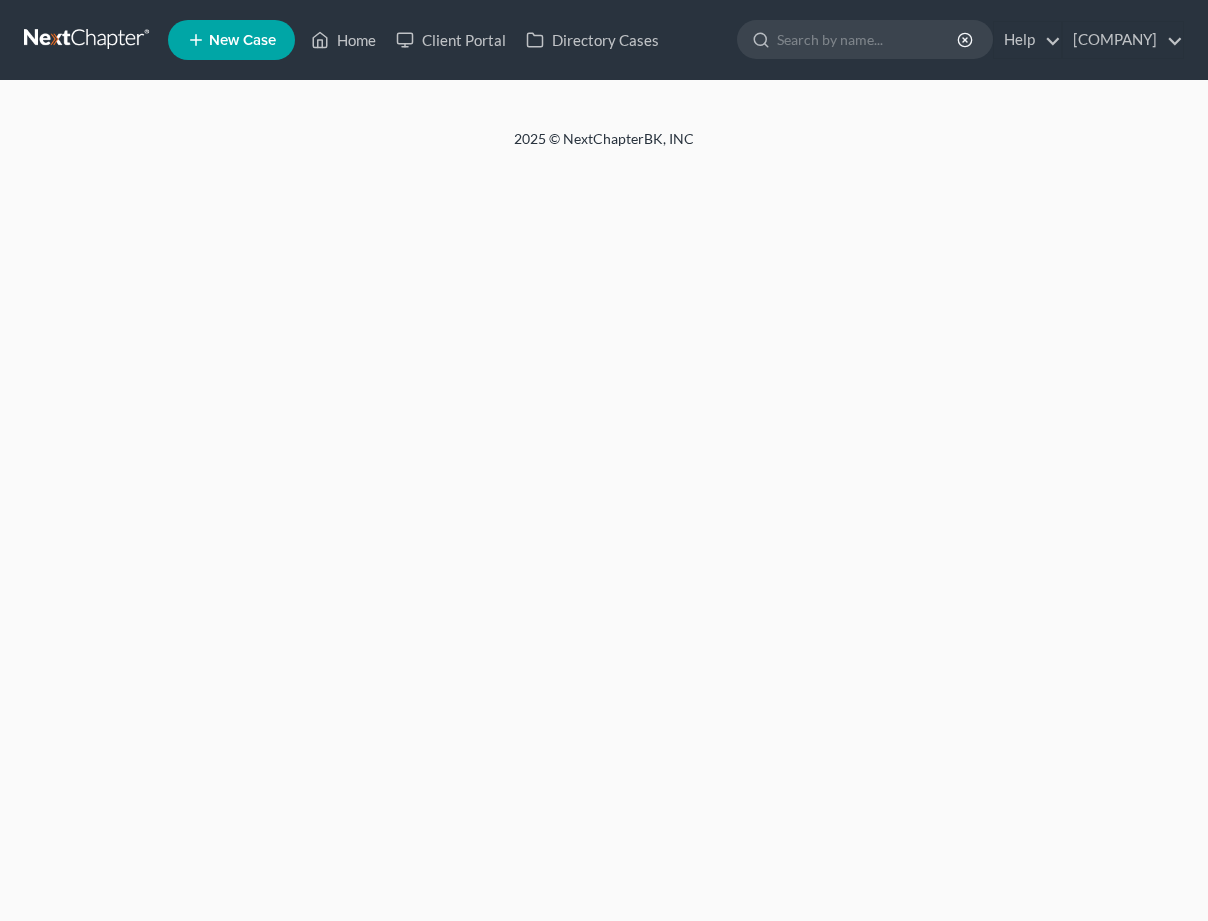 scroll, scrollTop: 0, scrollLeft: 0, axis: both 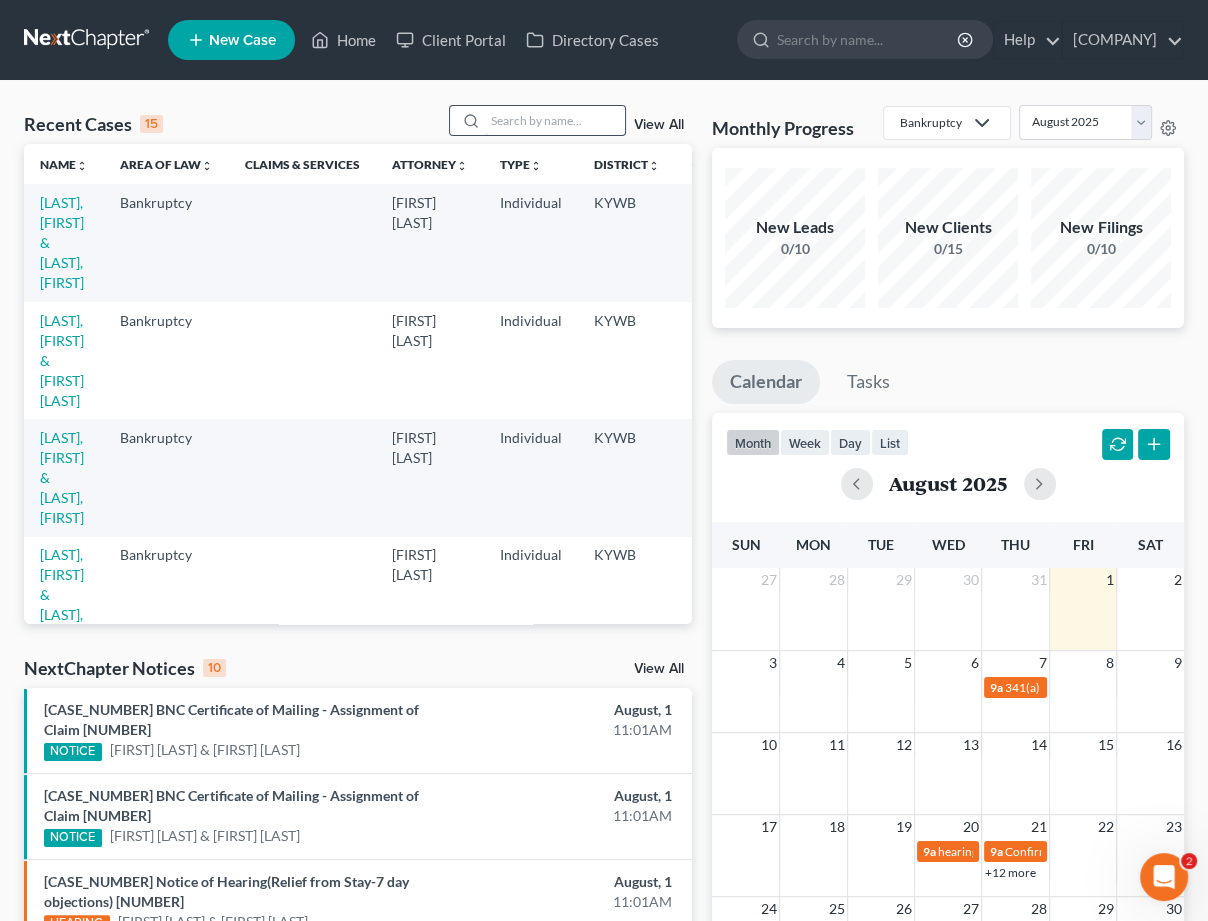 click at bounding box center [555, 120] 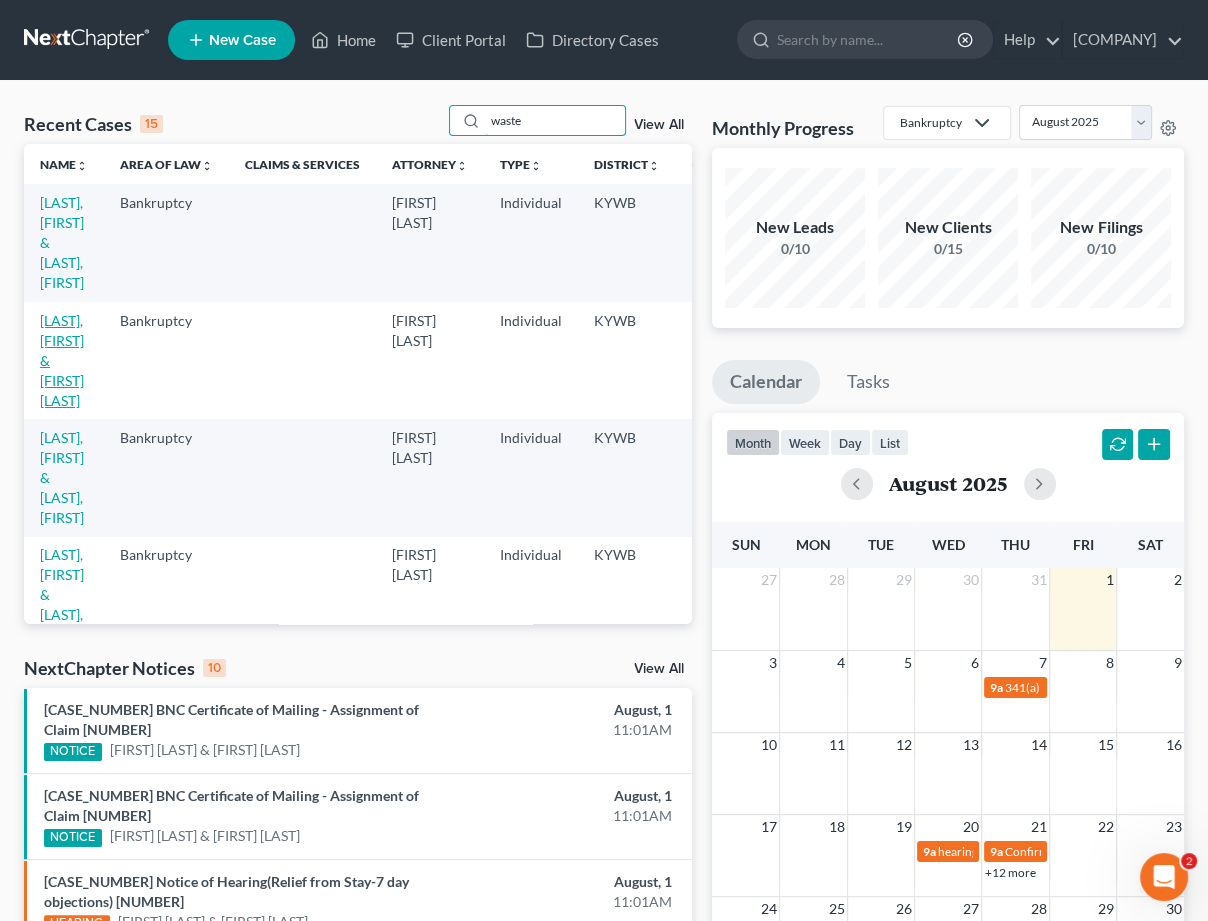 type on "waste" 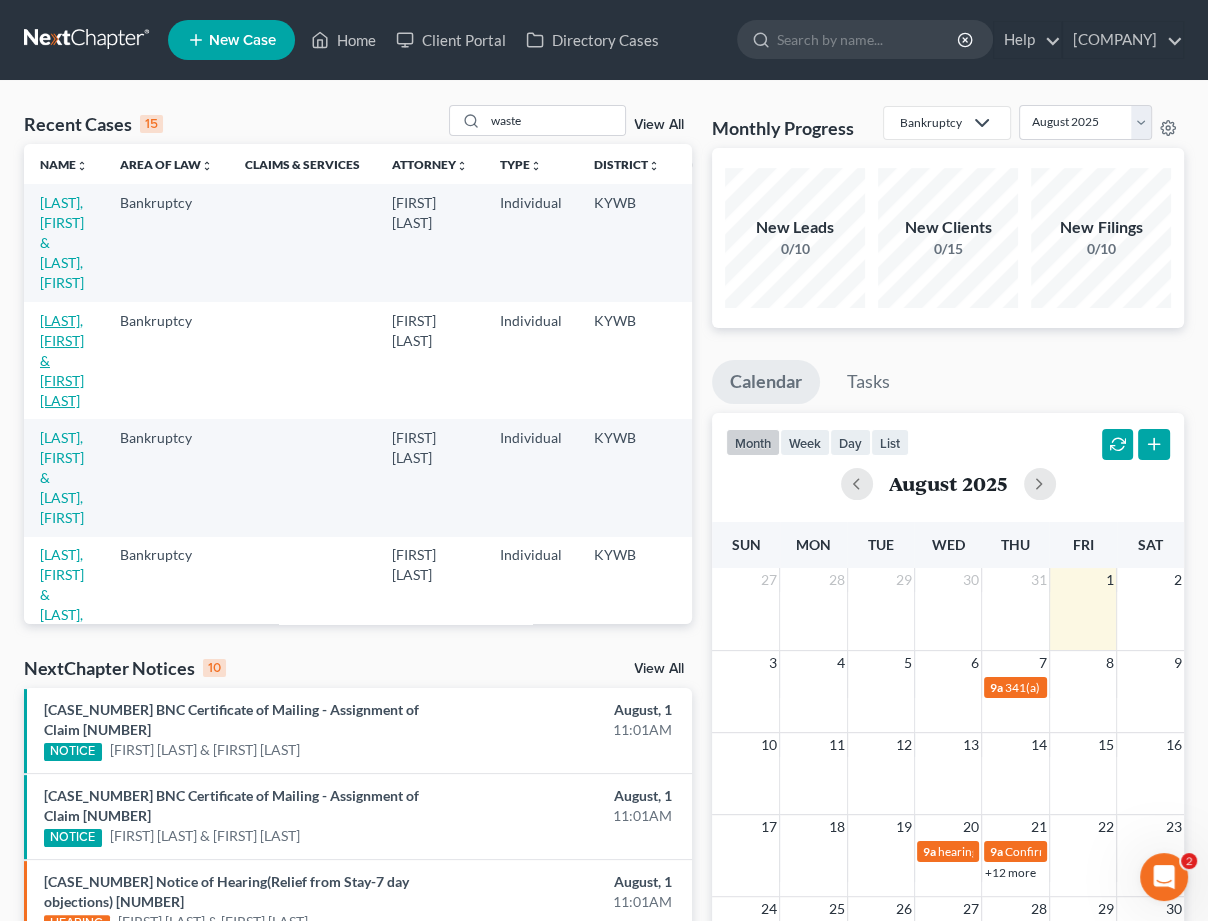 click on "[LASTNAME], [FIRST] & [FIRST] [LAST]" at bounding box center [62, 360] 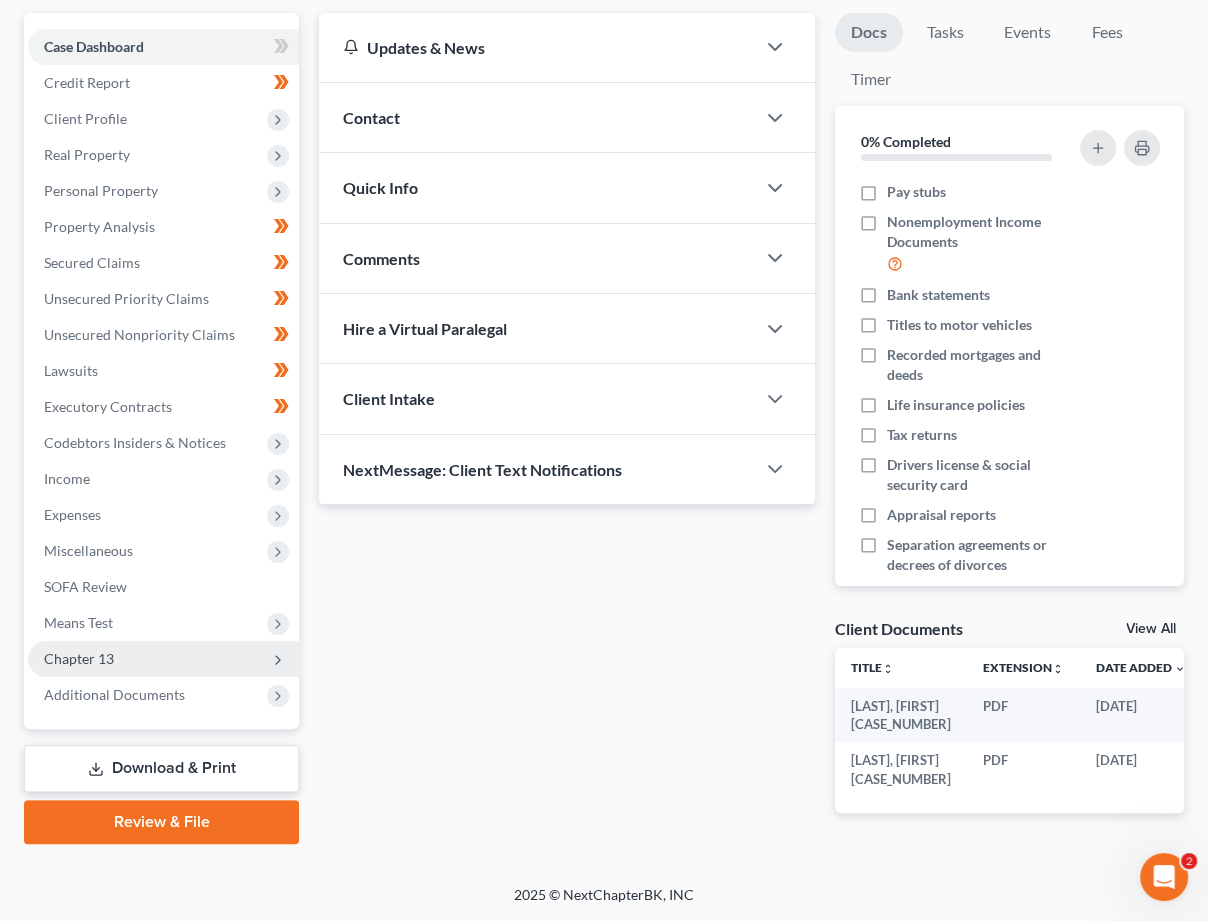 scroll, scrollTop: 320, scrollLeft: 0, axis: vertical 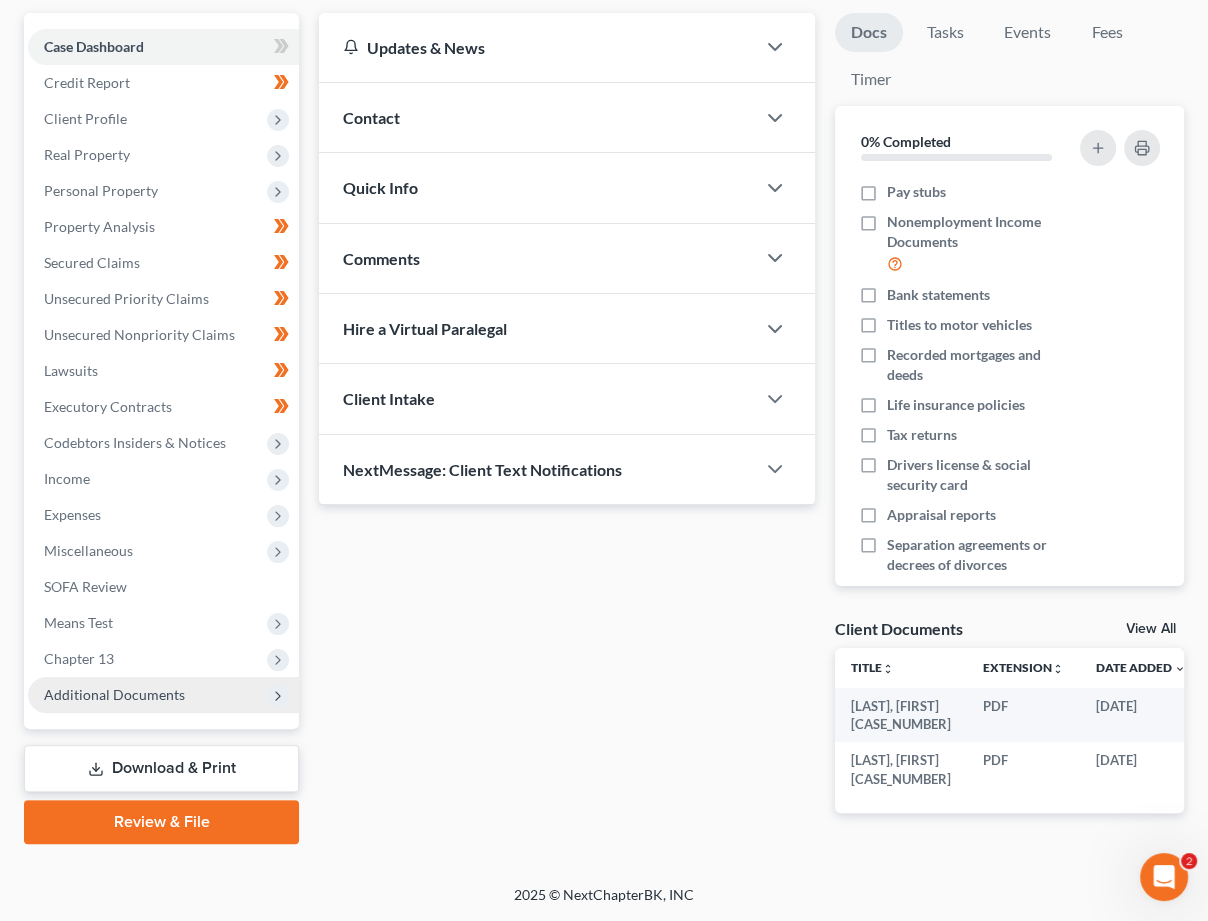 click on "Additional Documents" at bounding box center [114, 694] 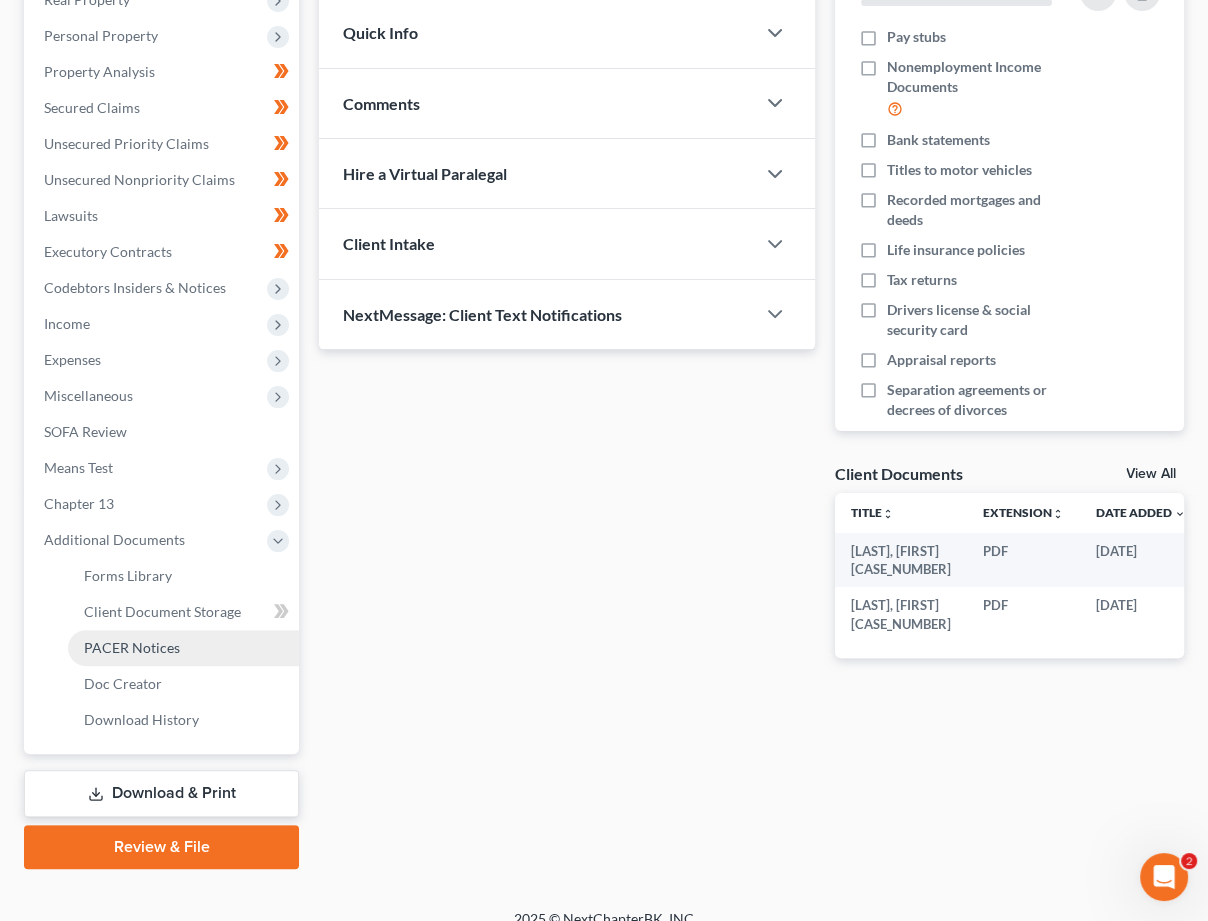 scroll, scrollTop: 333, scrollLeft: 0, axis: vertical 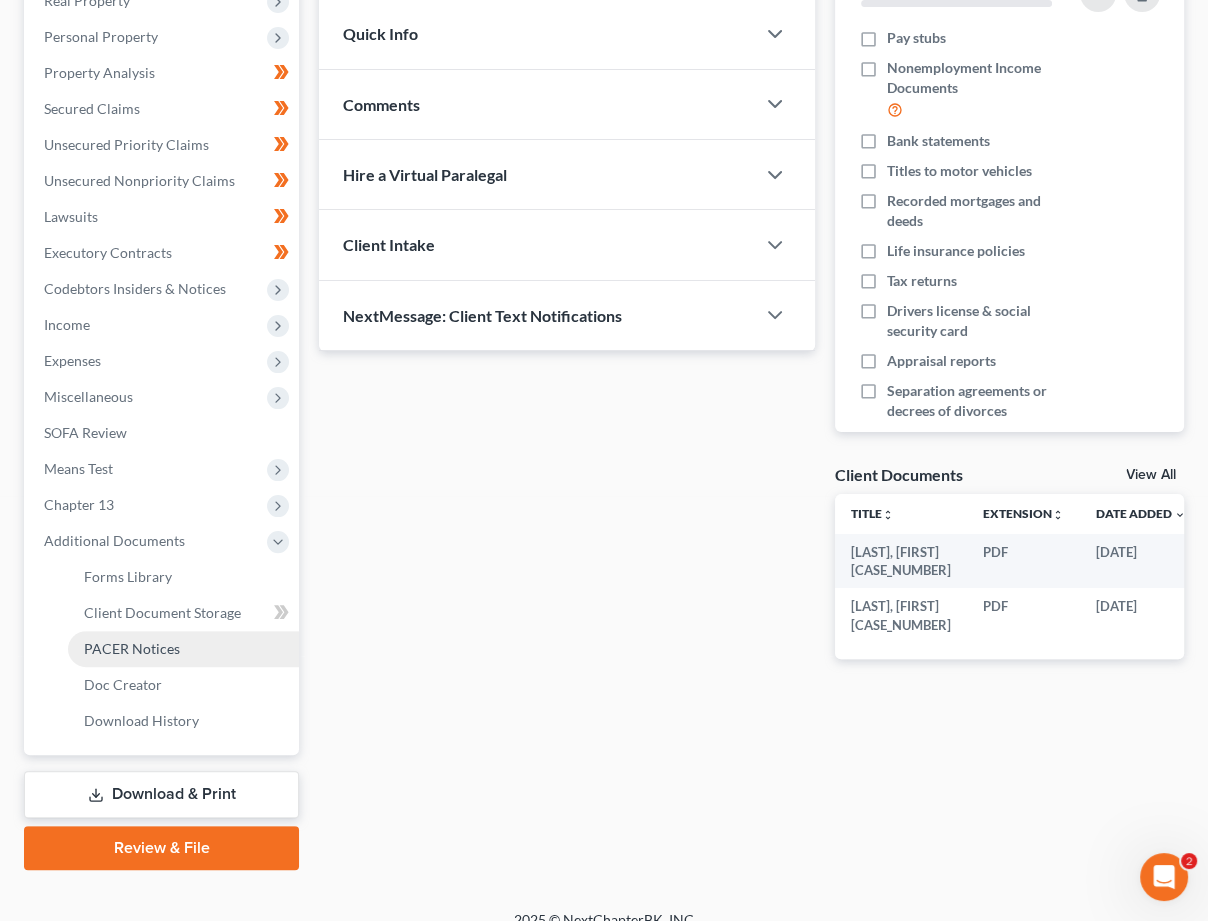 click on "PACER Notices" at bounding box center [132, 648] 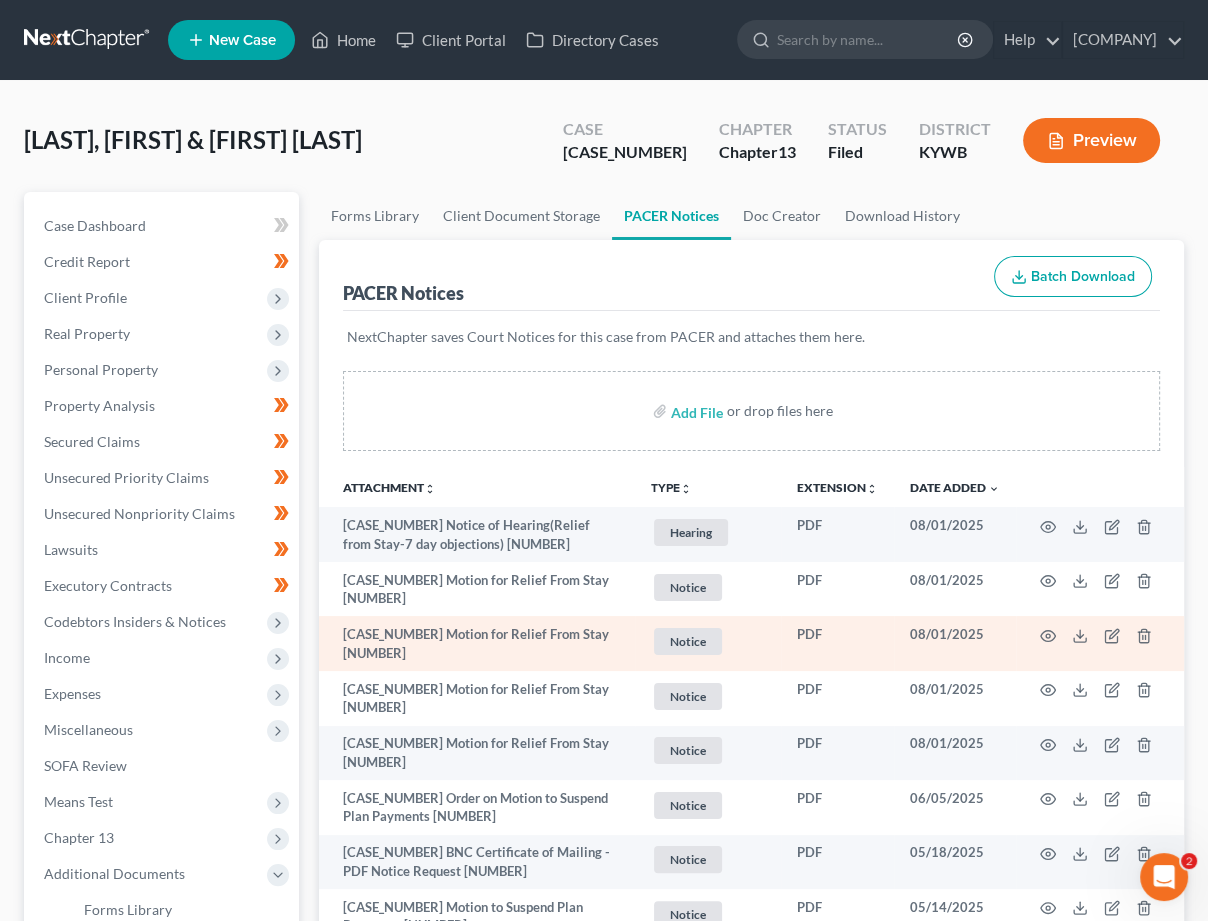 scroll, scrollTop: 0, scrollLeft: 0, axis: both 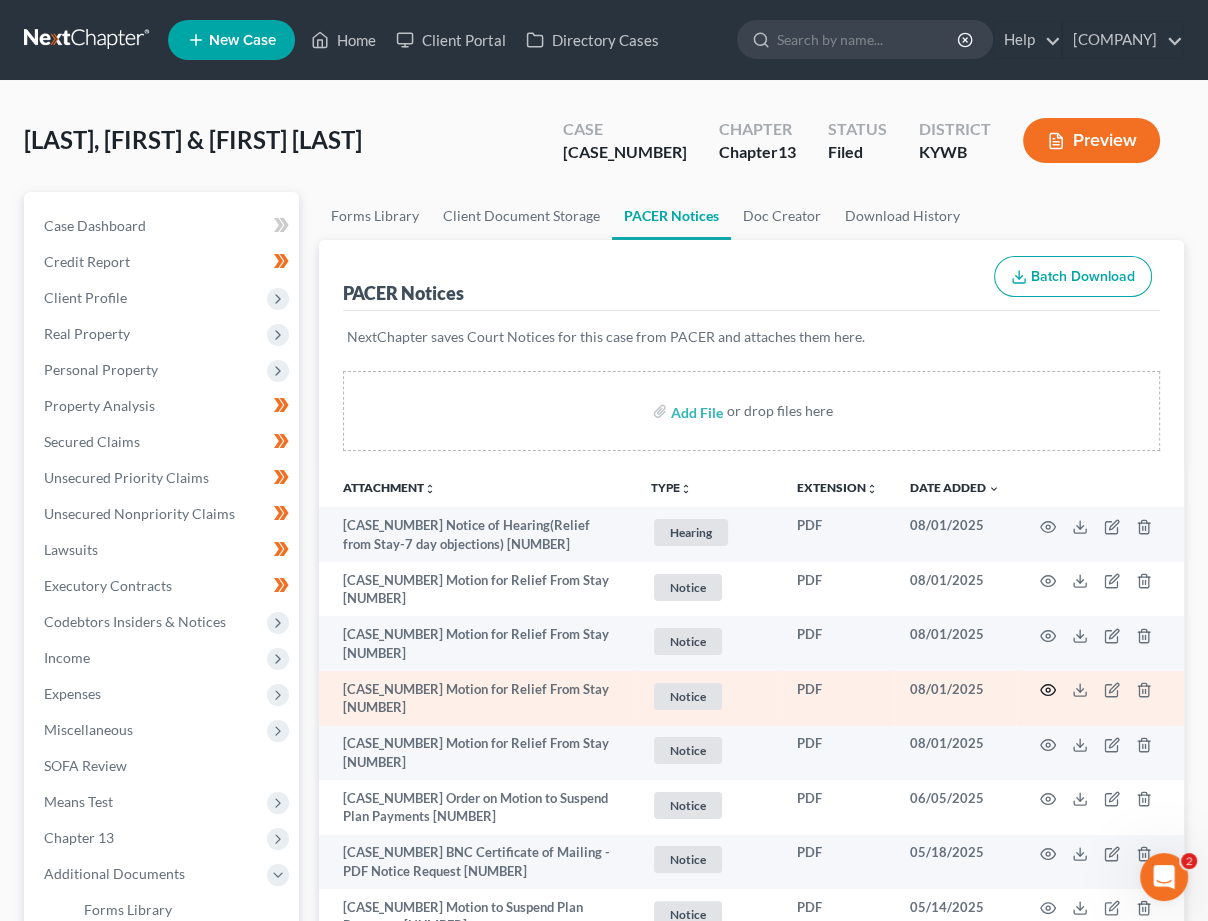 click 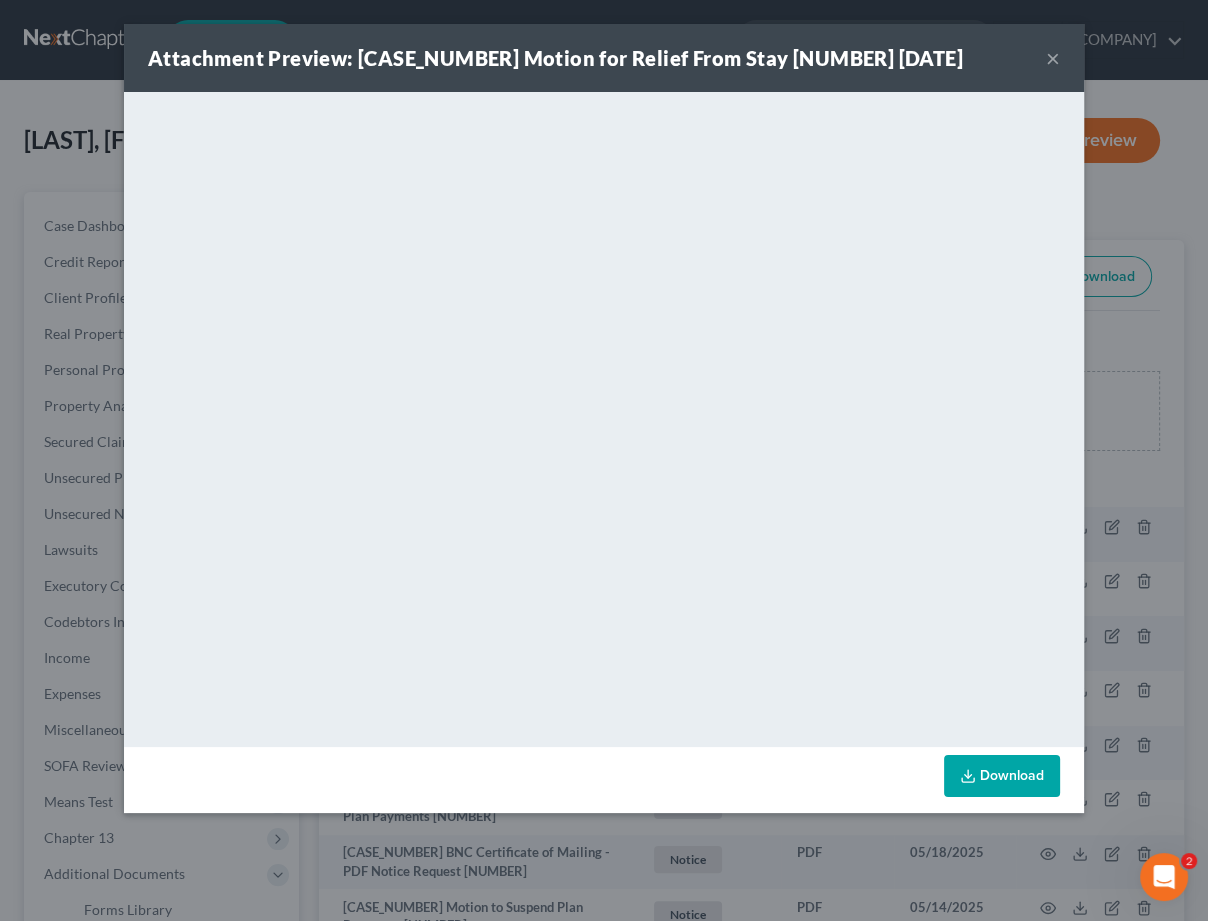 click on "×" at bounding box center (1053, 58) 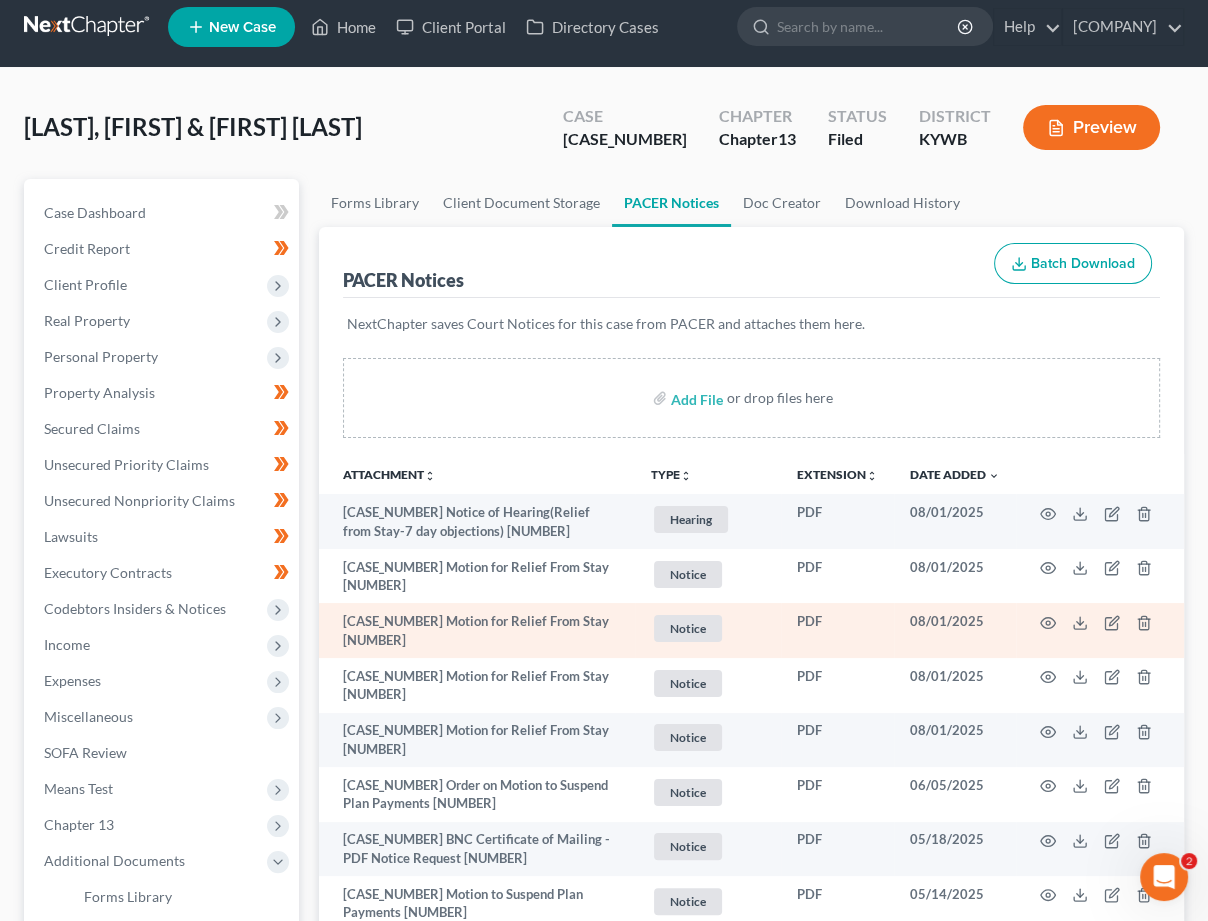 scroll, scrollTop: 13, scrollLeft: 0, axis: vertical 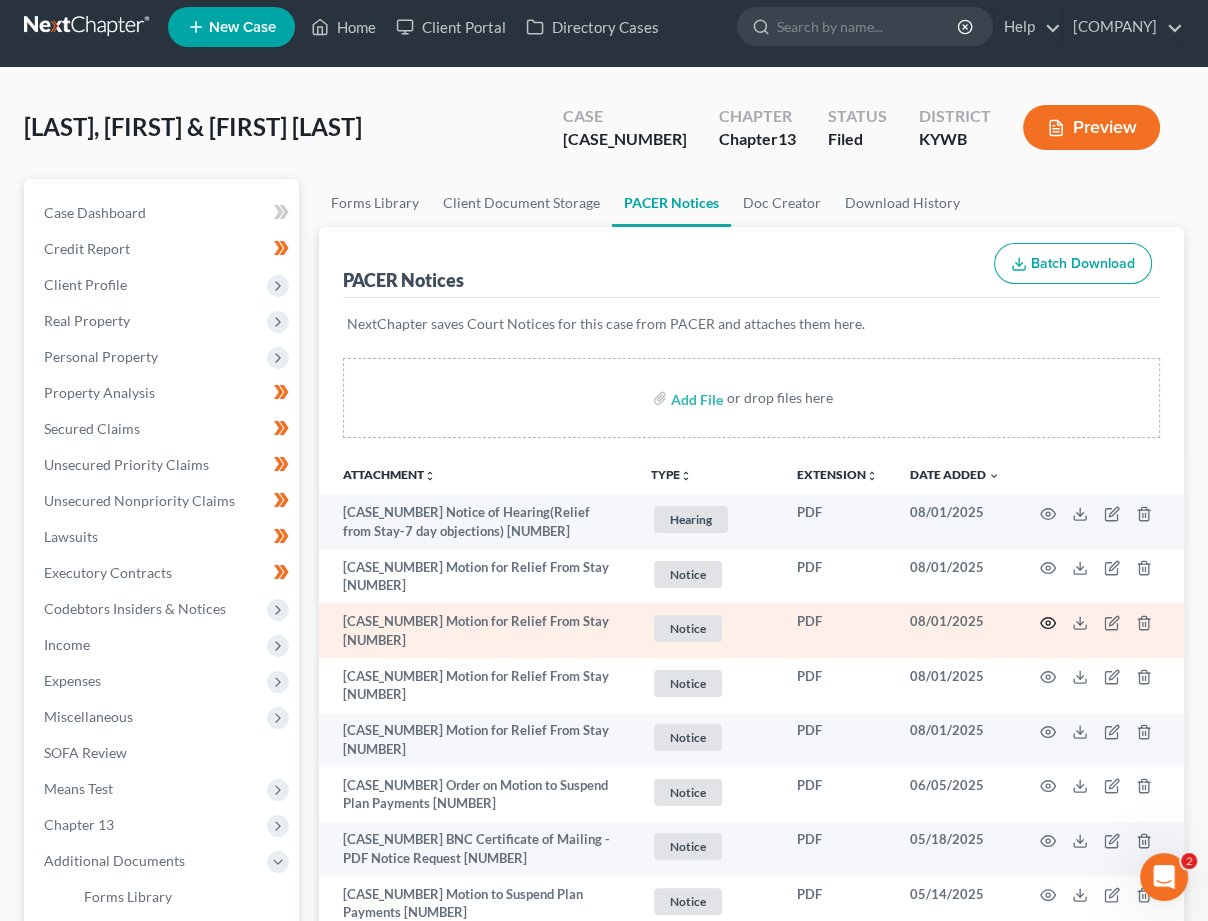 click 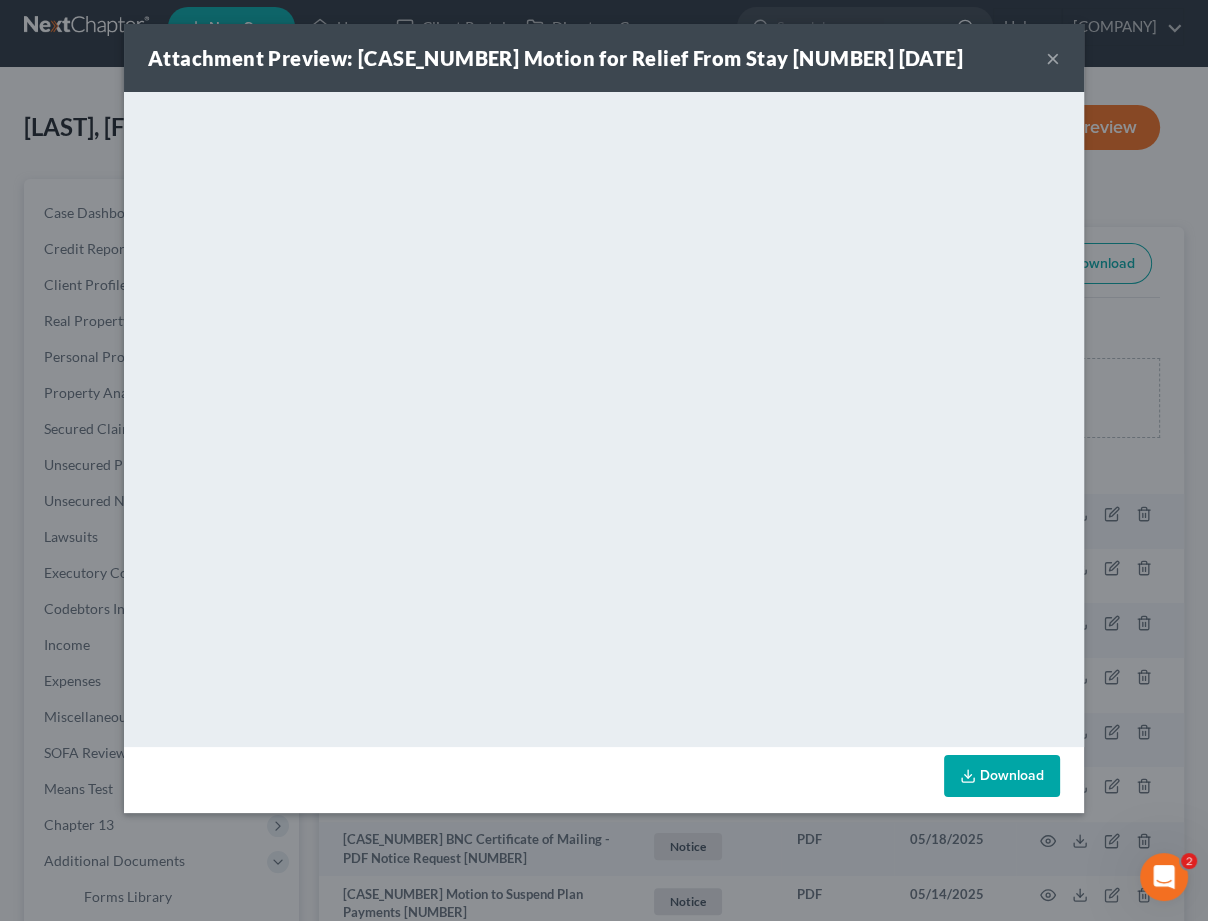 click on "Download" at bounding box center (1002, 776) 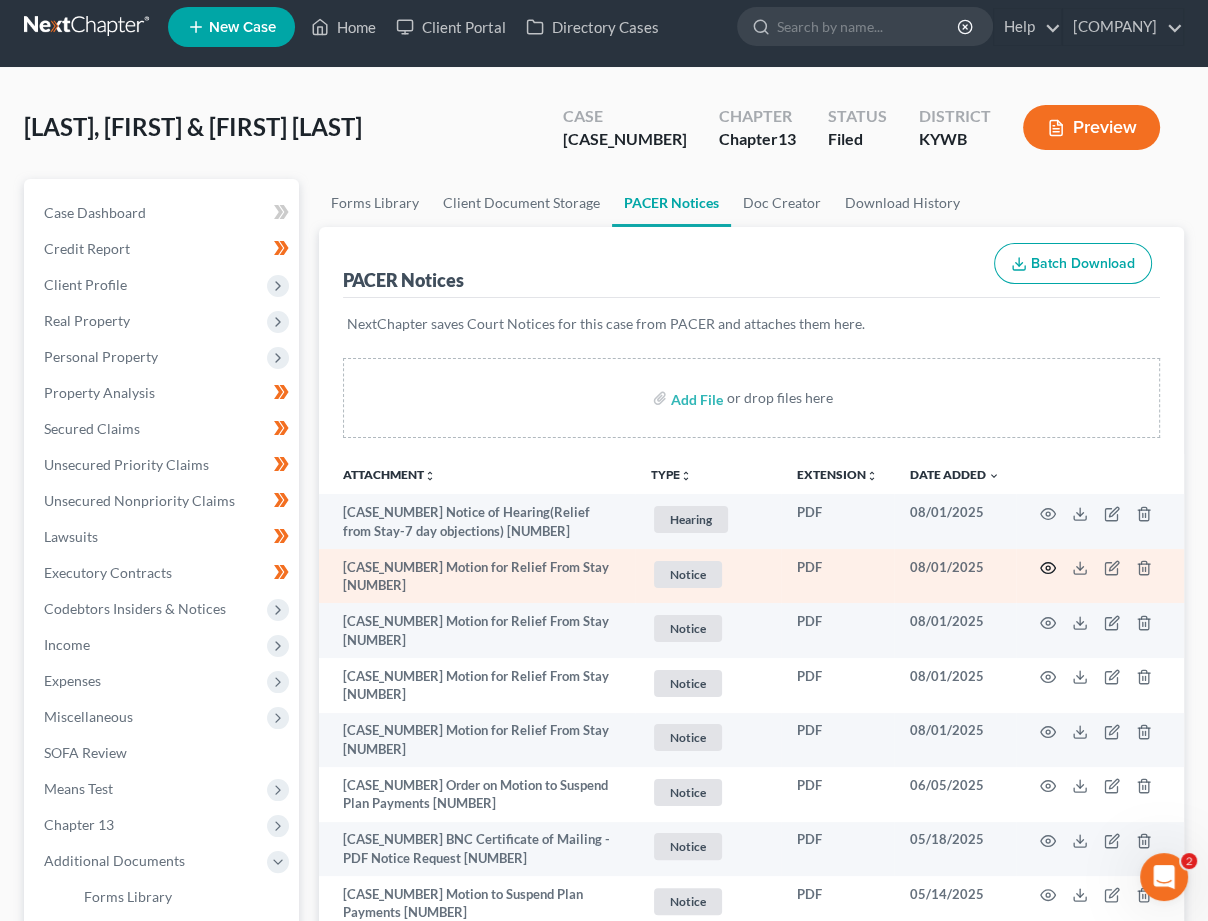 click 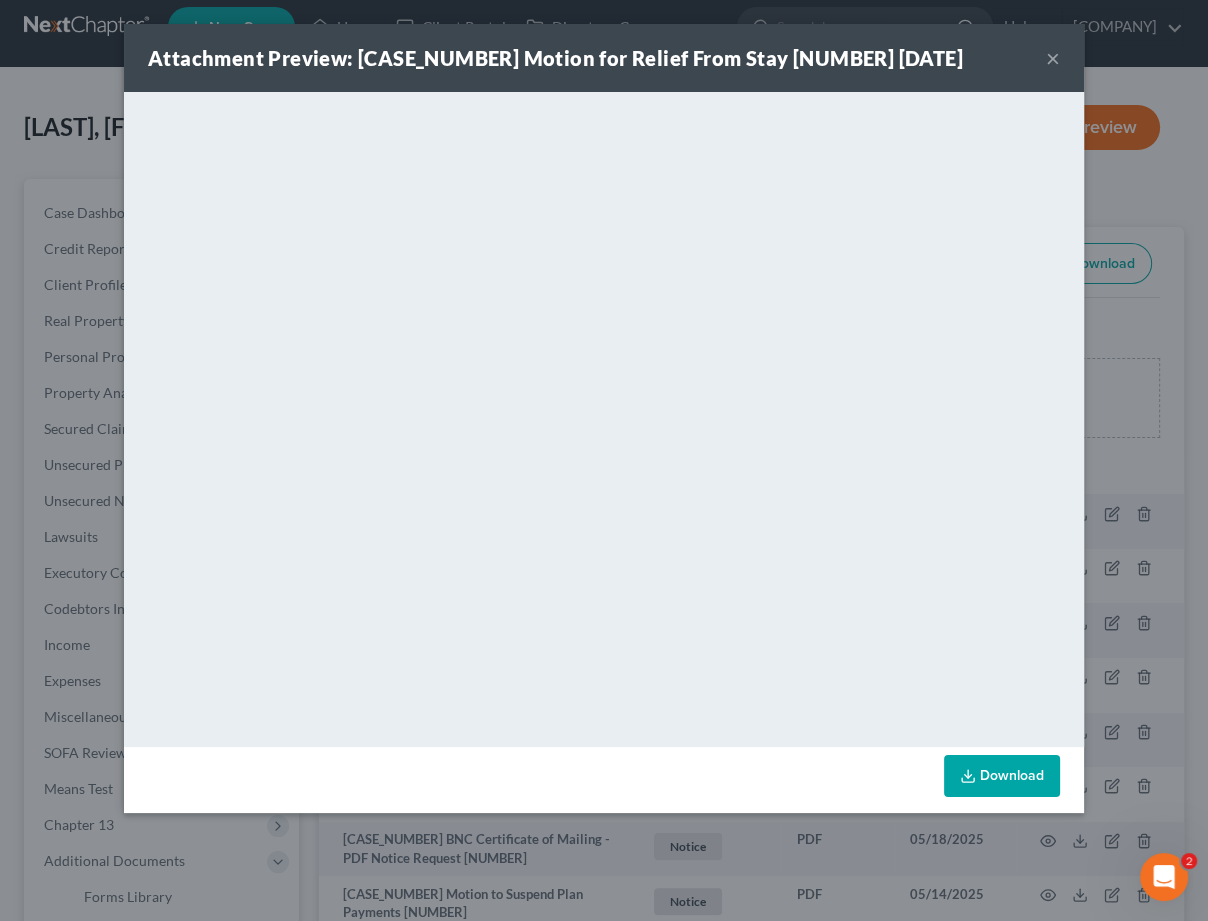 click on "×" at bounding box center [1053, 58] 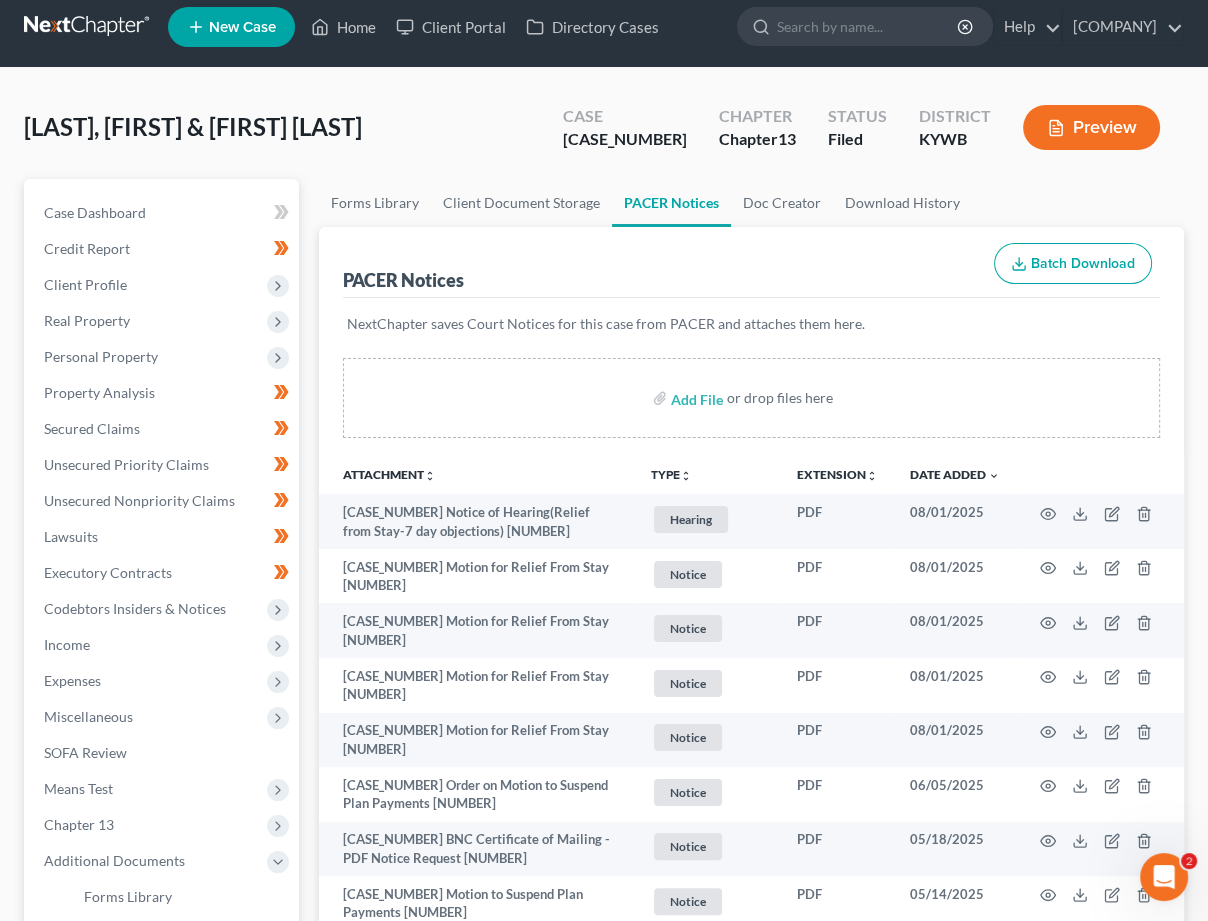 click on "Home New Case Client Portal Directory Cases Carey Law, PLLC sarah@careylawbg.com My Account Settings Plan + Billing Account Add-Ons Upgrade to Whoa Help Center Webinars Training Videos What's new Log out New Case Home Client Portal Directory Cases         - No Result - See all results Or Press Enter... Help Help Center Webinars Training Videos What's new Carey Law, PLLC Carey Law, PLLC sarah@careylawbg.com My Account Settings Plan + Billing Account Add-Ons Upgrade to Whoa Log out" at bounding box center [604, 27] 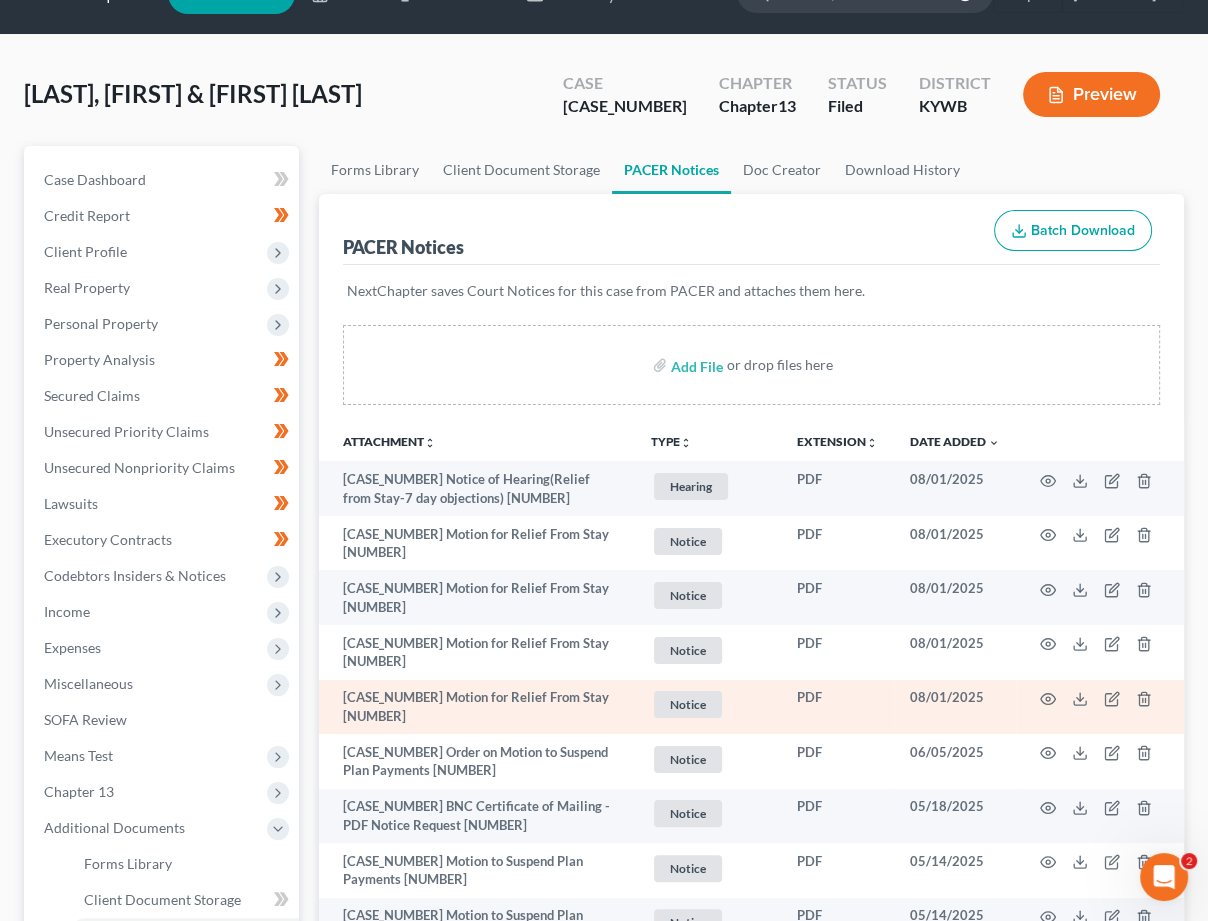 scroll, scrollTop: 46, scrollLeft: 0, axis: vertical 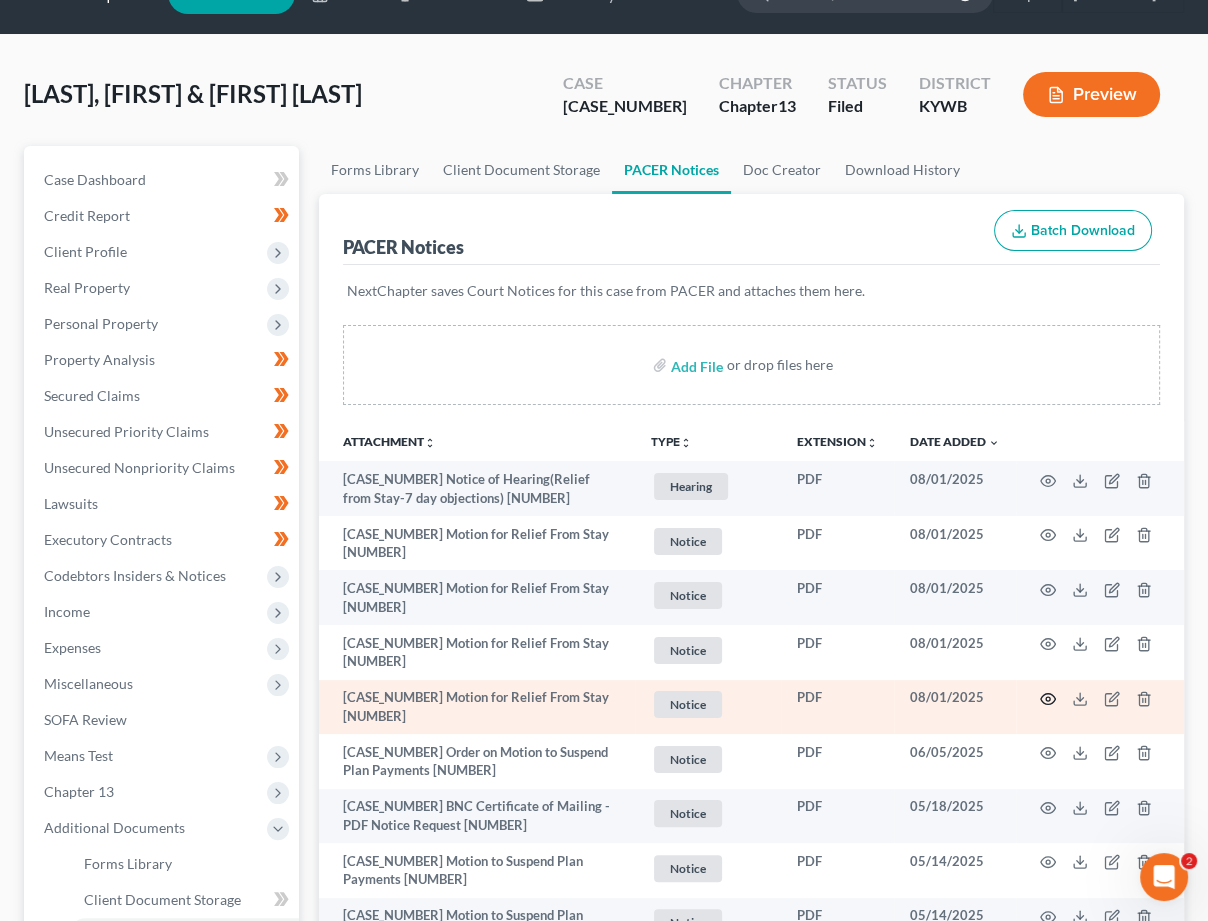 click 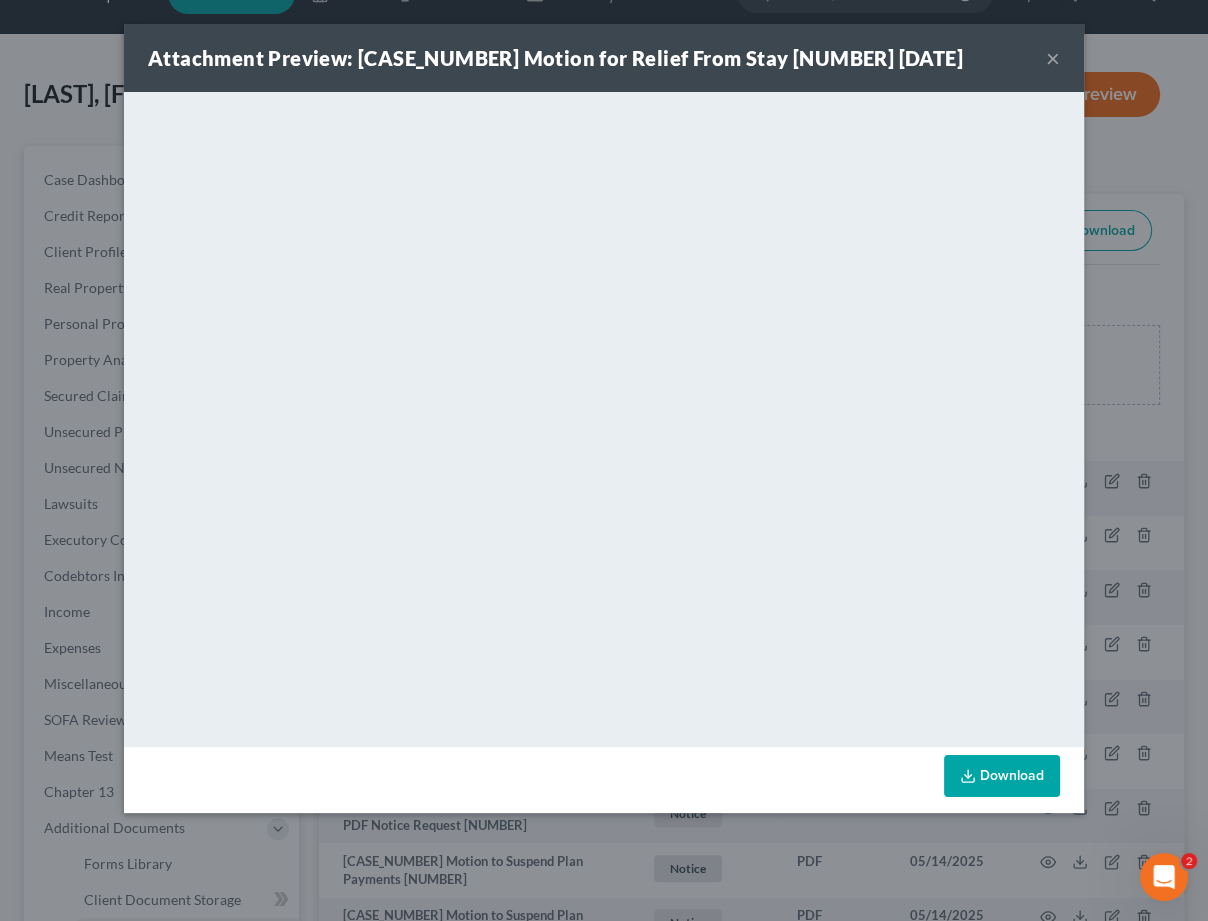 click on "×" at bounding box center [1053, 58] 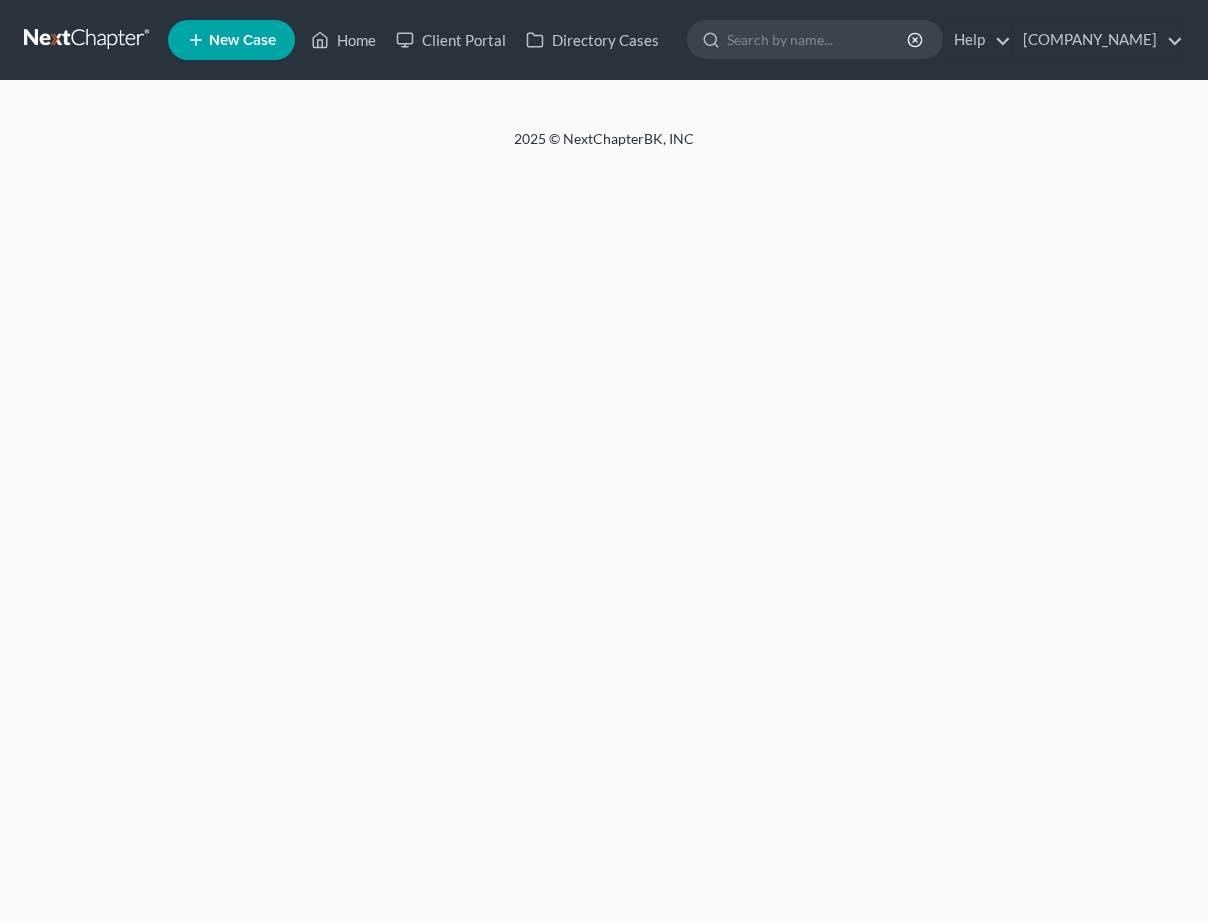 scroll, scrollTop: 0, scrollLeft: 0, axis: both 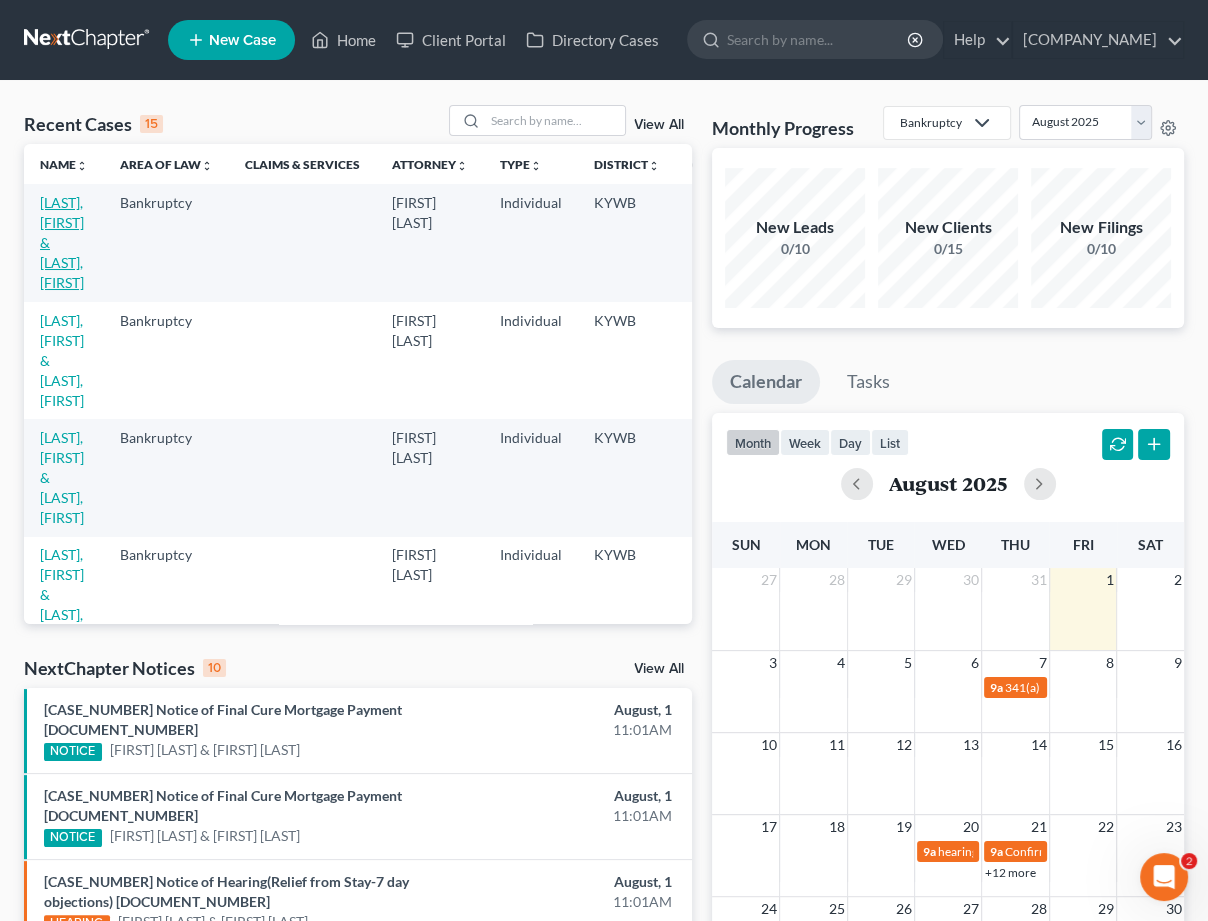 click on "[LASTNAME], [FIRST] & [FIRST] [LAST]" at bounding box center [62, 242] 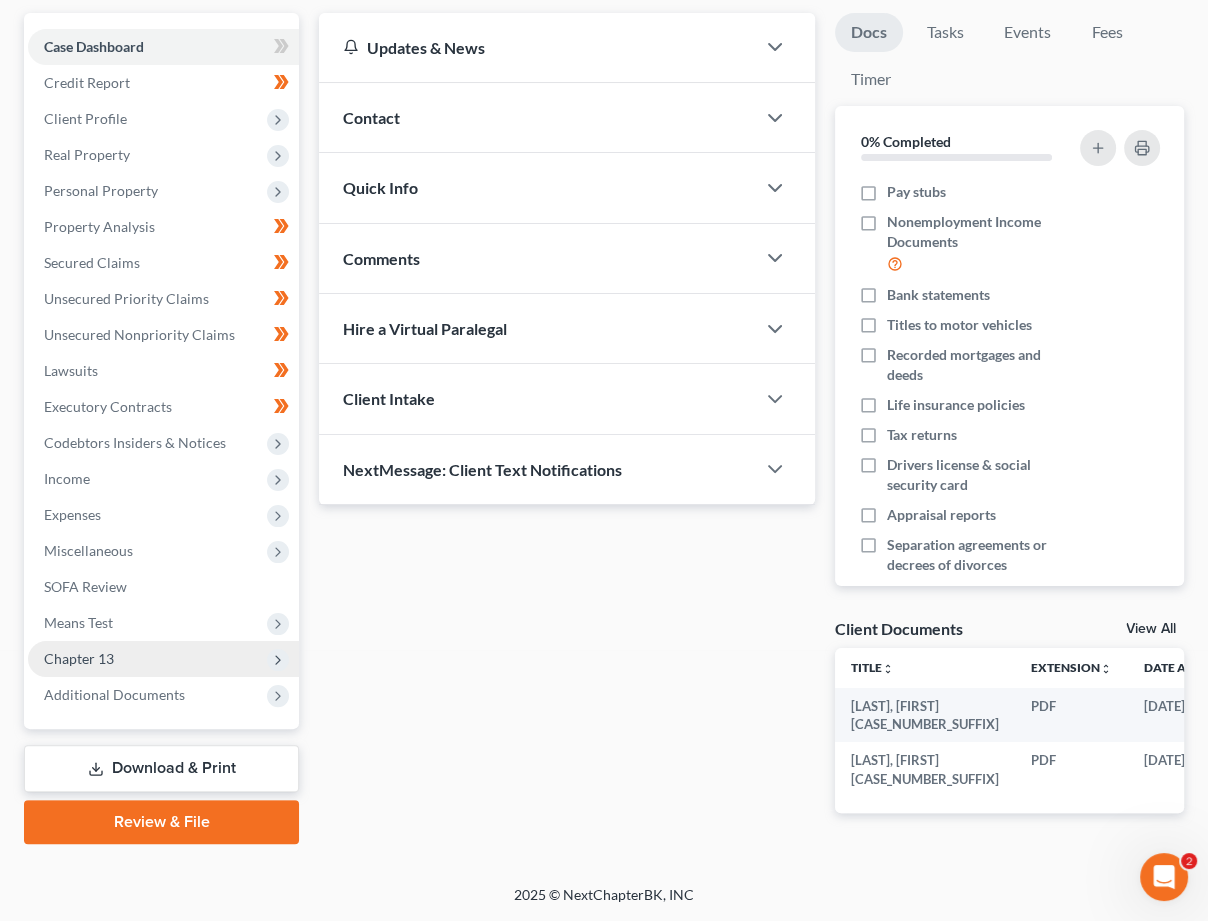scroll, scrollTop: 320, scrollLeft: 0, axis: vertical 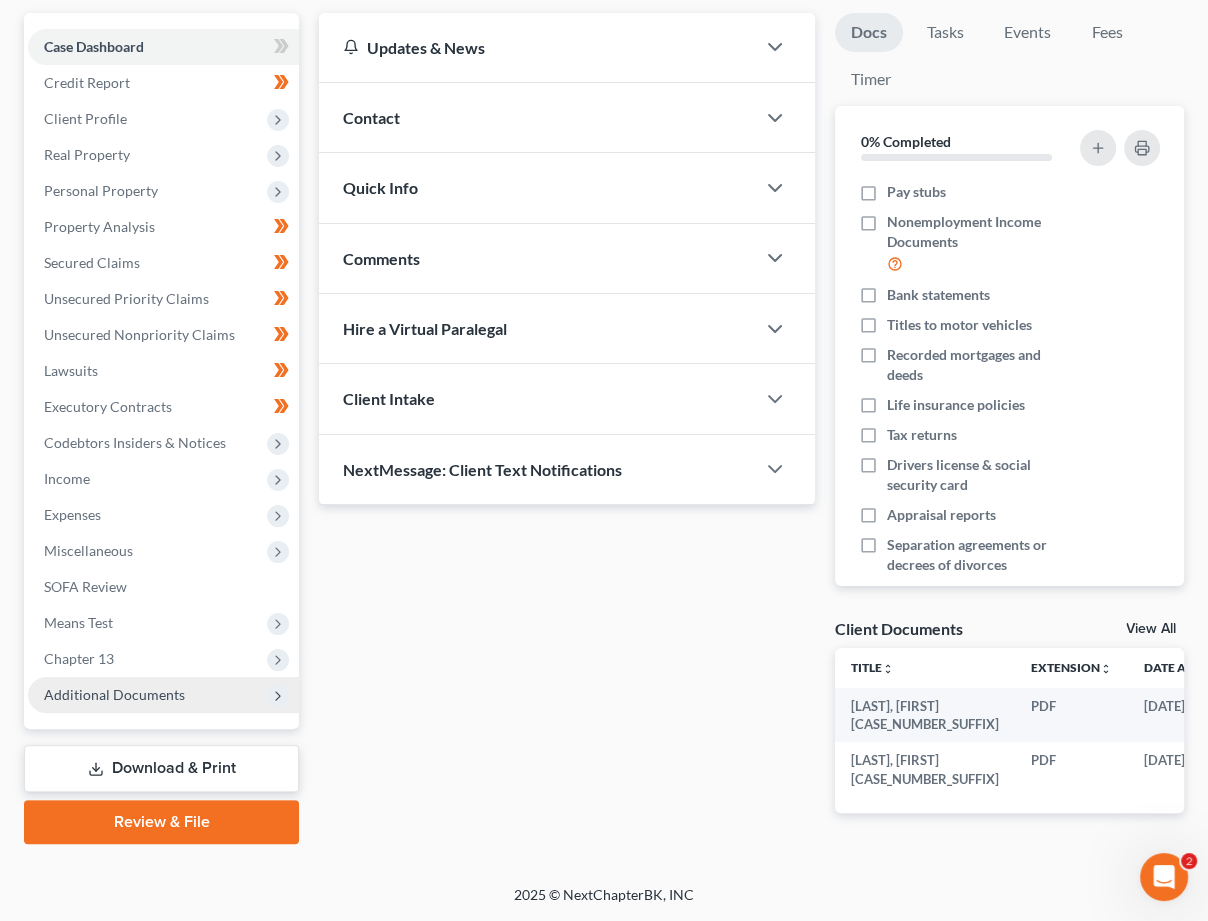click on "Additional Documents" at bounding box center (114, 694) 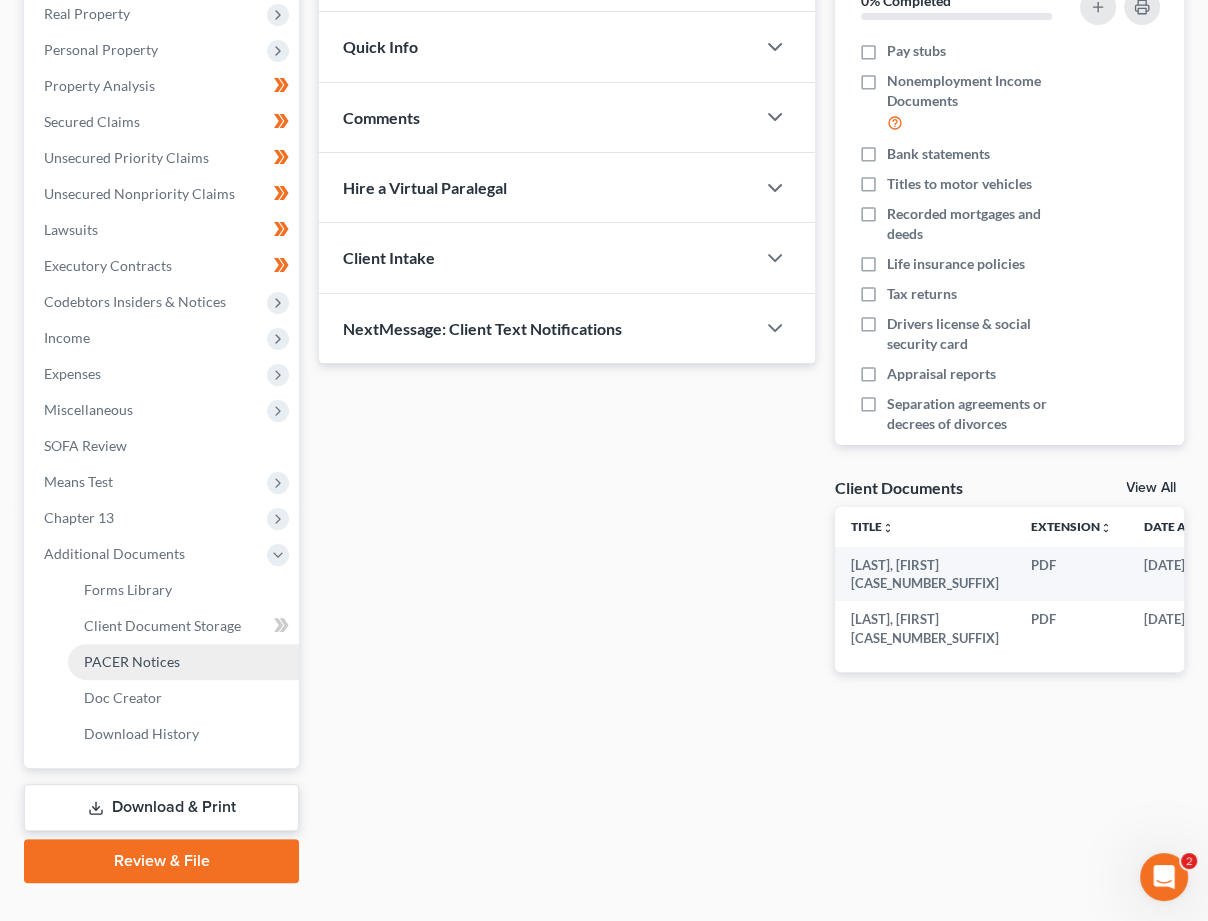 click on "PACER Notices" at bounding box center (132, 661) 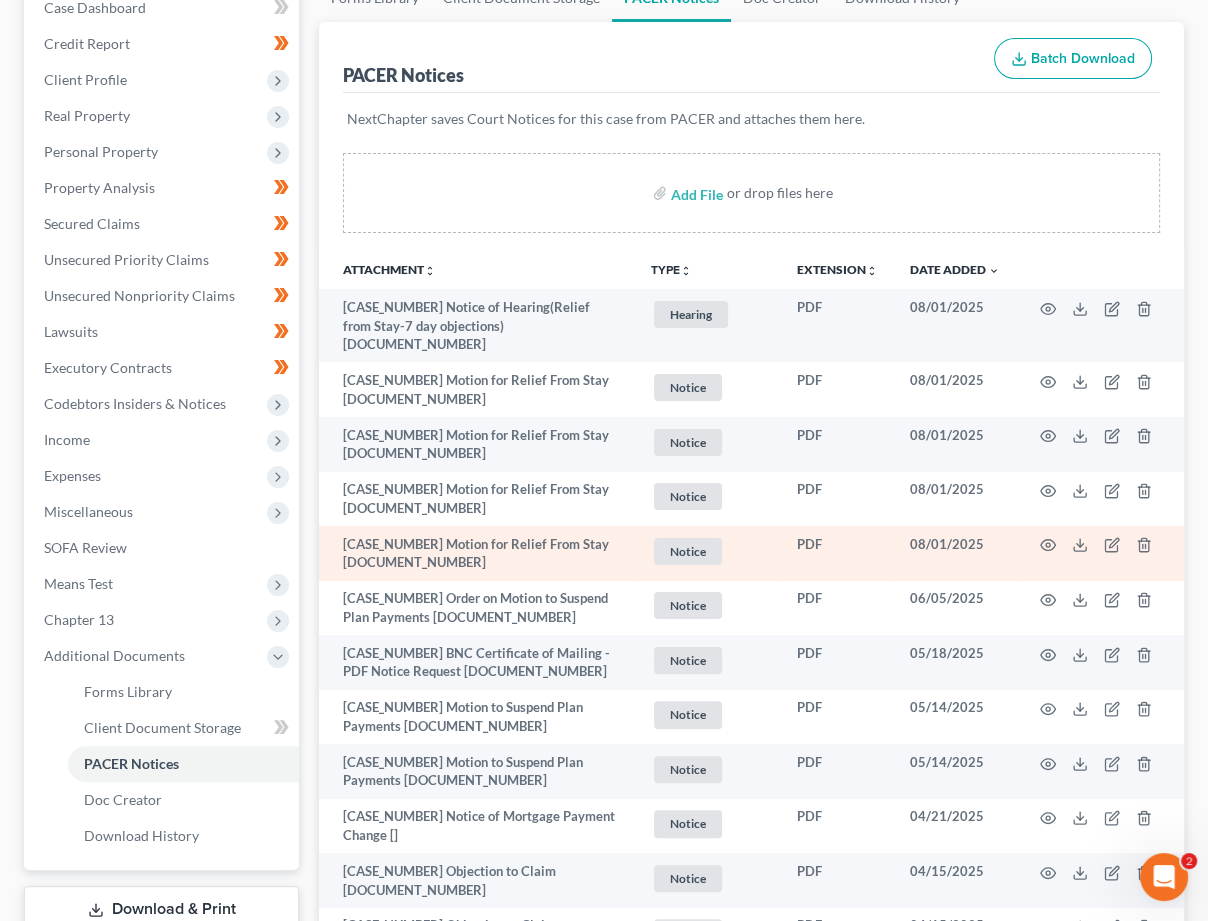 scroll, scrollTop: 220, scrollLeft: 0, axis: vertical 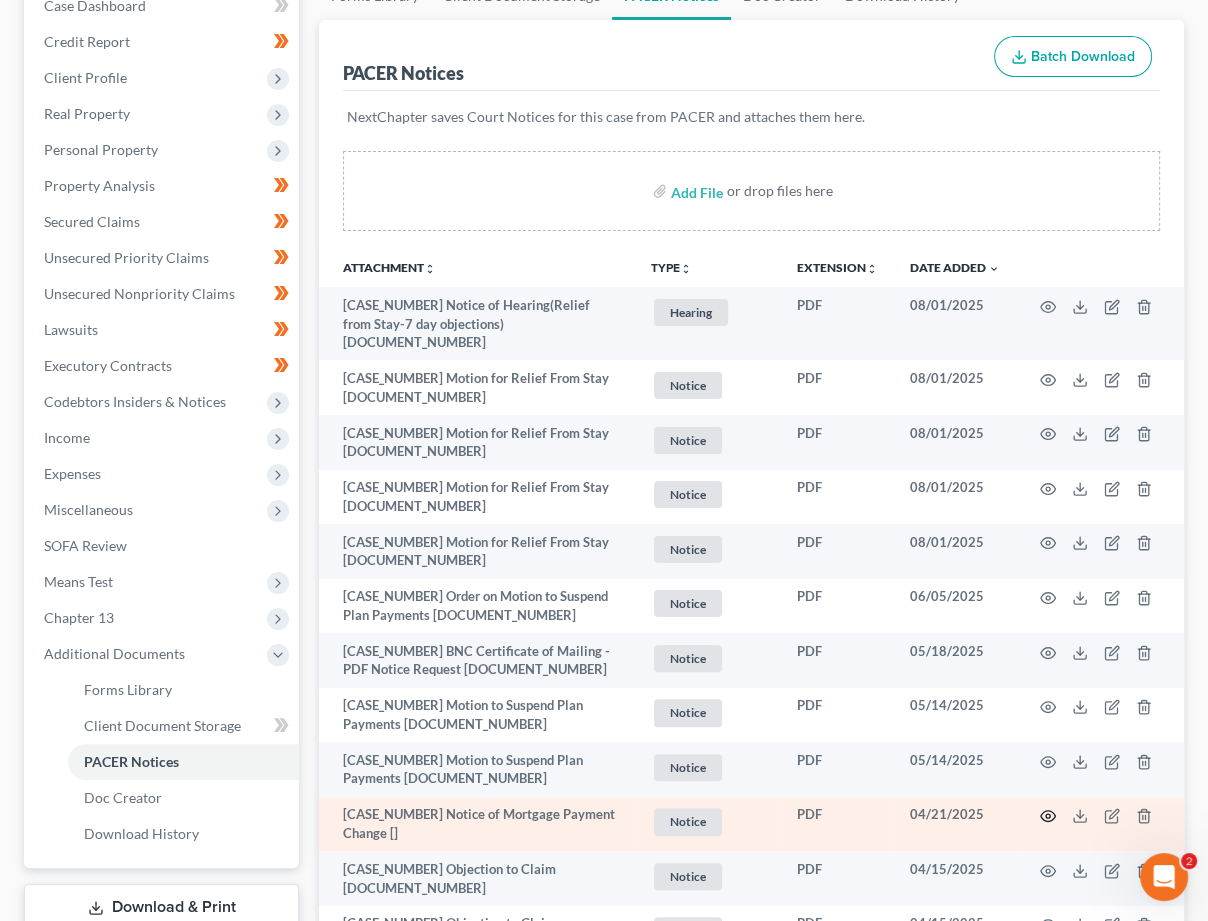 click 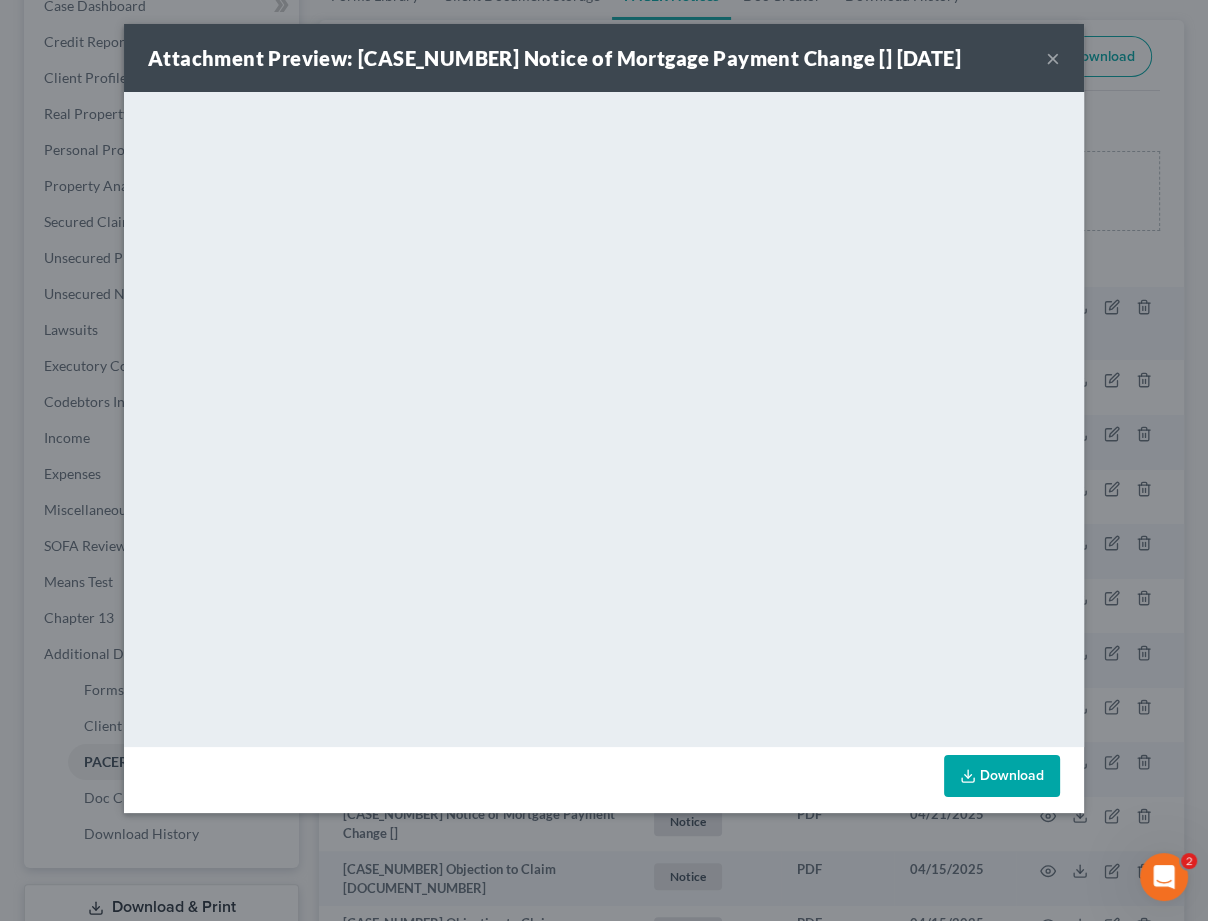 click on "×" at bounding box center (1053, 58) 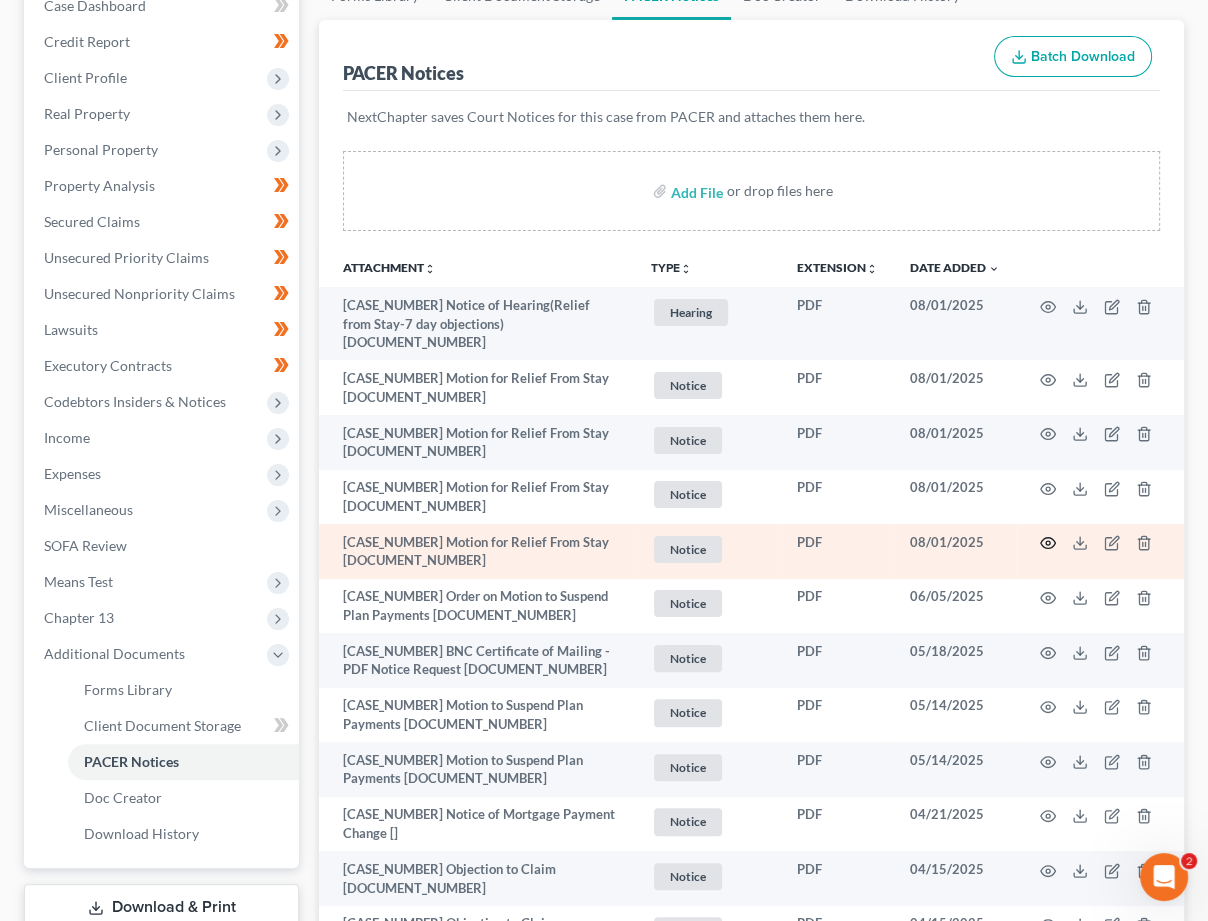 click 